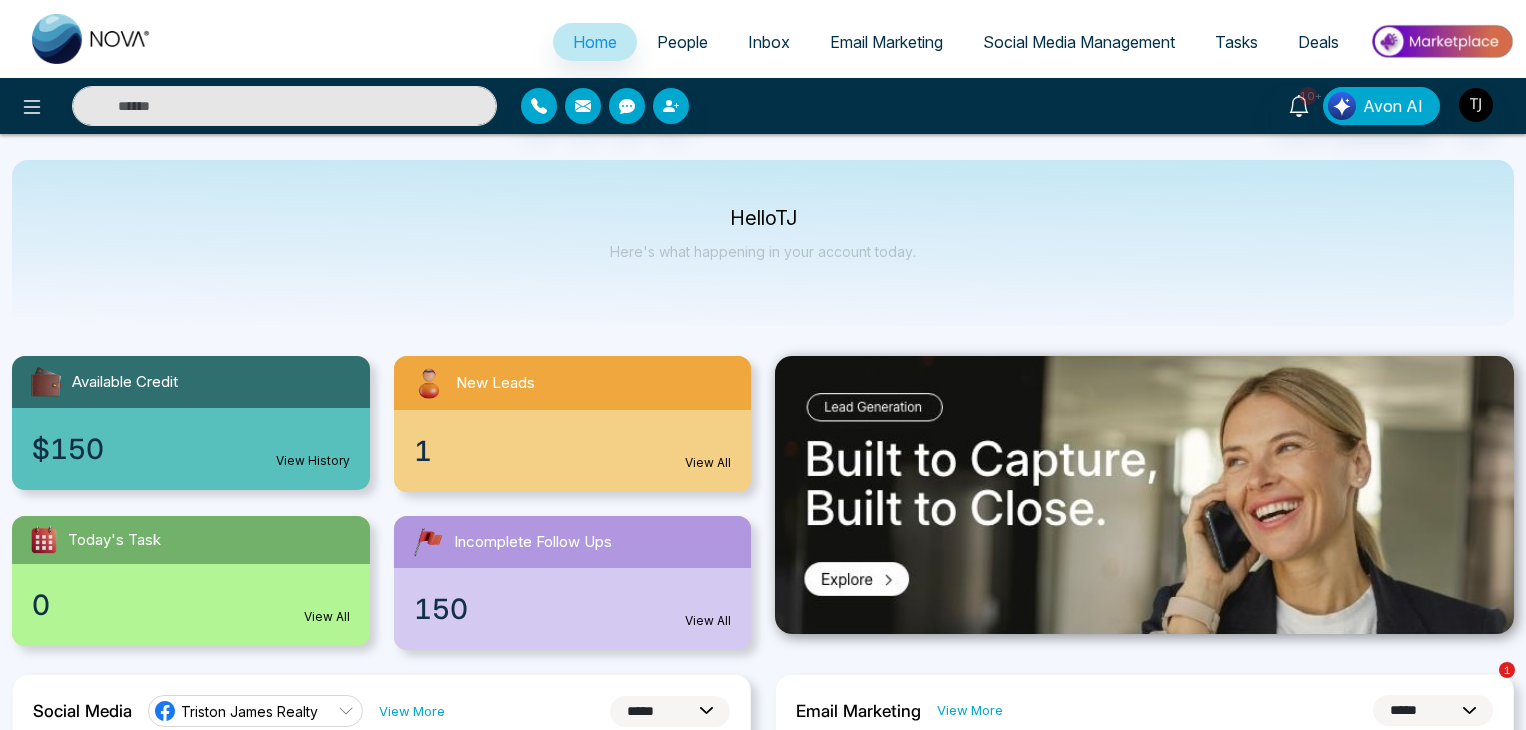 select on "*" 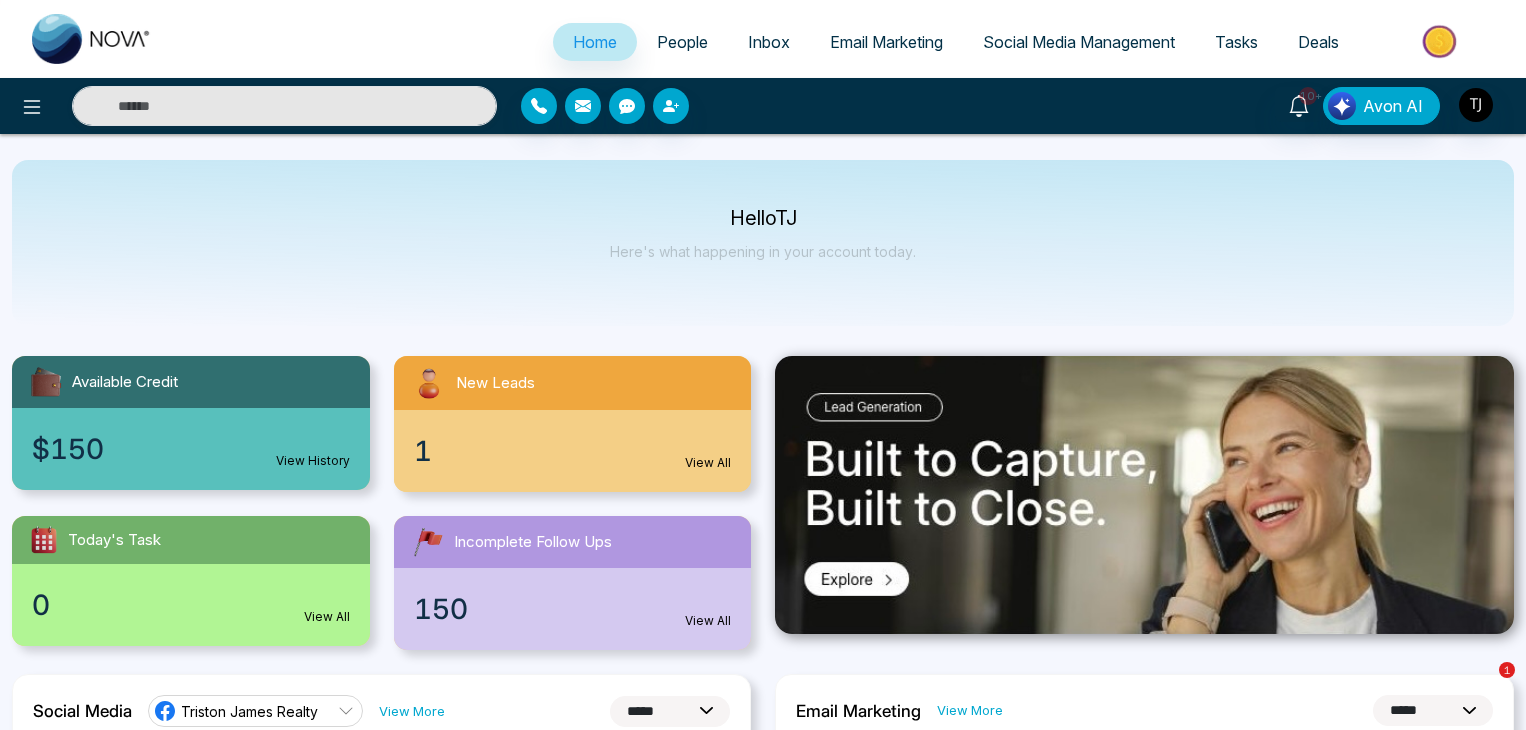 select on "*" 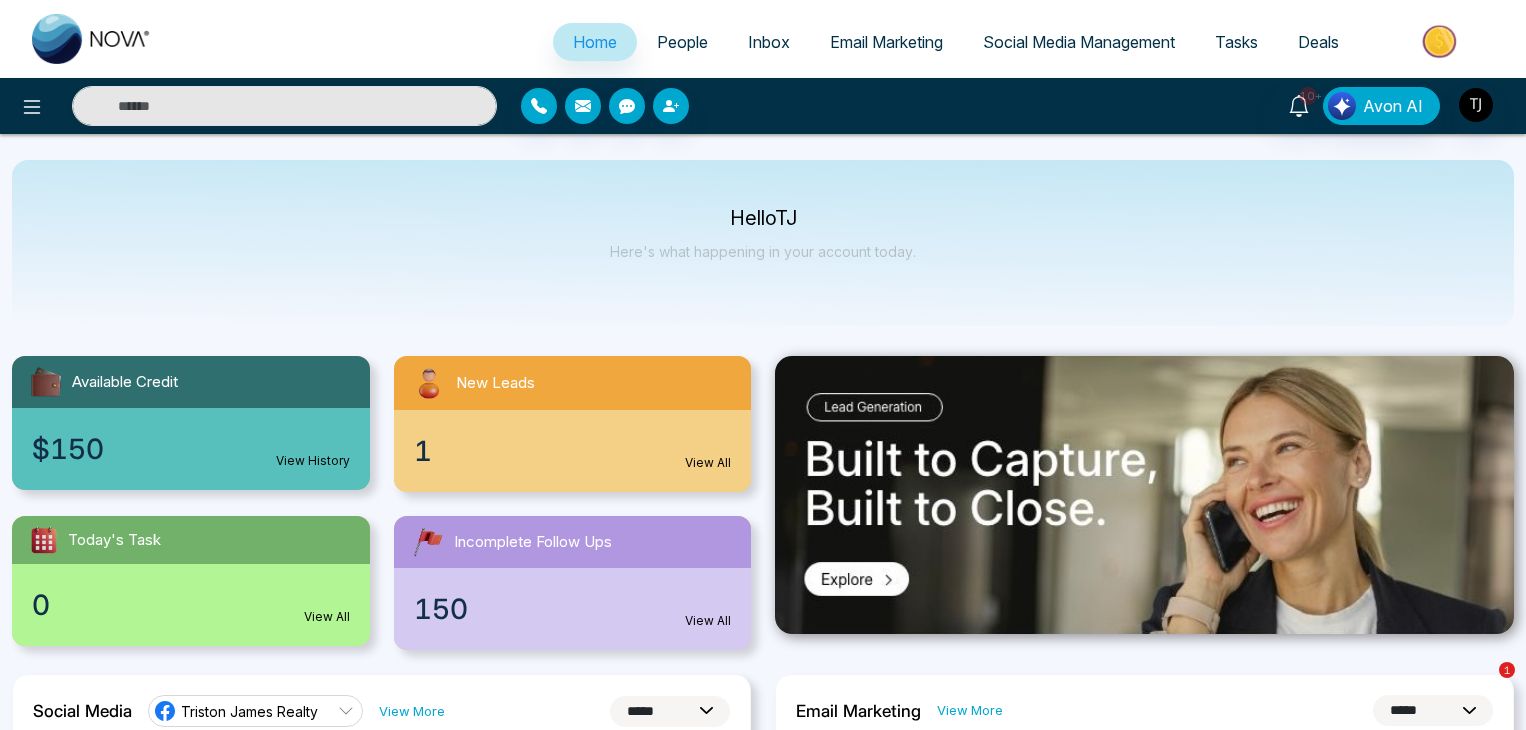 scroll, scrollTop: 0, scrollLeft: 0, axis: both 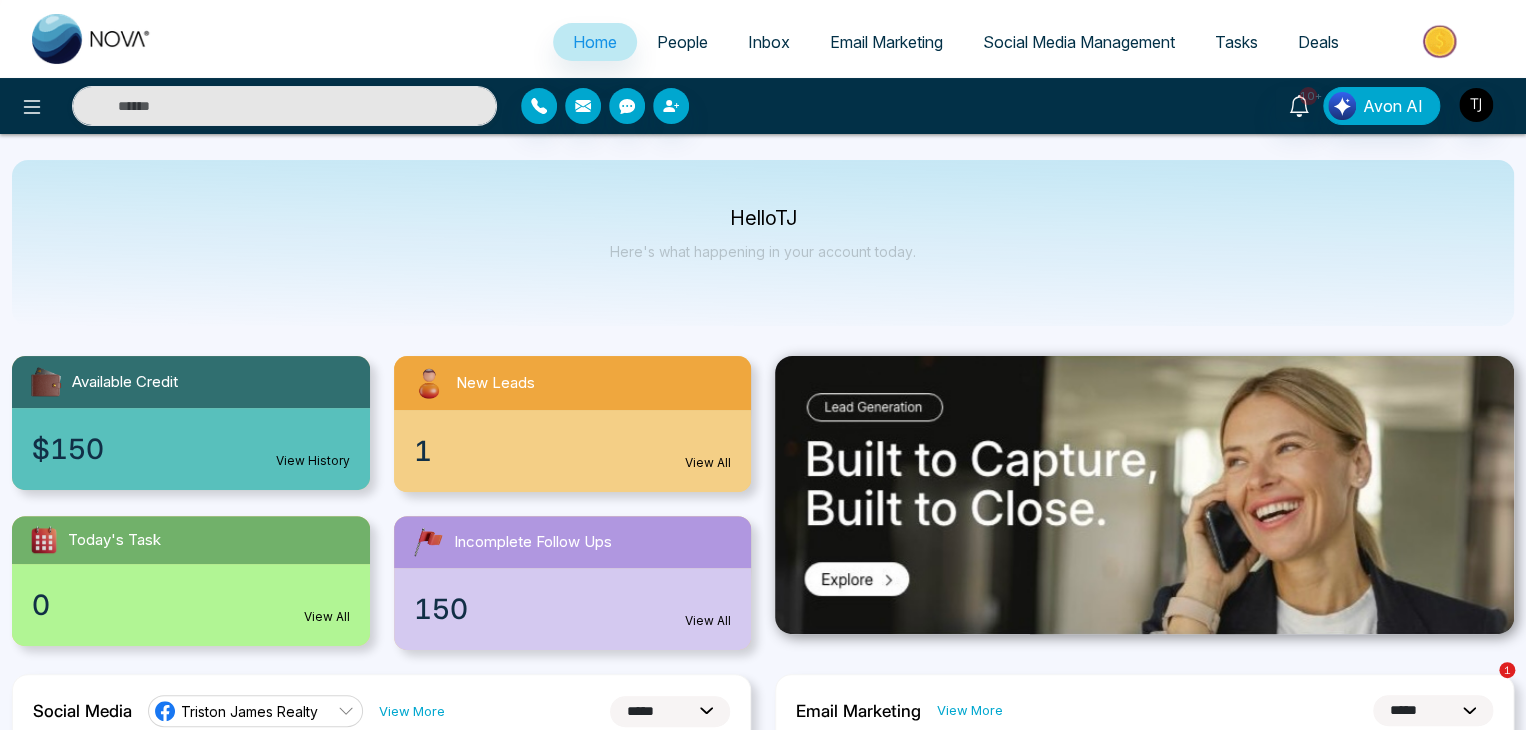 click at bounding box center (1441, 41) 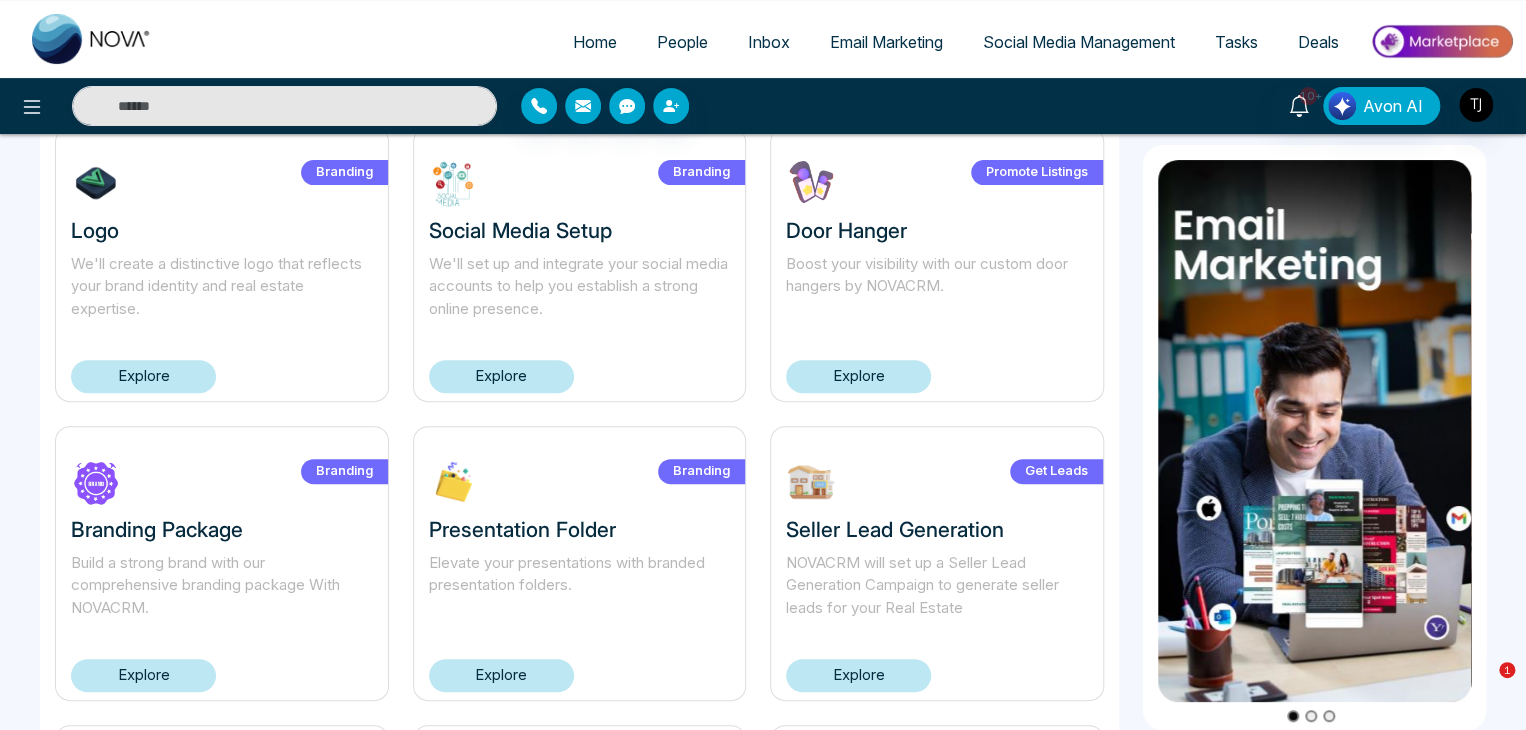 scroll, scrollTop: 0, scrollLeft: 0, axis: both 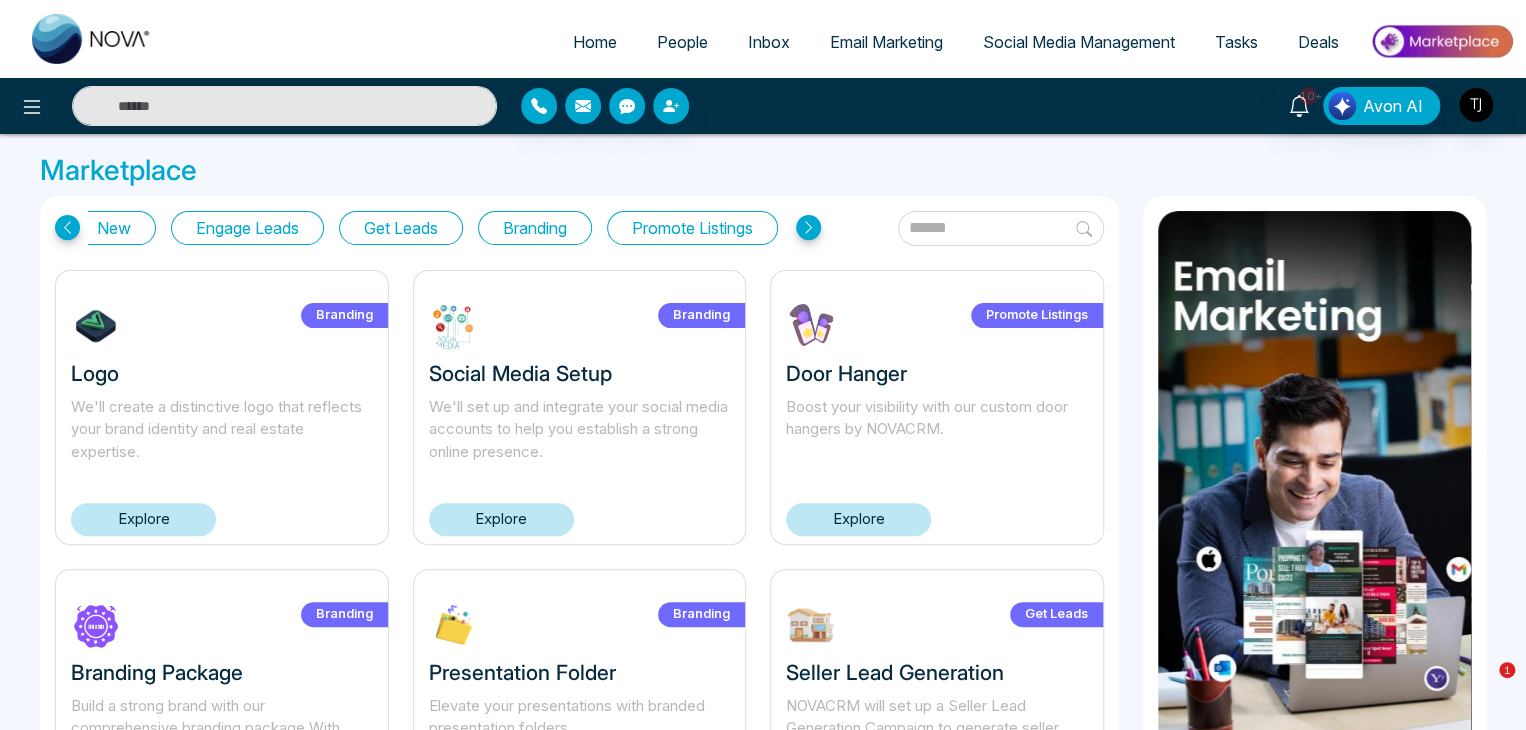 click on "Engage Leads" at bounding box center [247, 228] 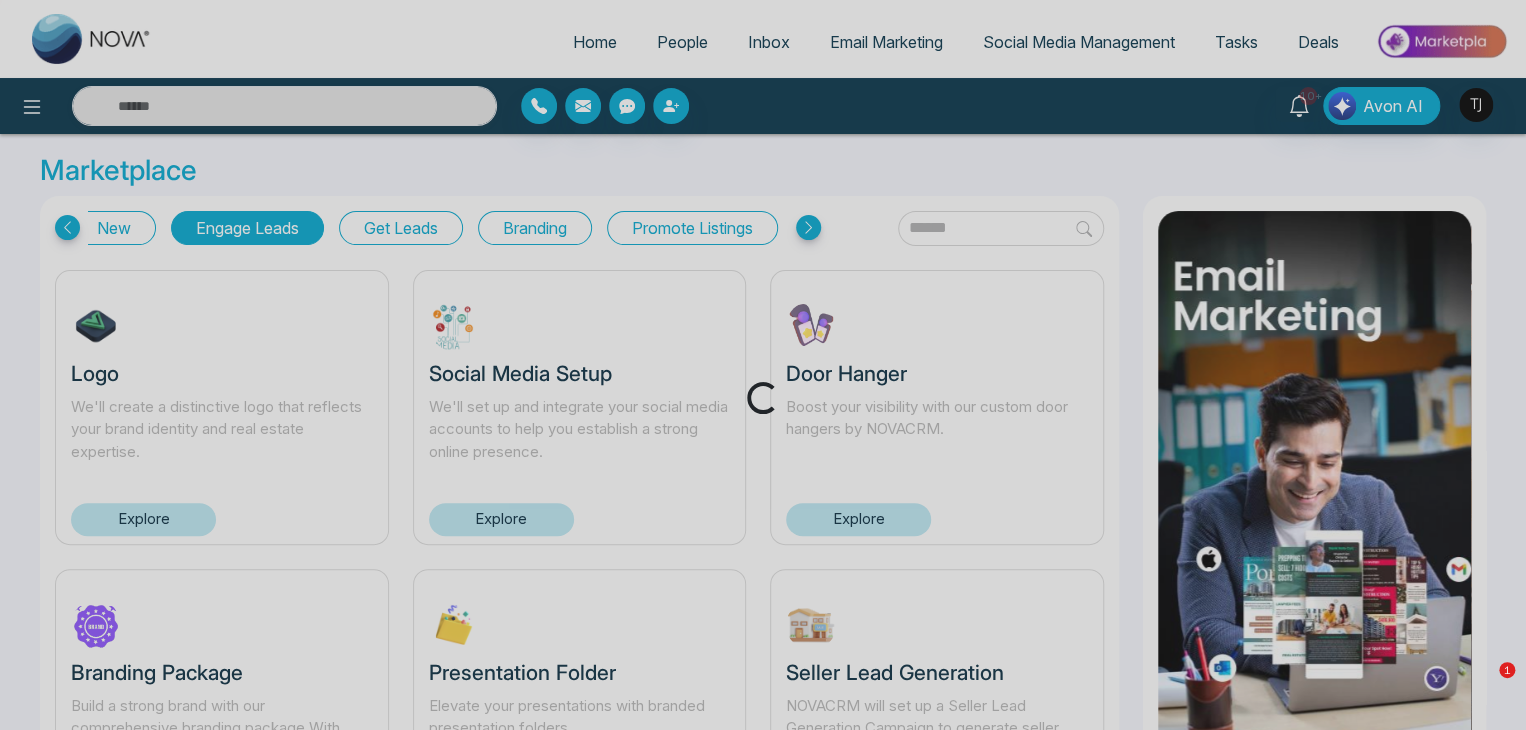 click on "Get Leads" at bounding box center (401, 228) 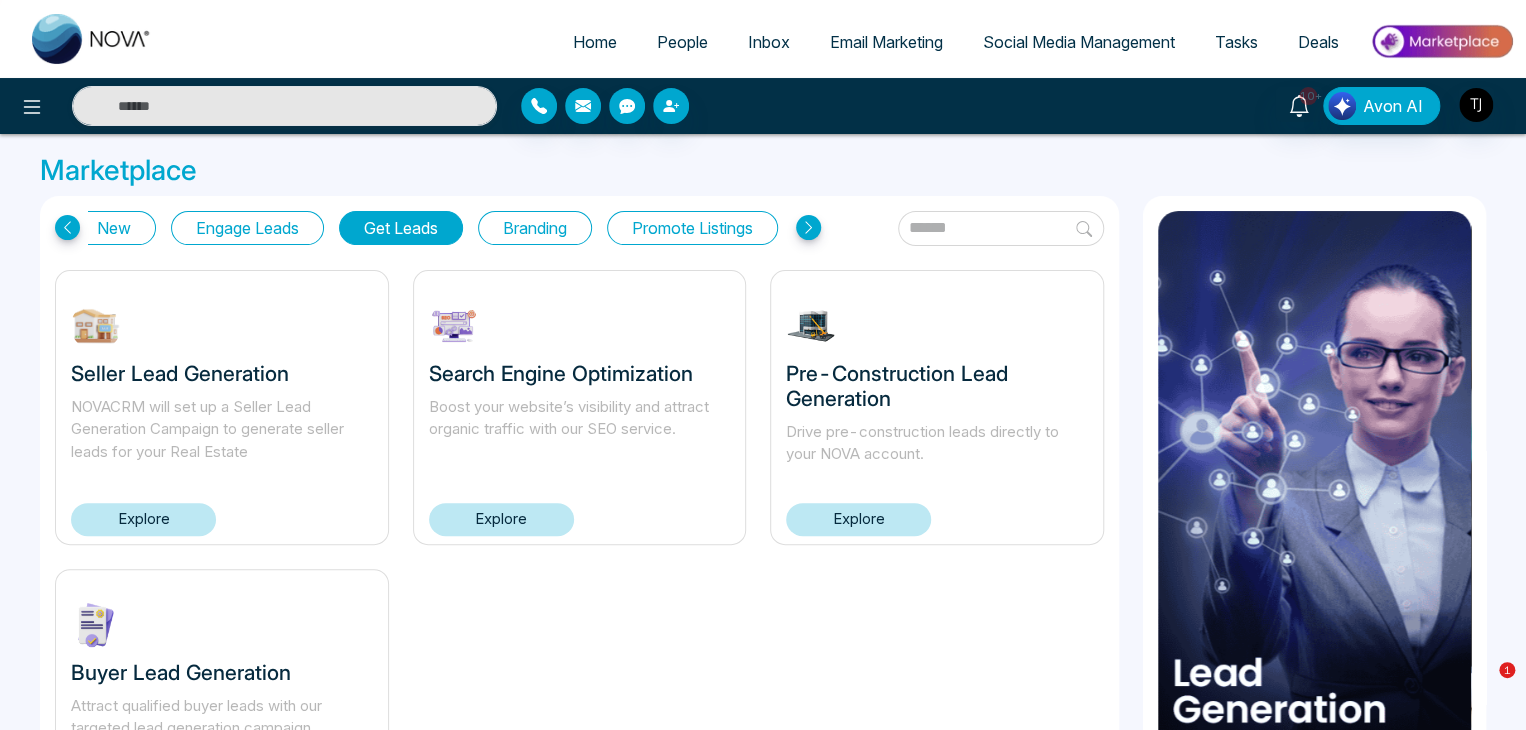 scroll, scrollTop: 172, scrollLeft: 0, axis: vertical 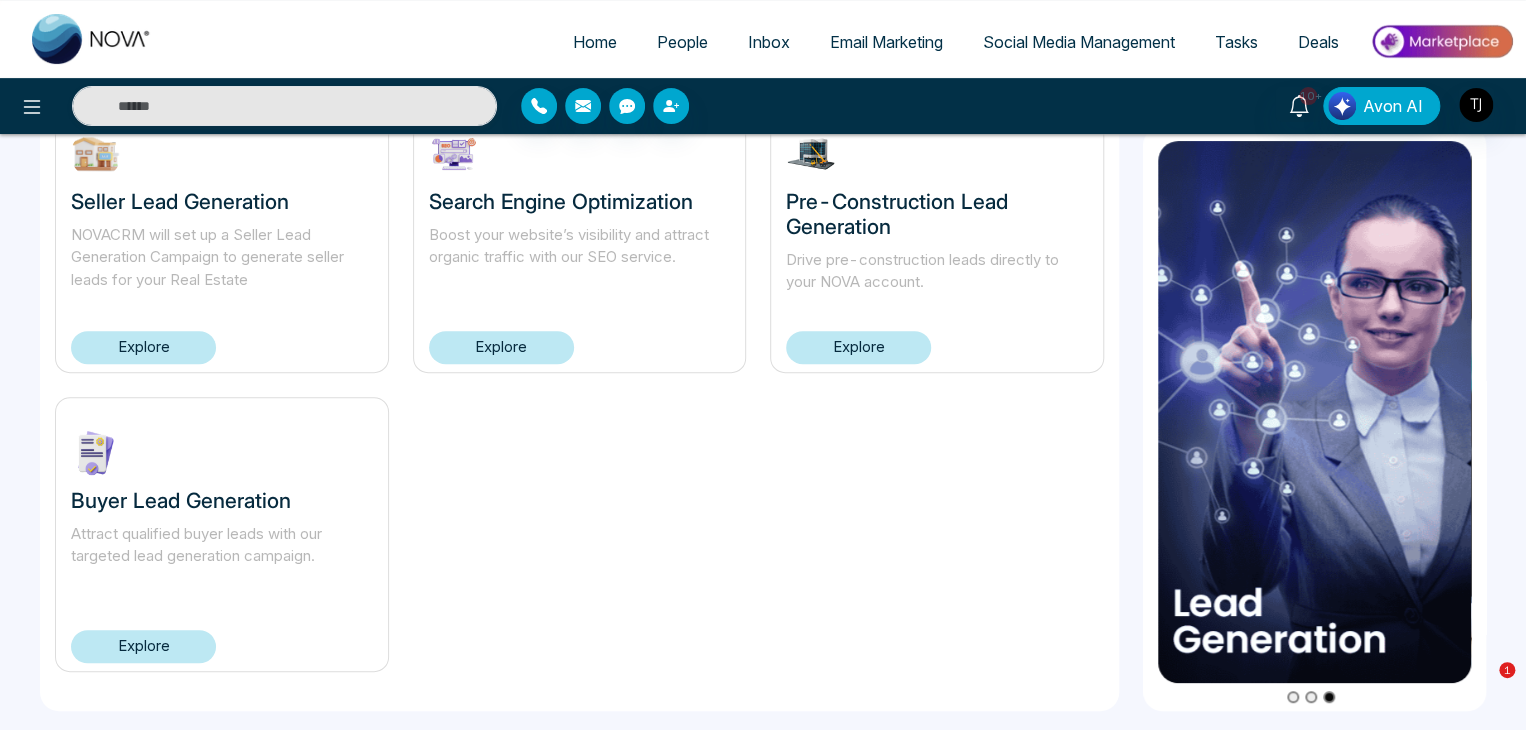 click on "Explore" at bounding box center (143, 646) 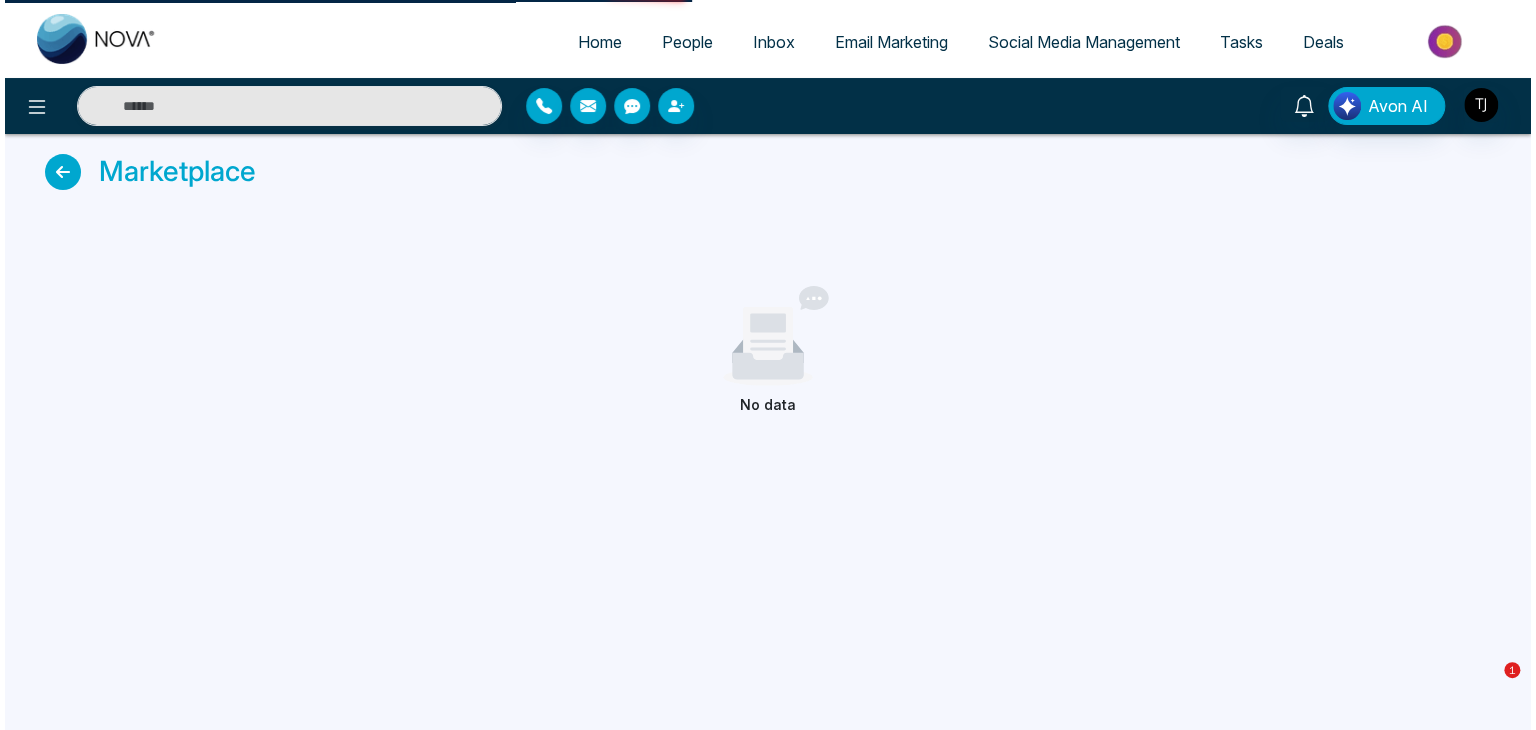 scroll, scrollTop: 0, scrollLeft: 0, axis: both 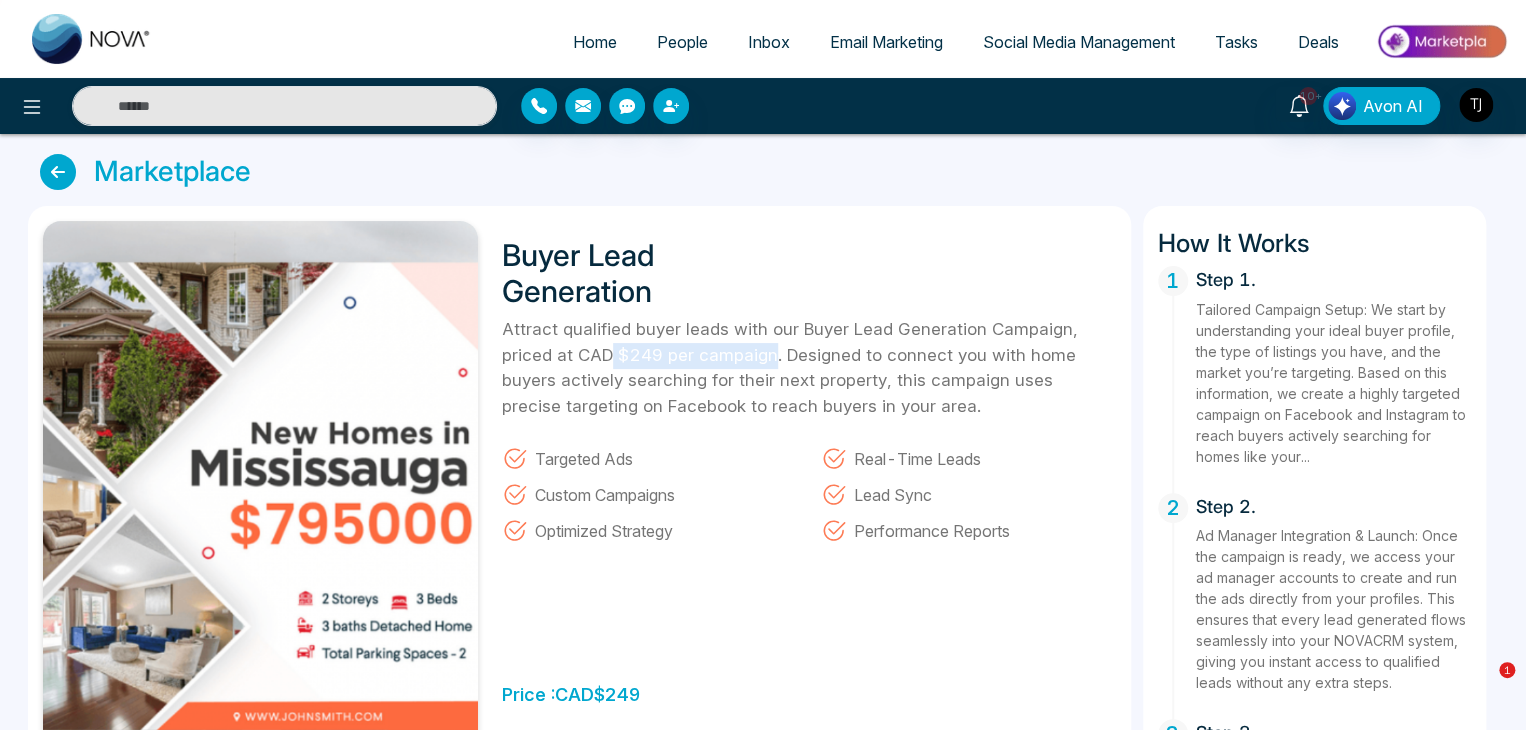drag, startPoint x: 775, startPoint y: 357, endPoint x: 607, endPoint y: 352, distance: 168.07439 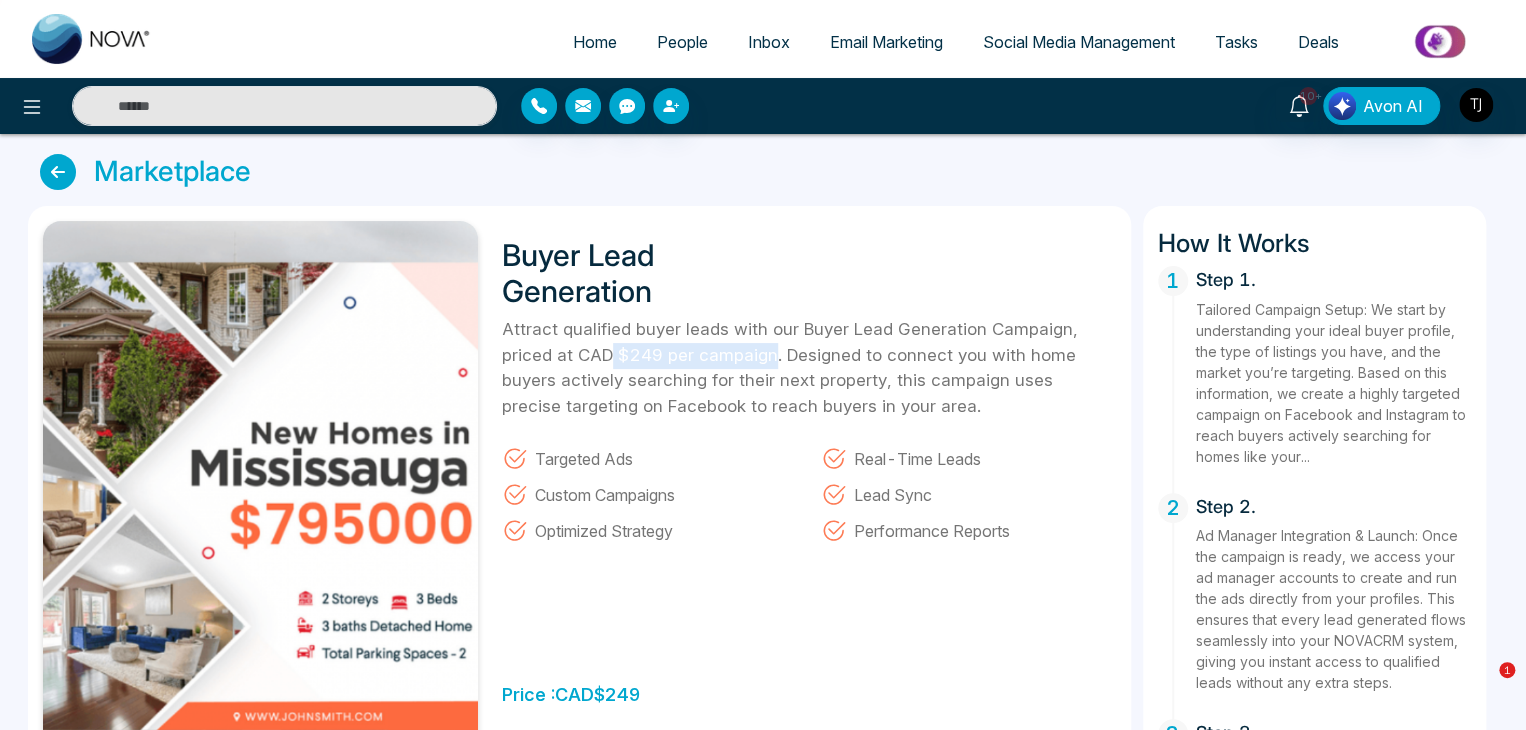 click on "Attract qualified buyer leads with our Buyer Lead Generation Campaign, priced at CAD $249 per campaign. Designed to connect you with home buyers actively searching for their next property, this campaign uses precise targeting on Facebook to reach buyers in your area." at bounding box center [809, 368] 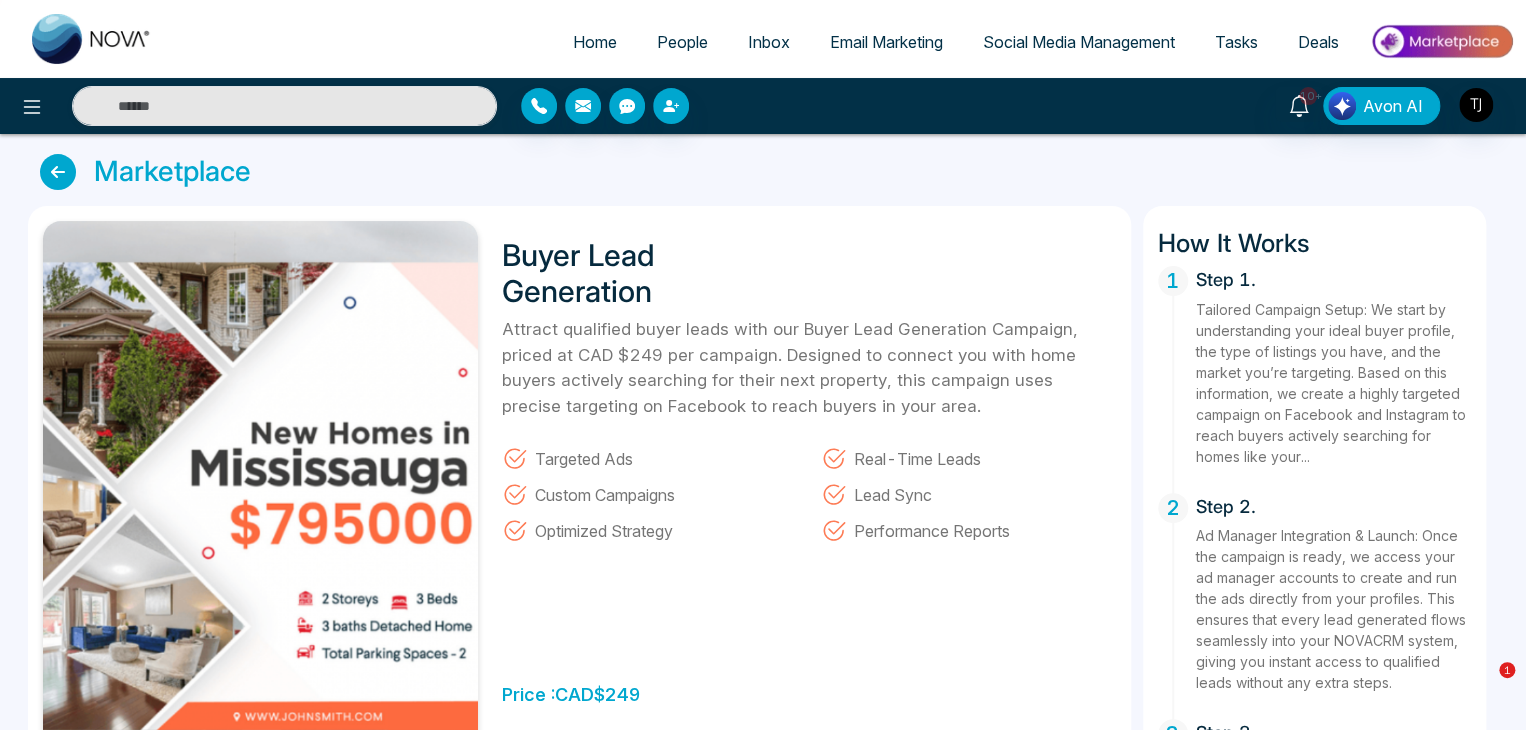click on "Buyer Lead Generation Attract qualified buyer leads with our Buyer Lead Generation Campaign, priced at CAD $249 per campaign. Designed to connect you with home buyers actively searching for their next property, this campaign uses precise targeting on Facebook to reach buyers in your area. Targeted Ads Real-Time Leads Custom Campaigns Lead Sync Optimized Strategy Performance Reports Price :  CAD  $ 249 Purchase" at bounding box center (803, 497) 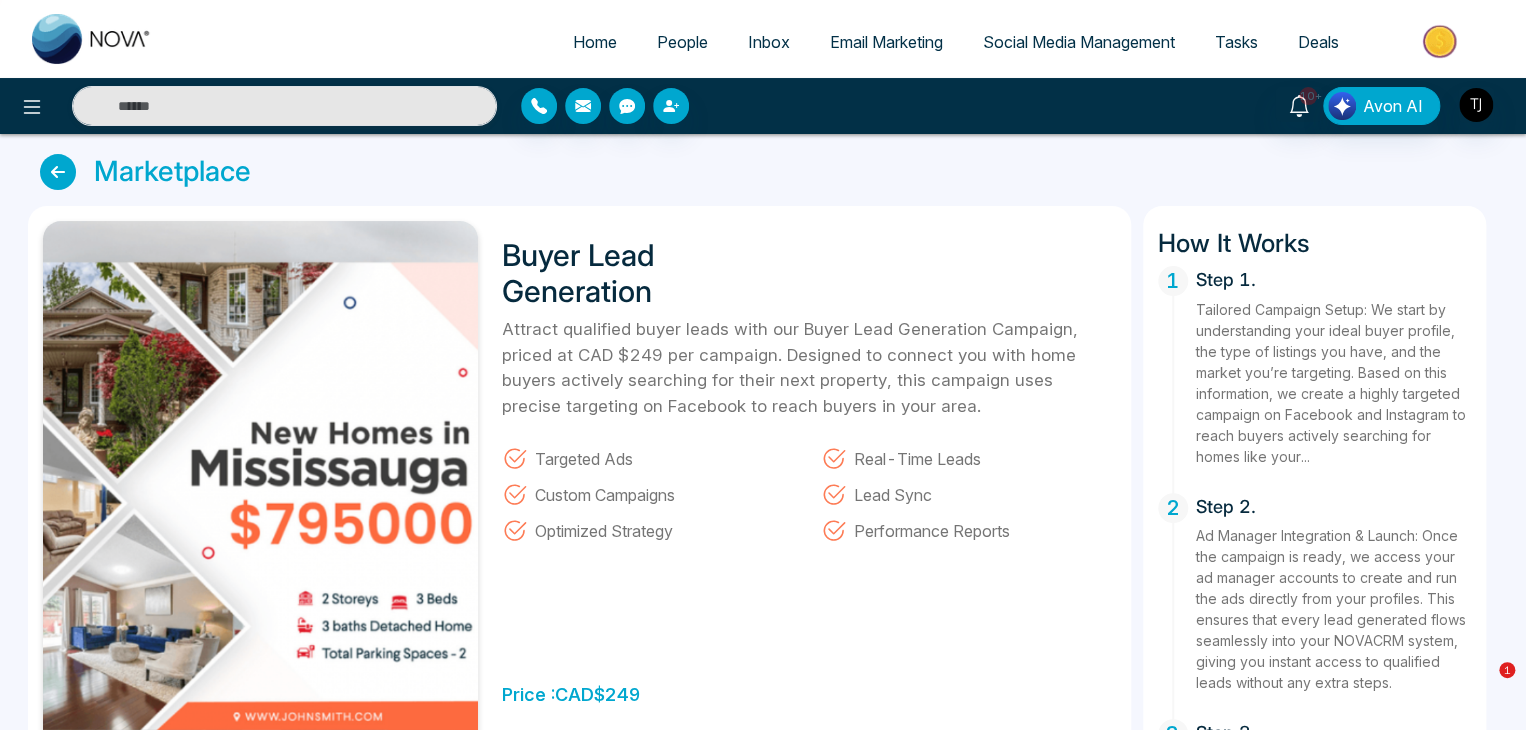 click on "People" at bounding box center (682, 42) 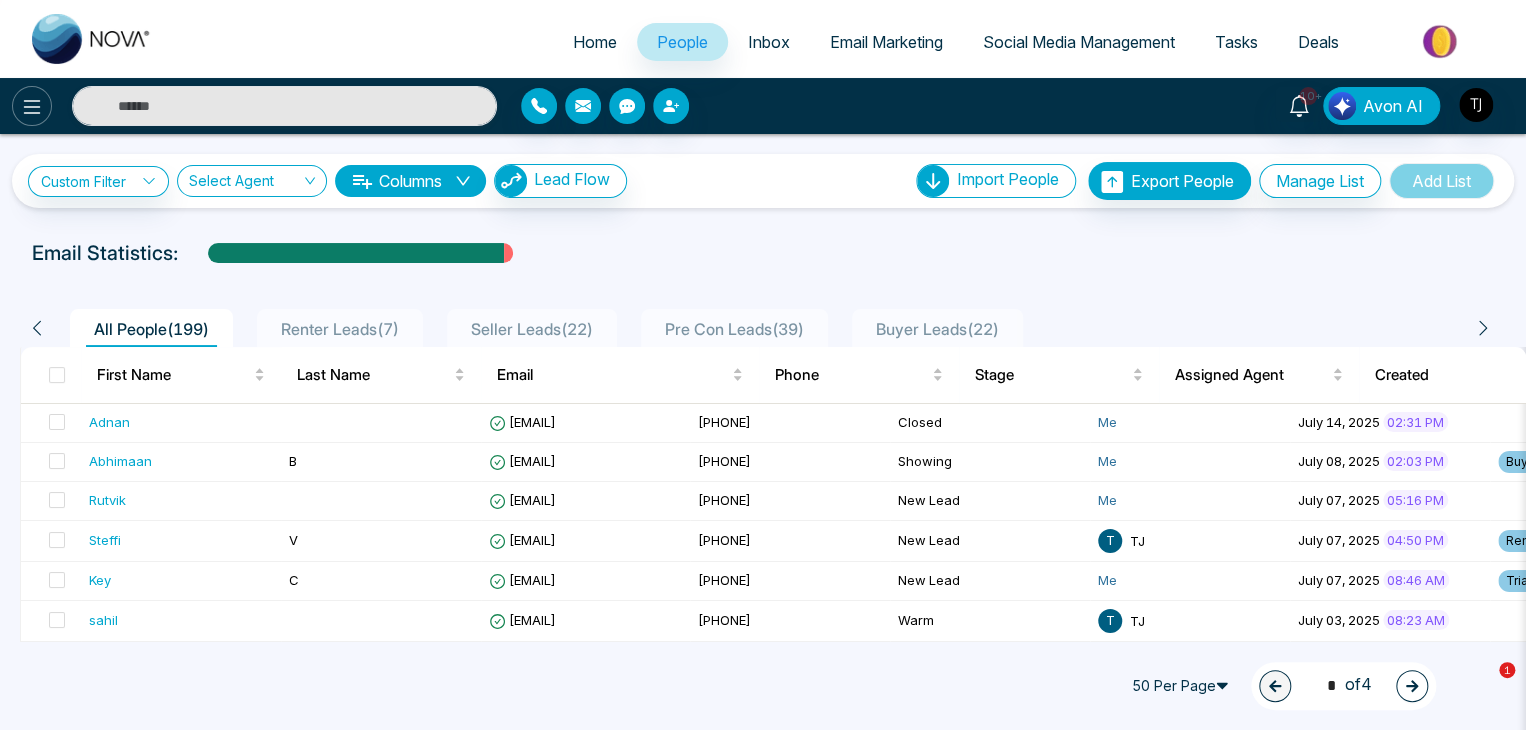 click 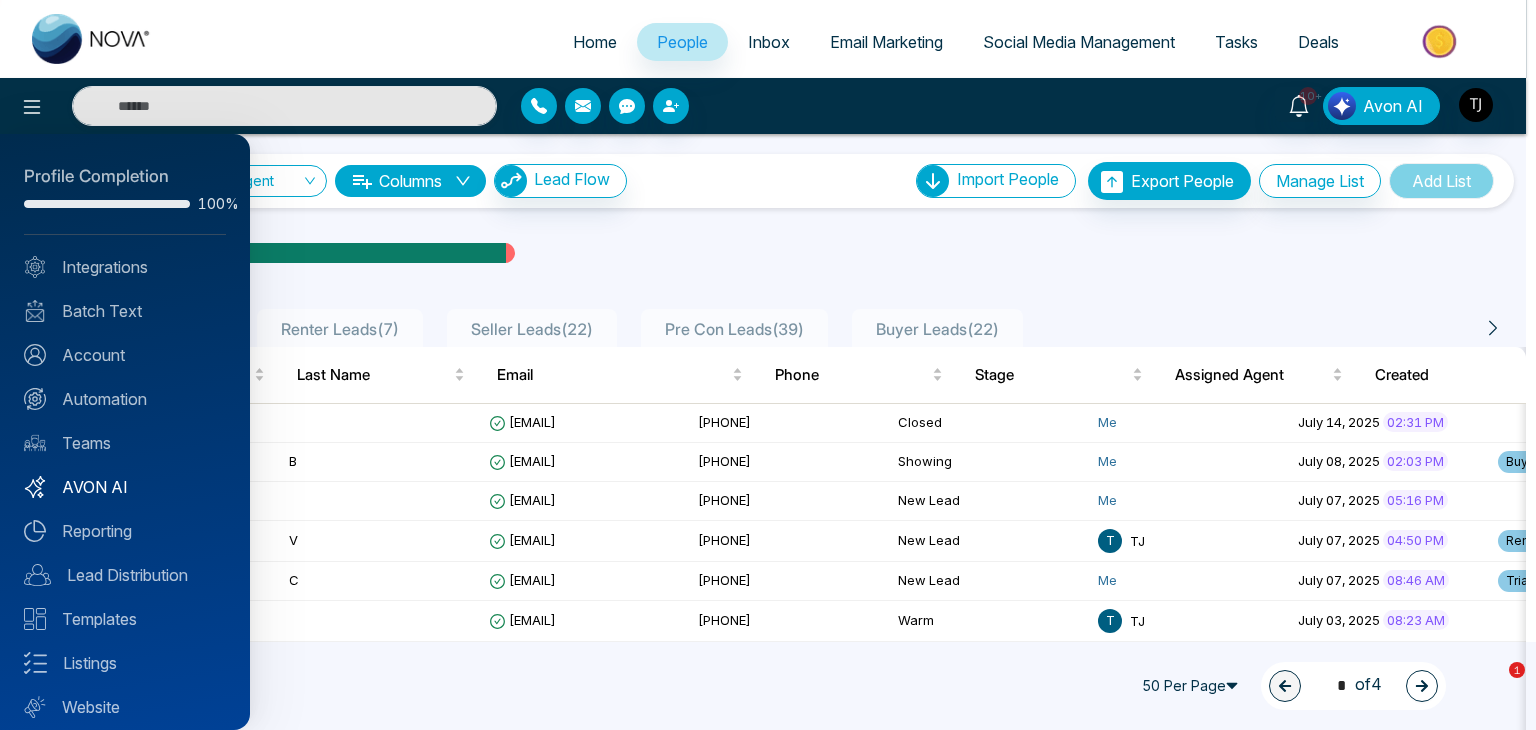 click on "AVON AI" at bounding box center [125, 487] 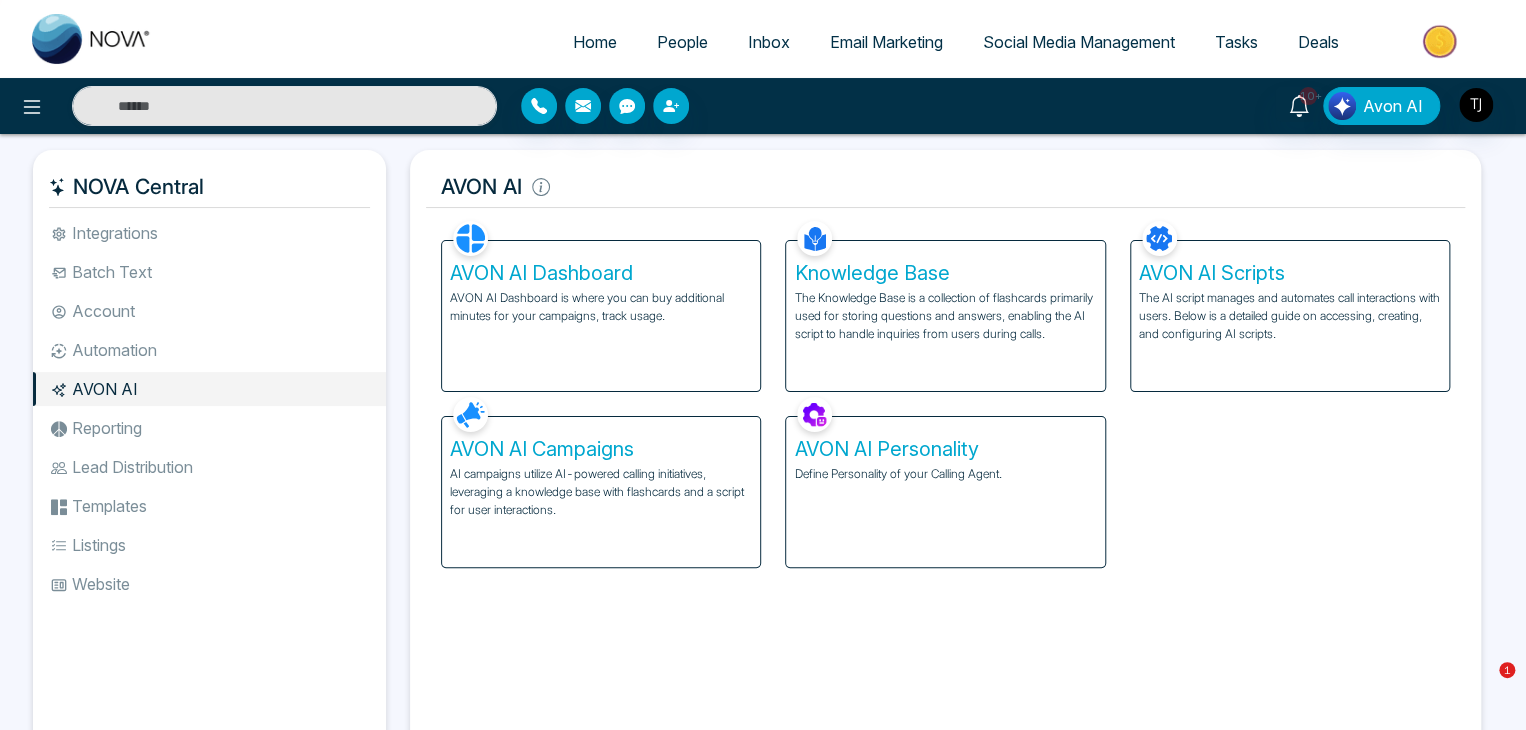 click on "People" at bounding box center (682, 42) 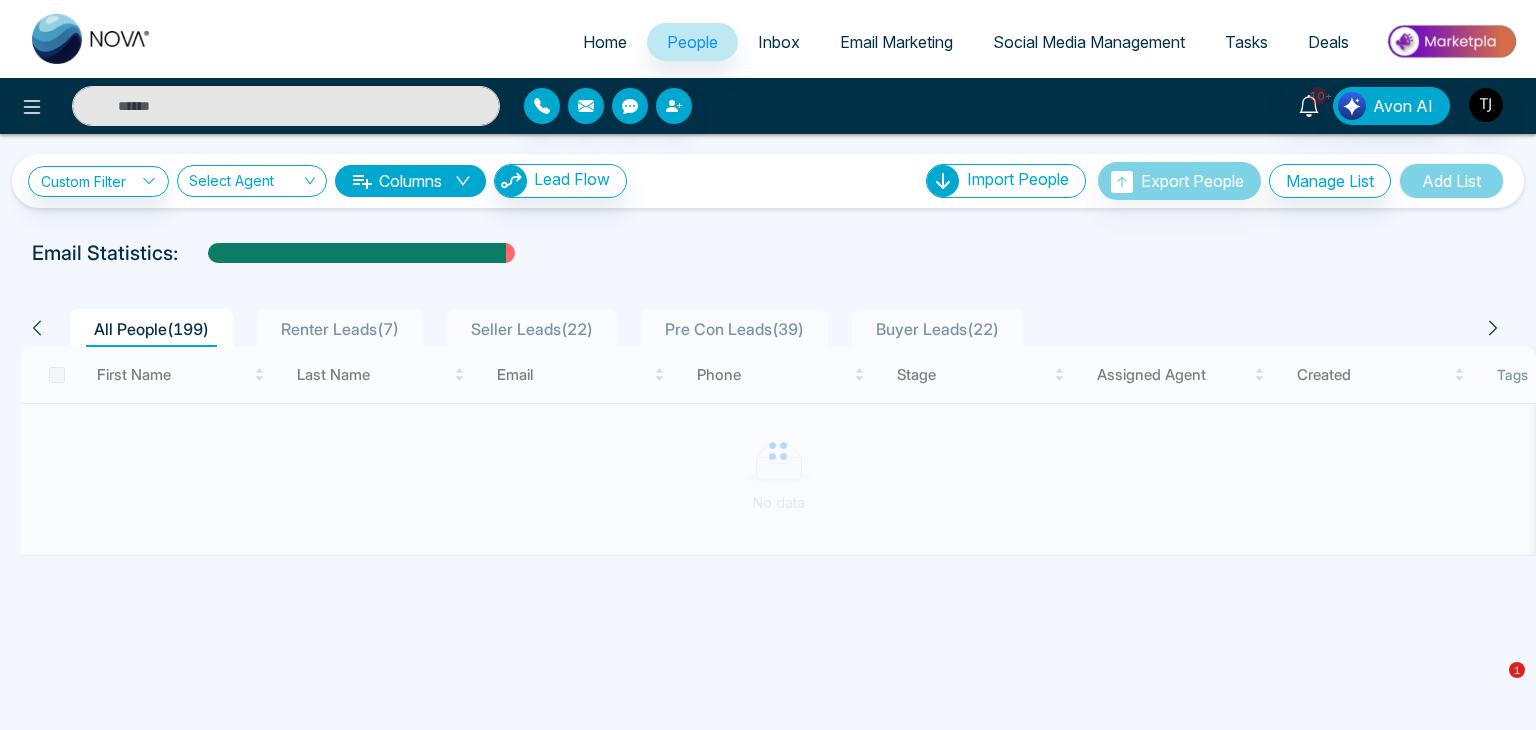 click on "Home" at bounding box center (605, 42) 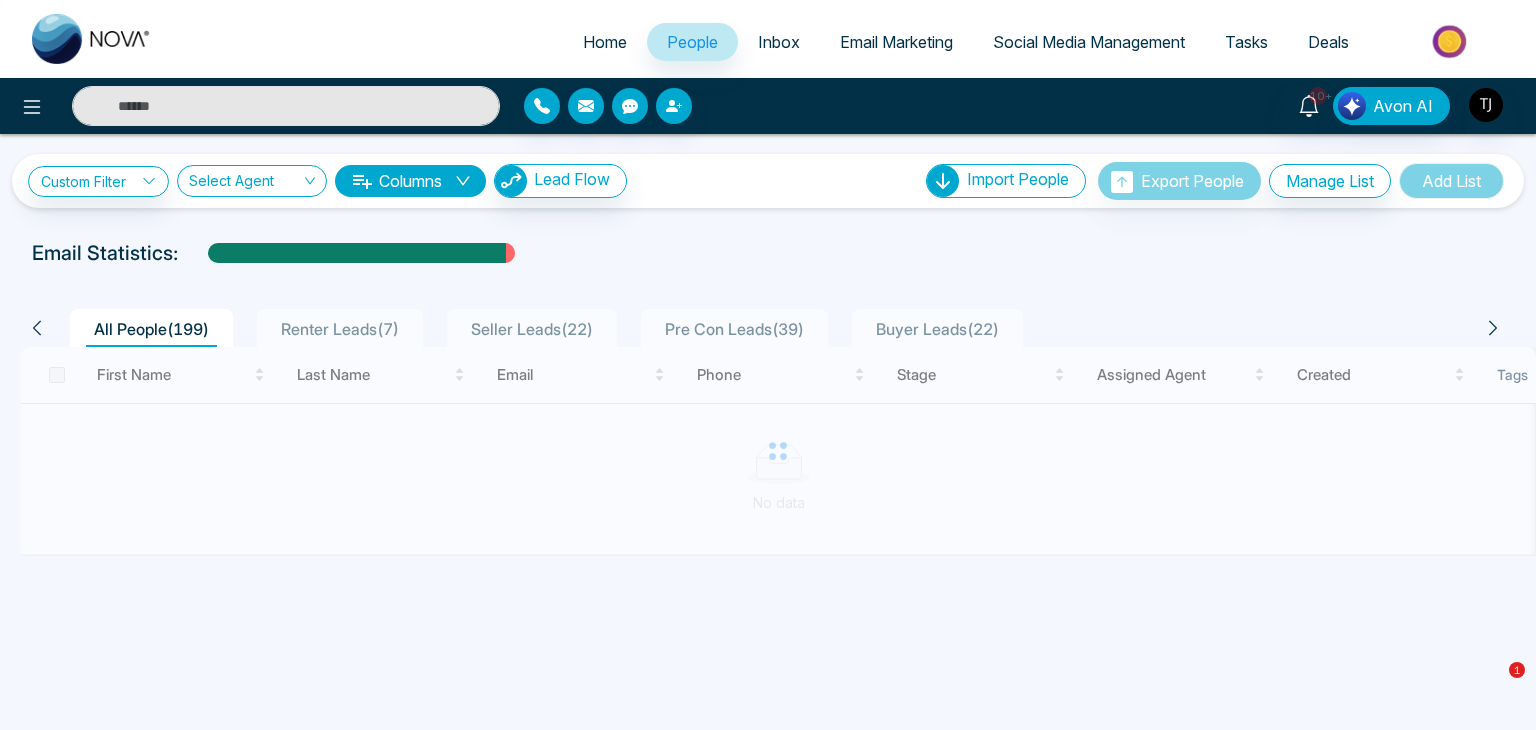 select on "*" 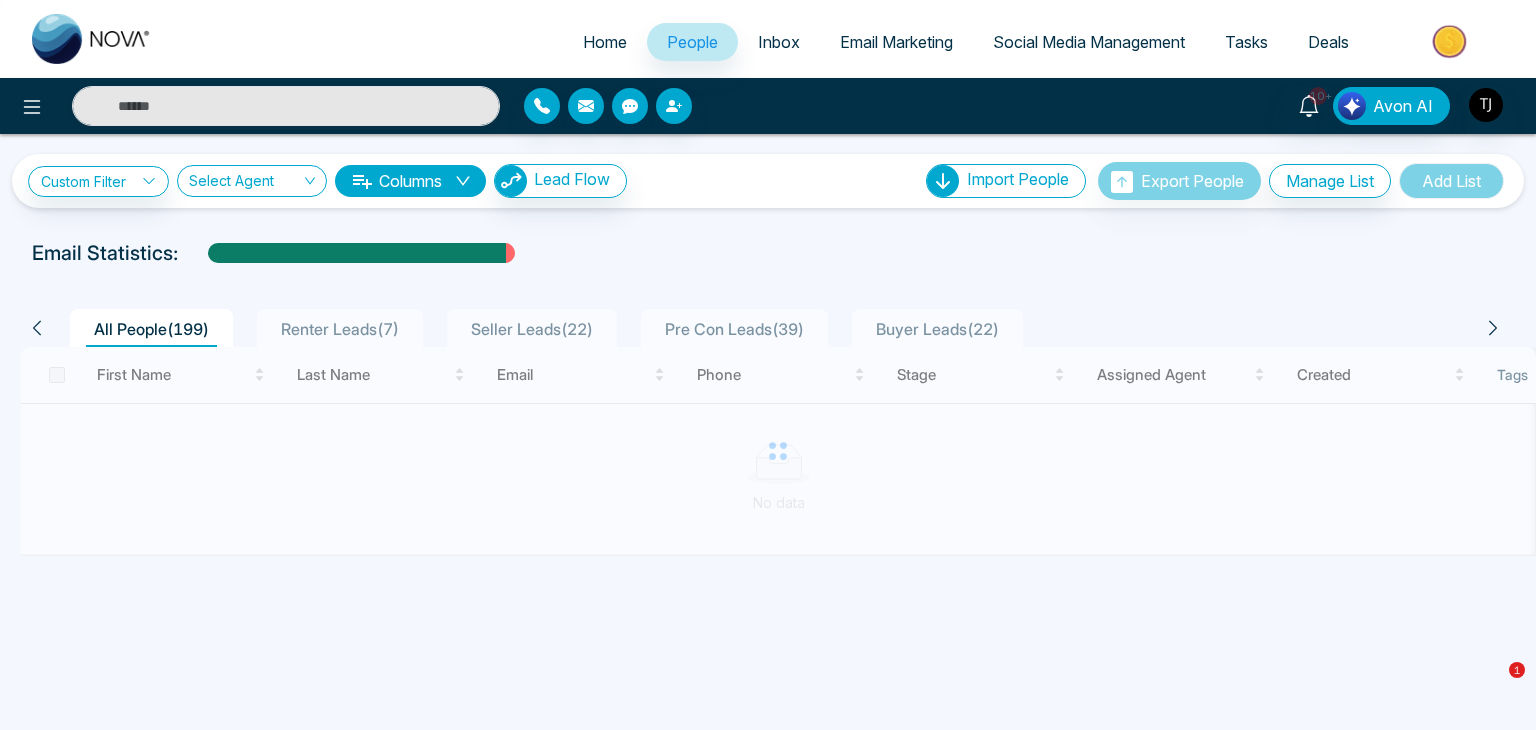 select on "*" 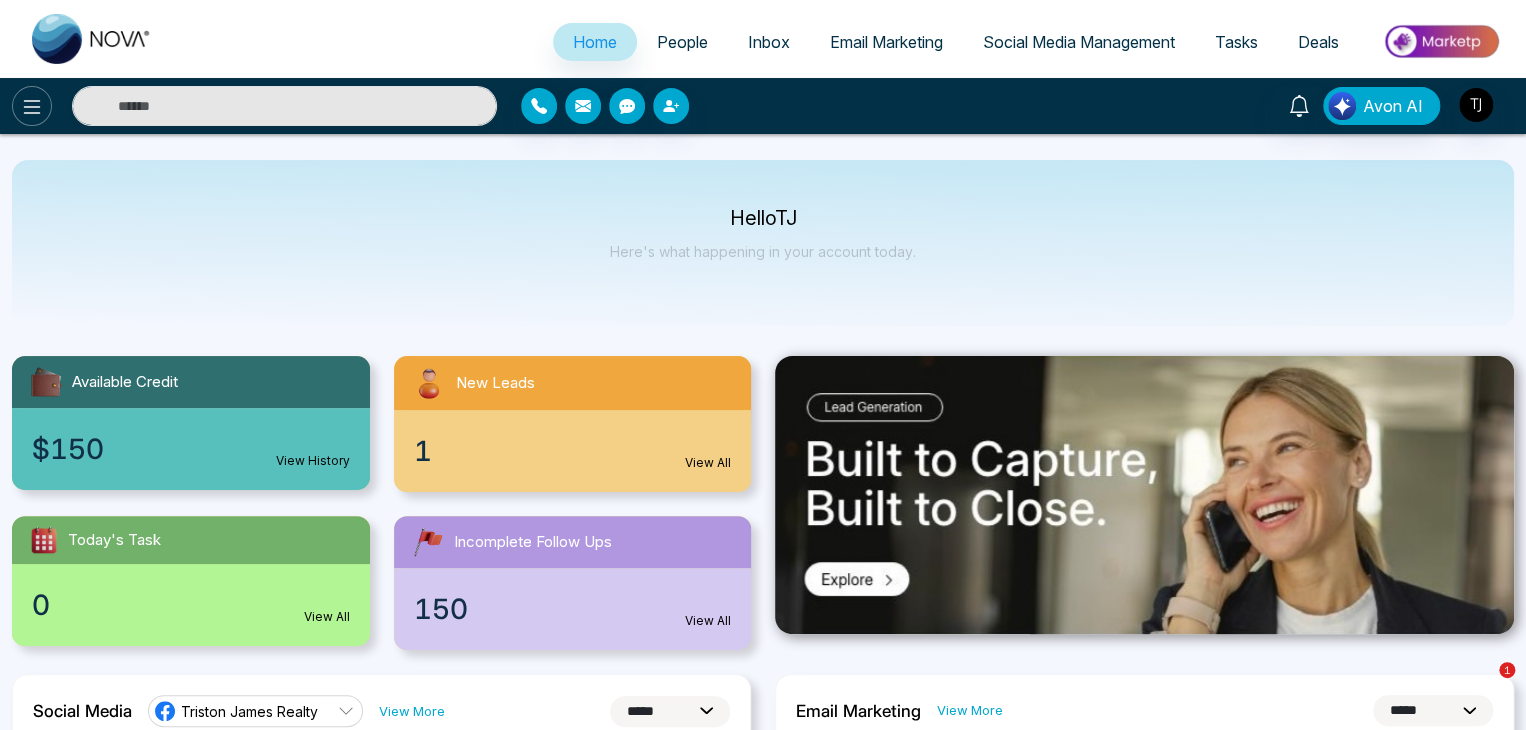 click at bounding box center (32, 106) 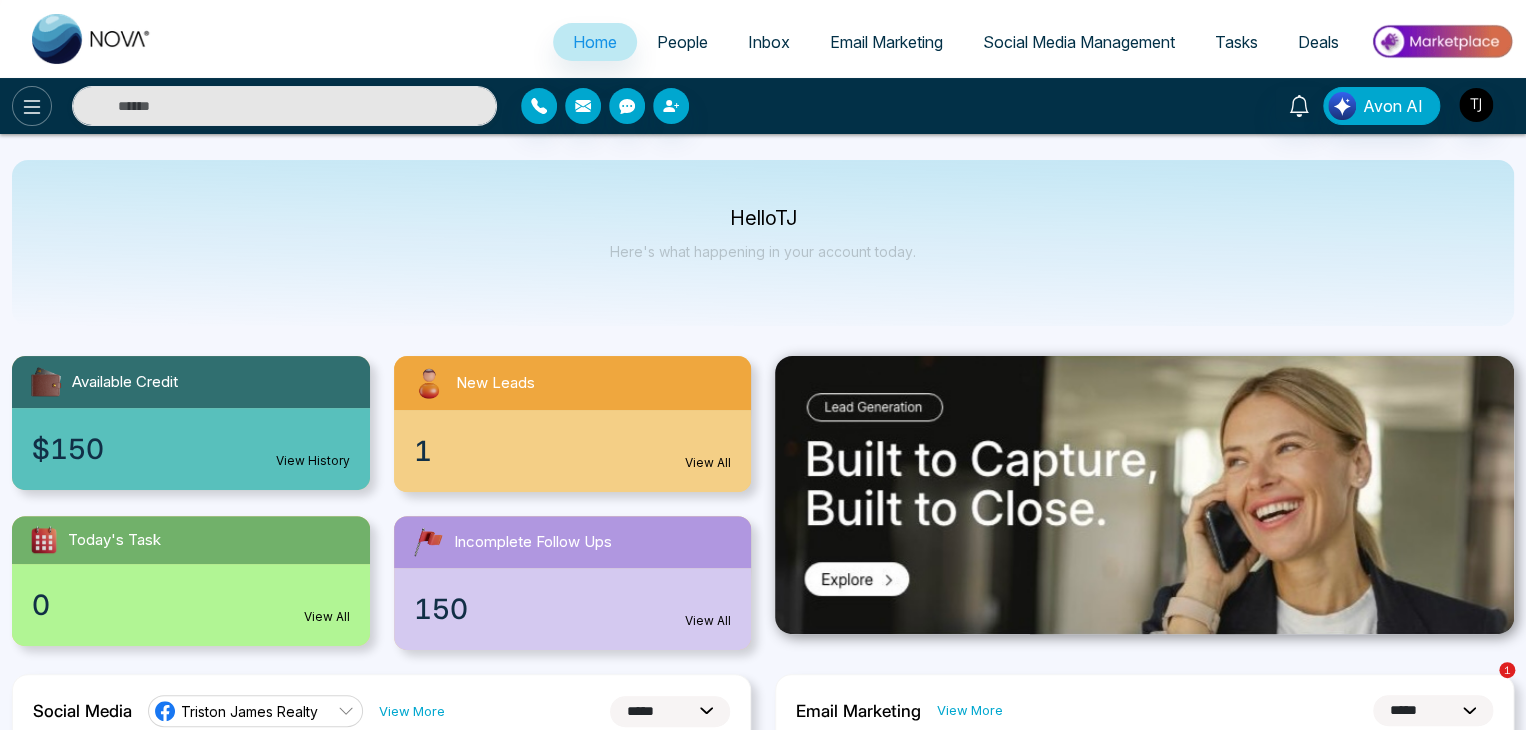 click 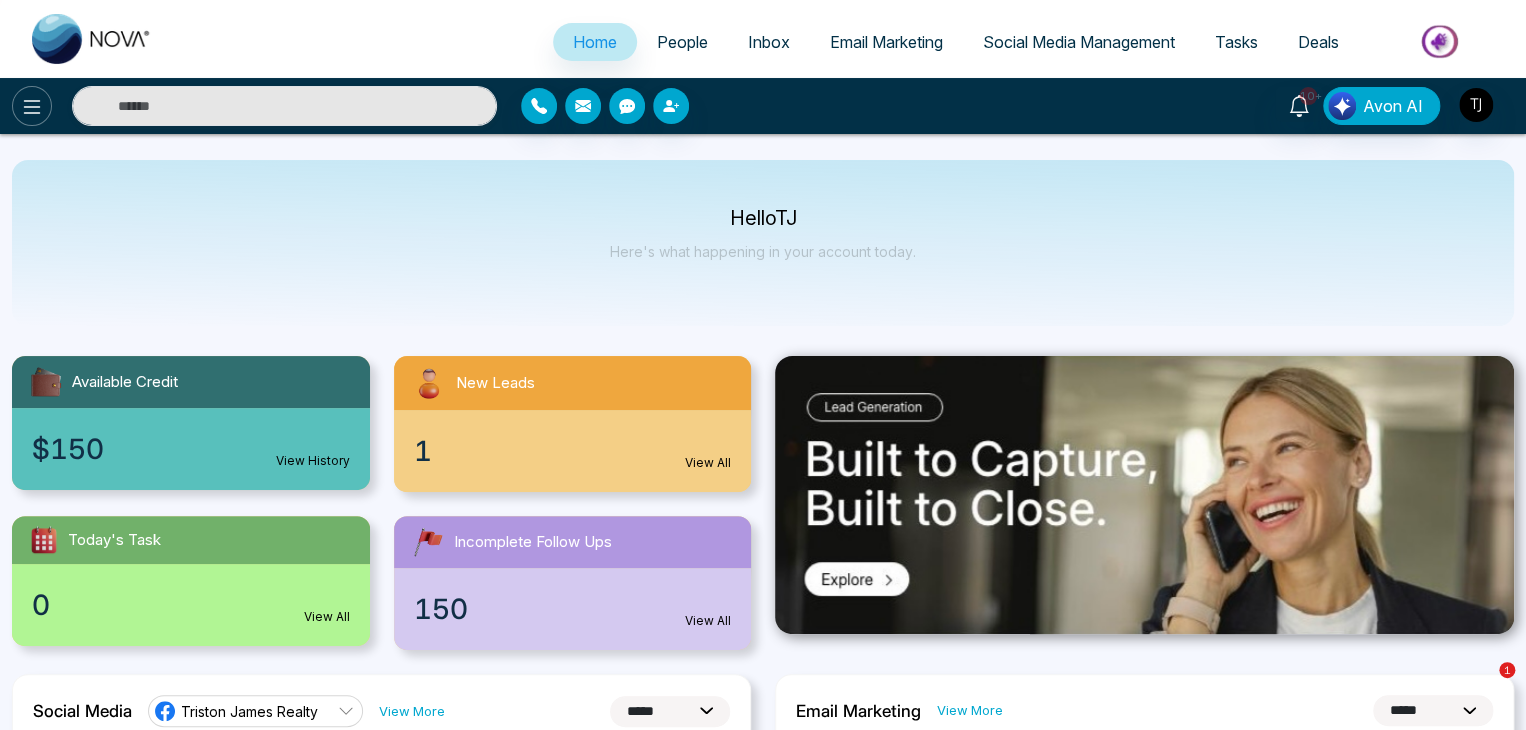 click 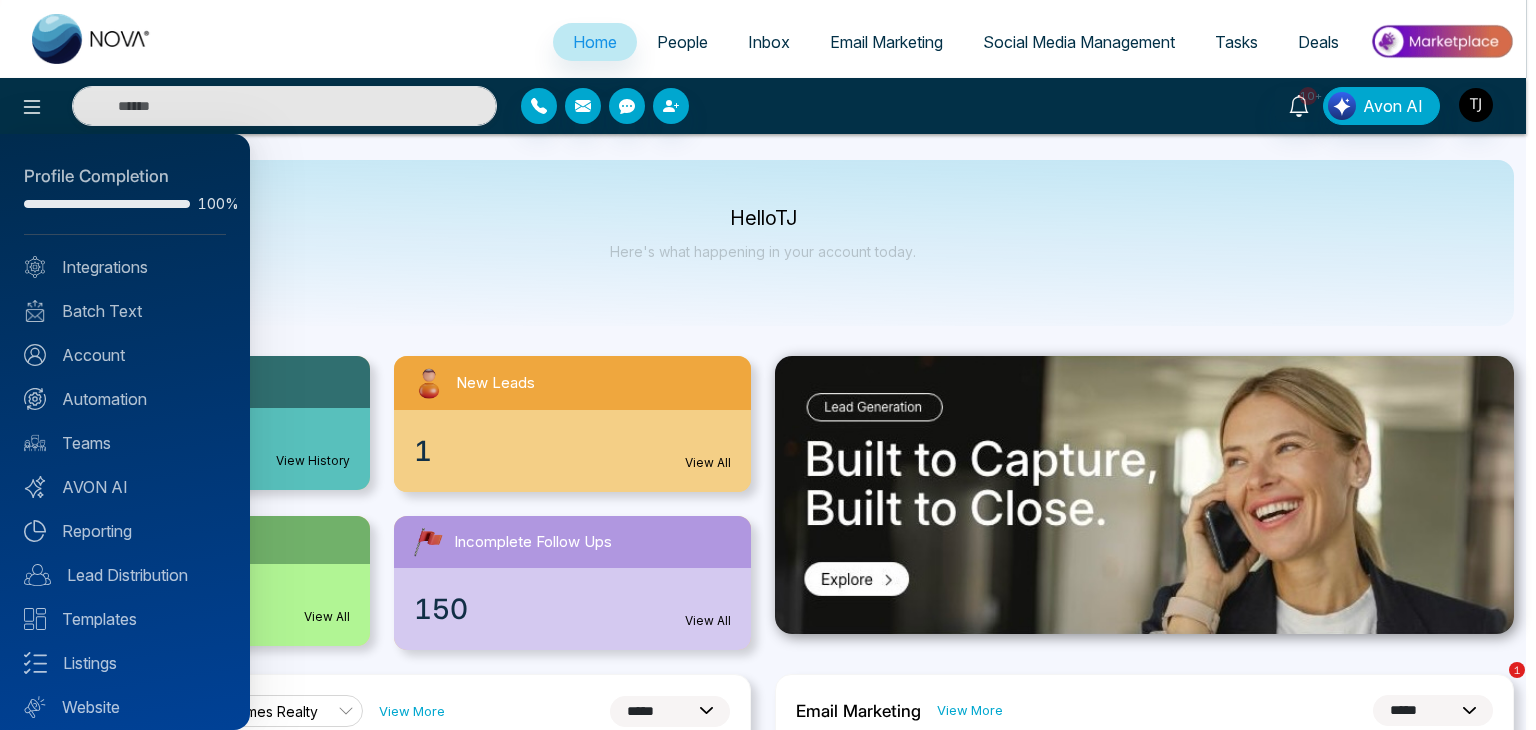 scroll, scrollTop: 56, scrollLeft: 0, axis: vertical 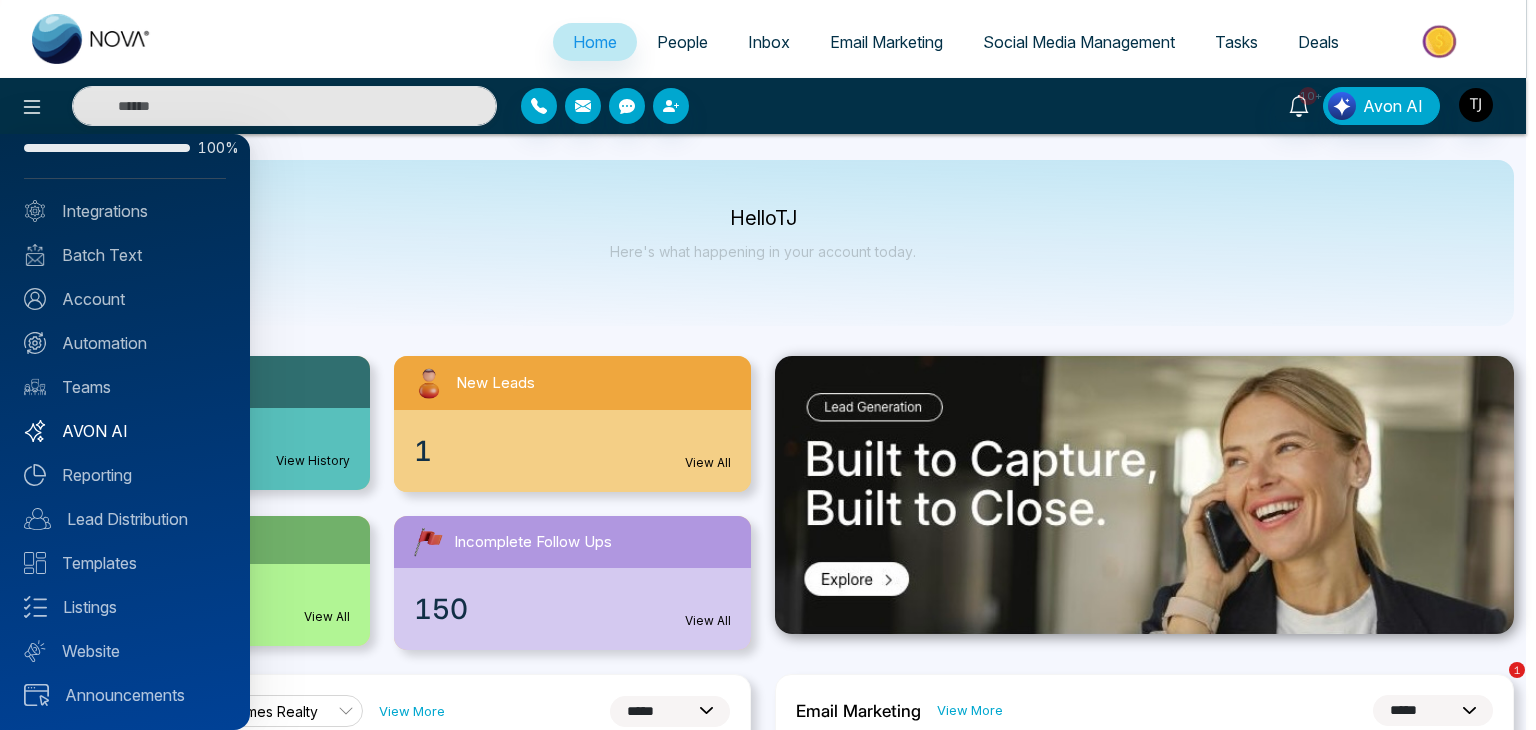 click on "AVON AI" at bounding box center (125, 431) 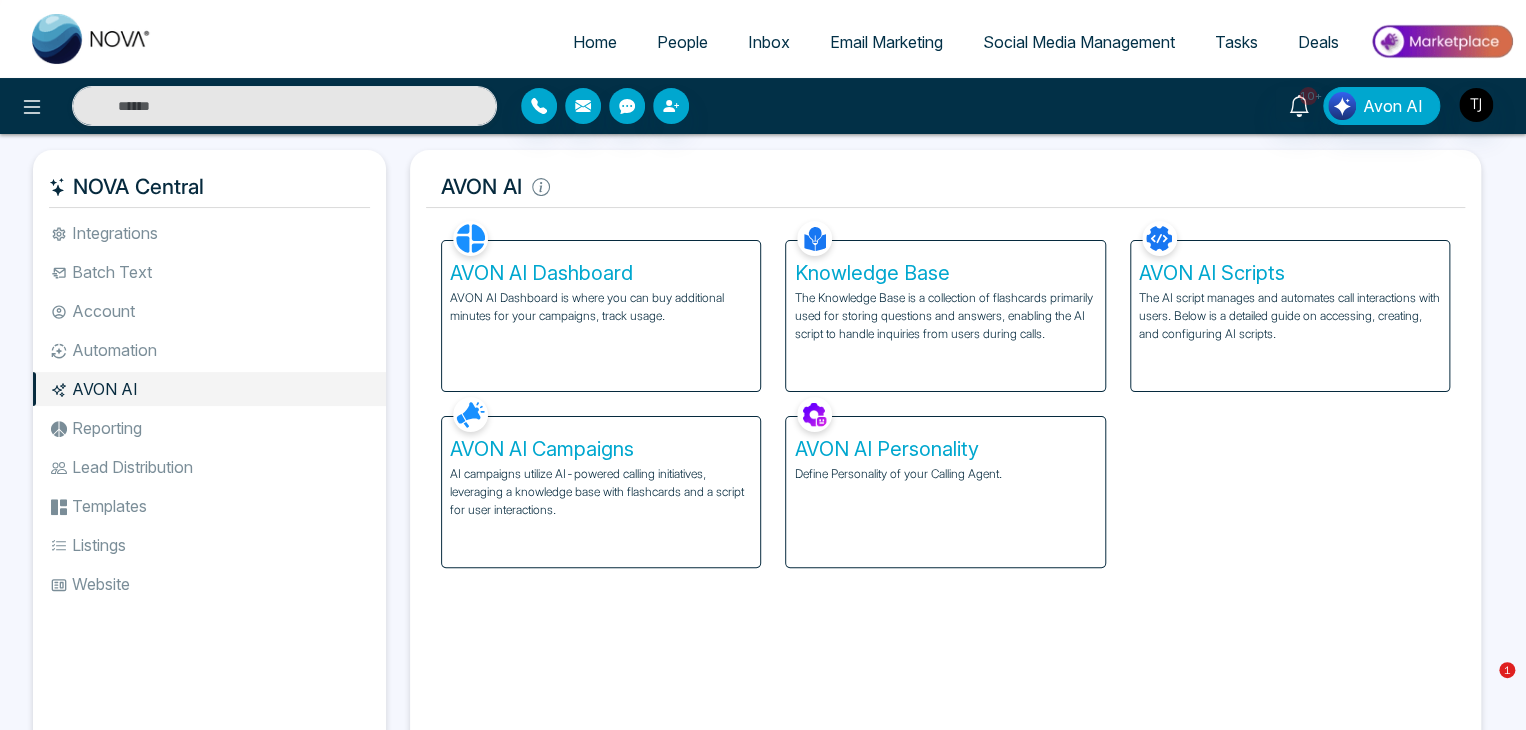 click on "Define Personality of your Calling Agent." at bounding box center (945, 474) 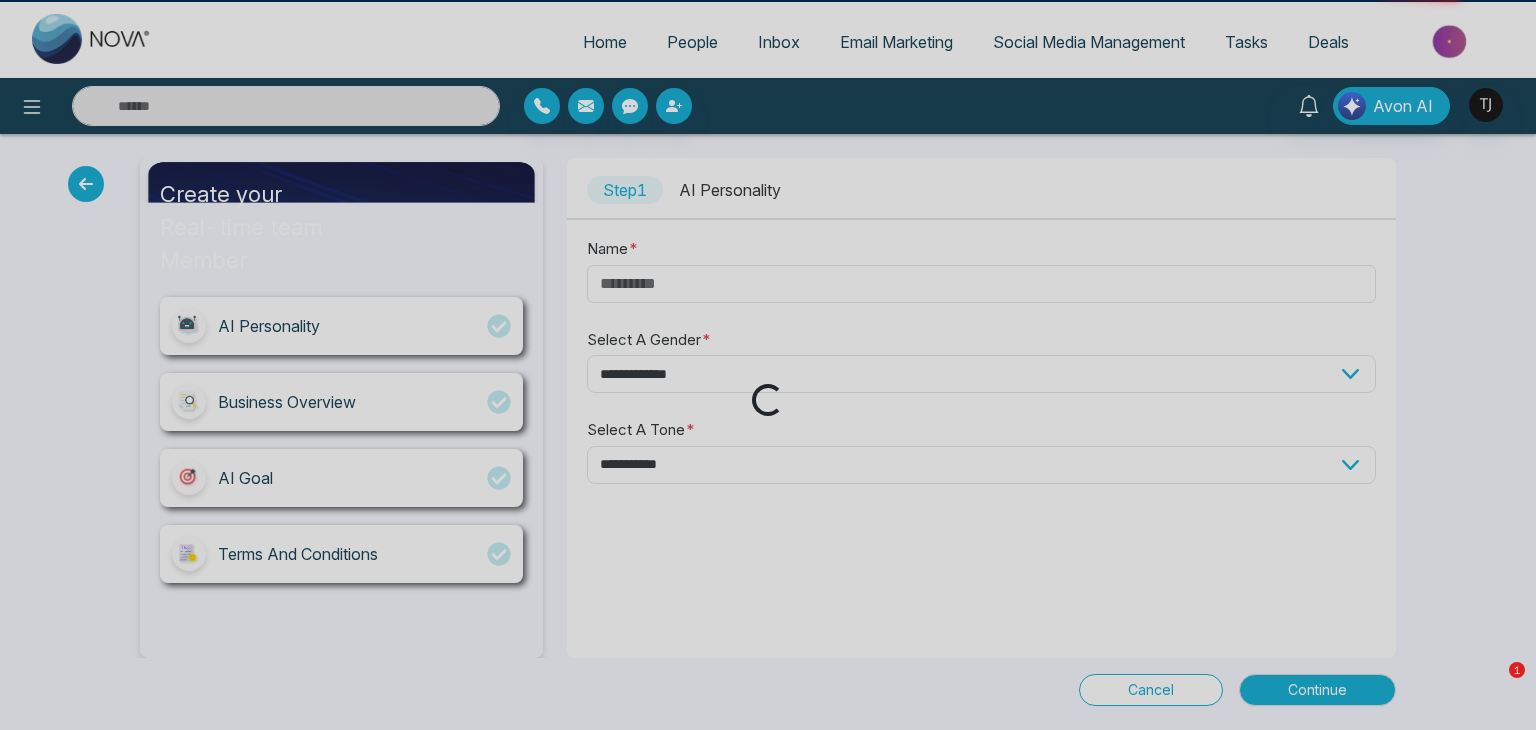 type on "****" 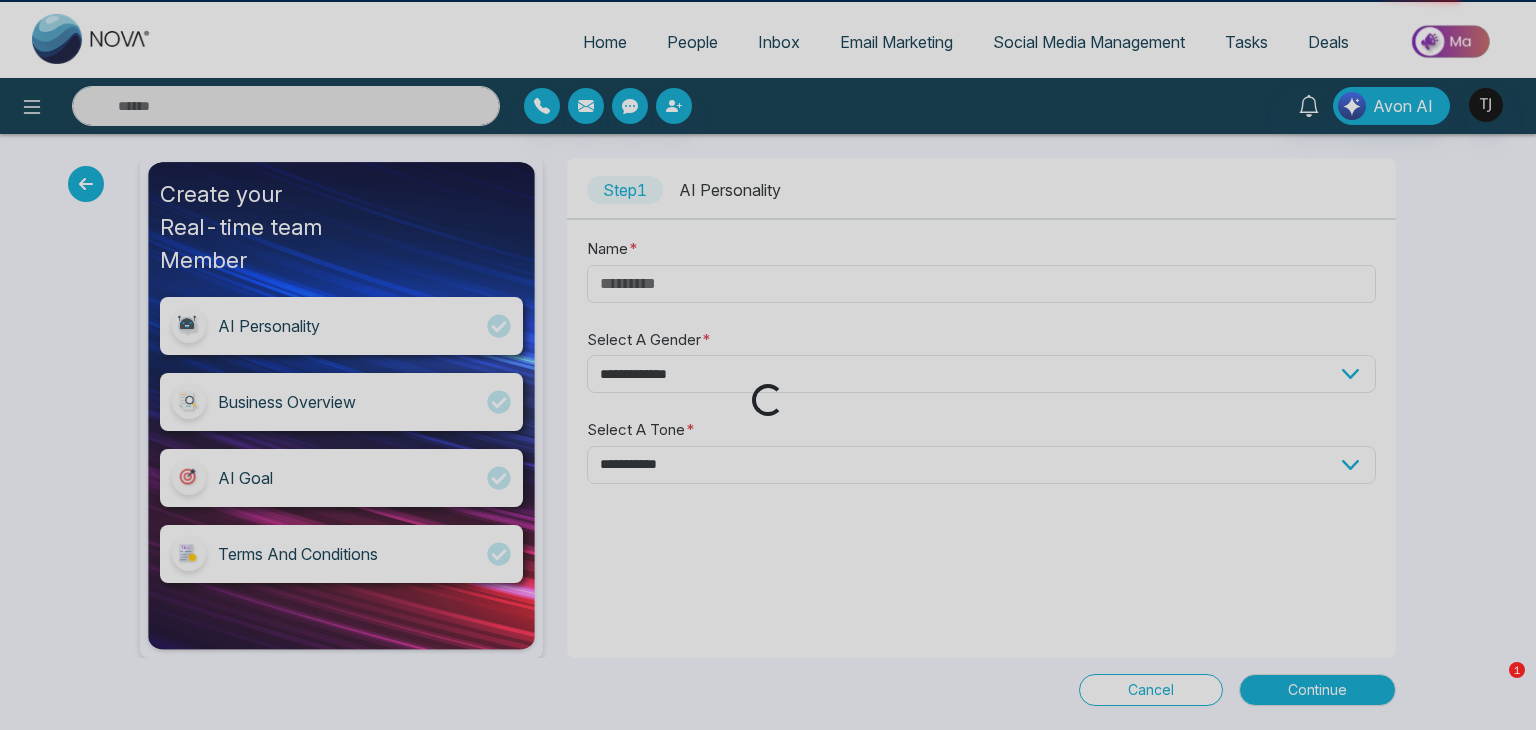 select on "****" 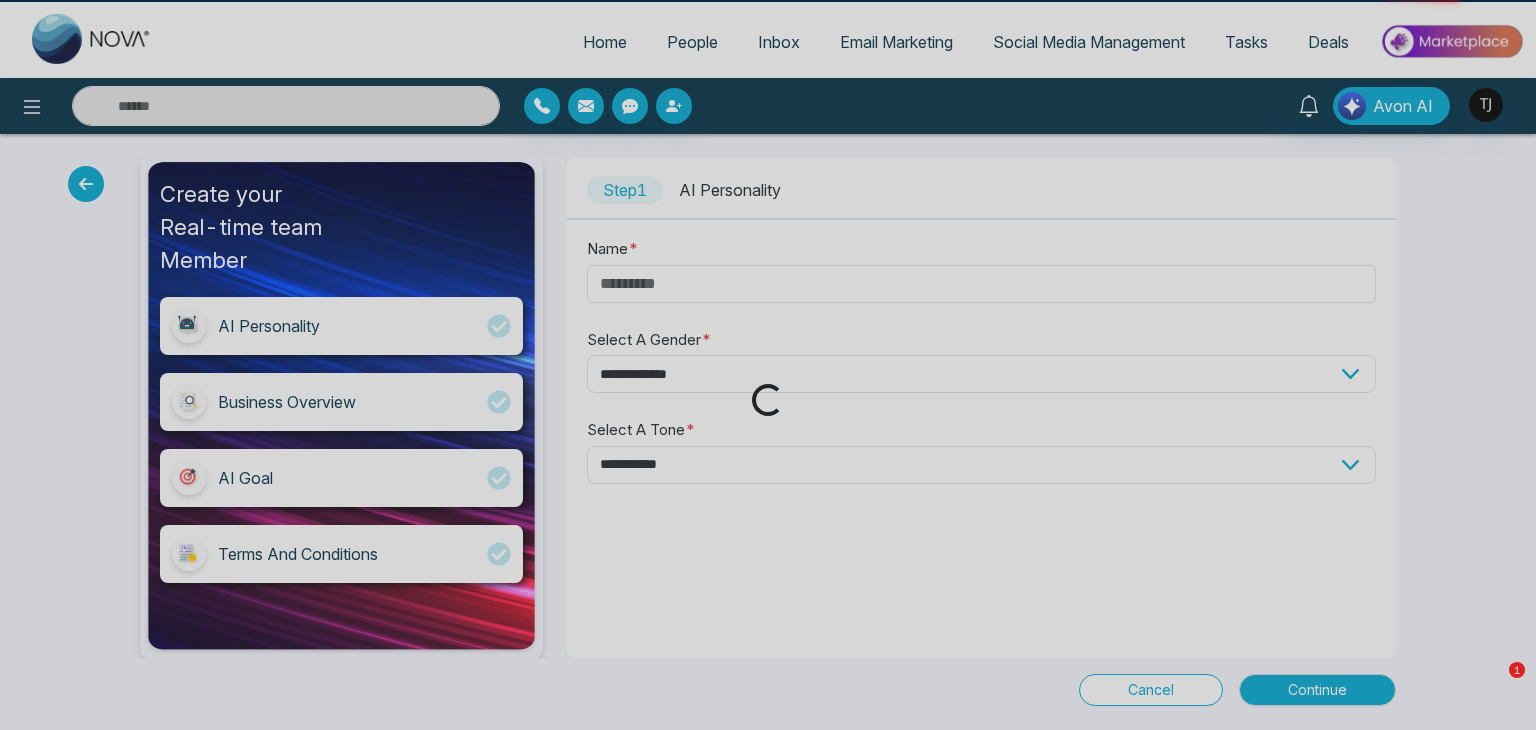 select on "********" 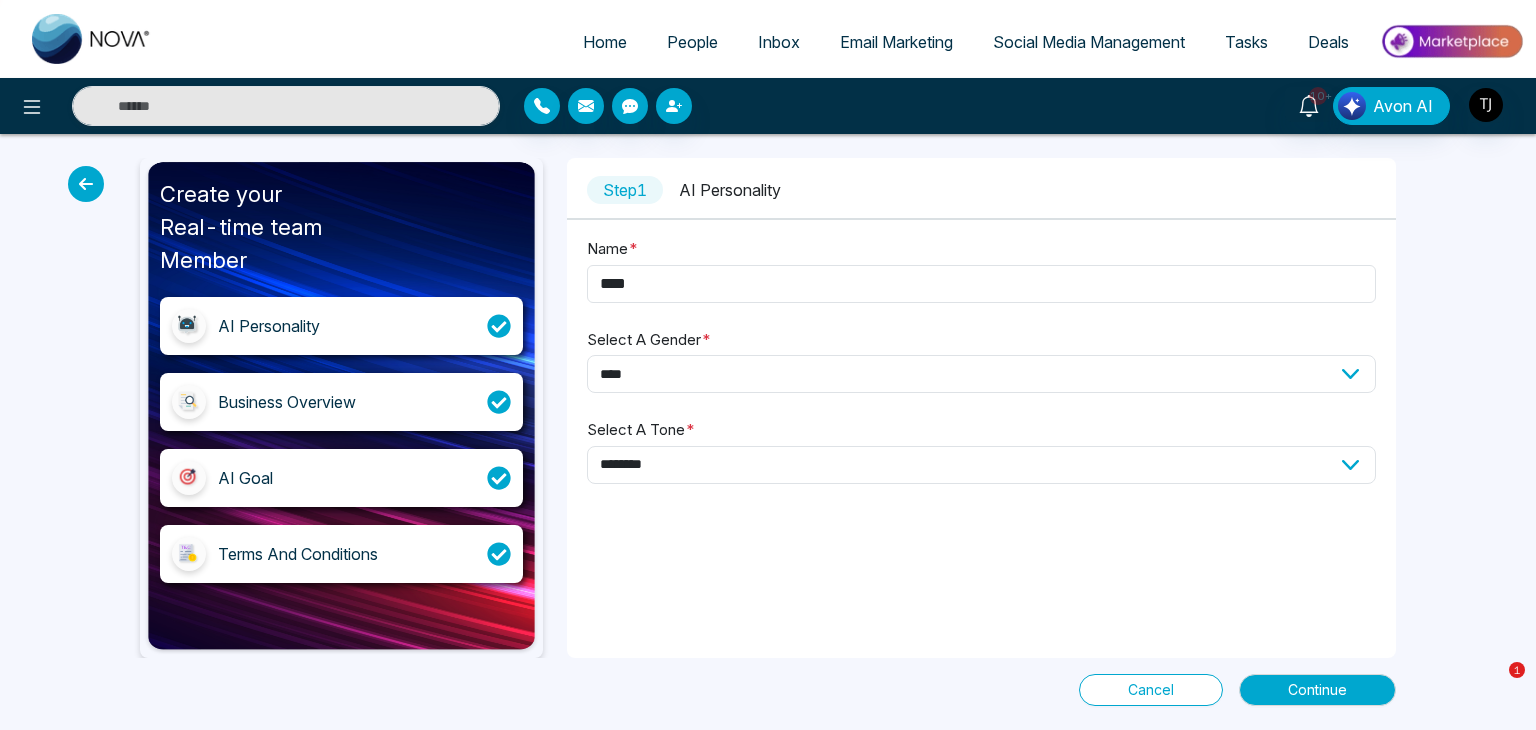 click on "Business Overview" at bounding box center [287, 402] 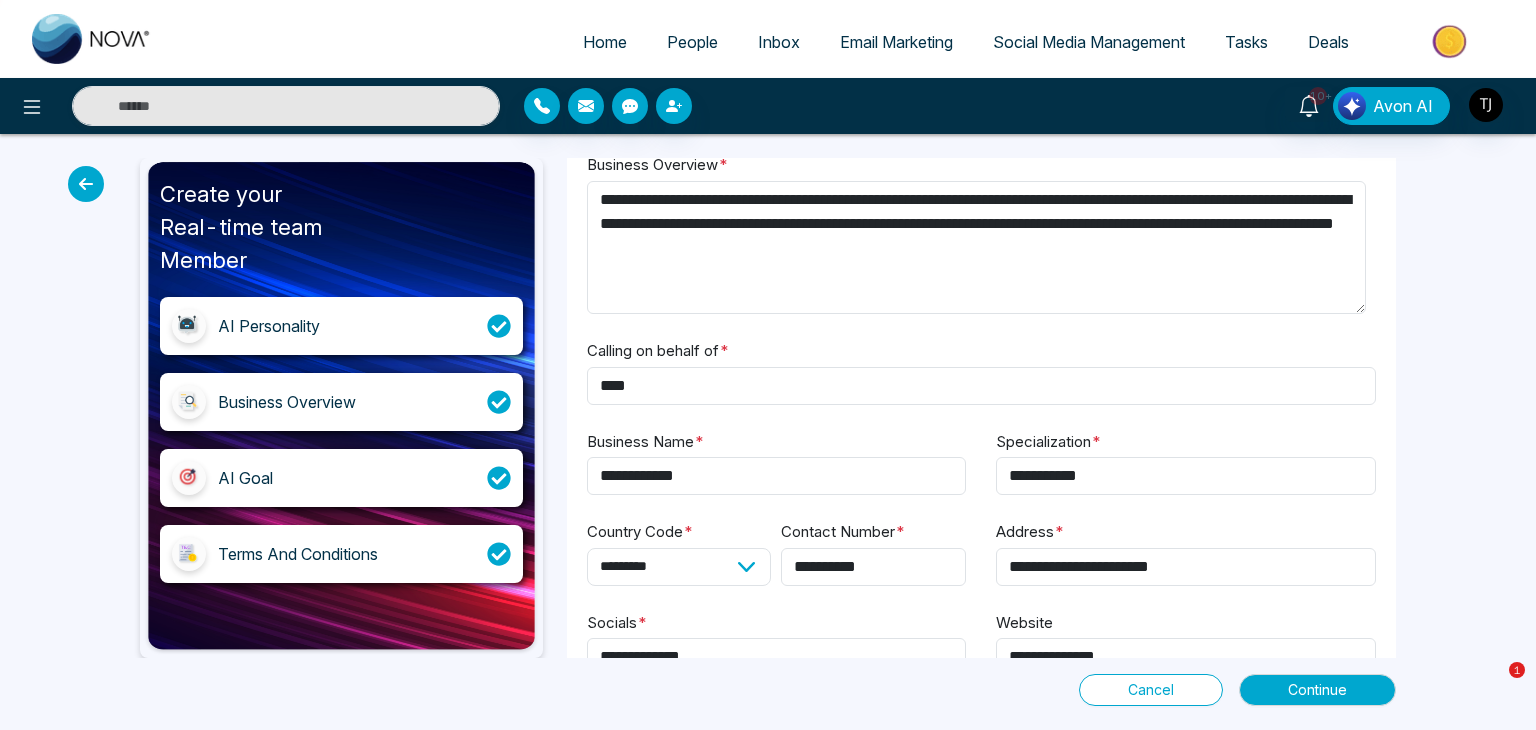 scroll, scrollTop: 142, scrollLeft: 0, axis: vertical 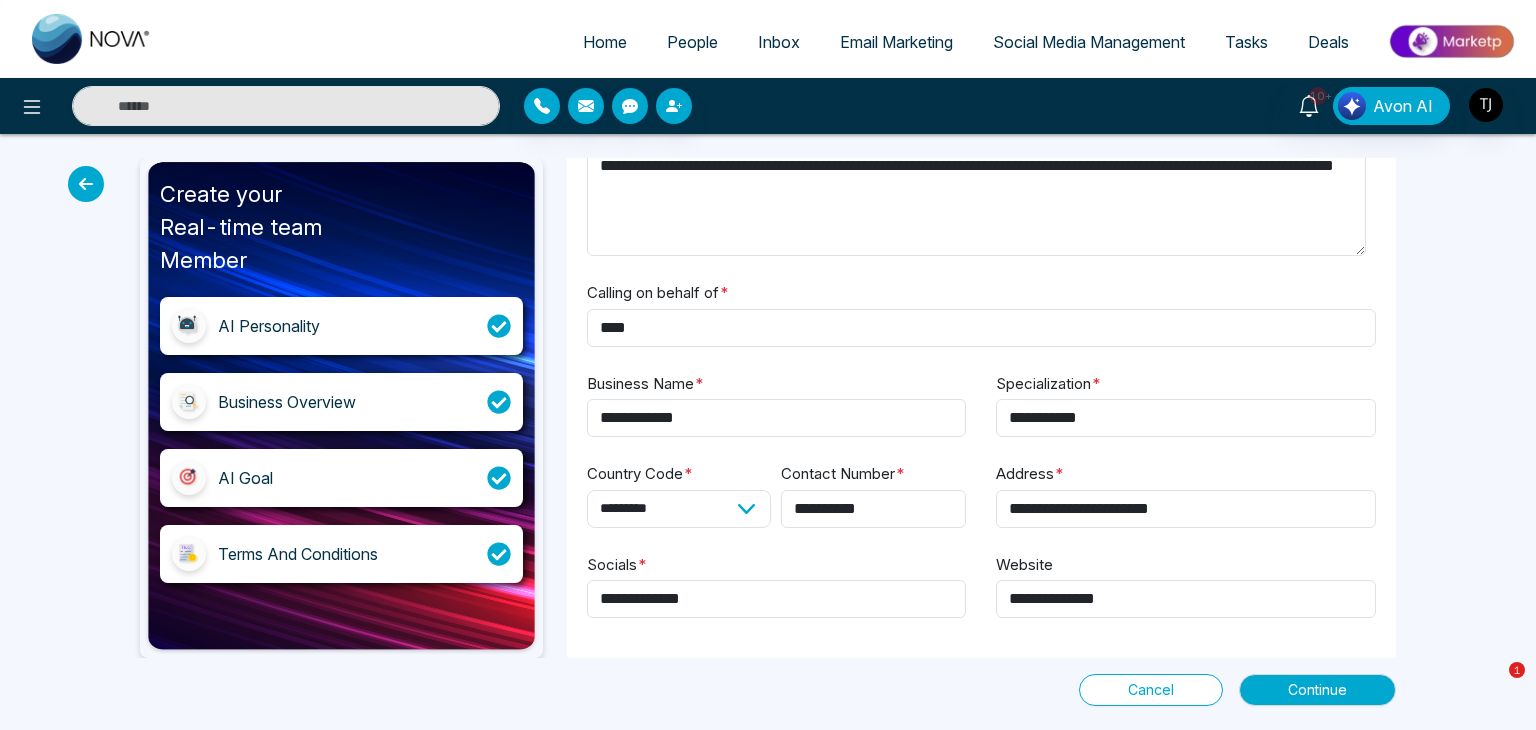 click on "AI Goal" at bounding box center [341, 478] 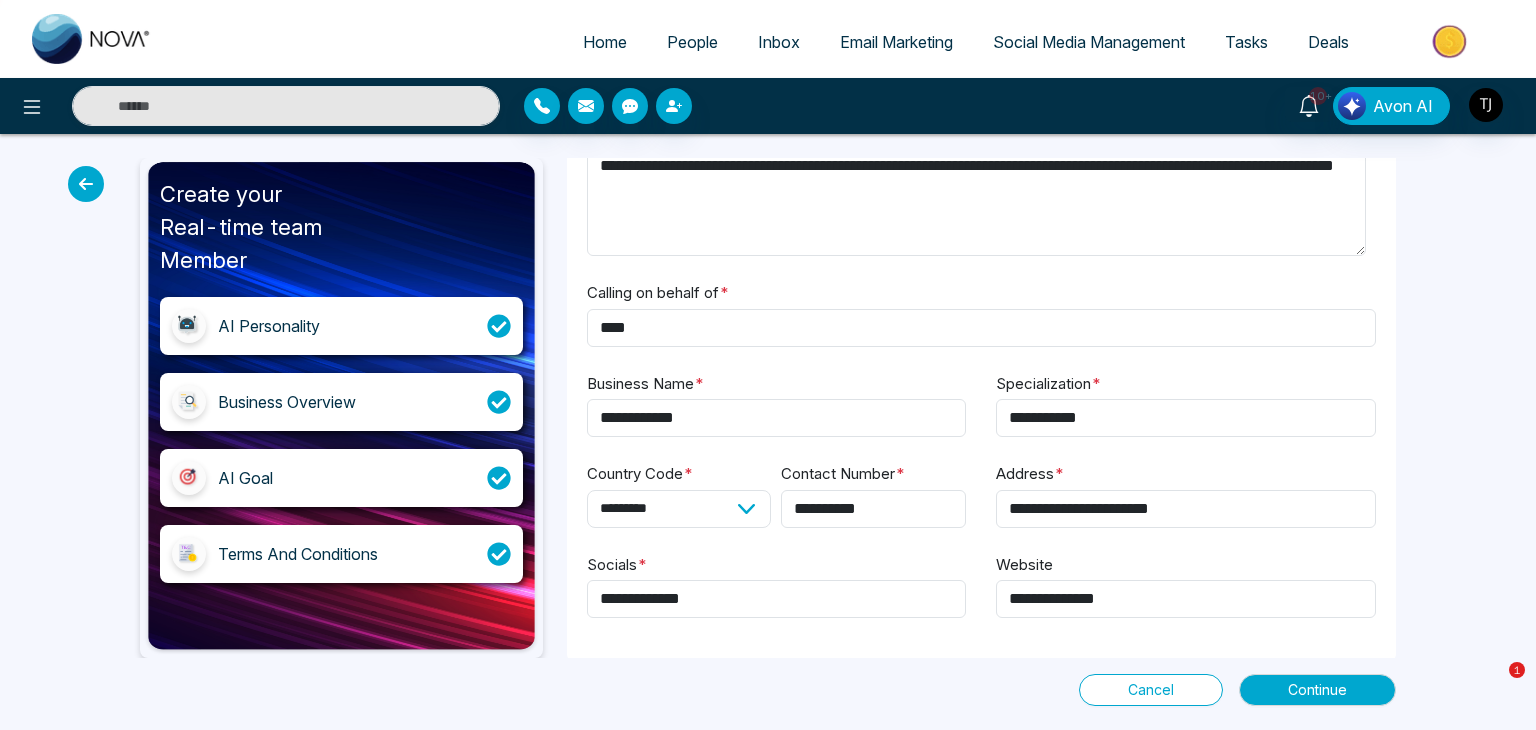 scroll, scrollTop: 0, scrollLeft: 0, axis: both 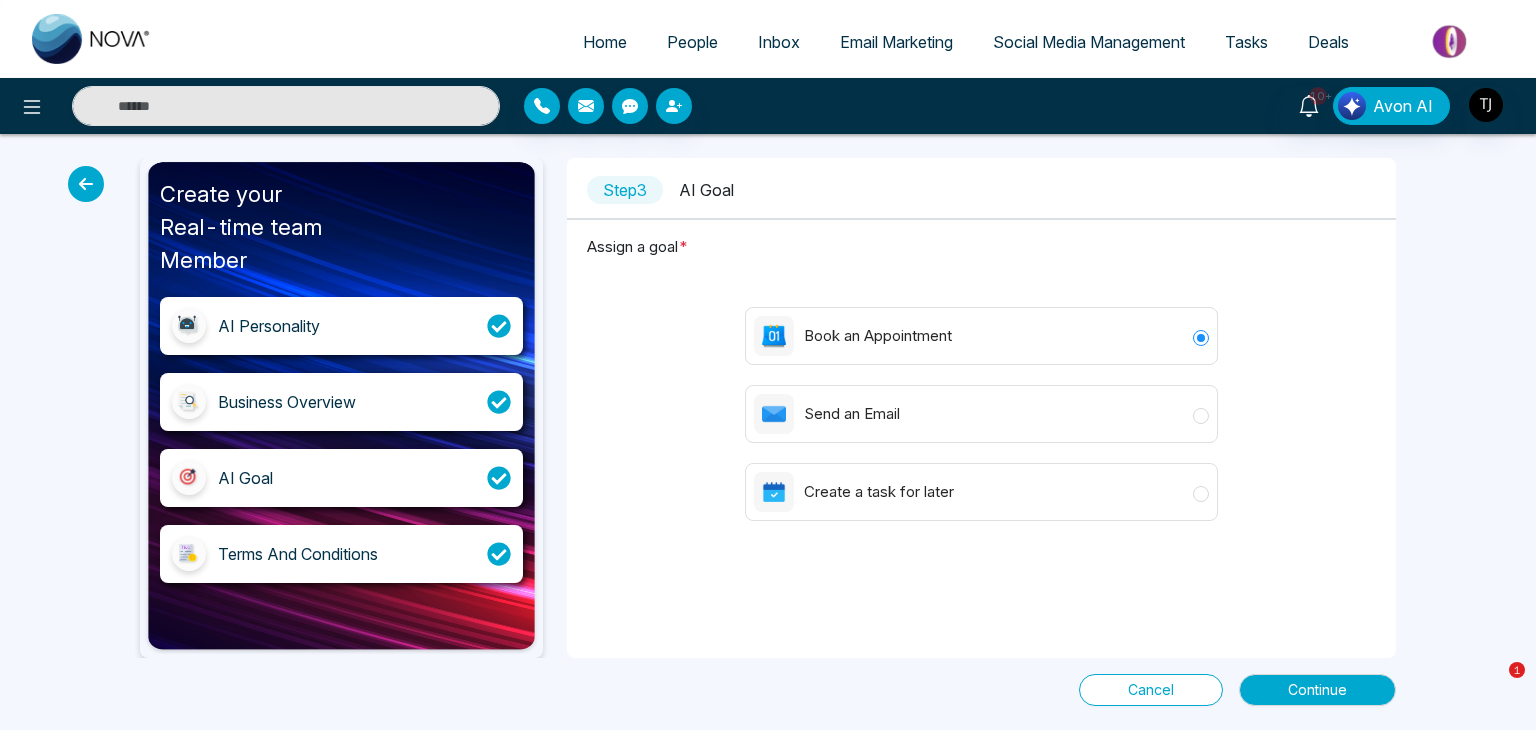 click at bounding box center (86, 184) 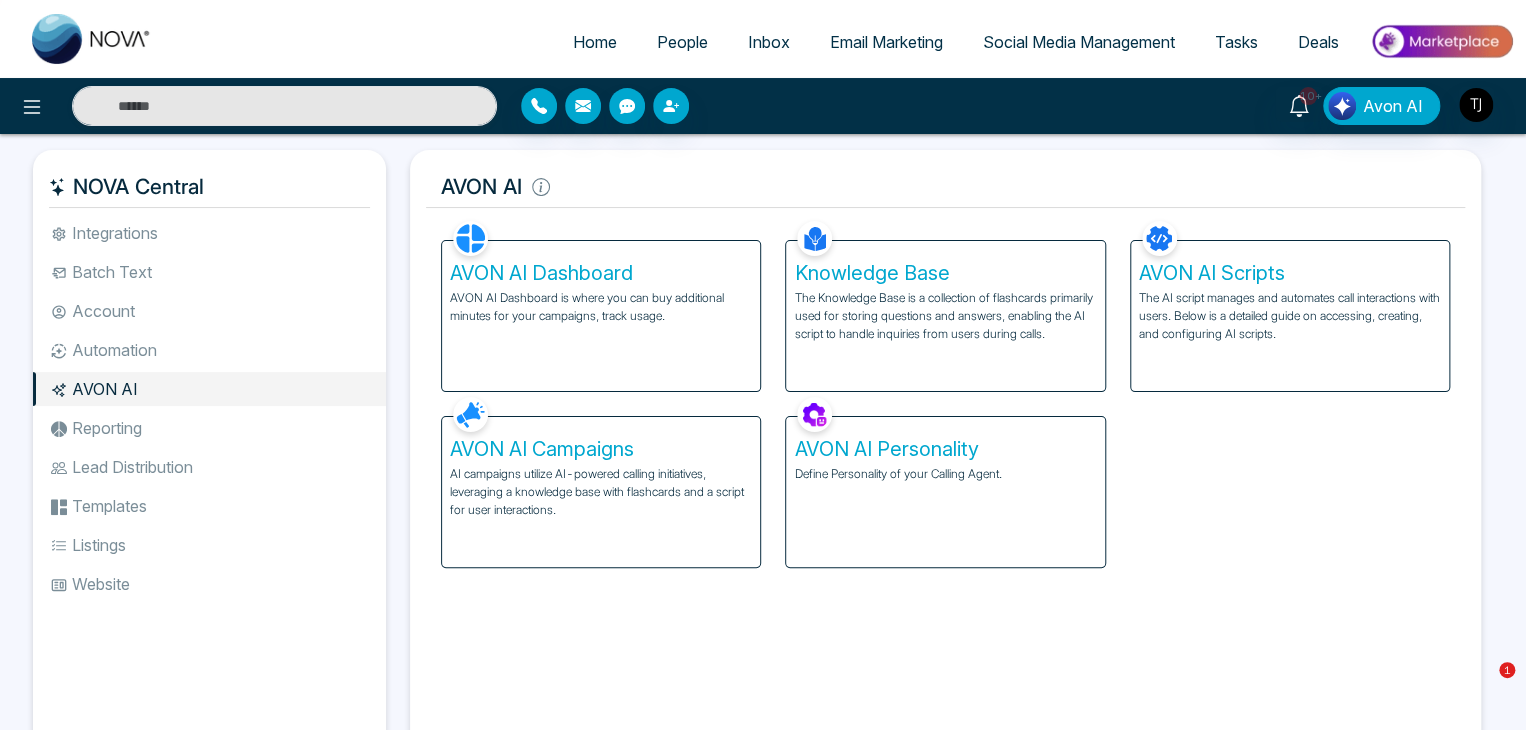 click on "AI campaigns utilize AI-powered calling initiatives, leveraging a knowledge base with flashcards and a script for user interactions." at bounding box center [601, 492] 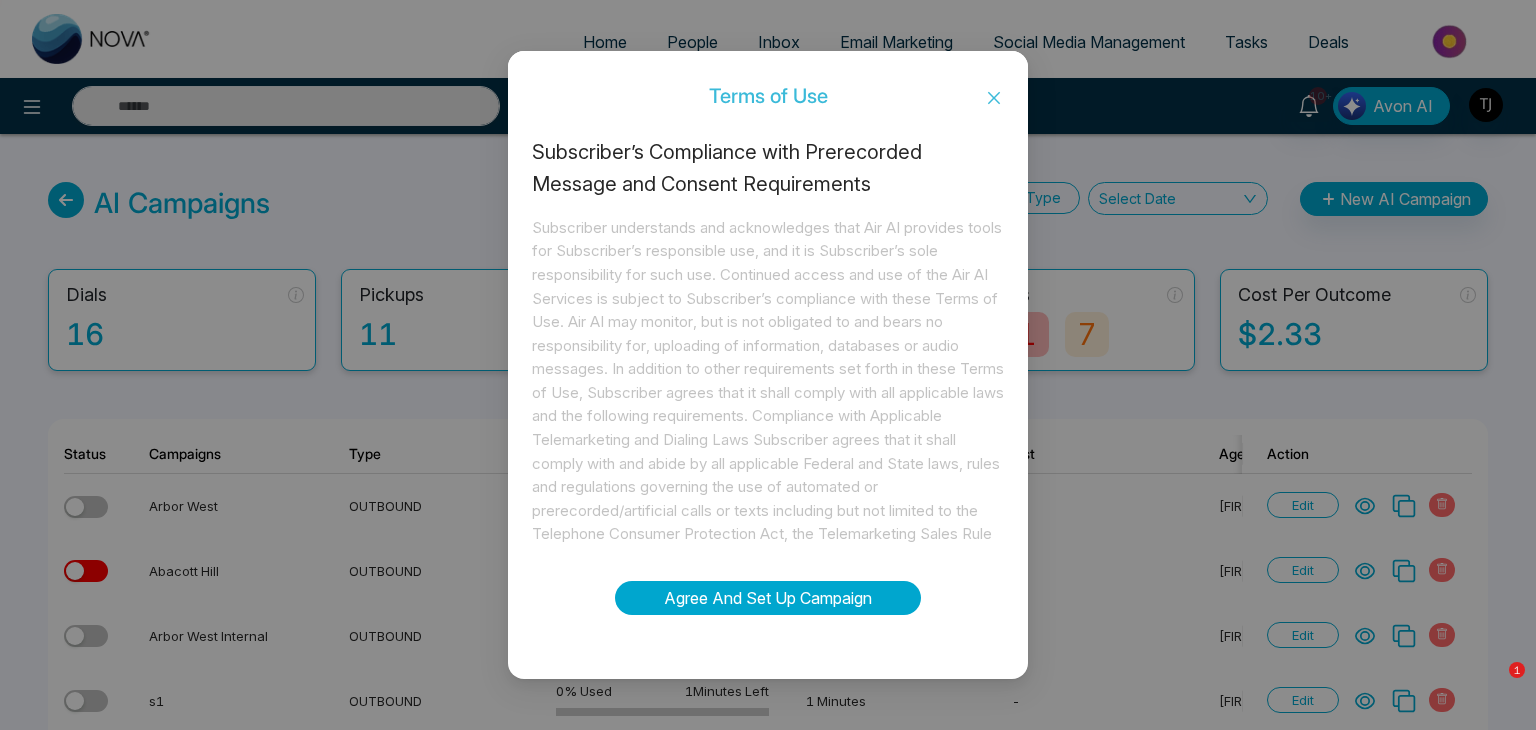 click on "Agree And Set Up Campaign" at bounding box center [768, 598] 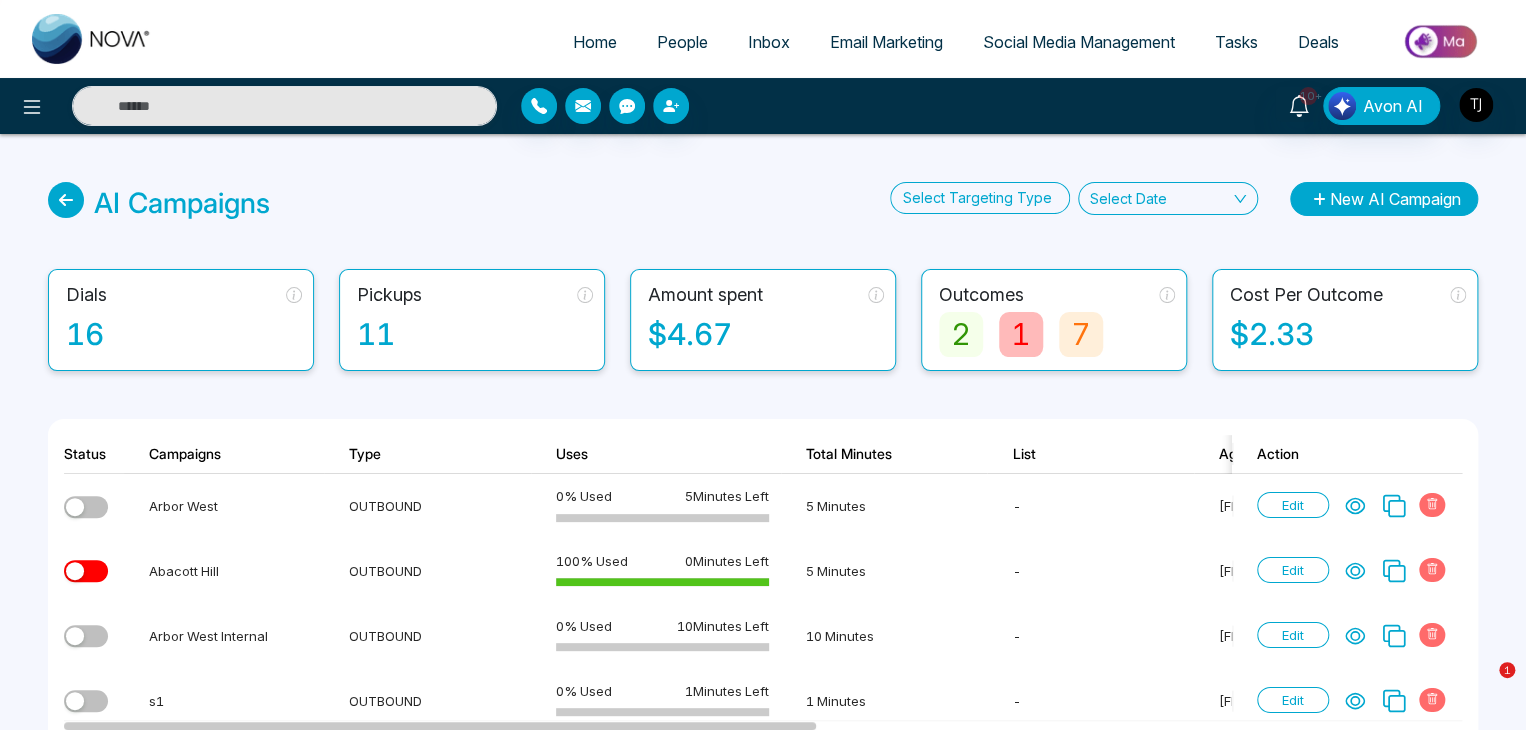 click on "New AI Campaign" at bounding box center (1384, 199) 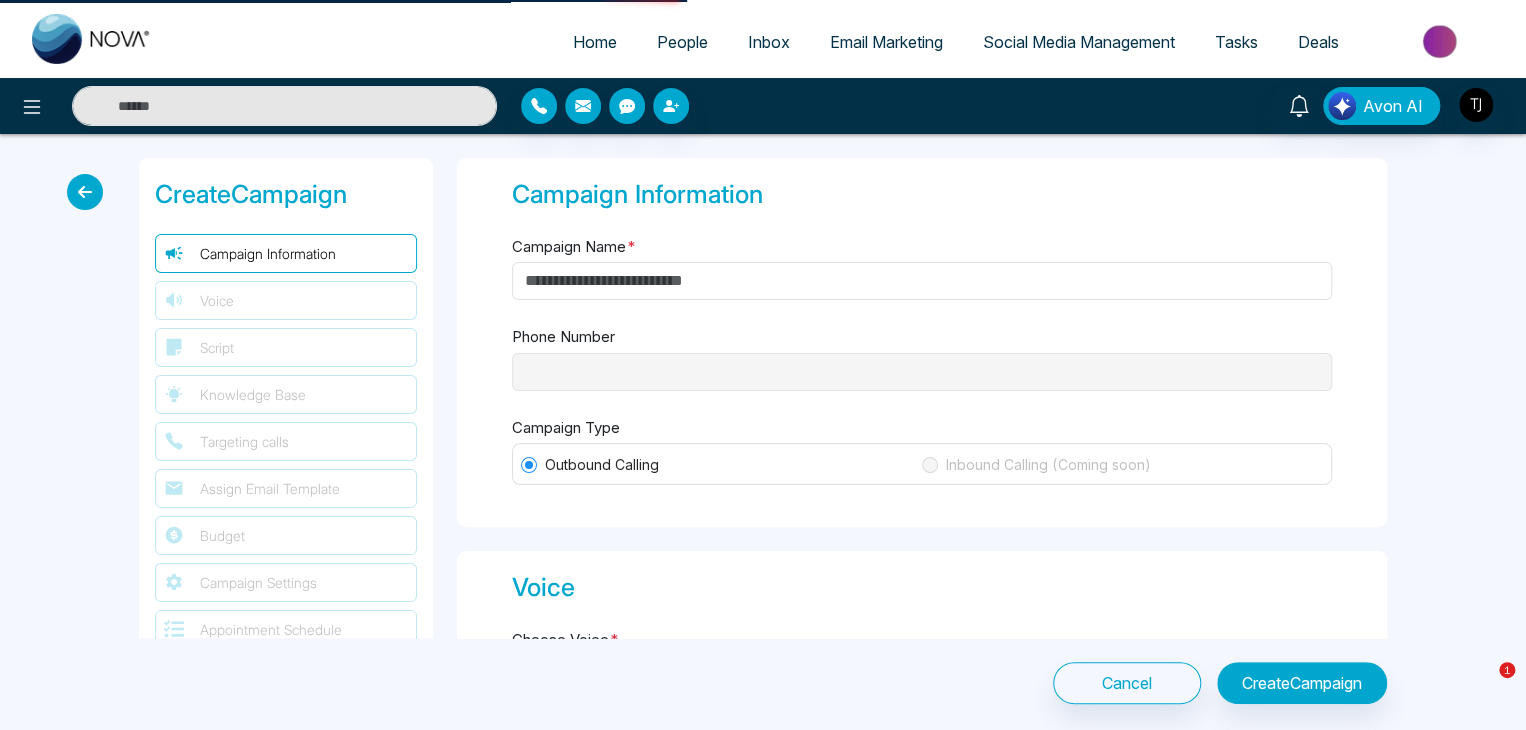 type on "**********" 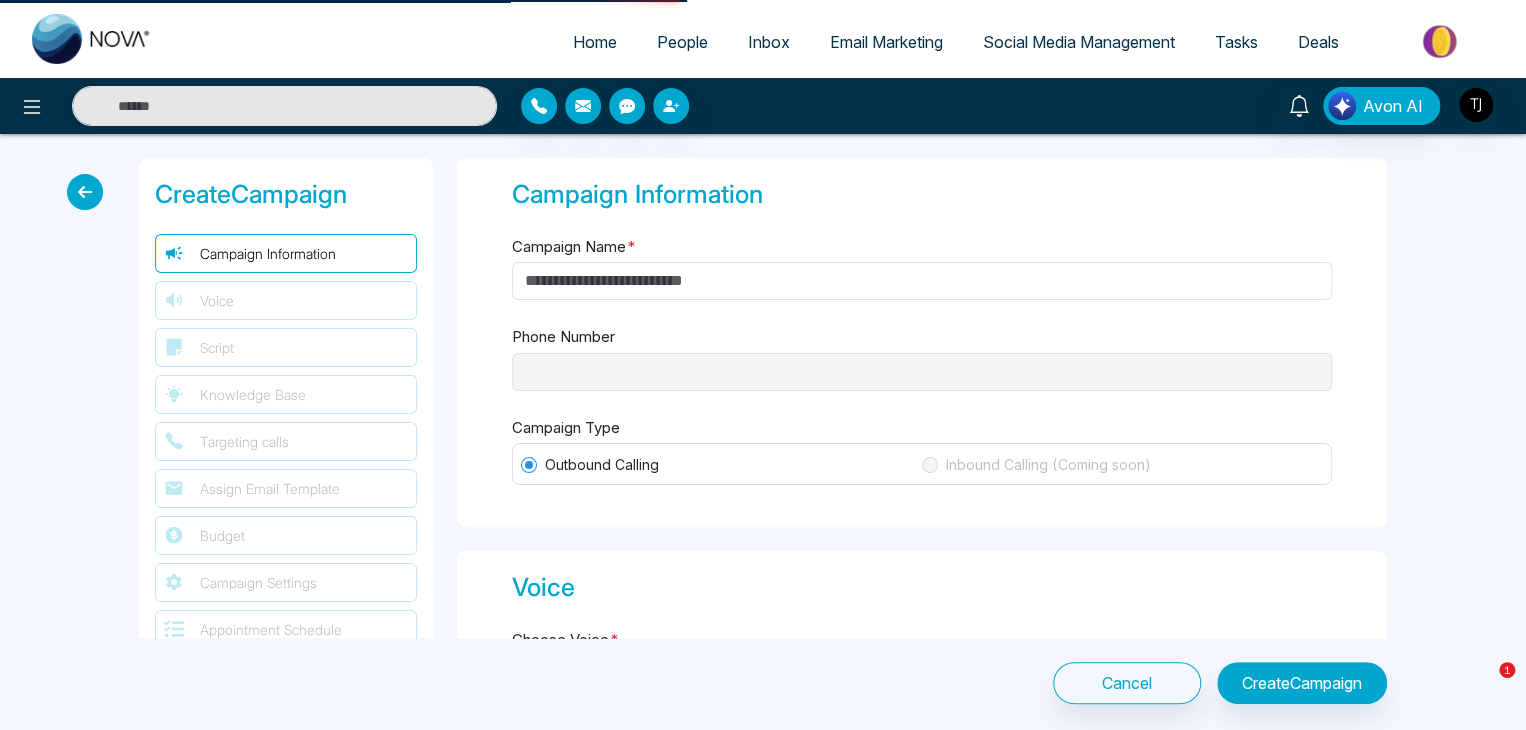 type on "********" 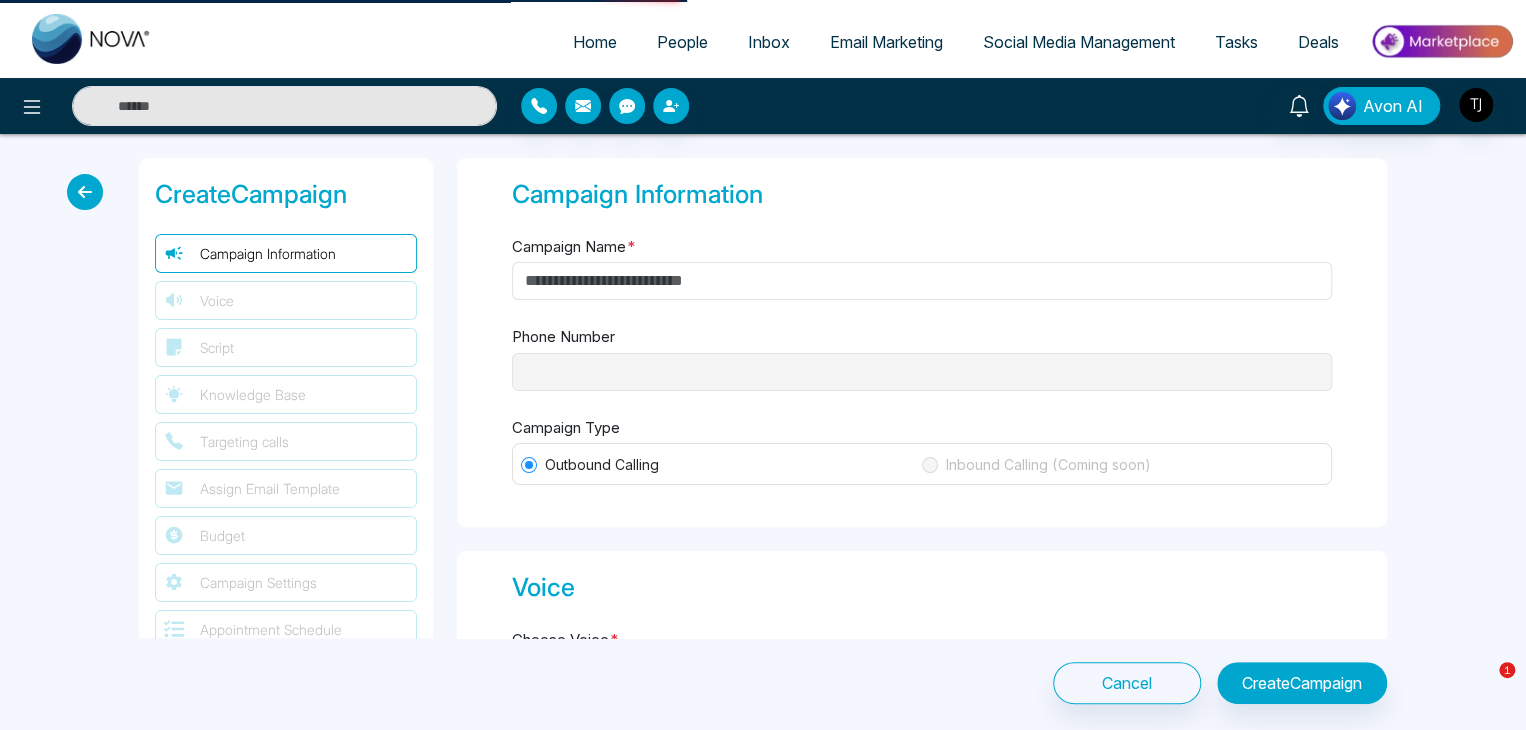 type on "********" 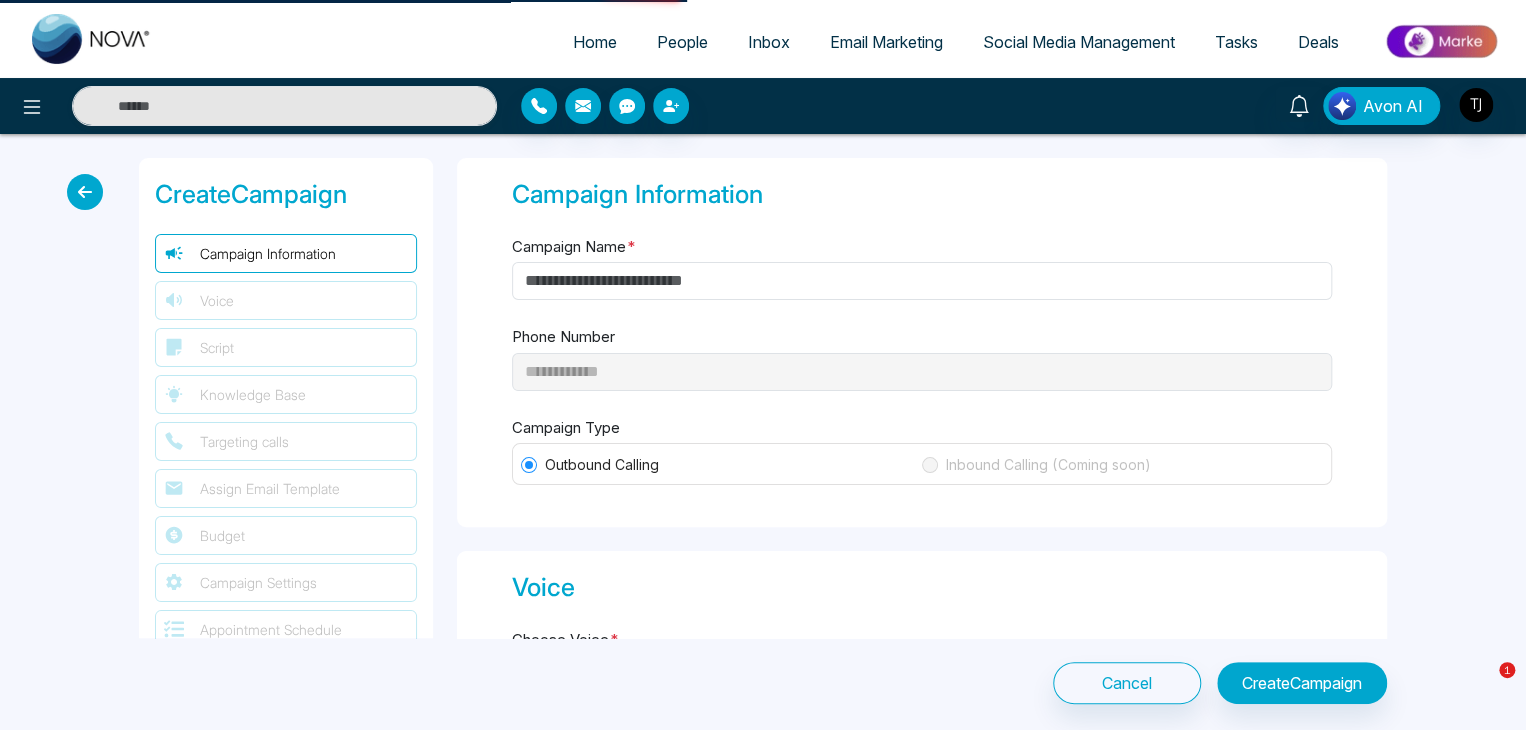 type on "**********" 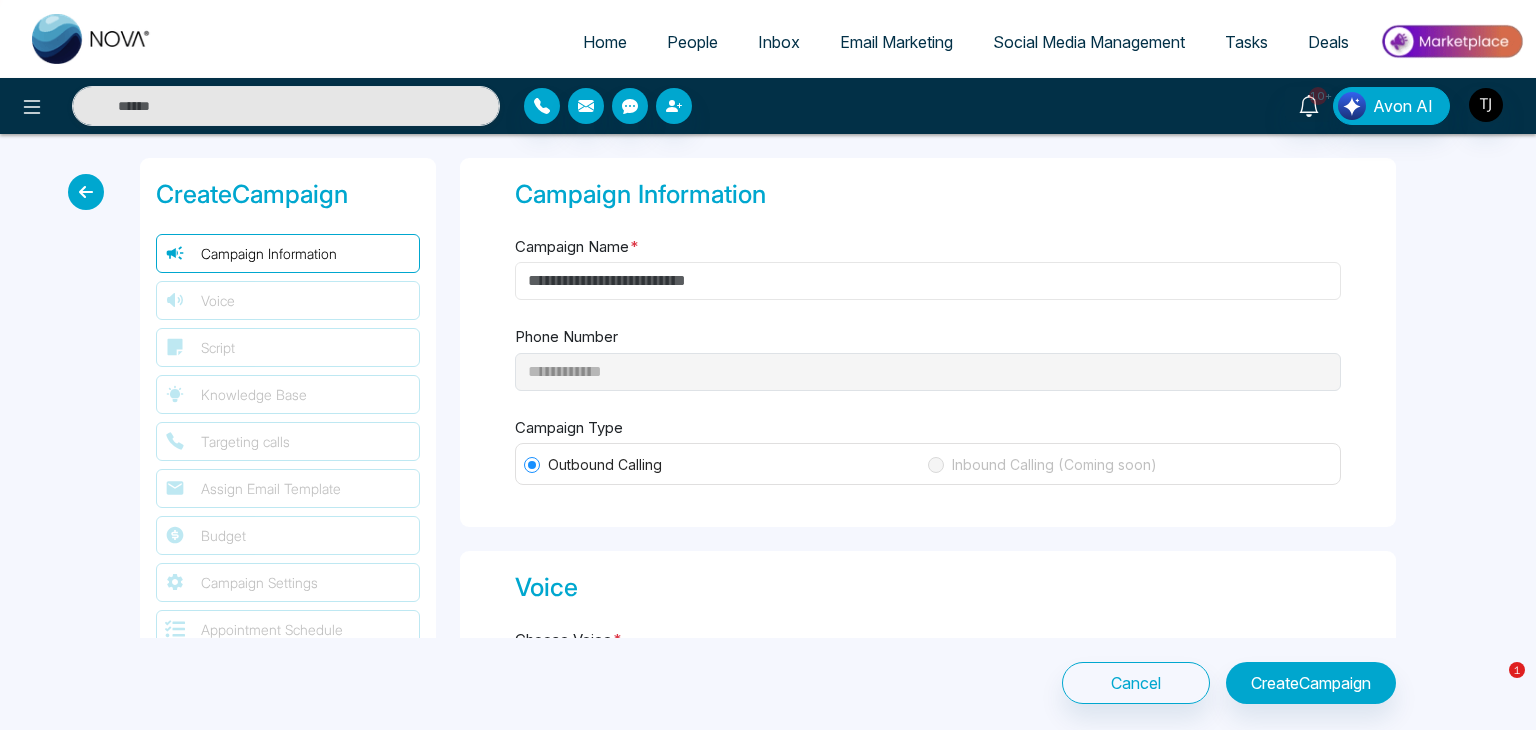 click on "Campaign Name  *" at bounding box center (928, 281) 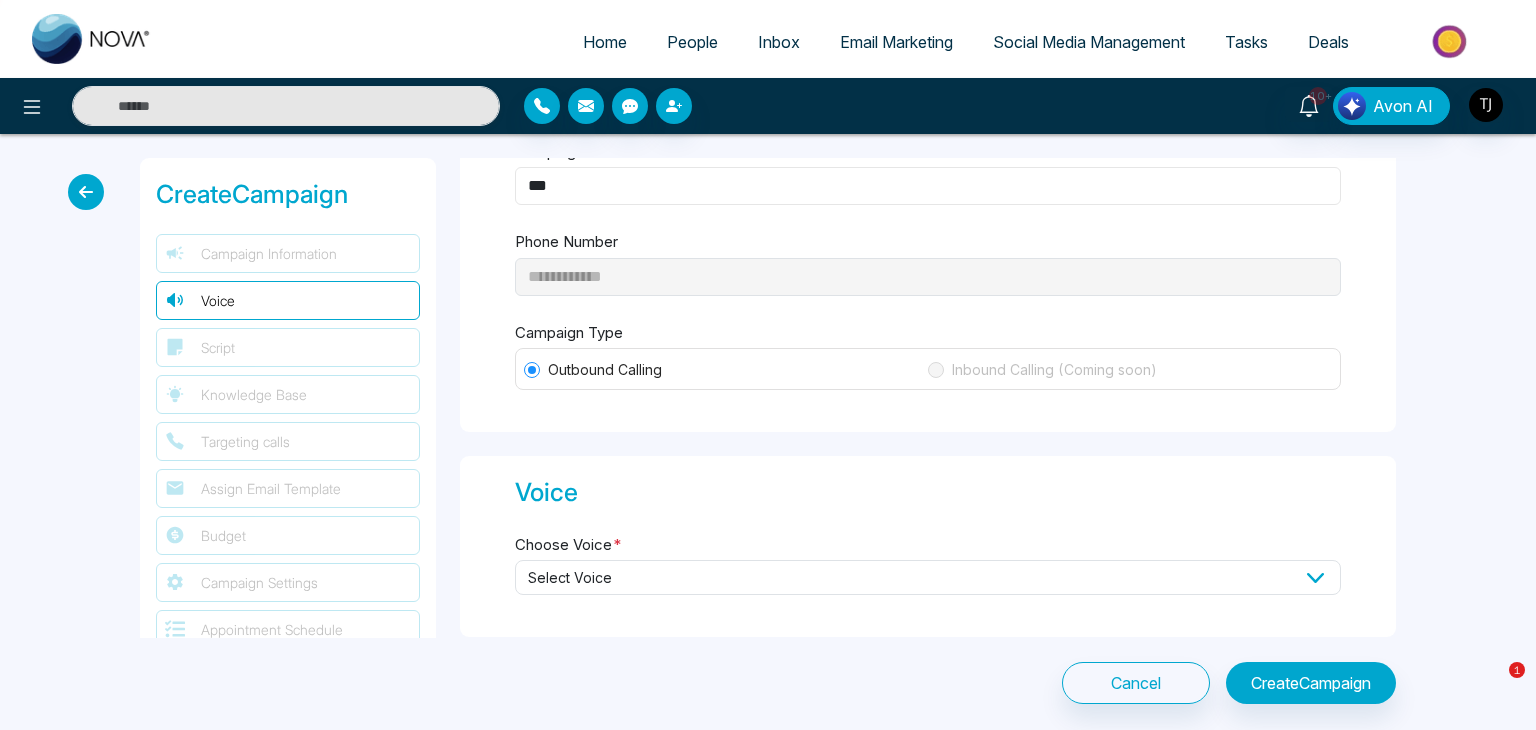 scroll, scrollTop: 308, scrollLeft: 0, axis: vertical 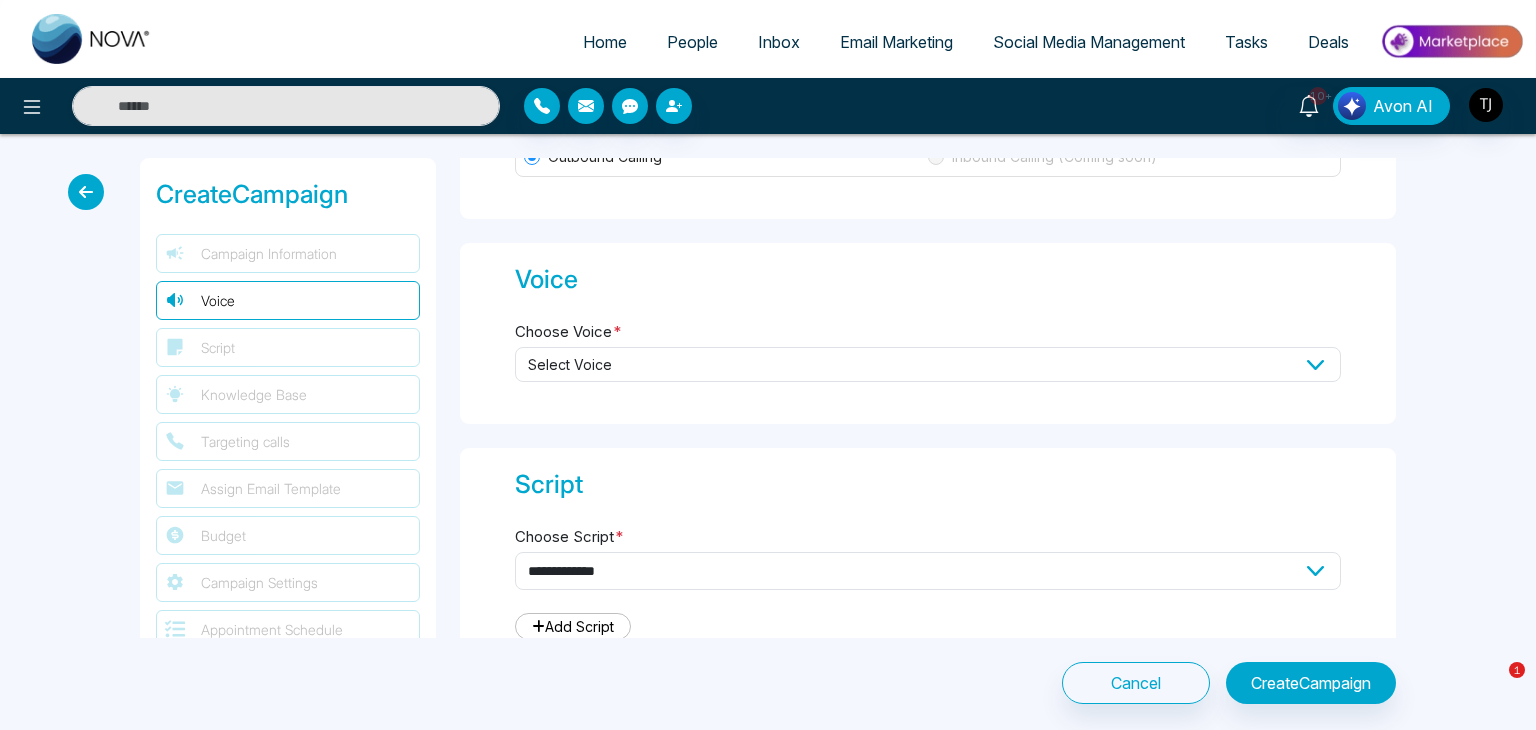 type on "***" 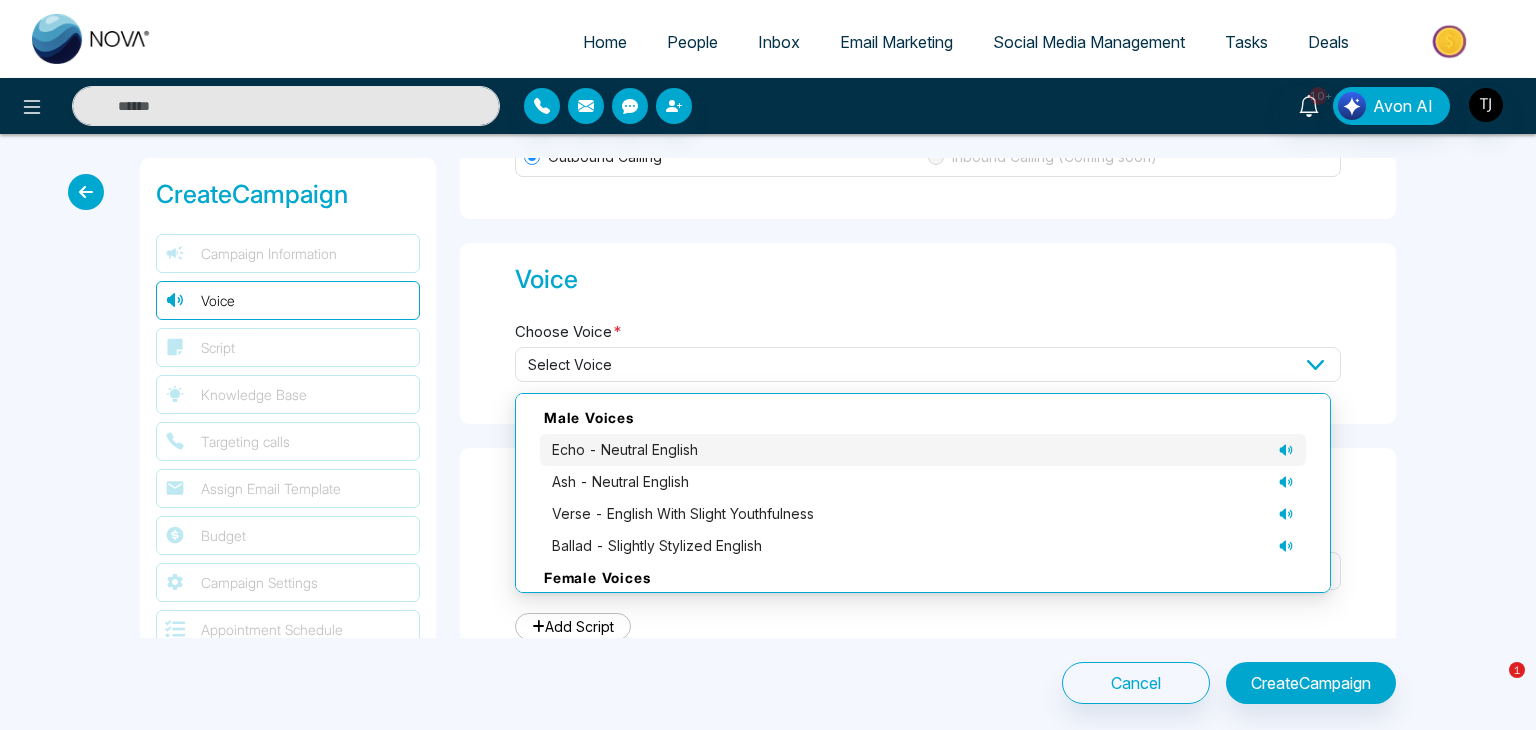 click on "echo - neutral English" at bounding box center (625, 450) 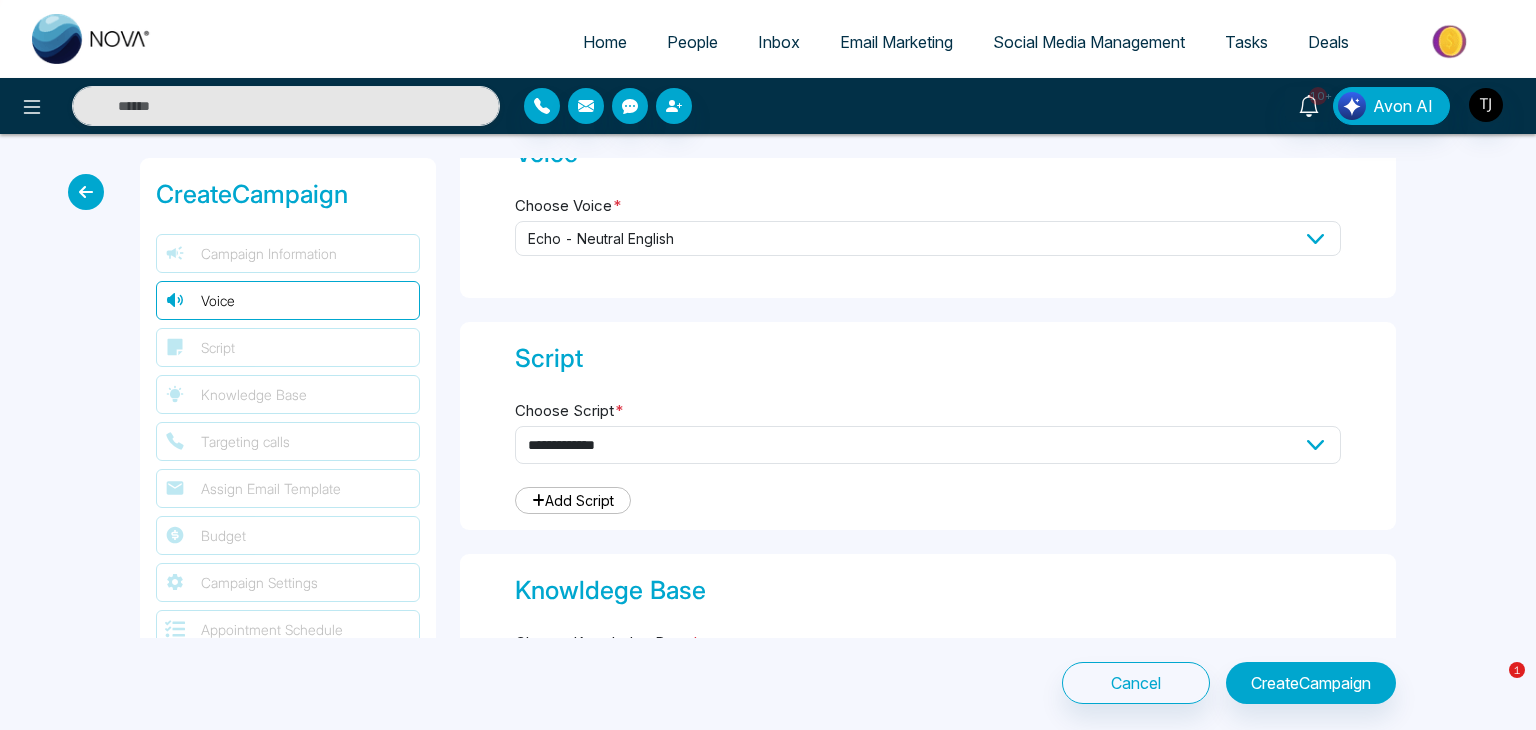 scroll, scrollTop: 440, scrollLeft: 0, axis: vertical 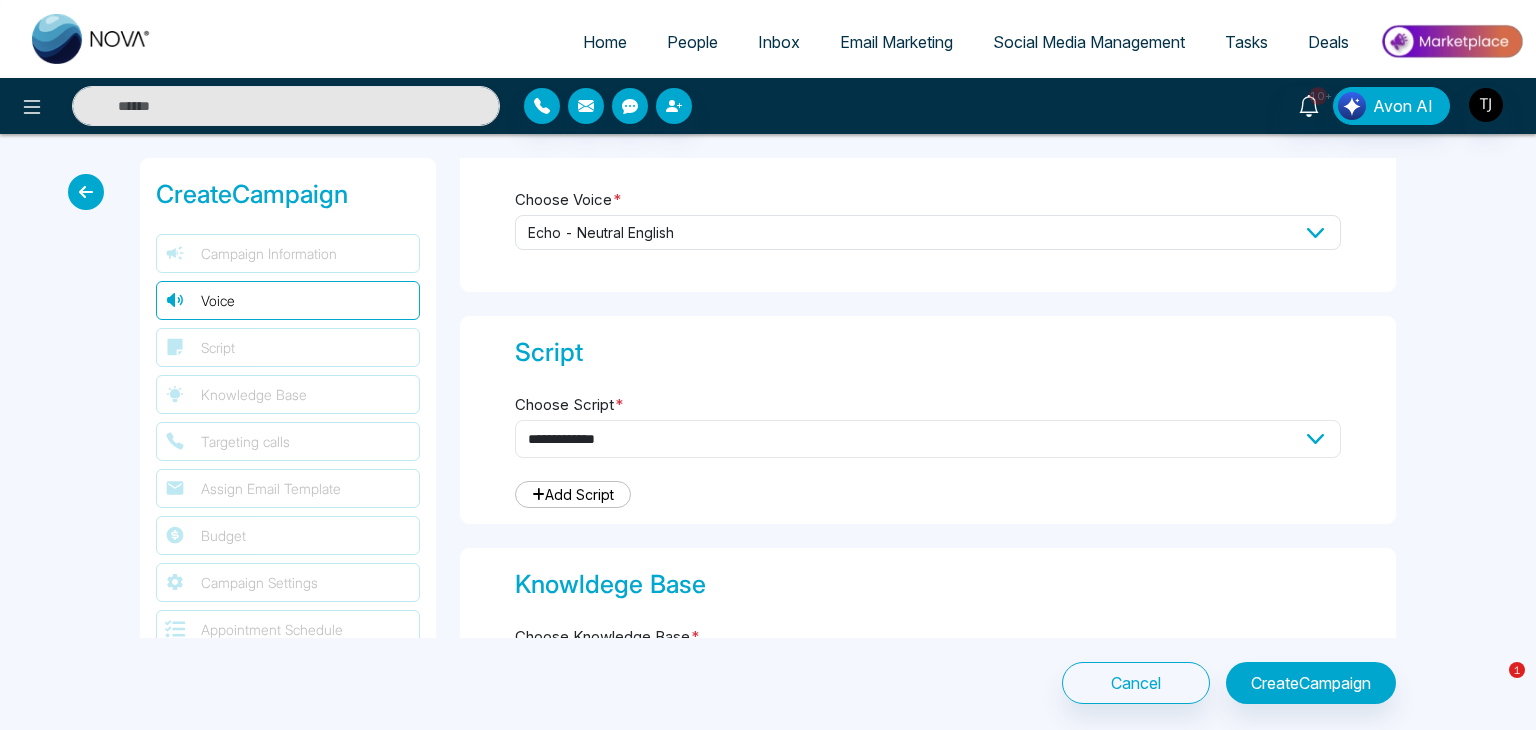 click on "**********" at bounding box center (928, 439) 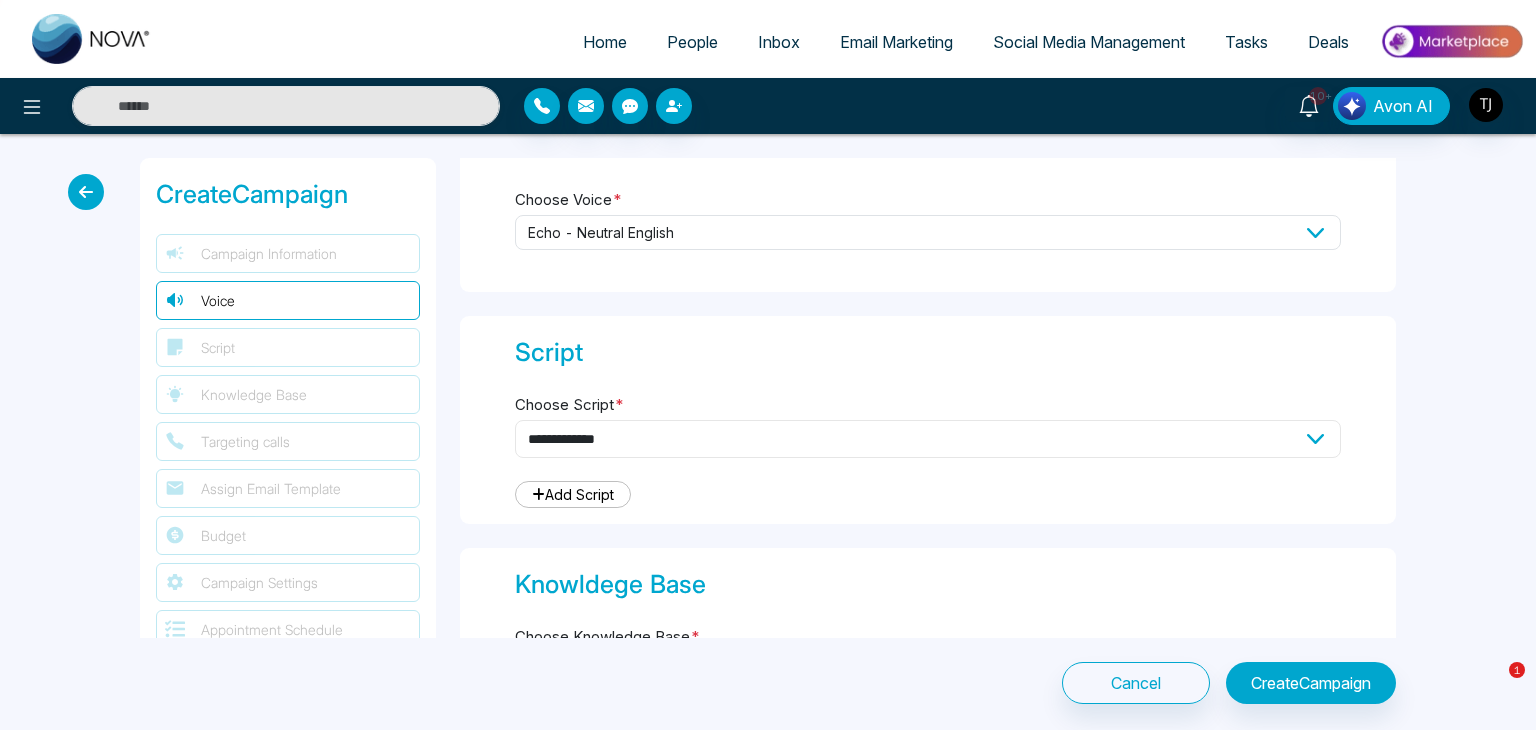 select on "***" 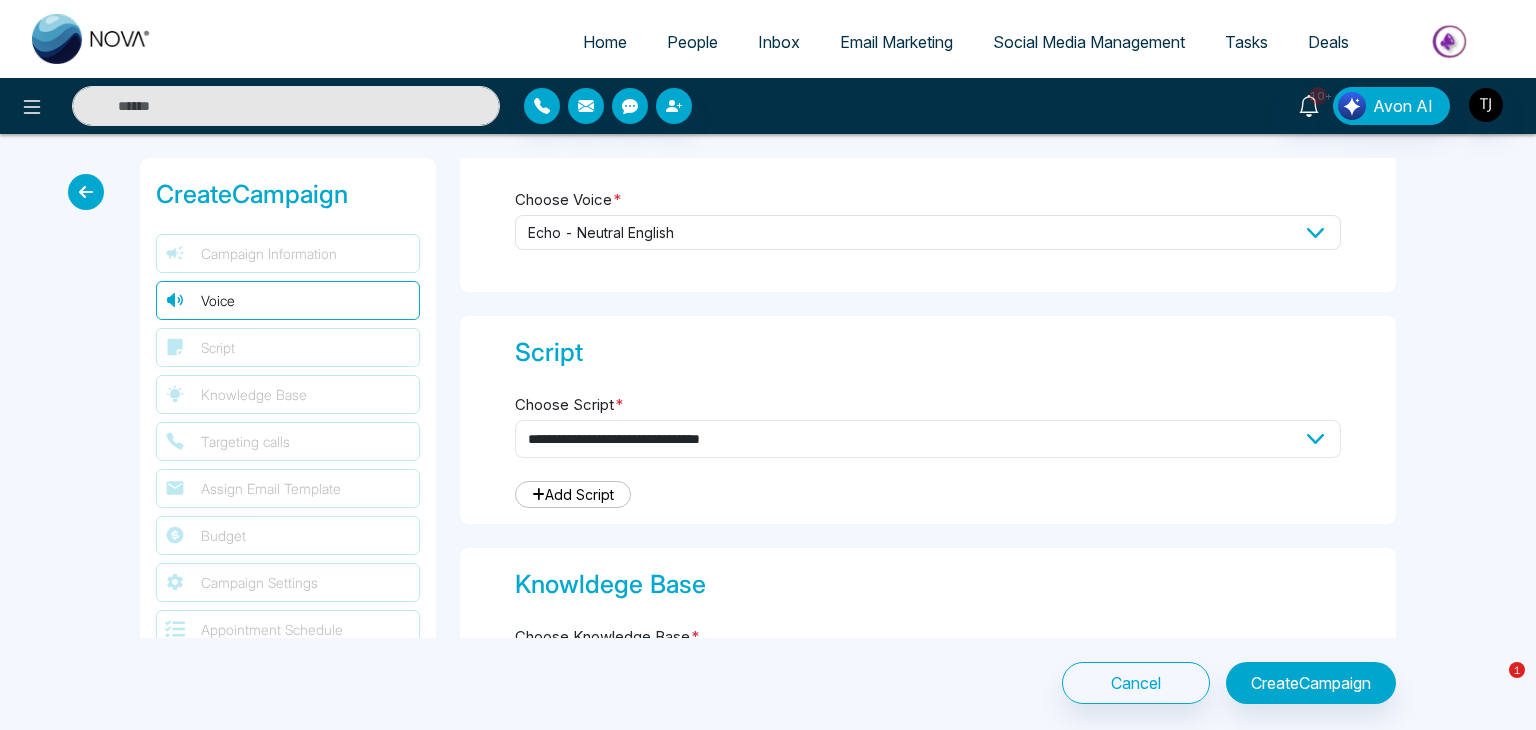 click on "**********" at bounding box center [928, 439] 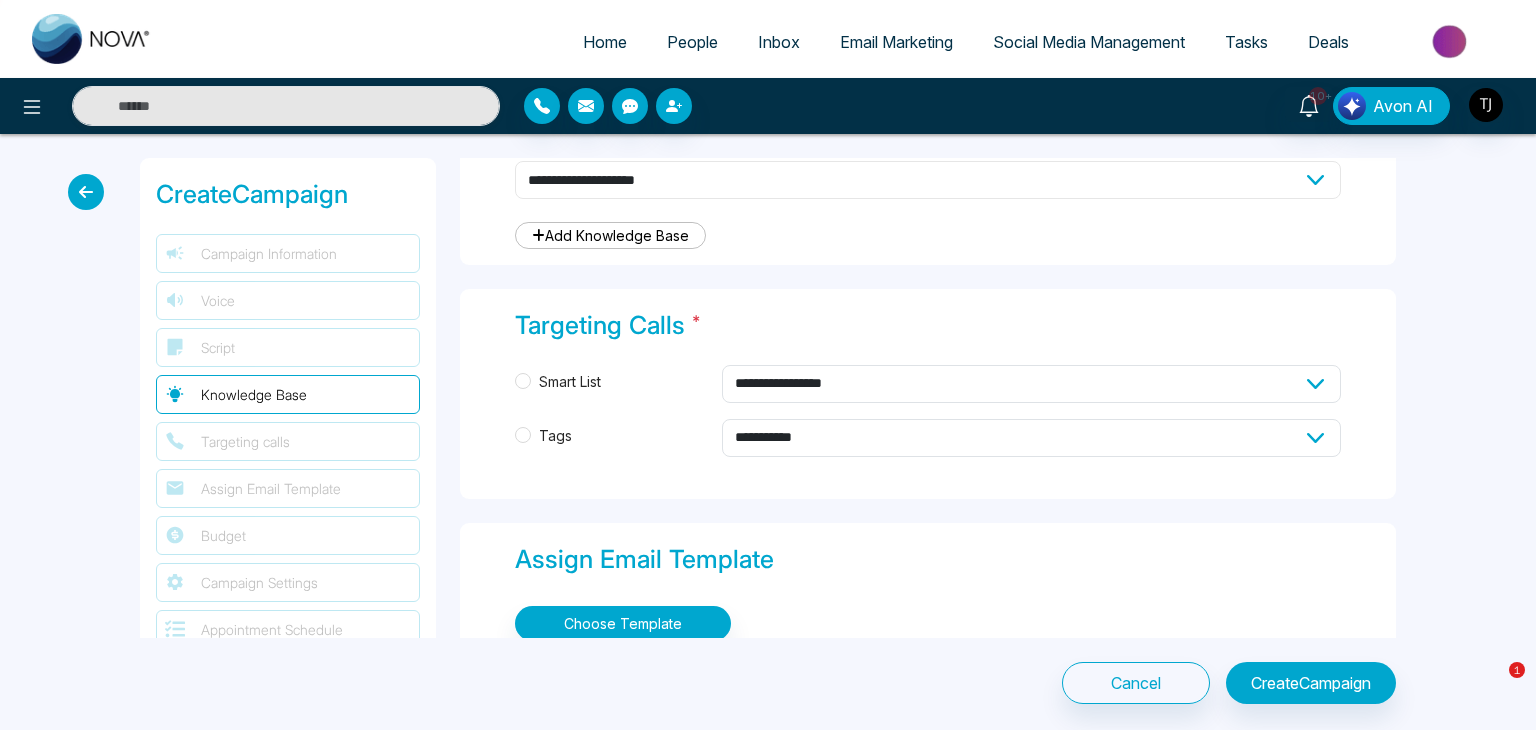 scroll, scrollTop: 1995, scrollLeft: 0, axis: vertical 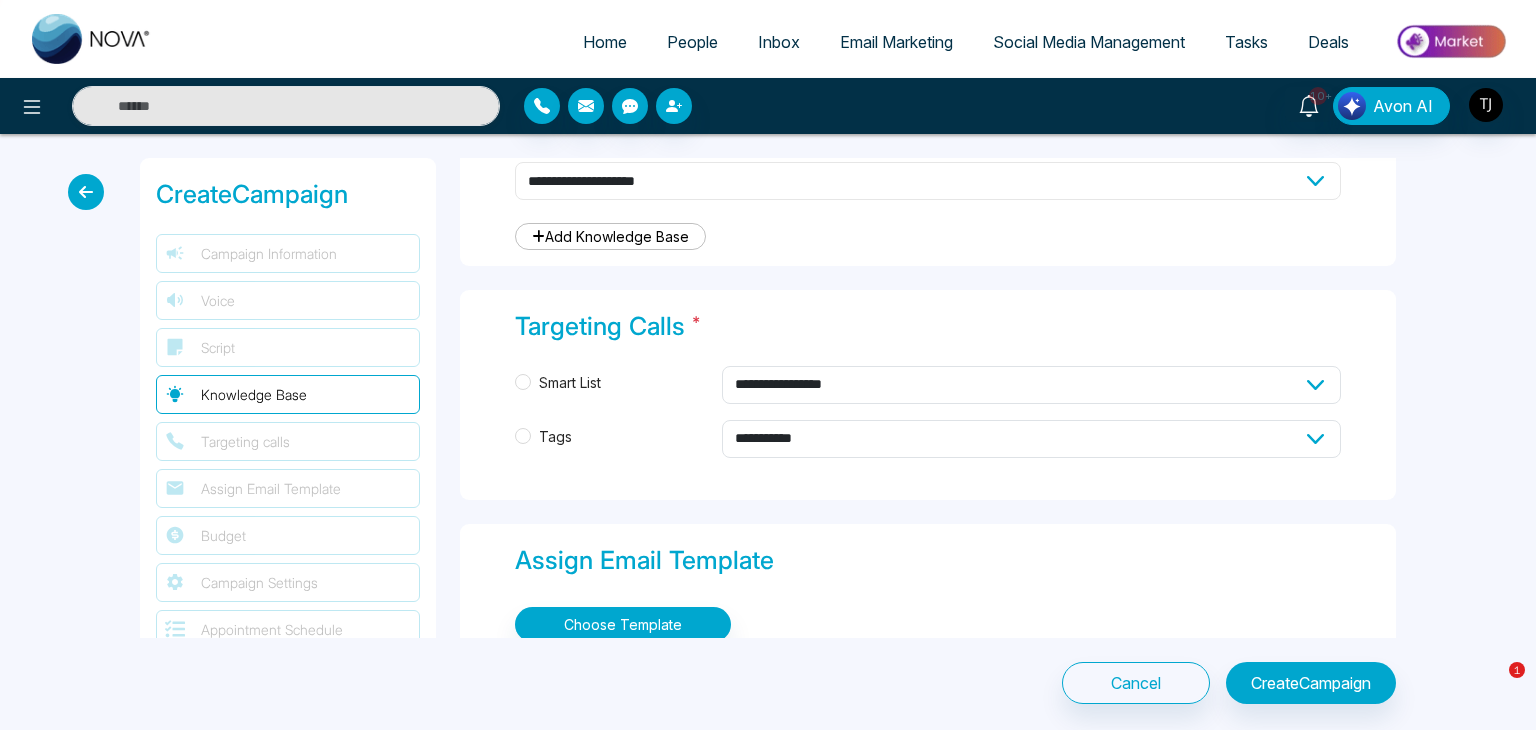 click on "**********" at bounding box center [928, 181] 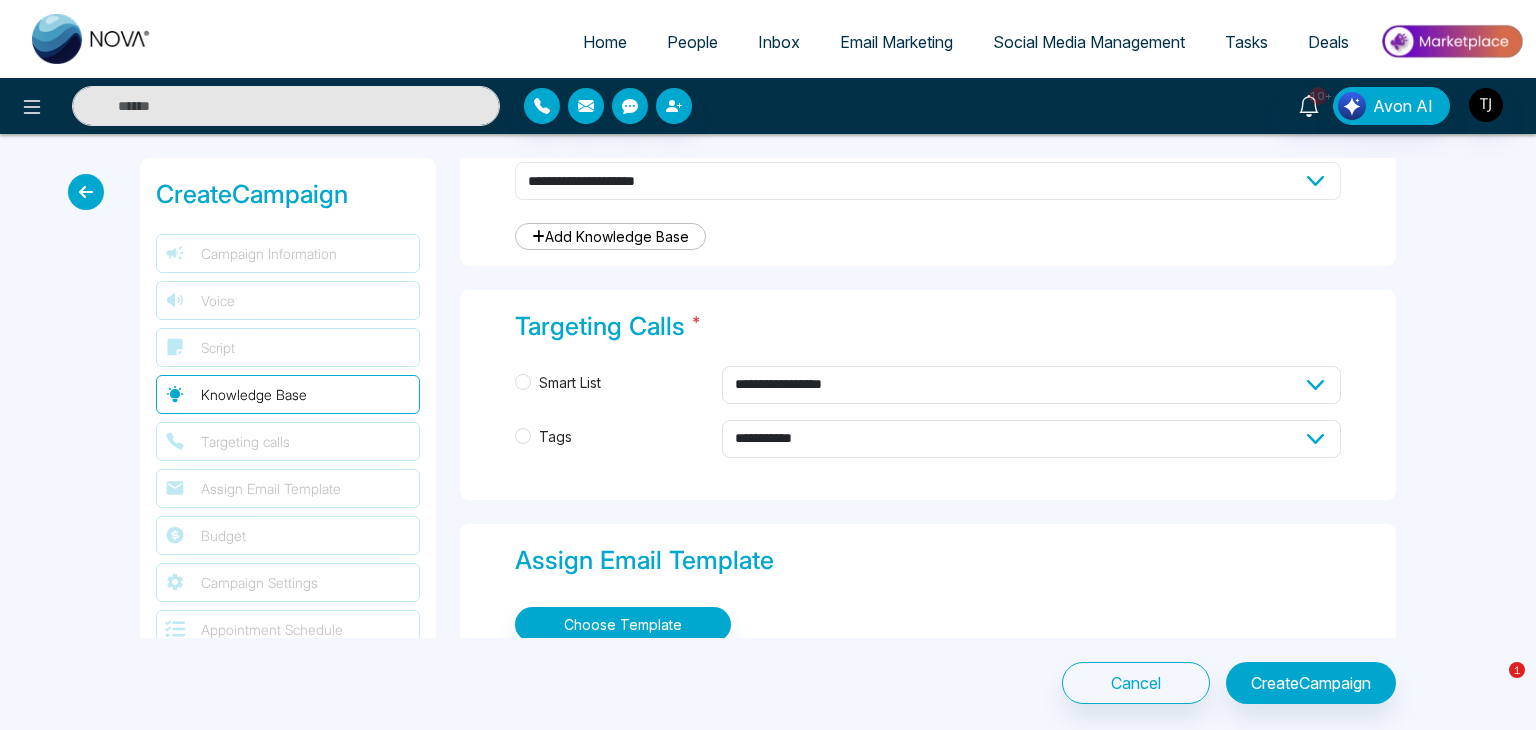 select on "***" 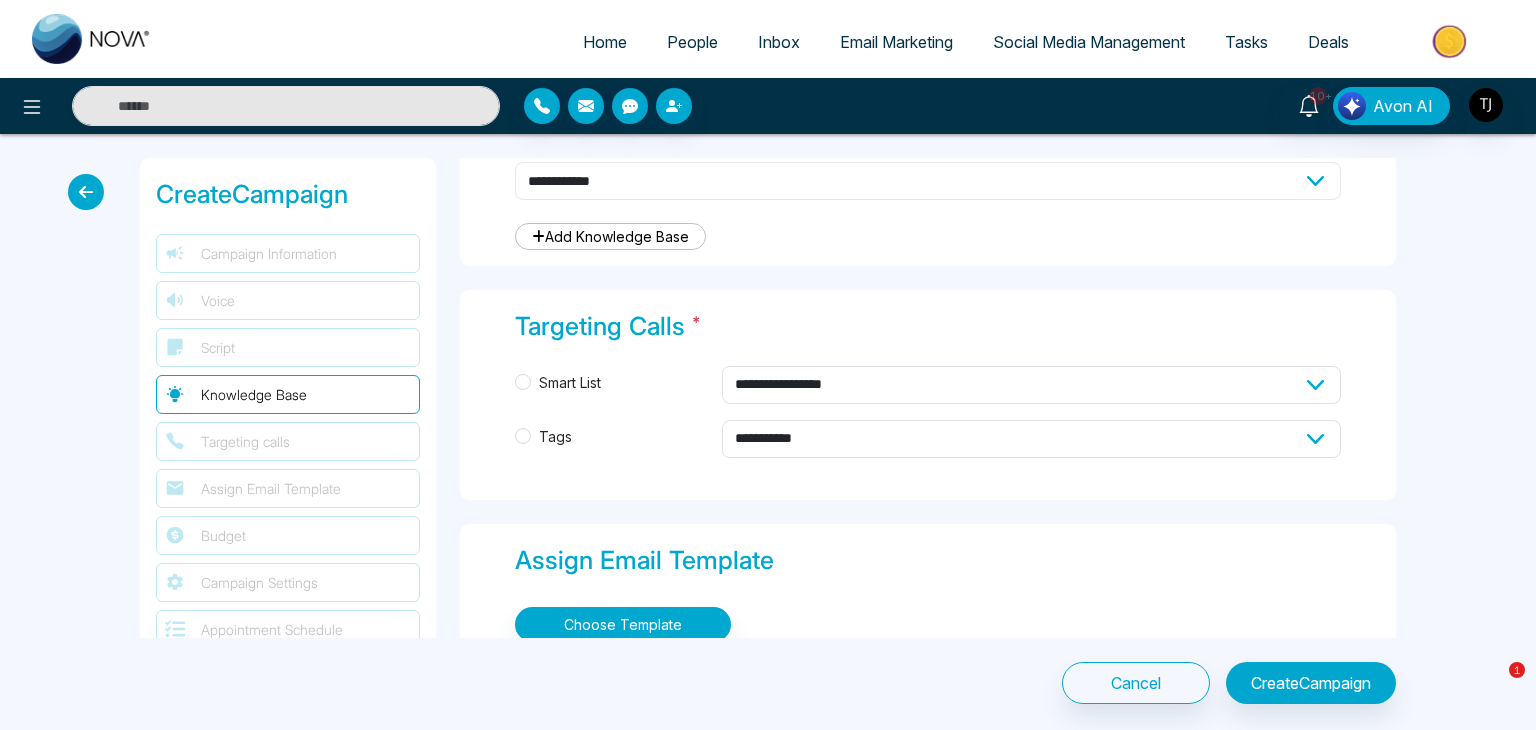 click on "**********" at bounding box center [928, 181] 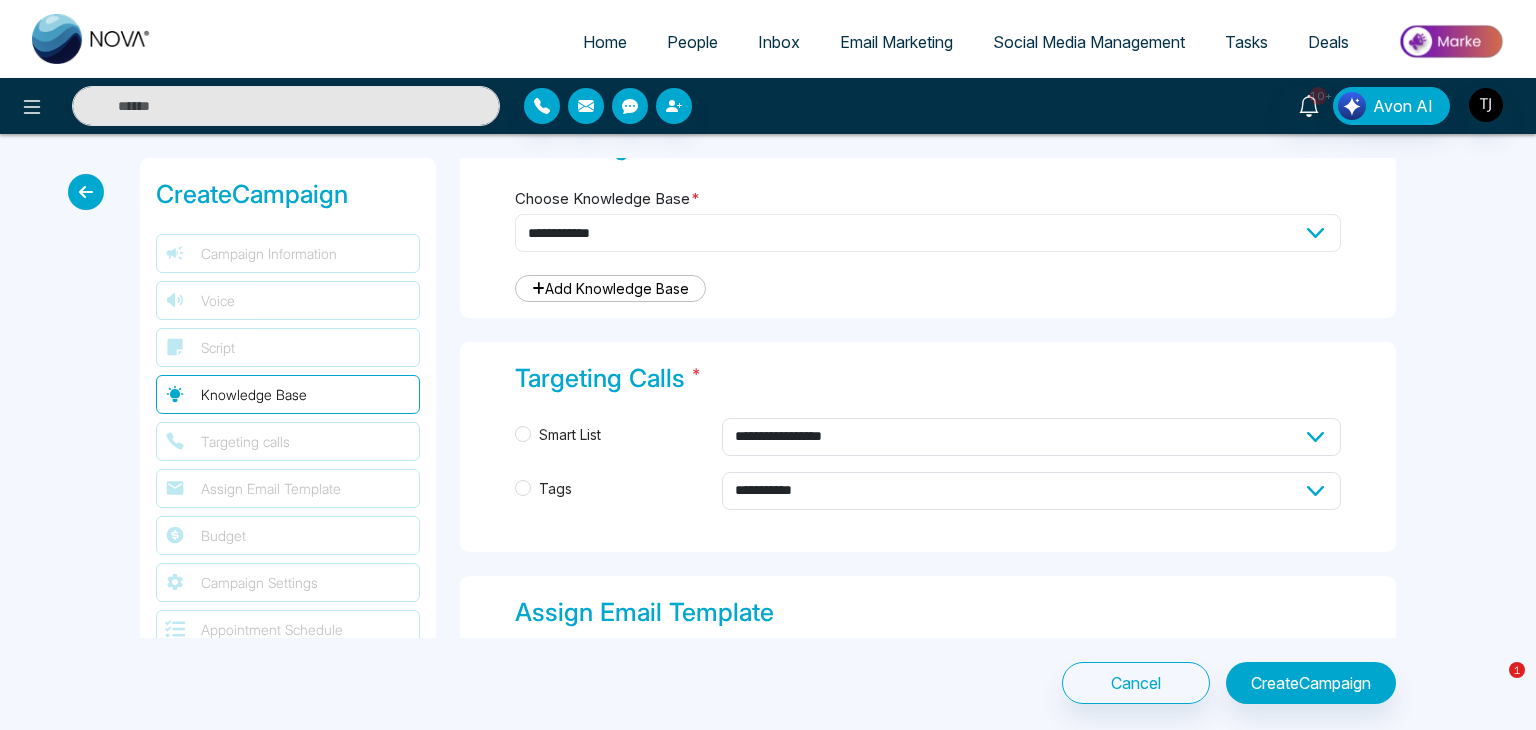 scroll, scrollTop: 1972, scrollLeft: 0, axis: vertical 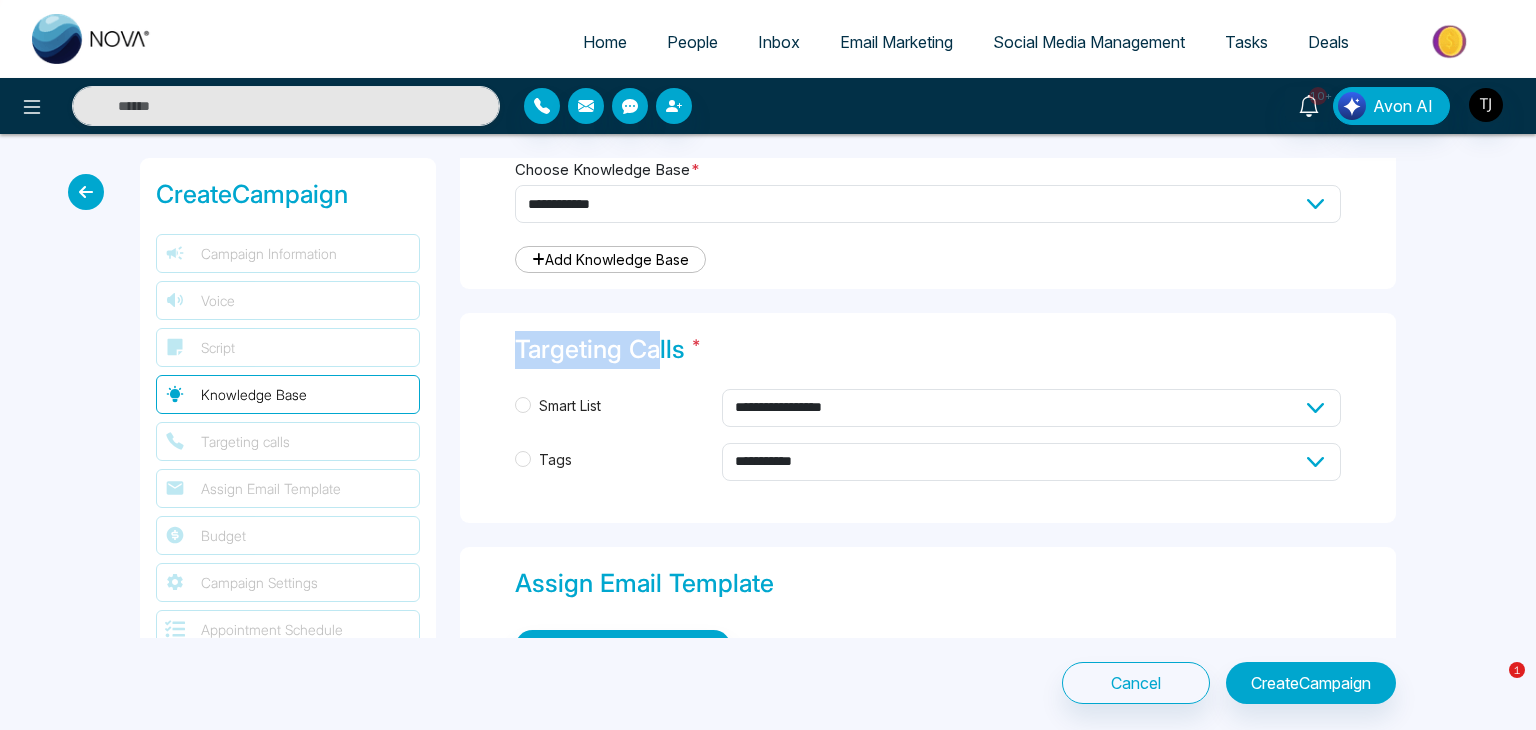 drag, startPoint x: 516, startPoint y: 338, endPoint x: 659, endPoint y: 344, distance: 143.12582 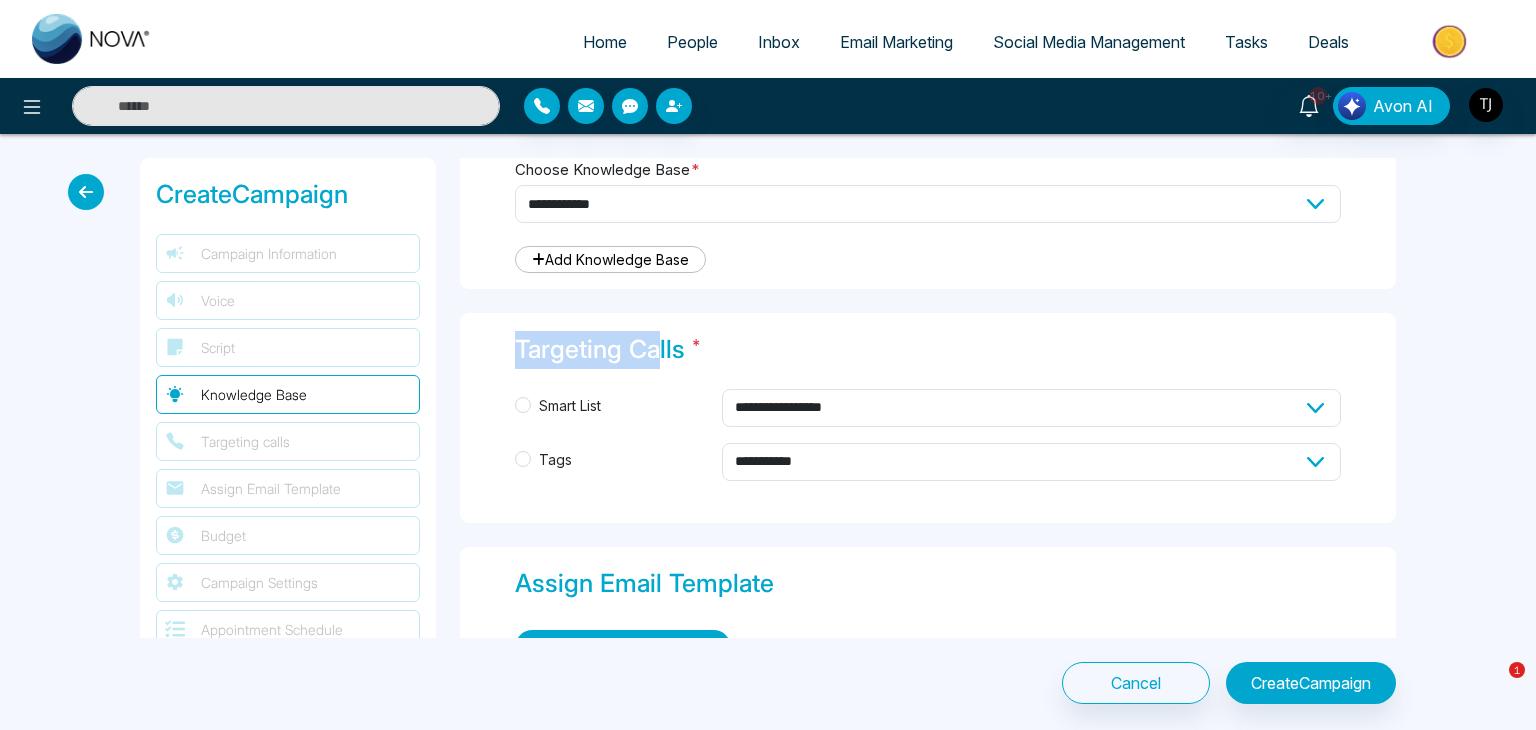 click on "Targeting Calls  *" at bounding box center [928, 350] 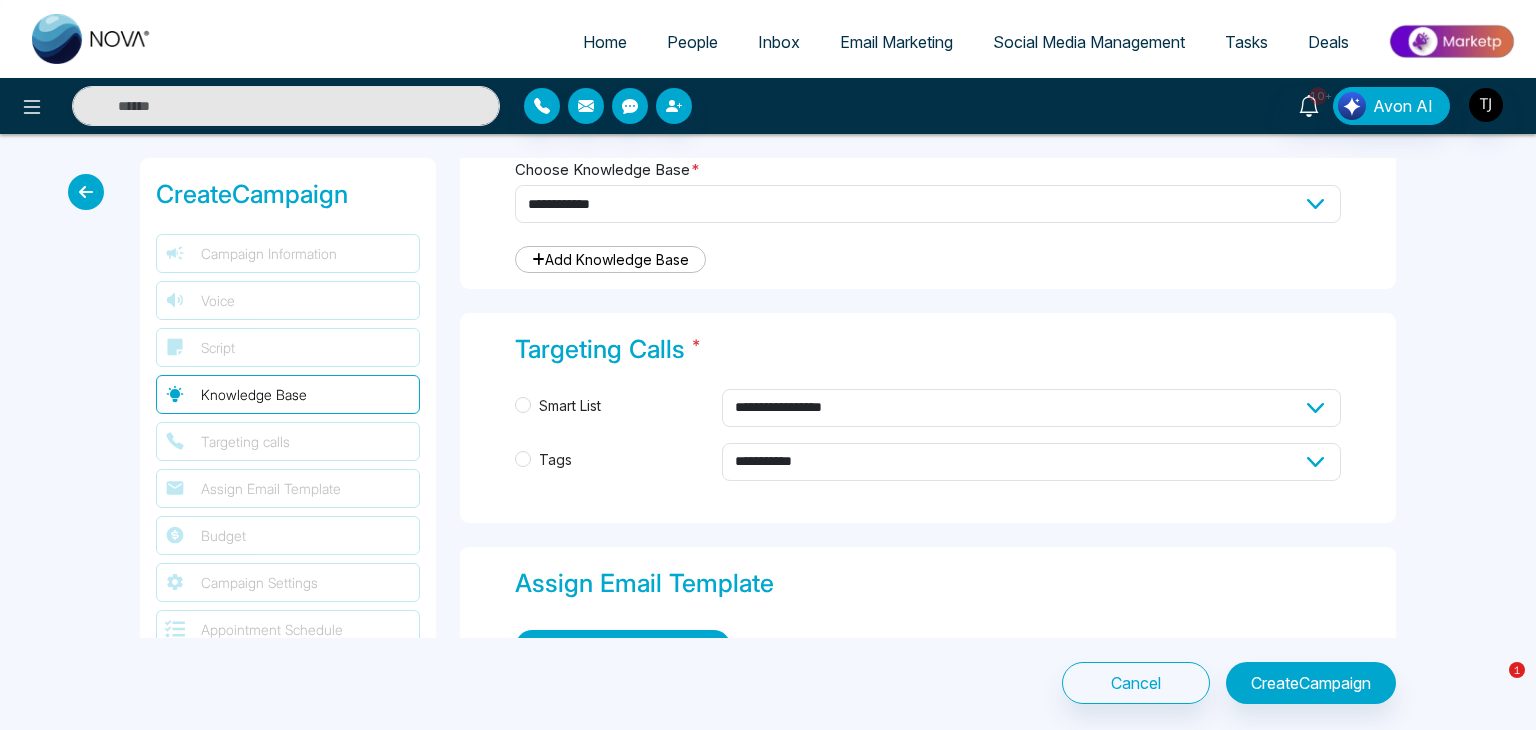 click on "Targeting Calls  *" at bounding box center (928, 350) 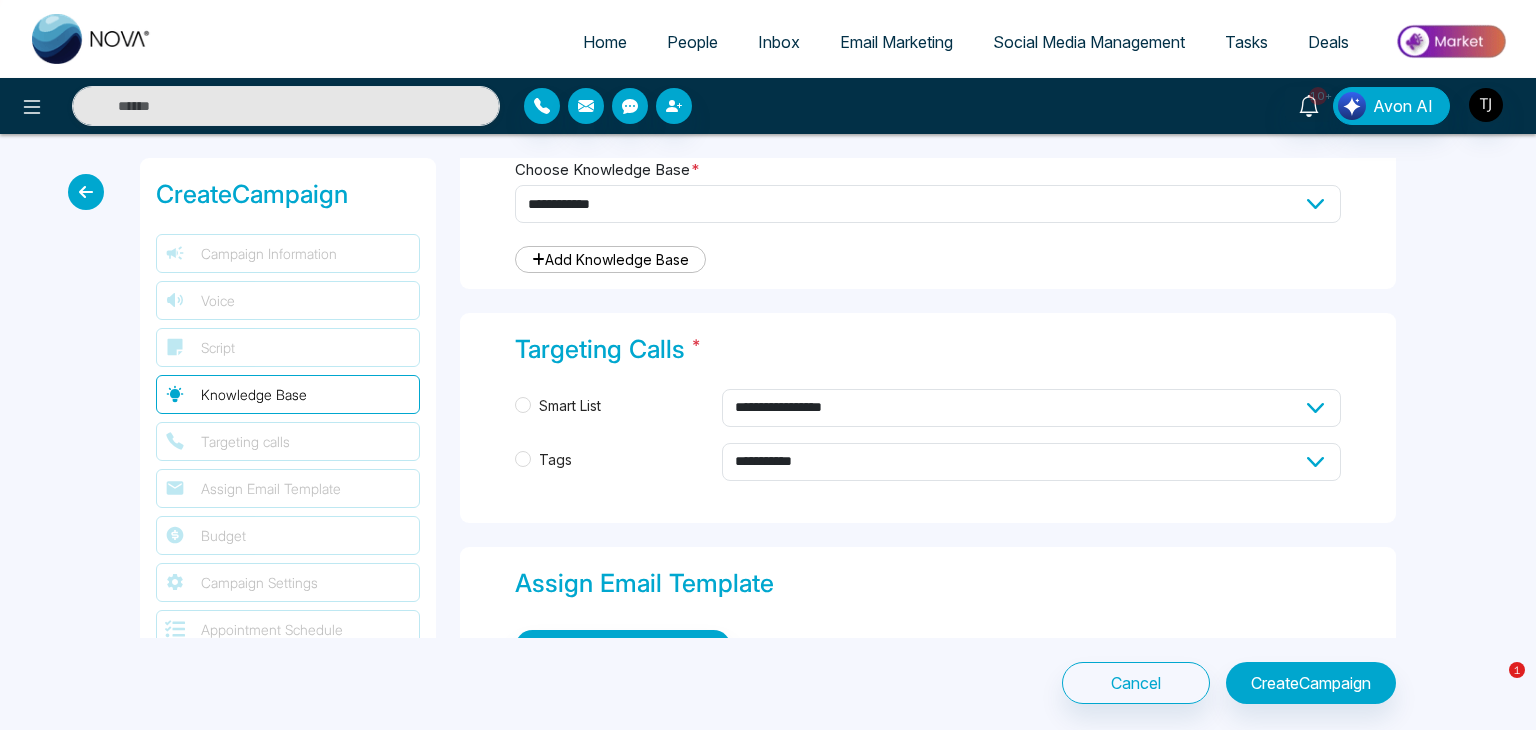 click on "Tags" at bounding box center [555, 460] 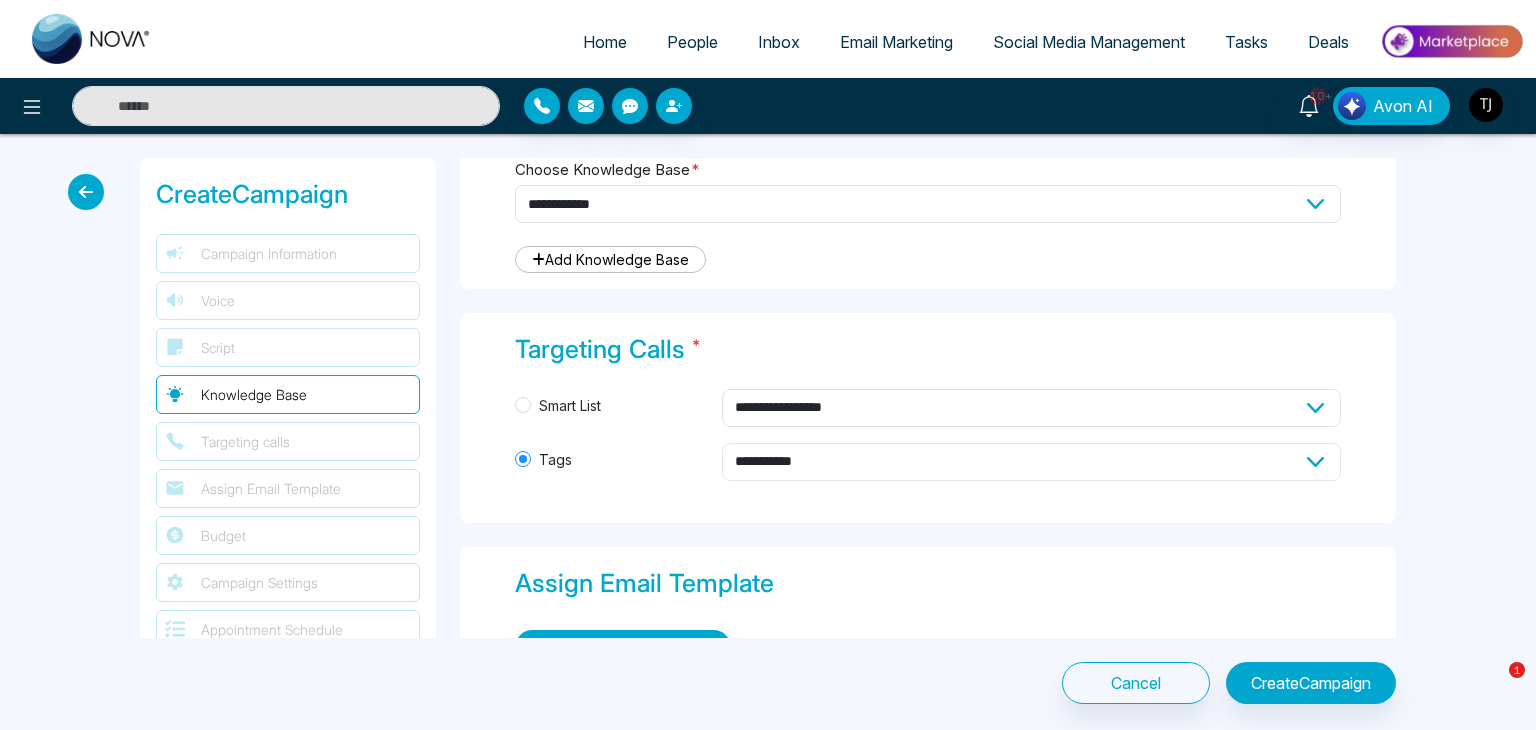click on "**********" at bounding box center [1032, 462] 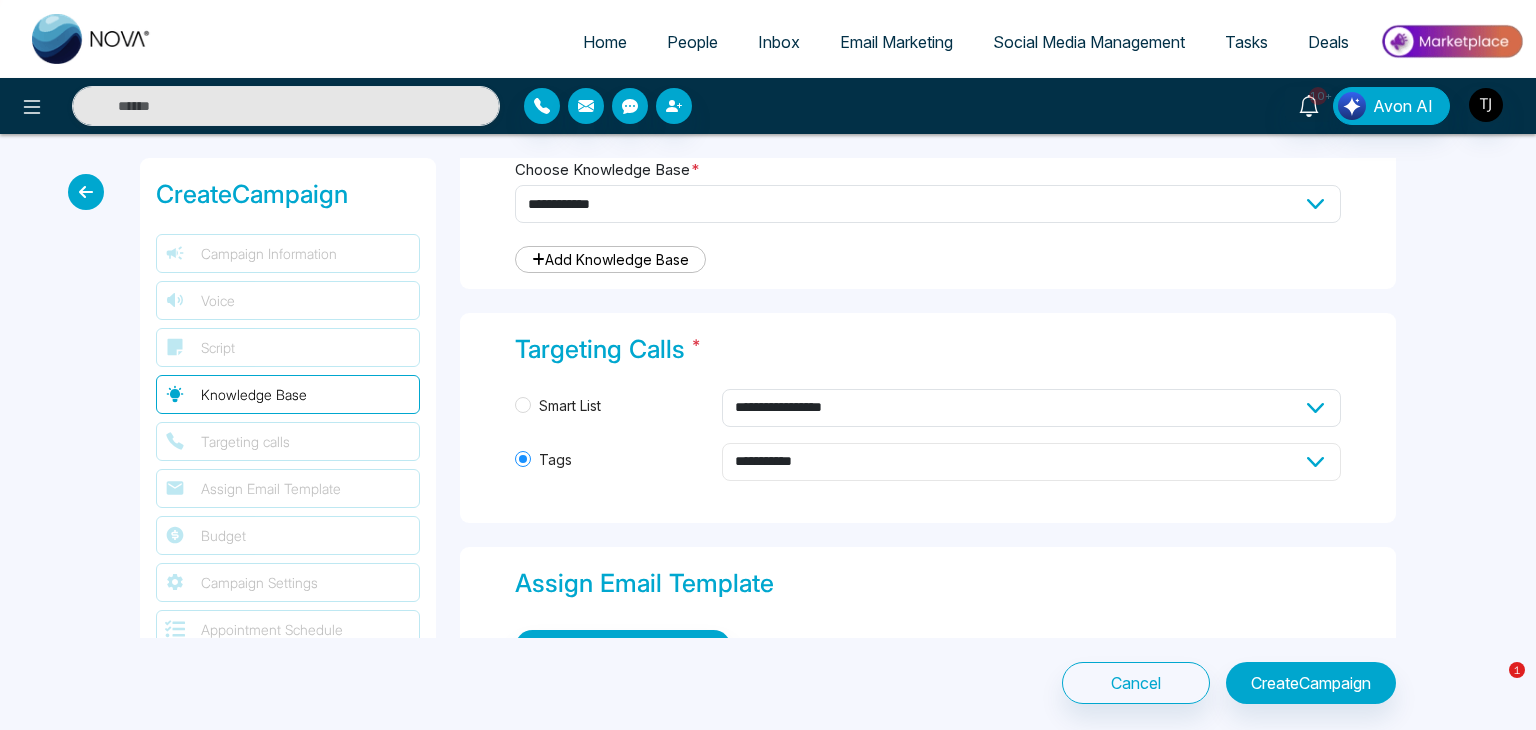 select on "*****" 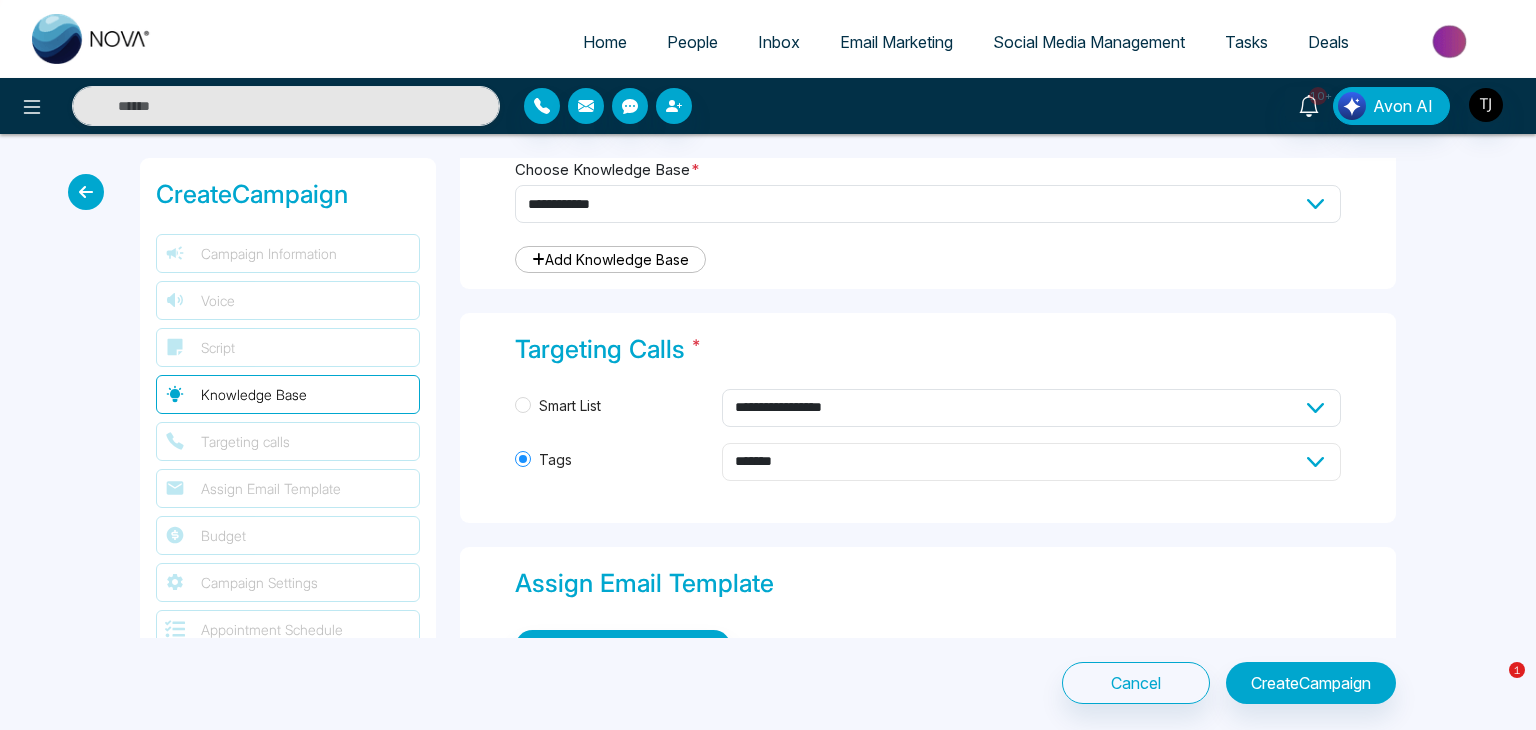 click on "**********" at bounding box center (1032, 462) 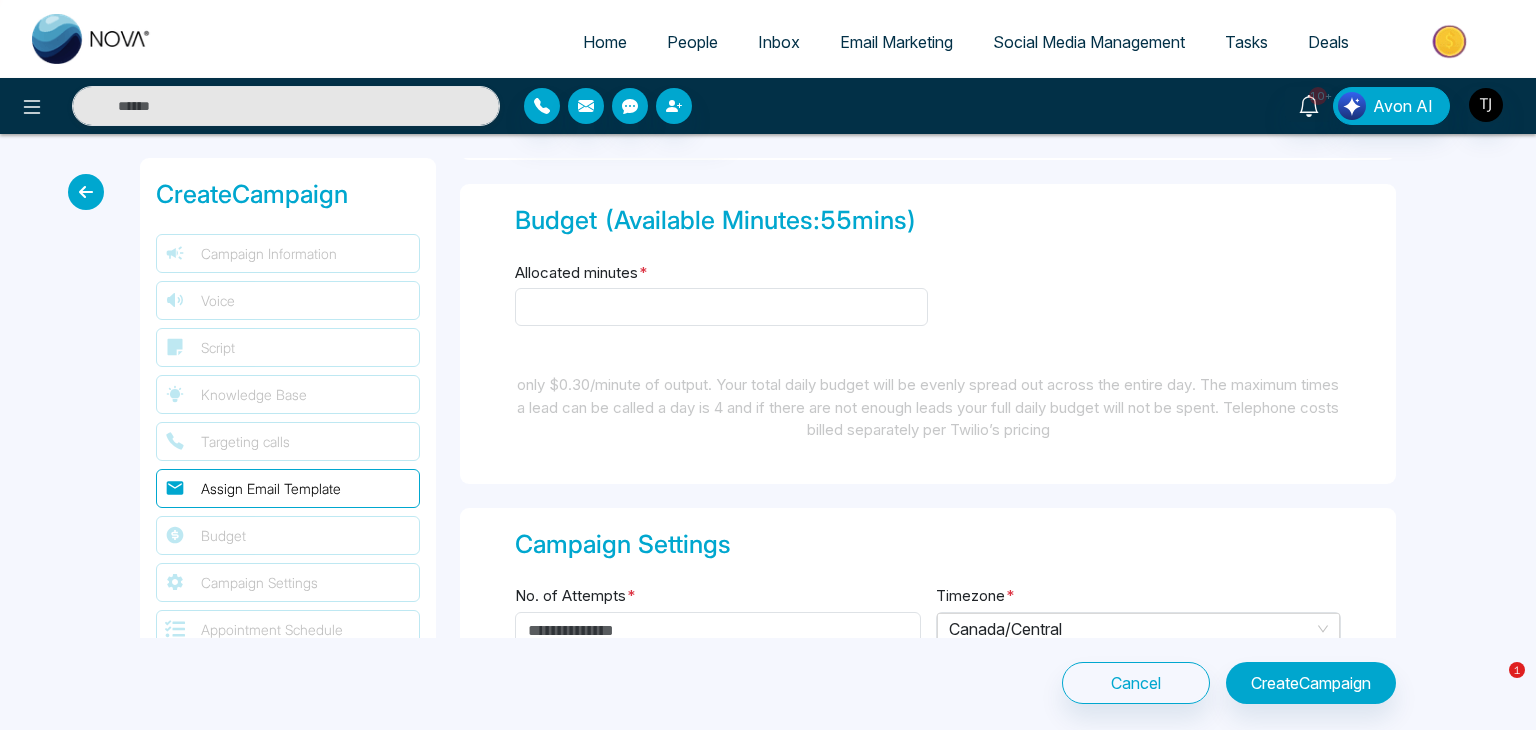 scroll, scrollTop: 2504, scrollLeft: 0, axis: vertical 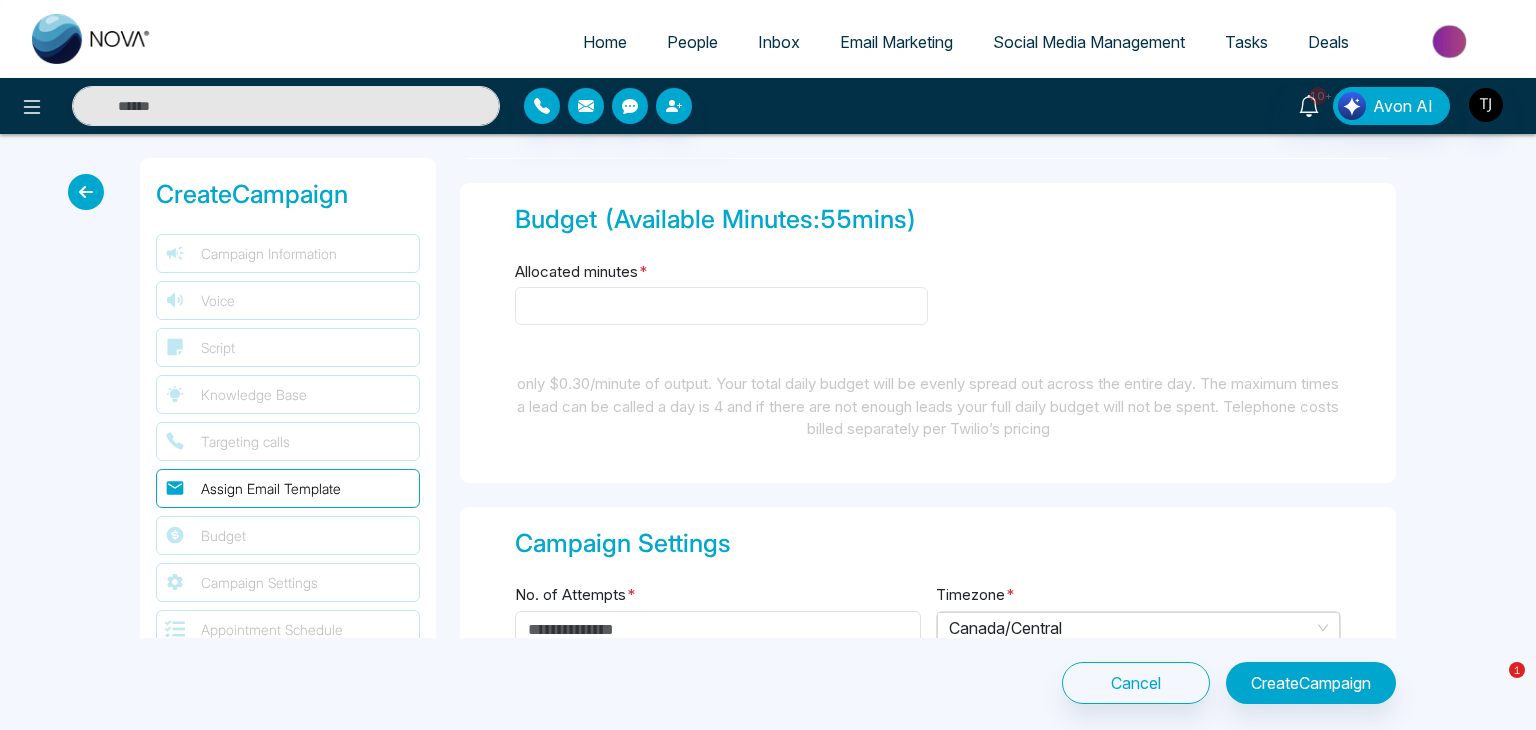 click on "Allocated minutes  *" at bounding box center [721, 306] 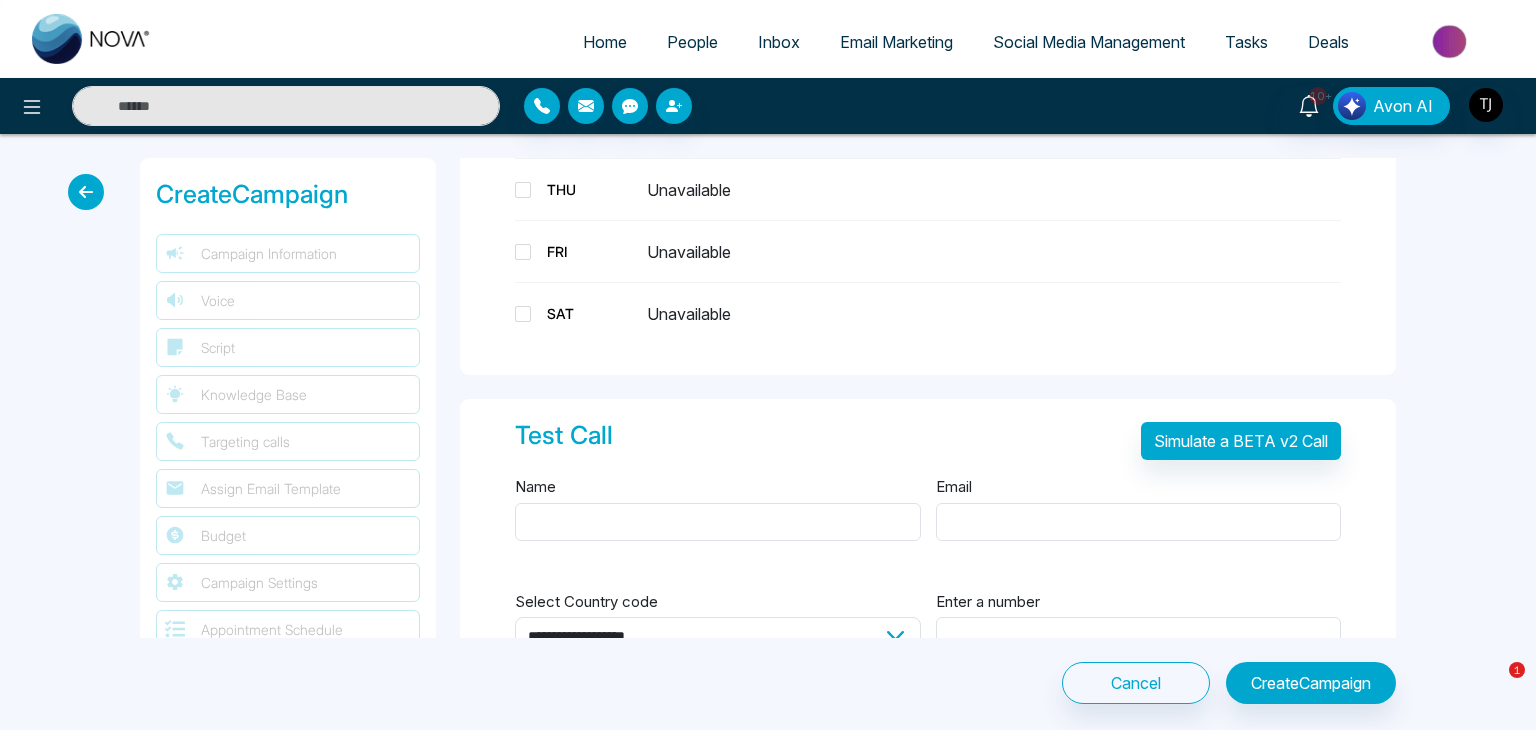 scroll, scrollTop: 3584, scrollLeft: 0, axis: vertical 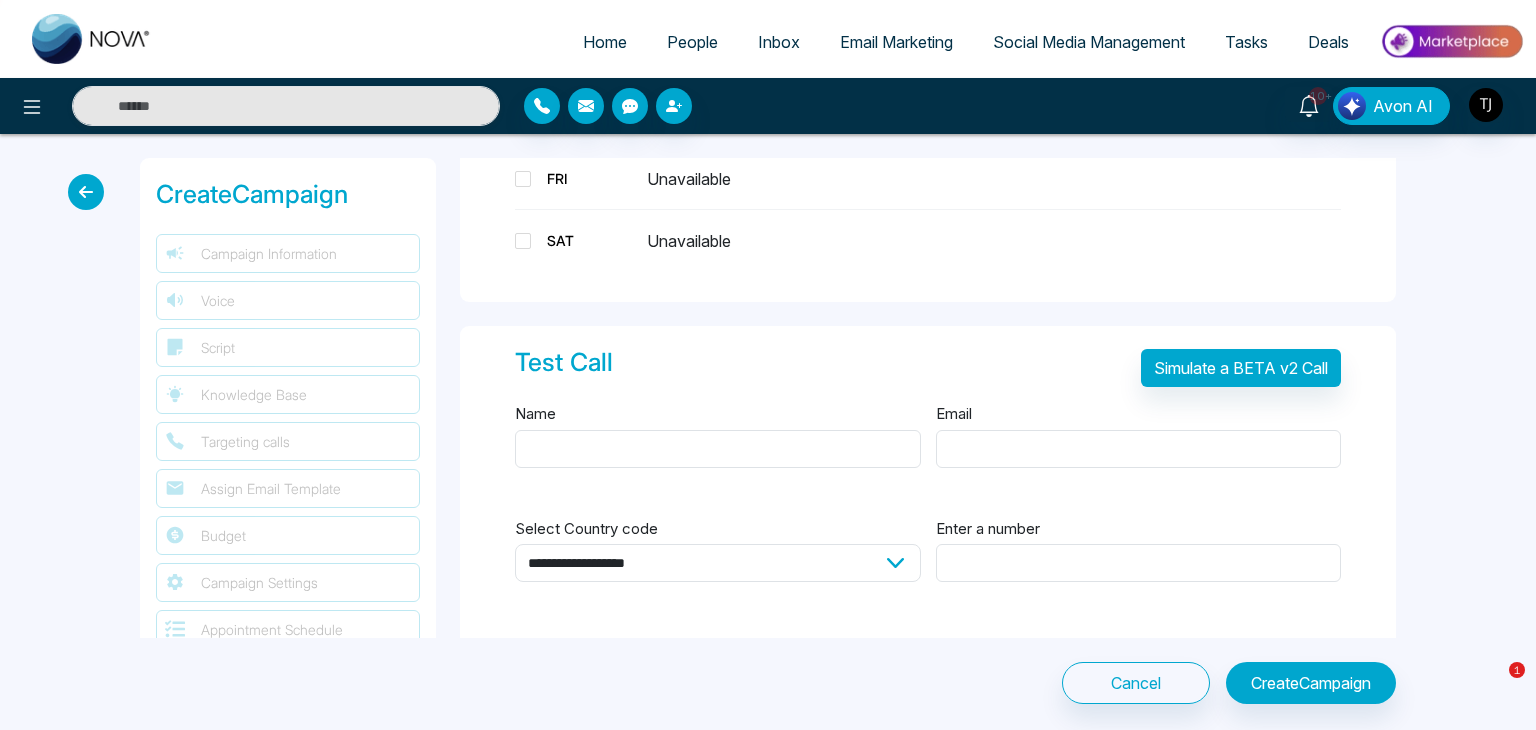type on "**" 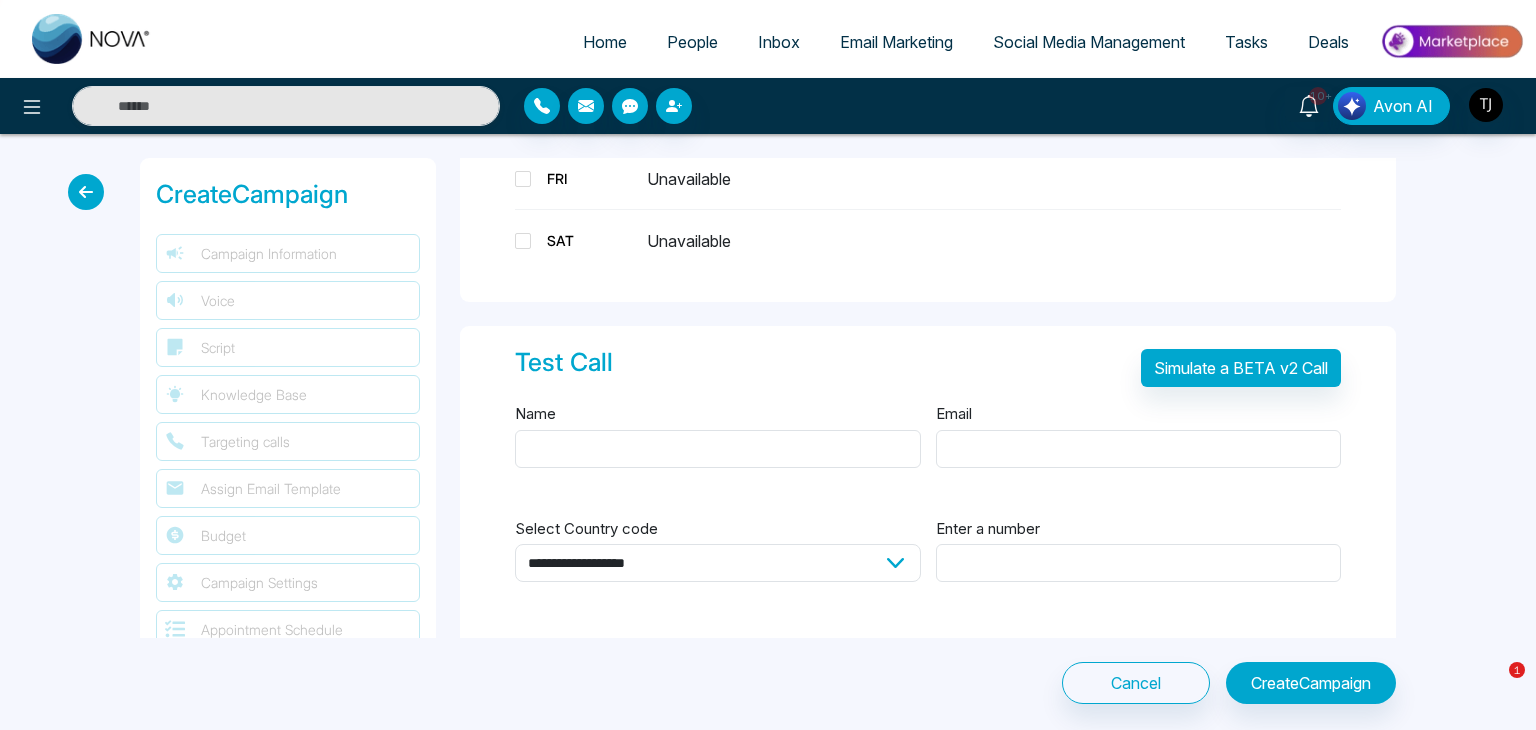 drag, startPoint x: 368, startPoint y: 187, endPoint x: 158, endPoint y: 201, distance: 210.46616 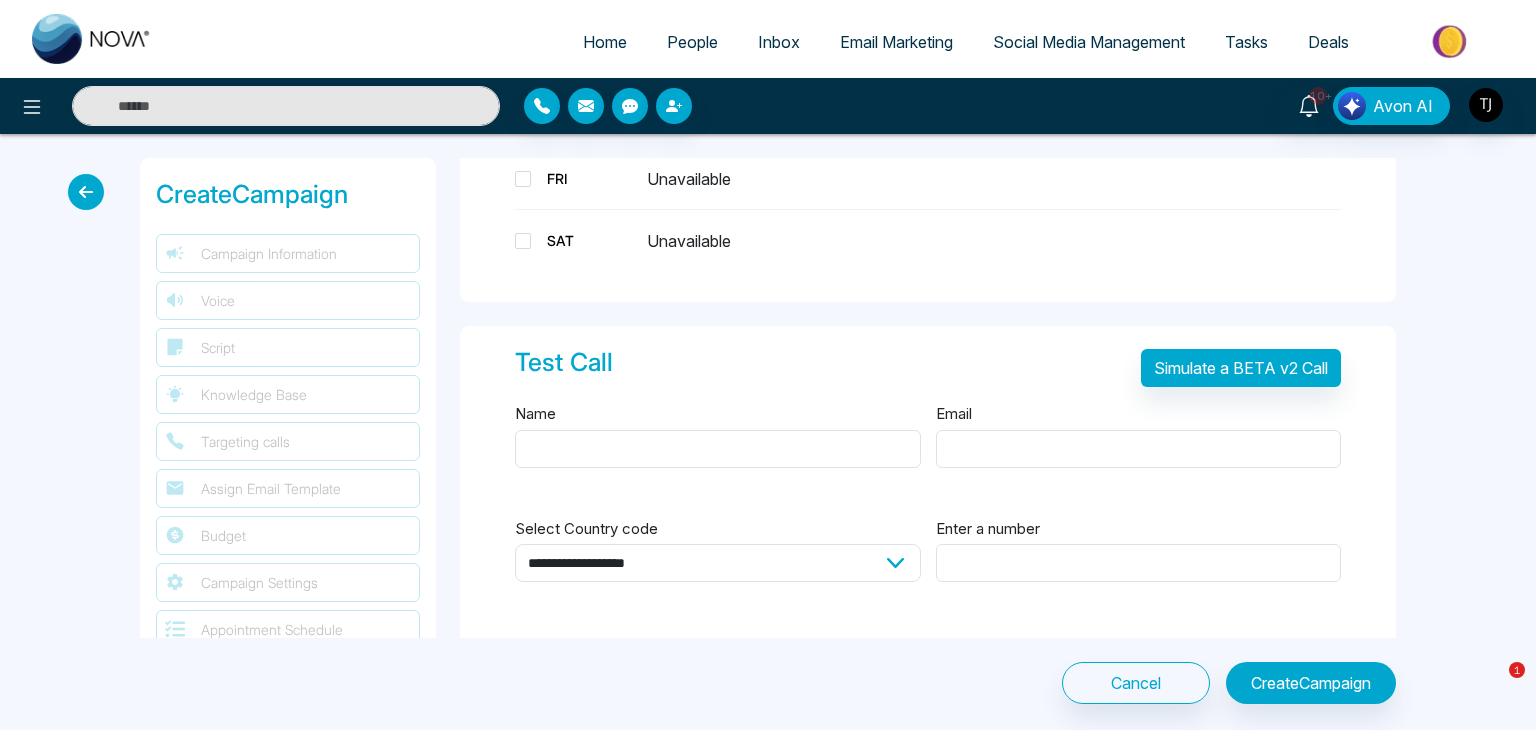 click on "Create  Campaign" at bounding box center [288, 195] 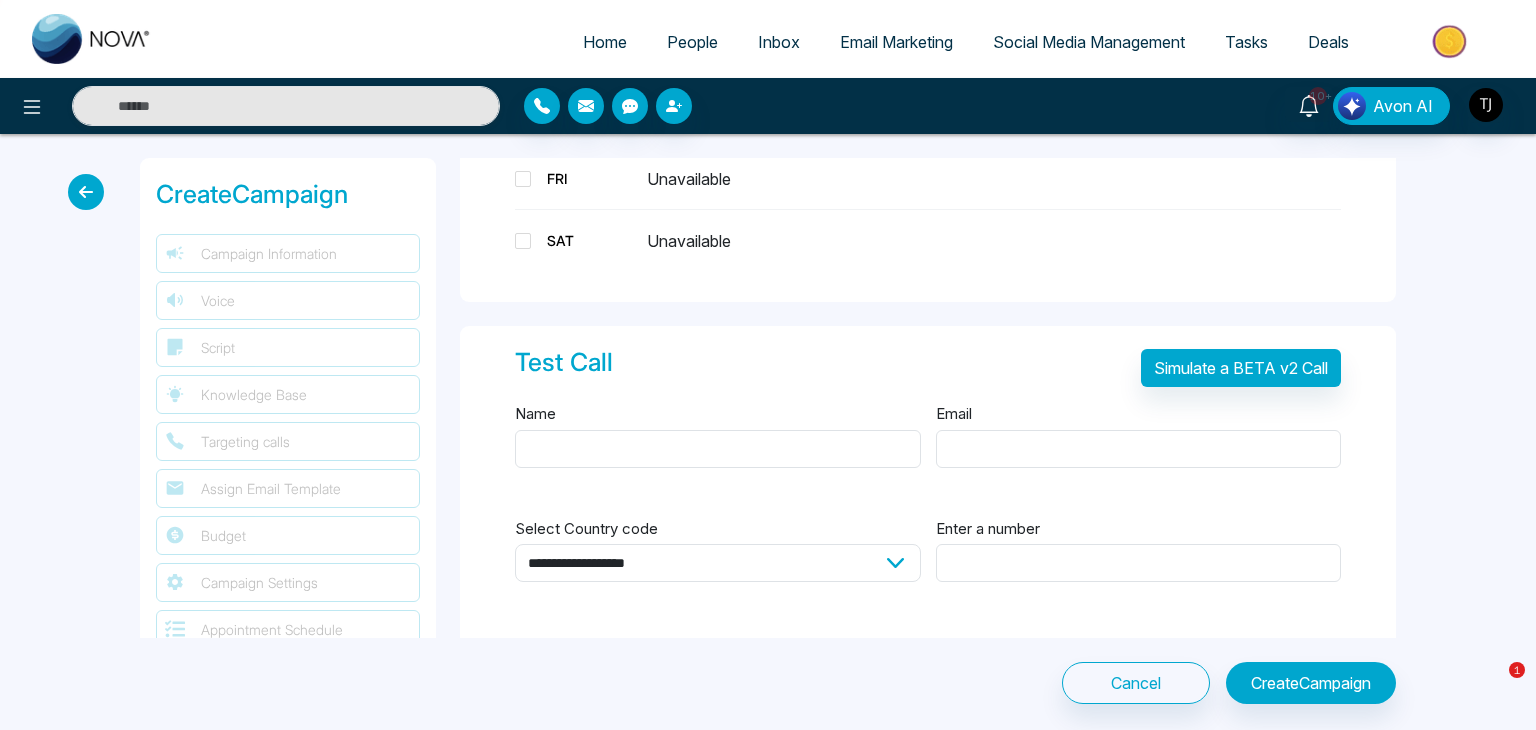 click on "Create  Campaign" at bounding box center [288, 195] 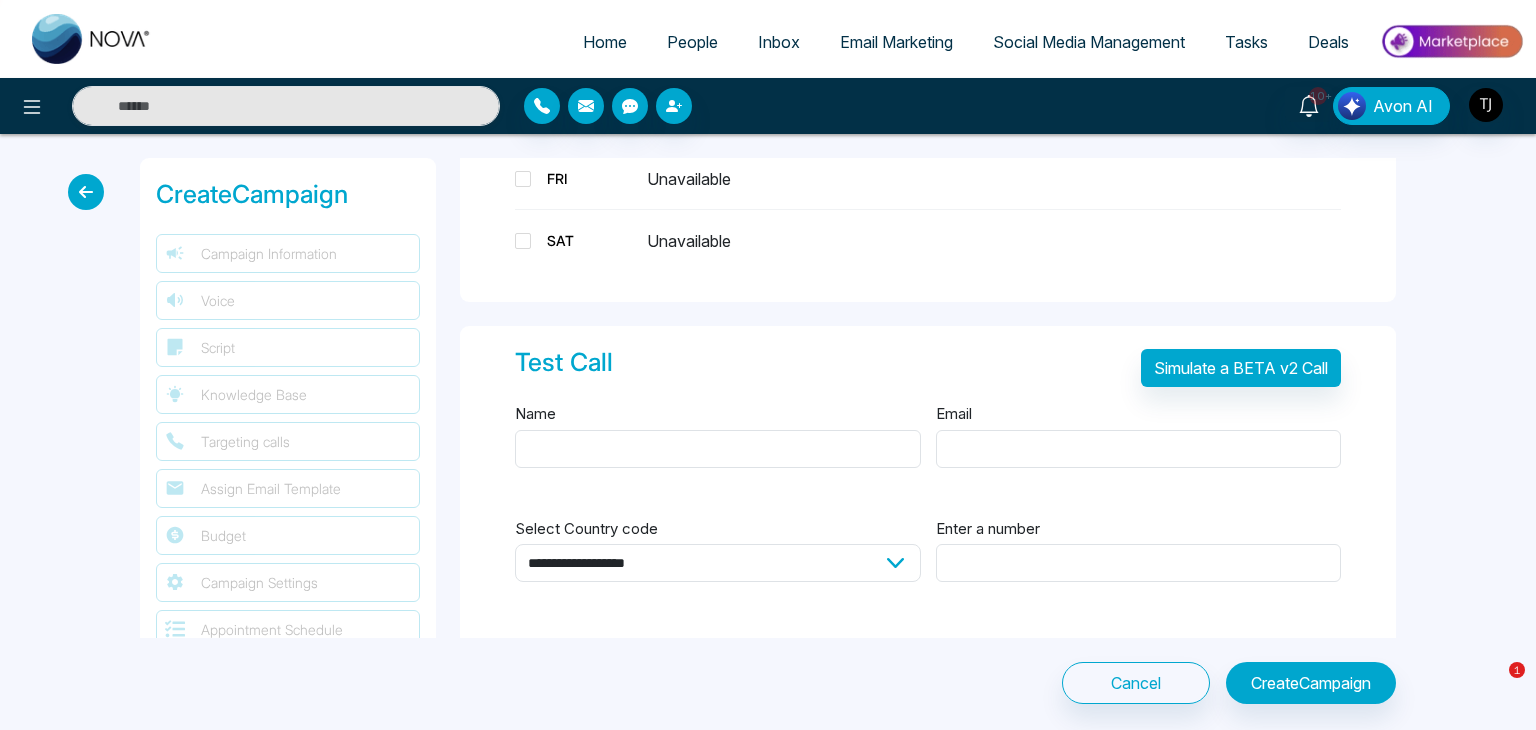 click on "**********" at bounding box center (768, 431) 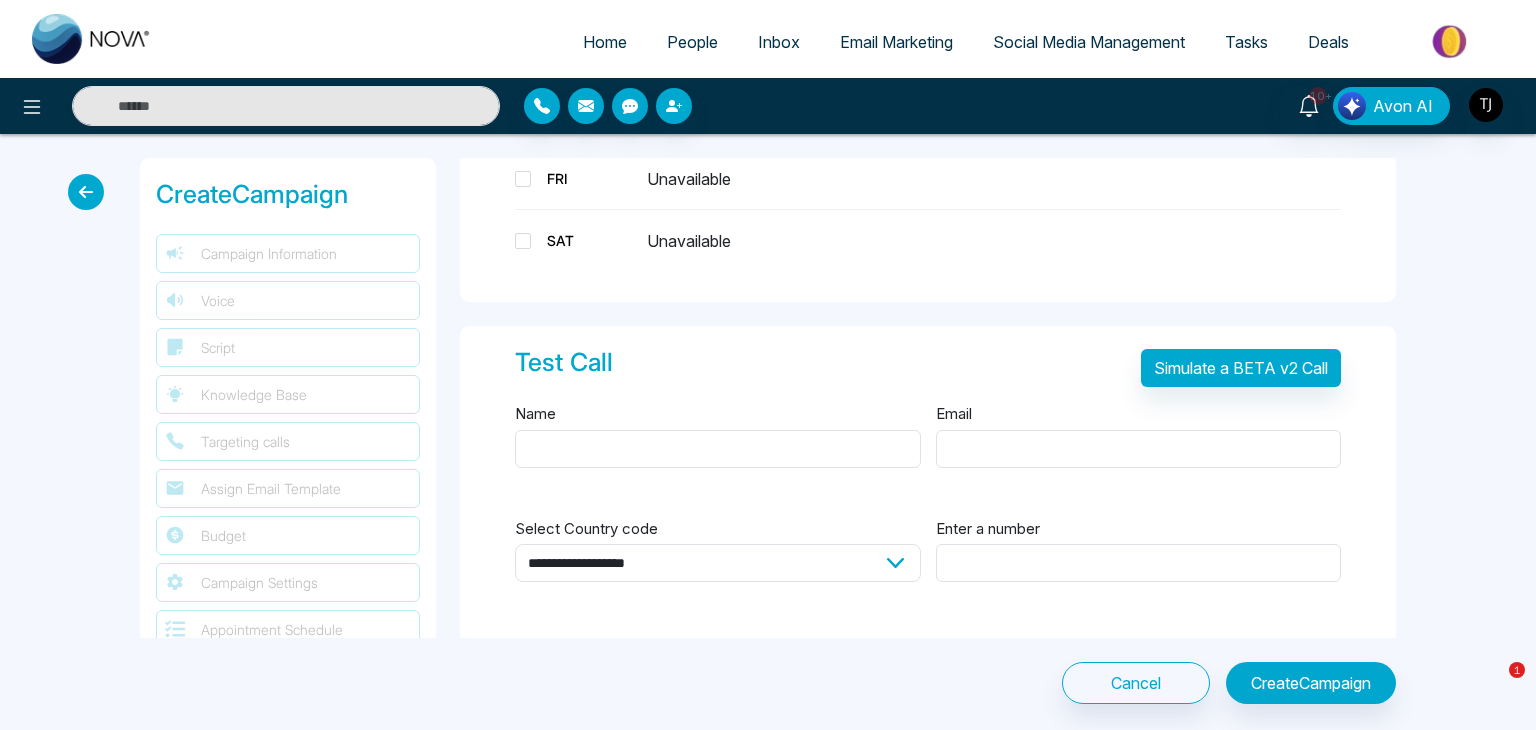 click at bounding box center [86, 192] 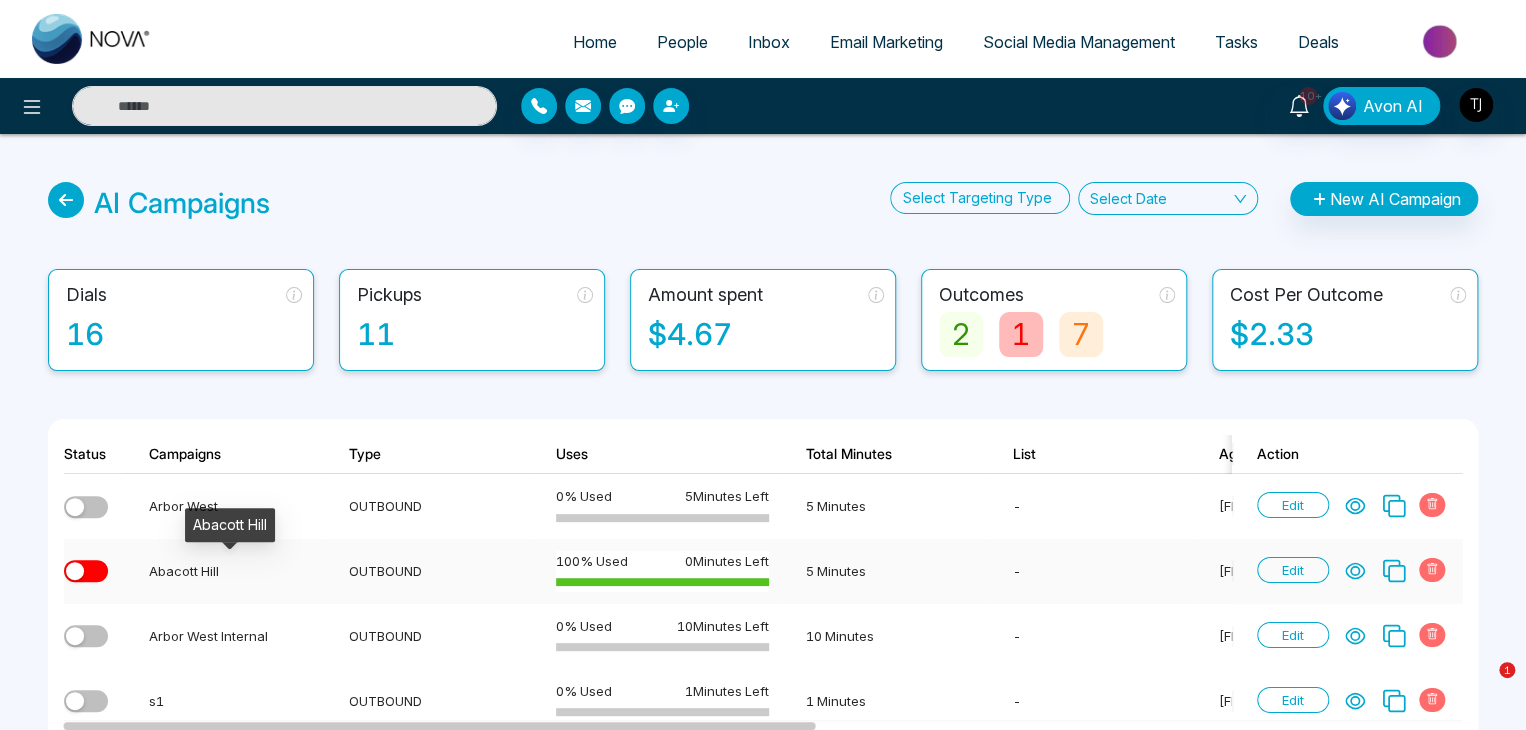 click on "Abacott Hill" at bounding box center [230, 571] 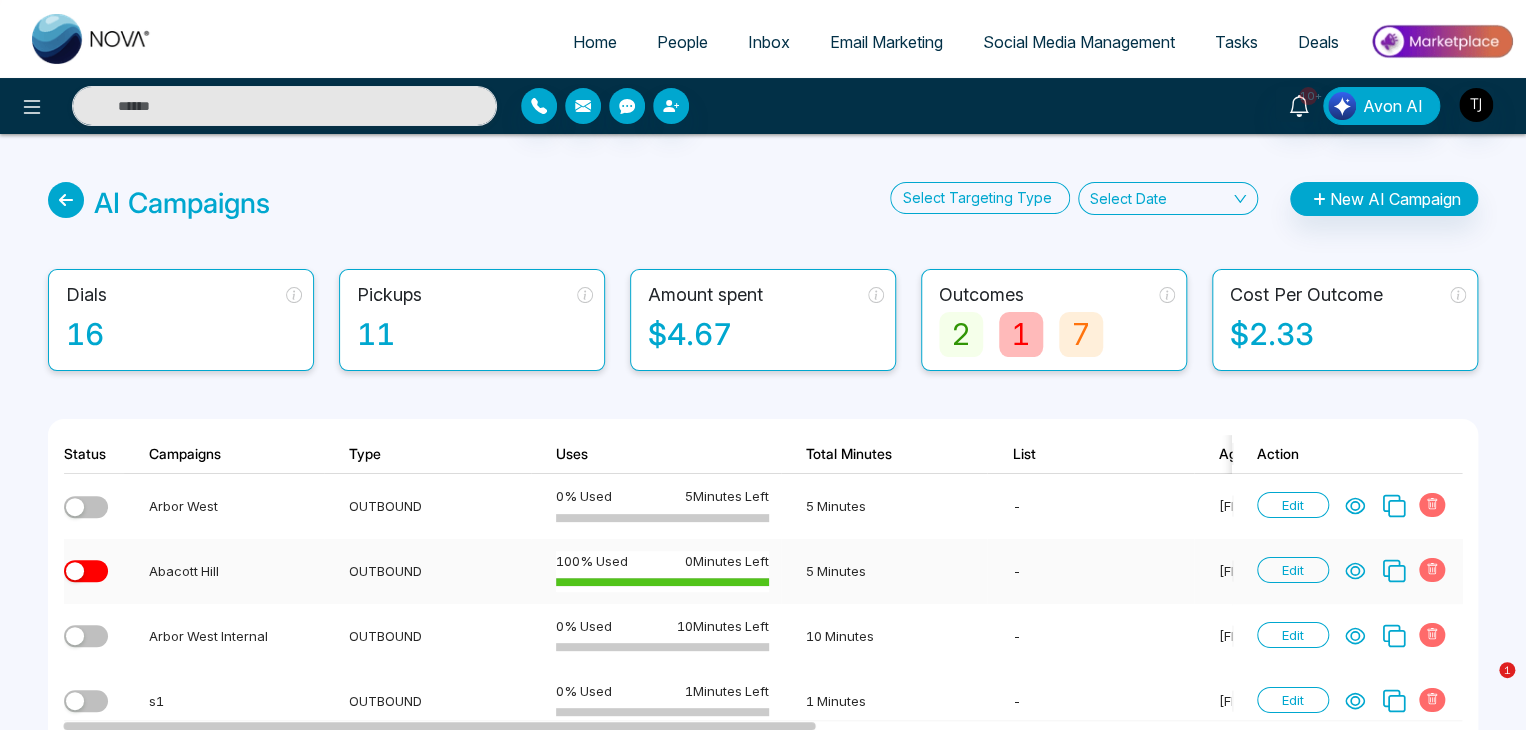 click 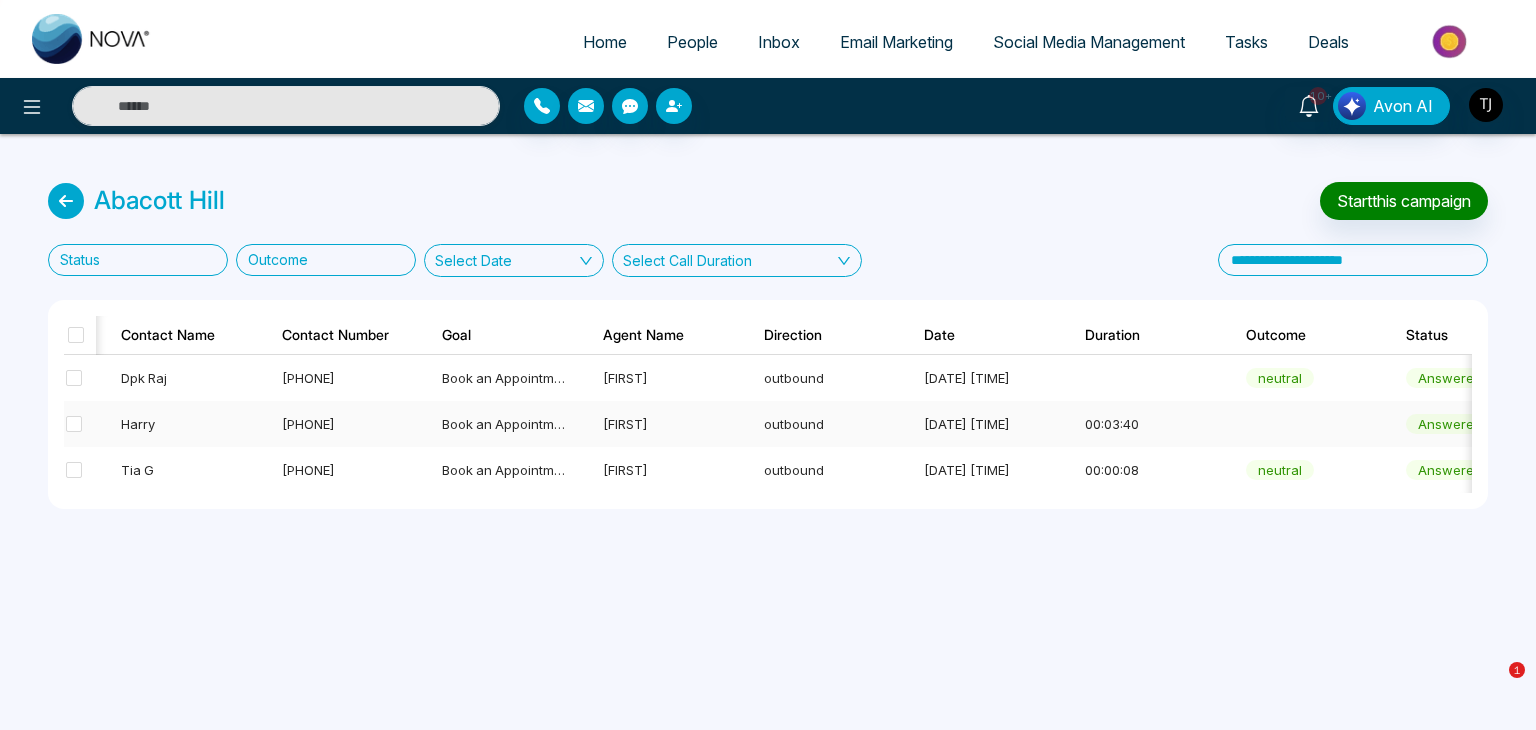 scroll, scrollTop: 0, scrollLeft: 552, axis: horizontal 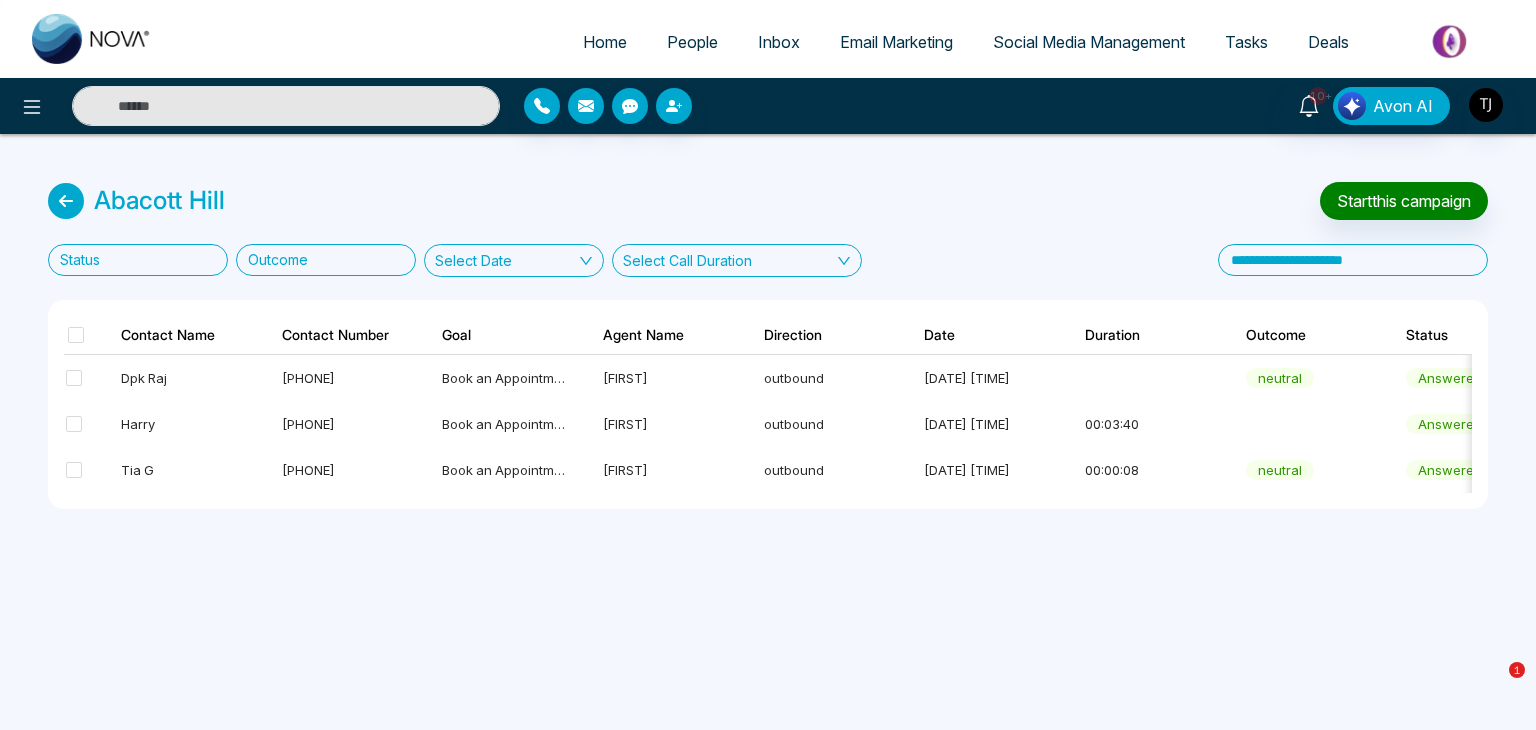 click on "People" at bounding box center [692, 42] 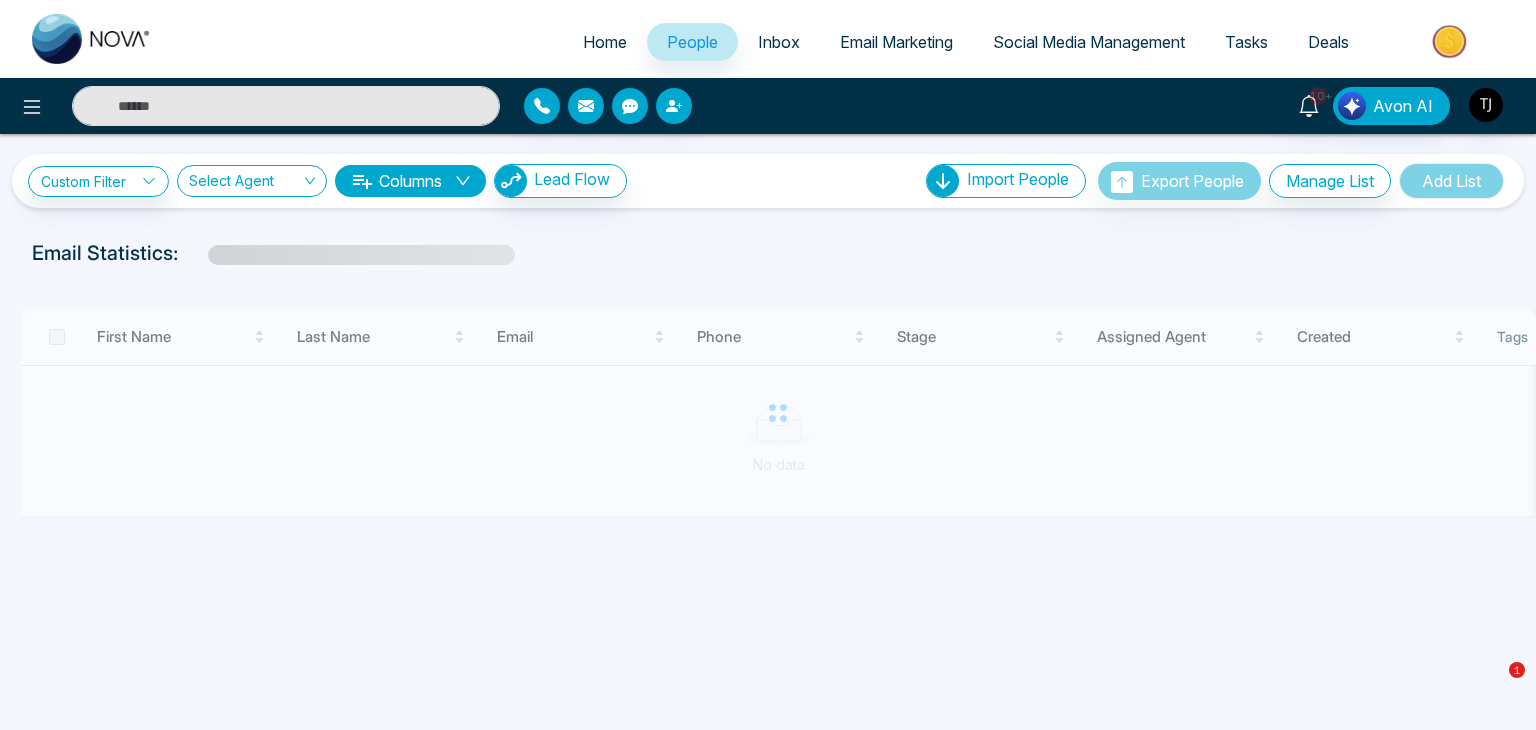 click at bounding box center (1451, 41) 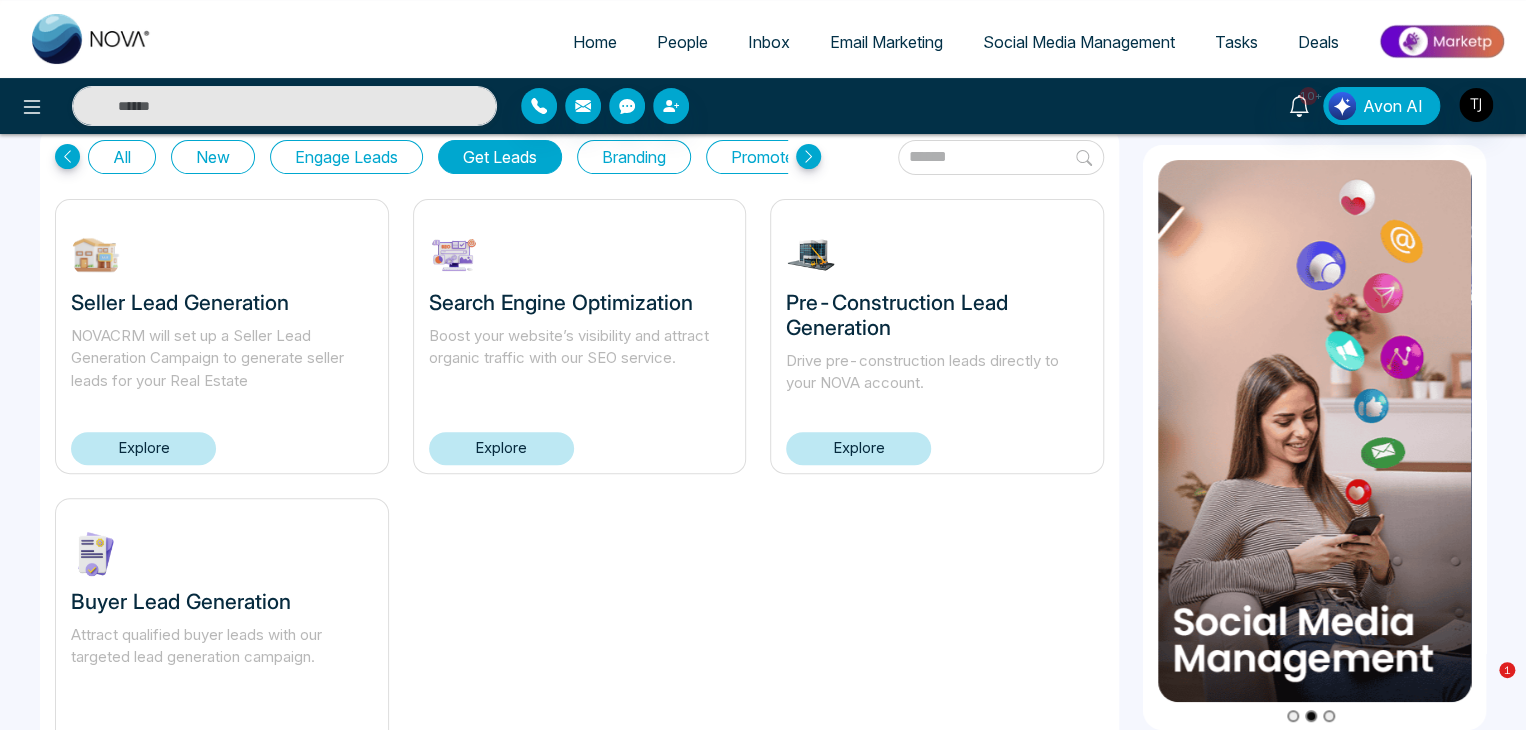 scroll, scrollTop: 172, scrollLeft: 0, axis: vertical 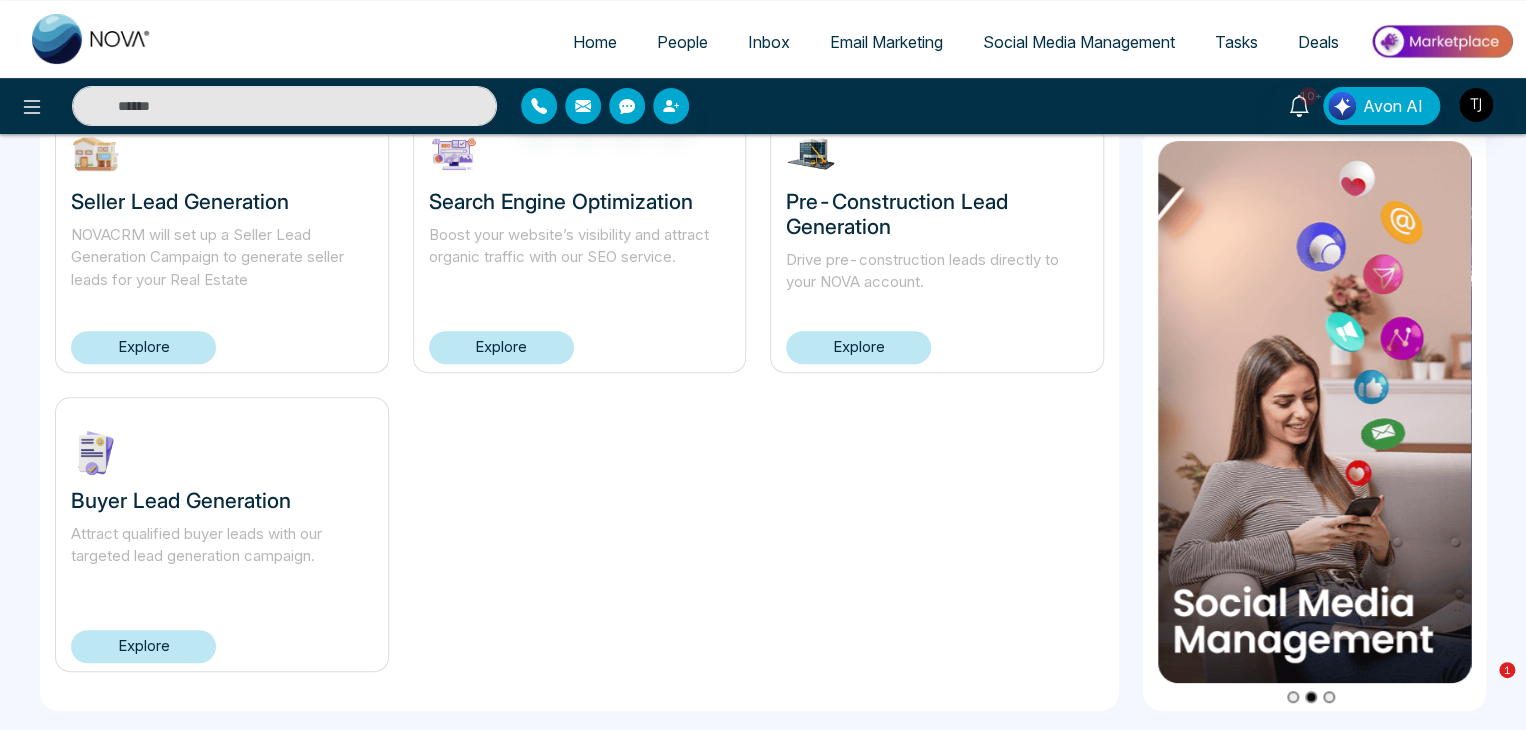 click on "Explore" at bounding box center (143, 646) 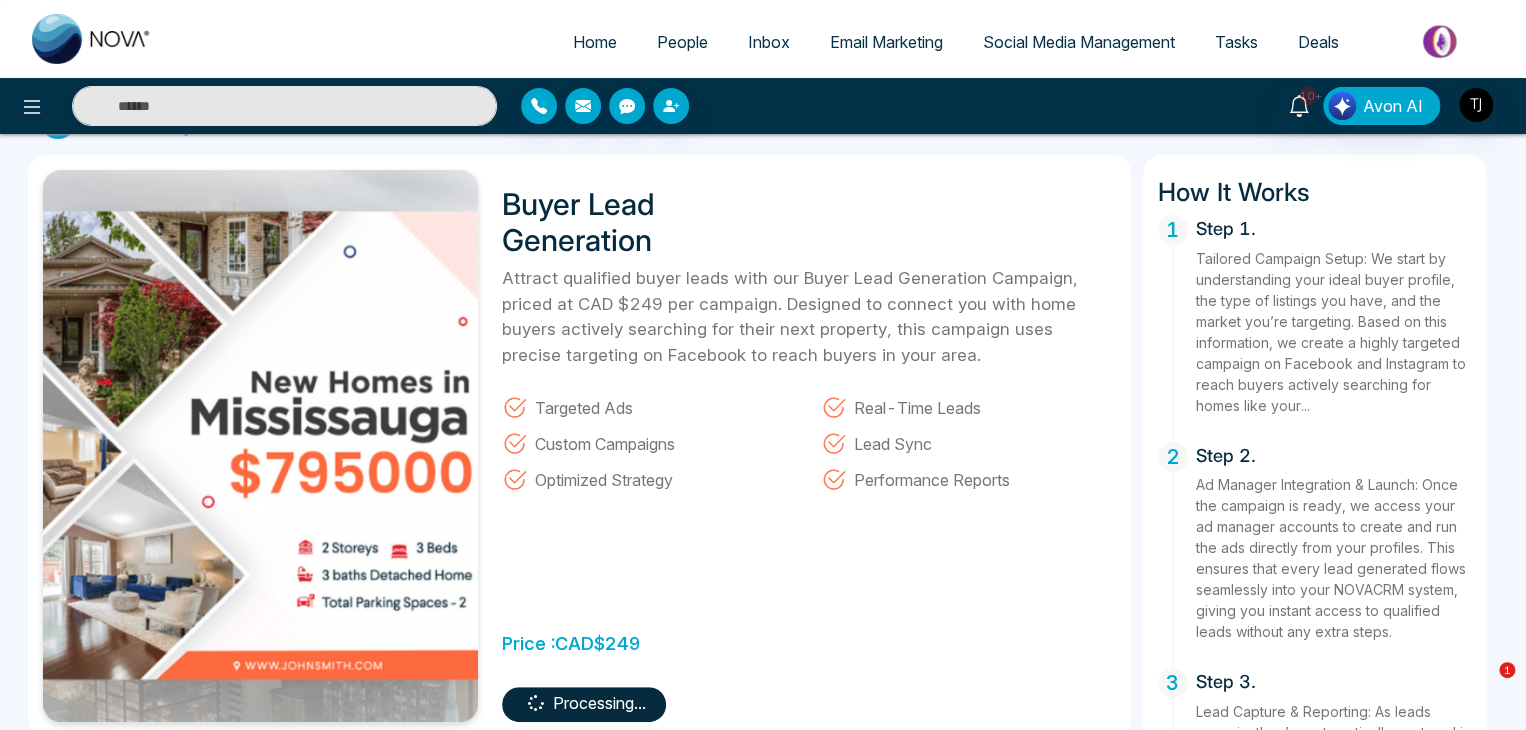 scroll, scrollTop: 50, scrollLeft: 0, axis: vertical 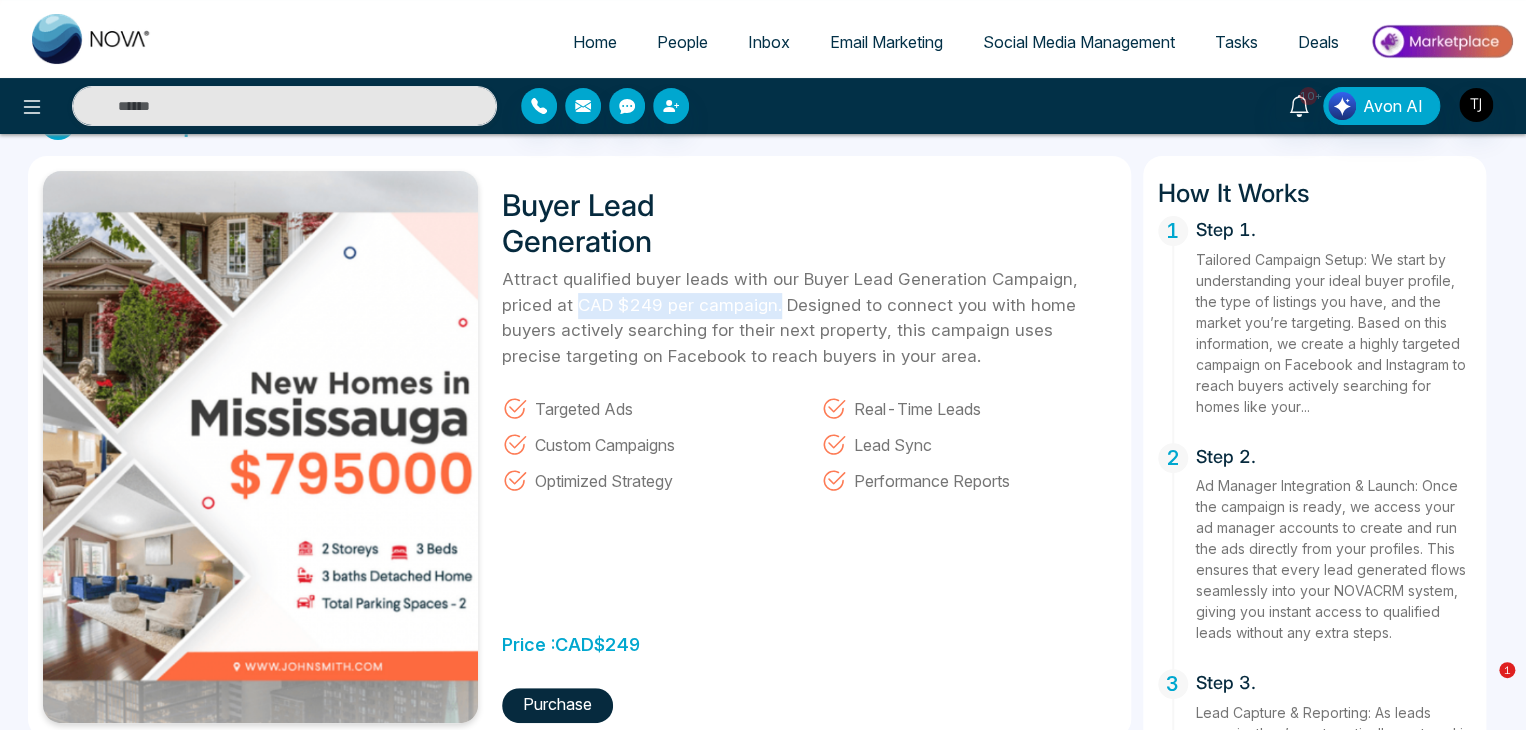 drag, startPoint x: 580, startPoint y: 302, endPoint x: 778, endPoint y: 307, distance: 198.06313 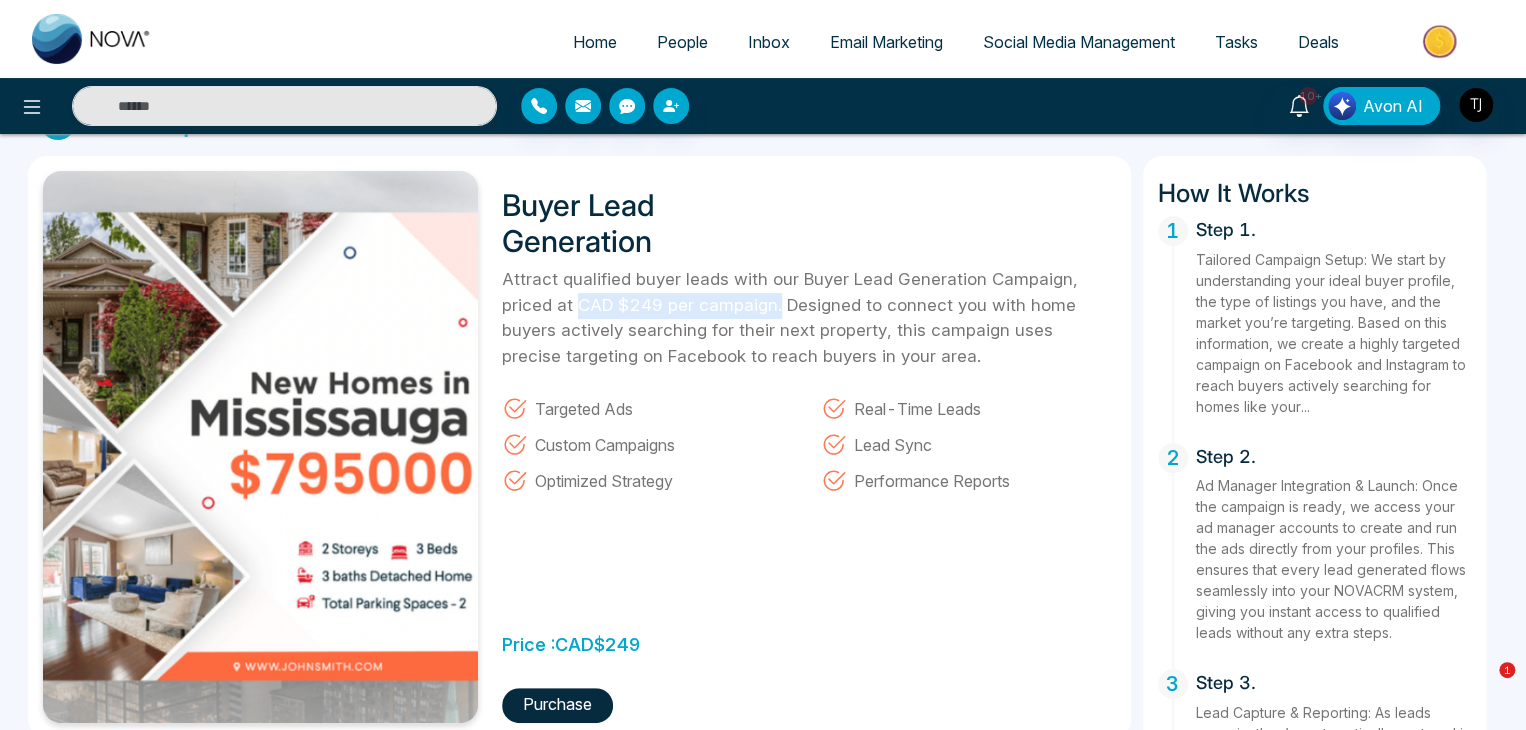 click on "Attract qualified buyer leads with our Buyer Lead Generation Campaign, priced at CAD $249 per campaign. Designed to connect you with home buyers actively searching for their next property, this campaign uses precise targeting on Facebook to reach buyers in your area." at bounding box center (809, 318) 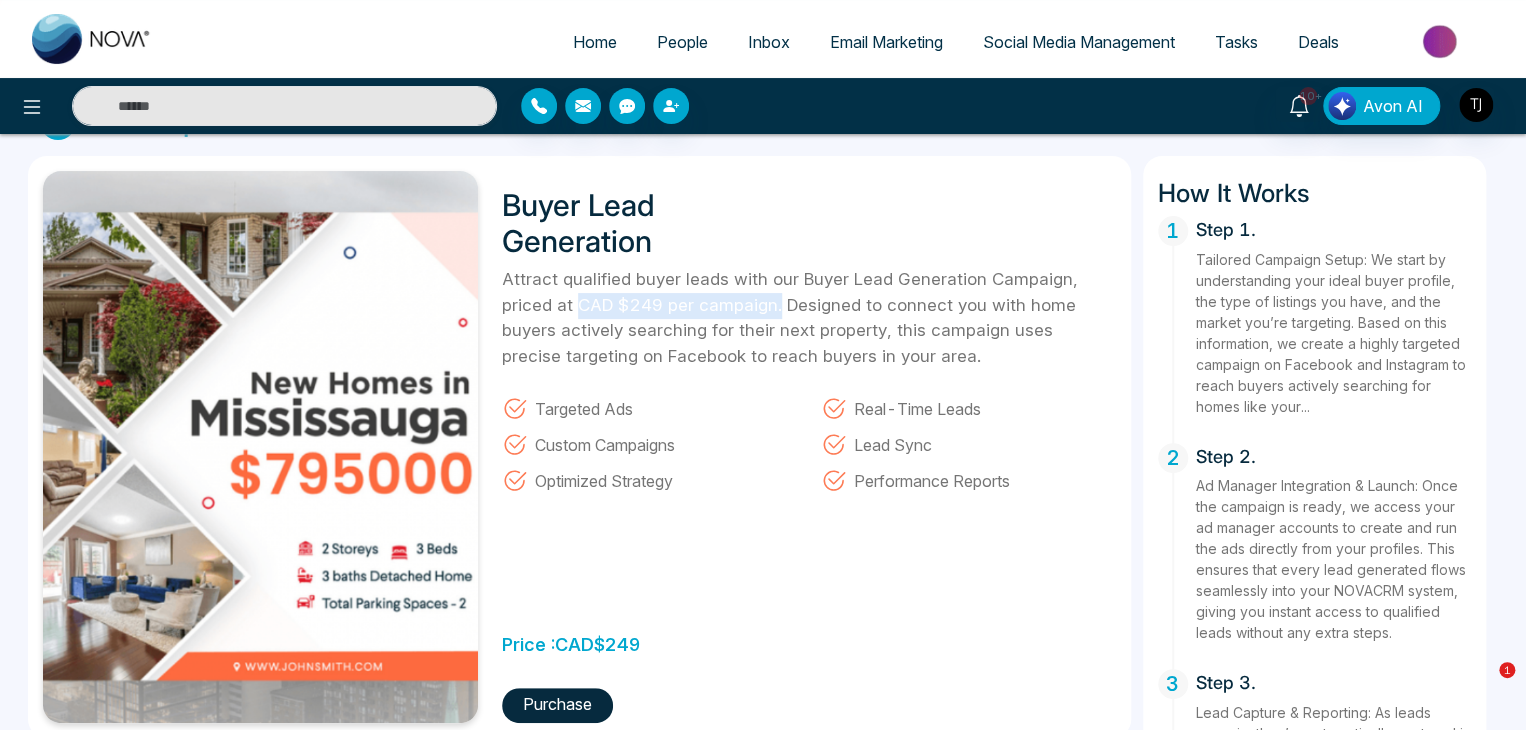 click on "Attract qualified buyer leads with our Buyer Lead Generation Campaign, priced at CAD $249 per campaign. Designed to connect you with home buyers actively searching for their next property, this campaign uses precise targeting on Facebook to reach buyers in your area." at bounding box center [809, 318] 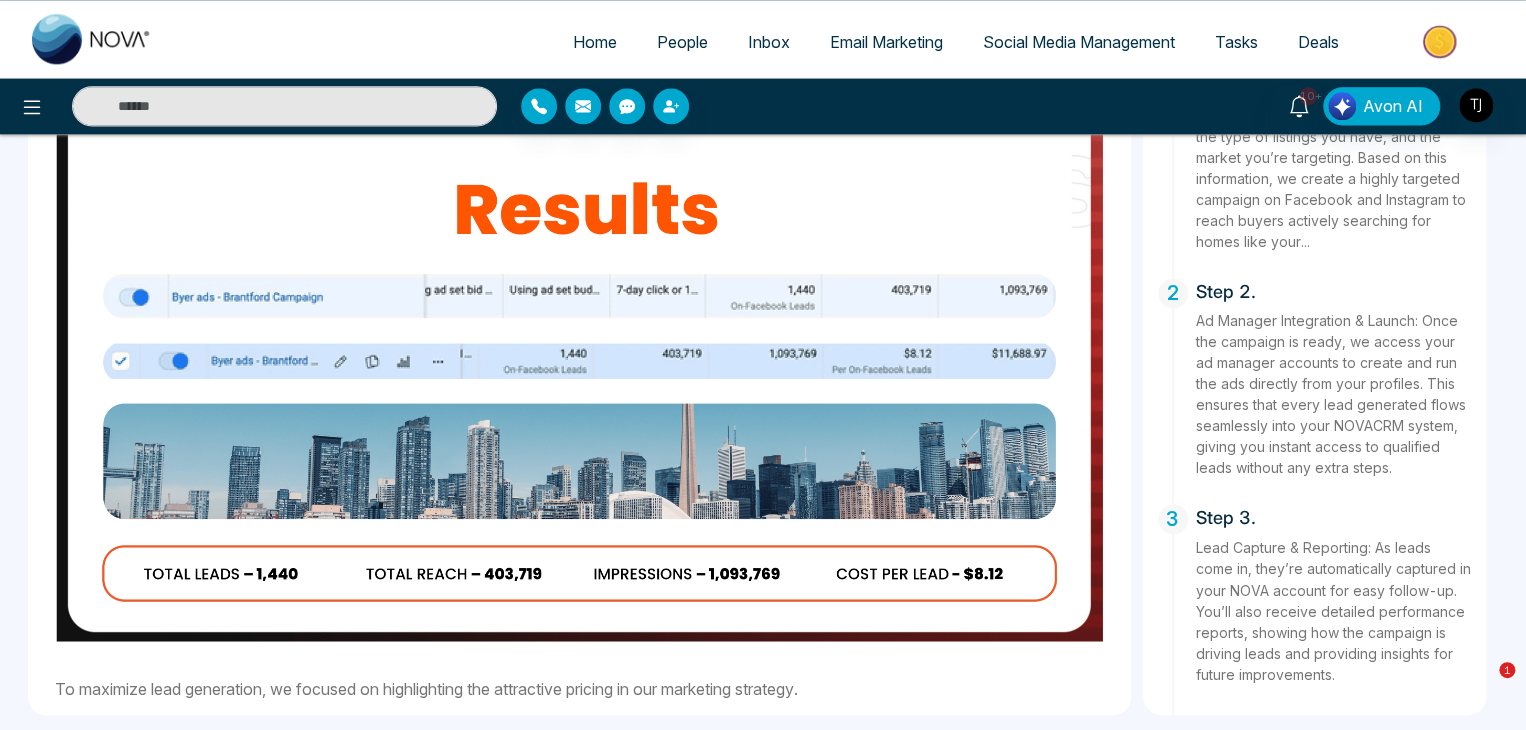 scroll, scrollTop: 1324, scrollLeft: 0, axis: vertical 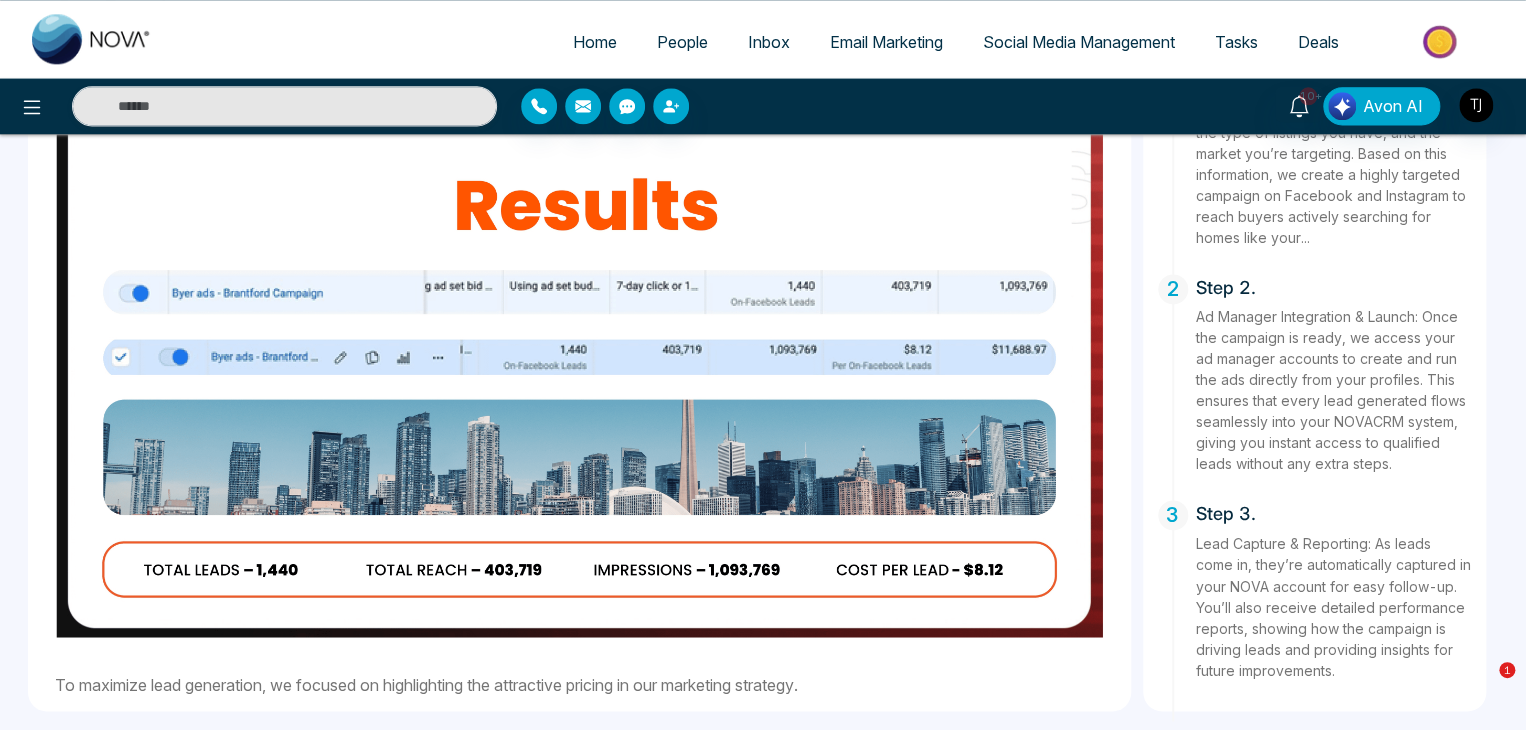 drag, startPoint x: 829, startPoint y: 572, endPoint x: 804, endPoint y: 617, distance: 51.47815 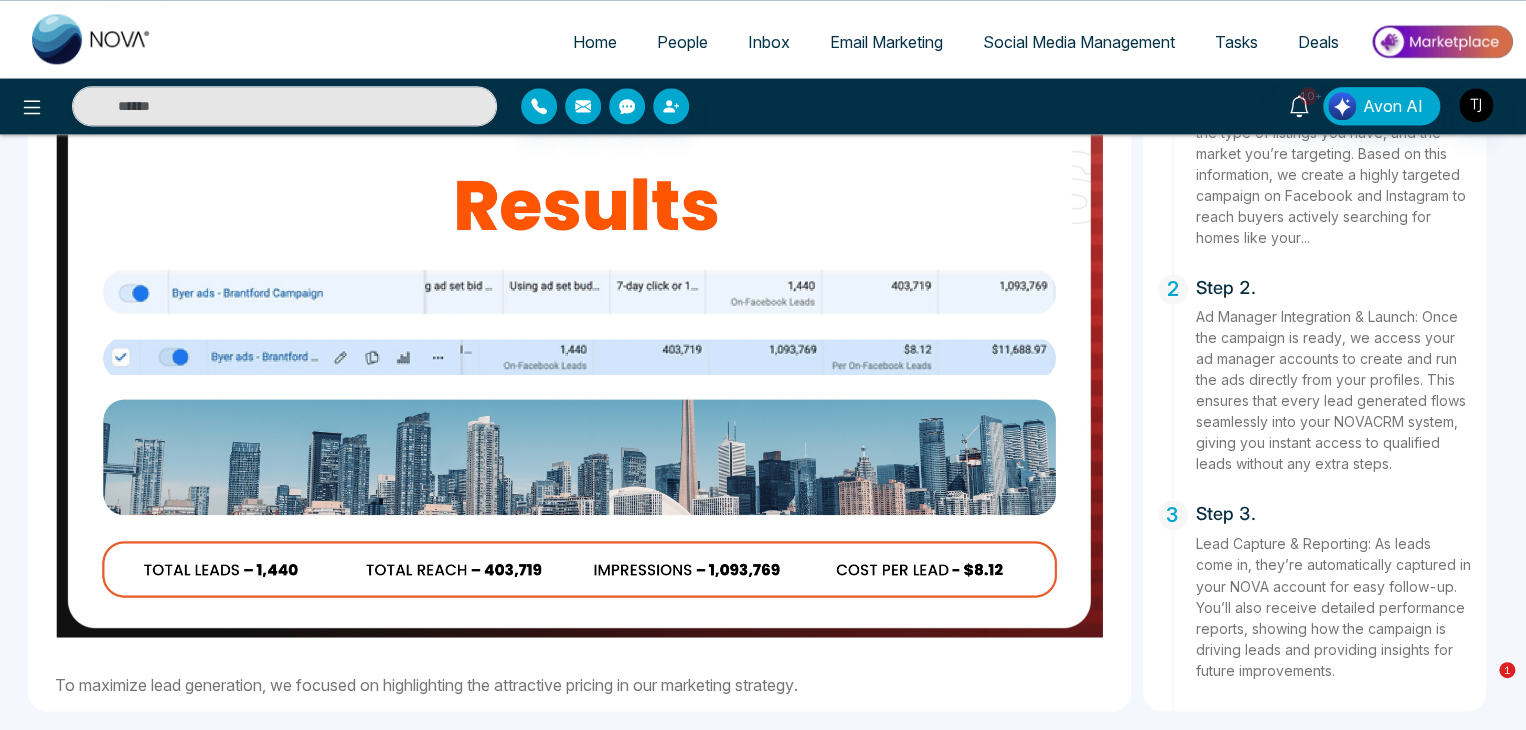 click at bounding box center [579, 342] 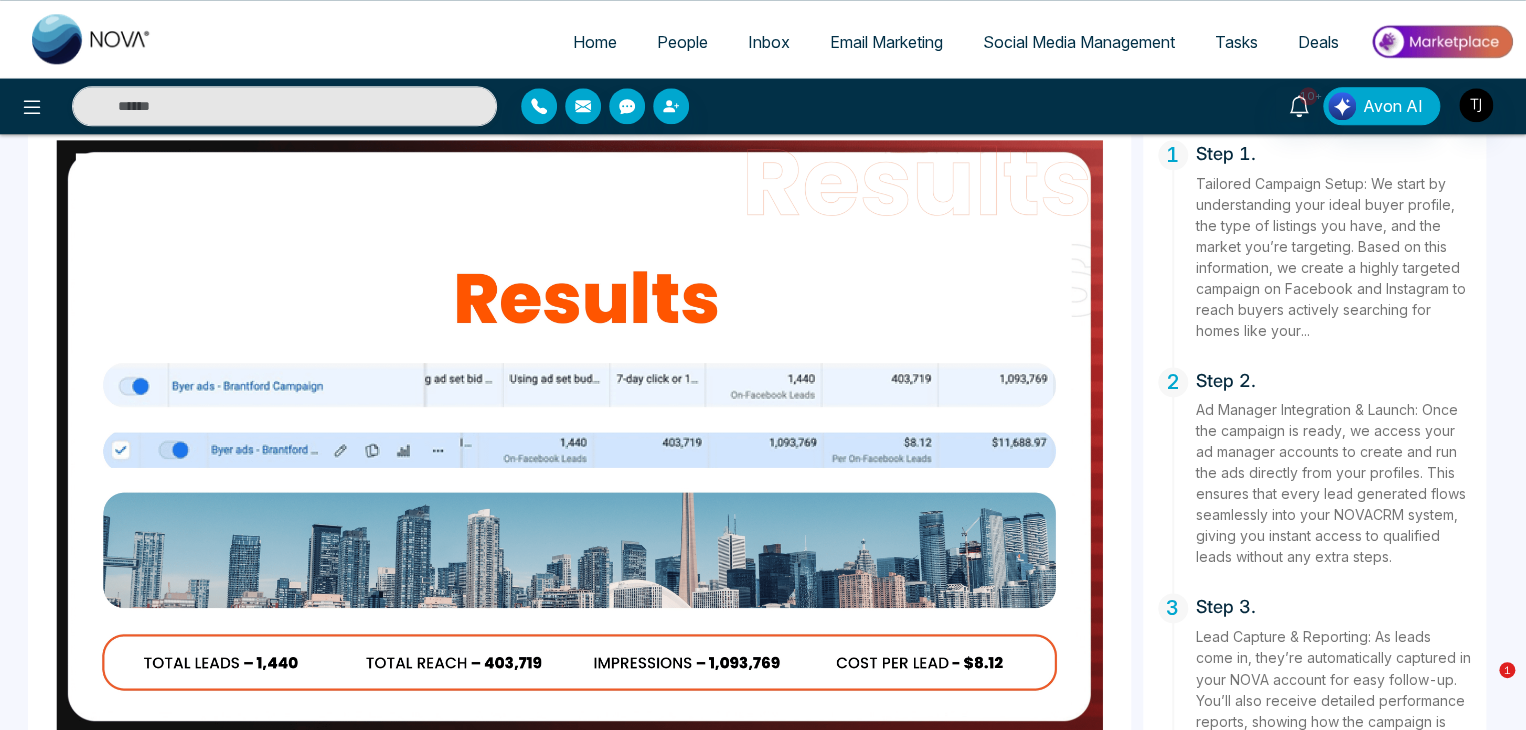 scroll, scrollTop: 1232, scrollLeft: 0, axis: vertical 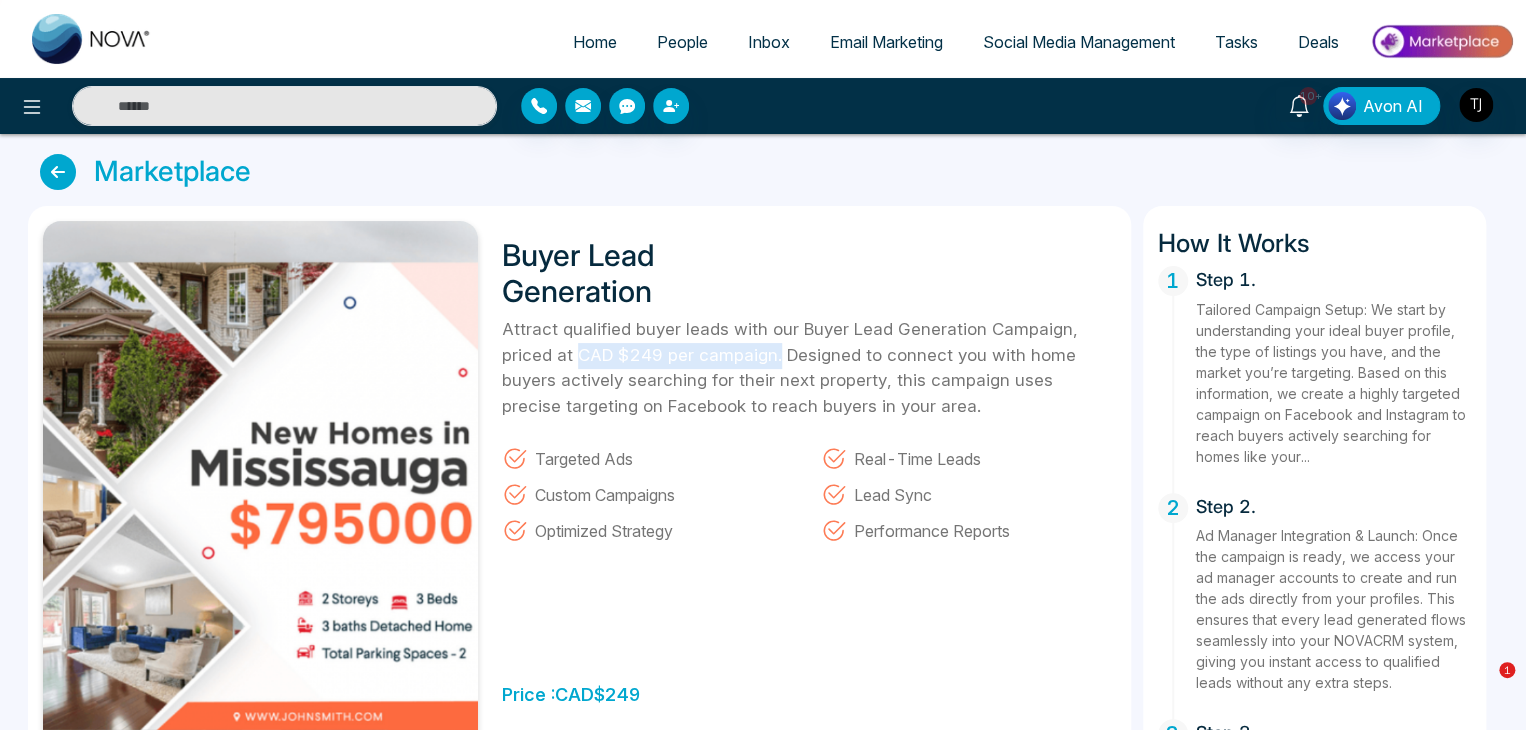drag, startPoint x: 575, startPoint y: 358, endPoint x: 779, endPoint y: 360, distance: 204.0098 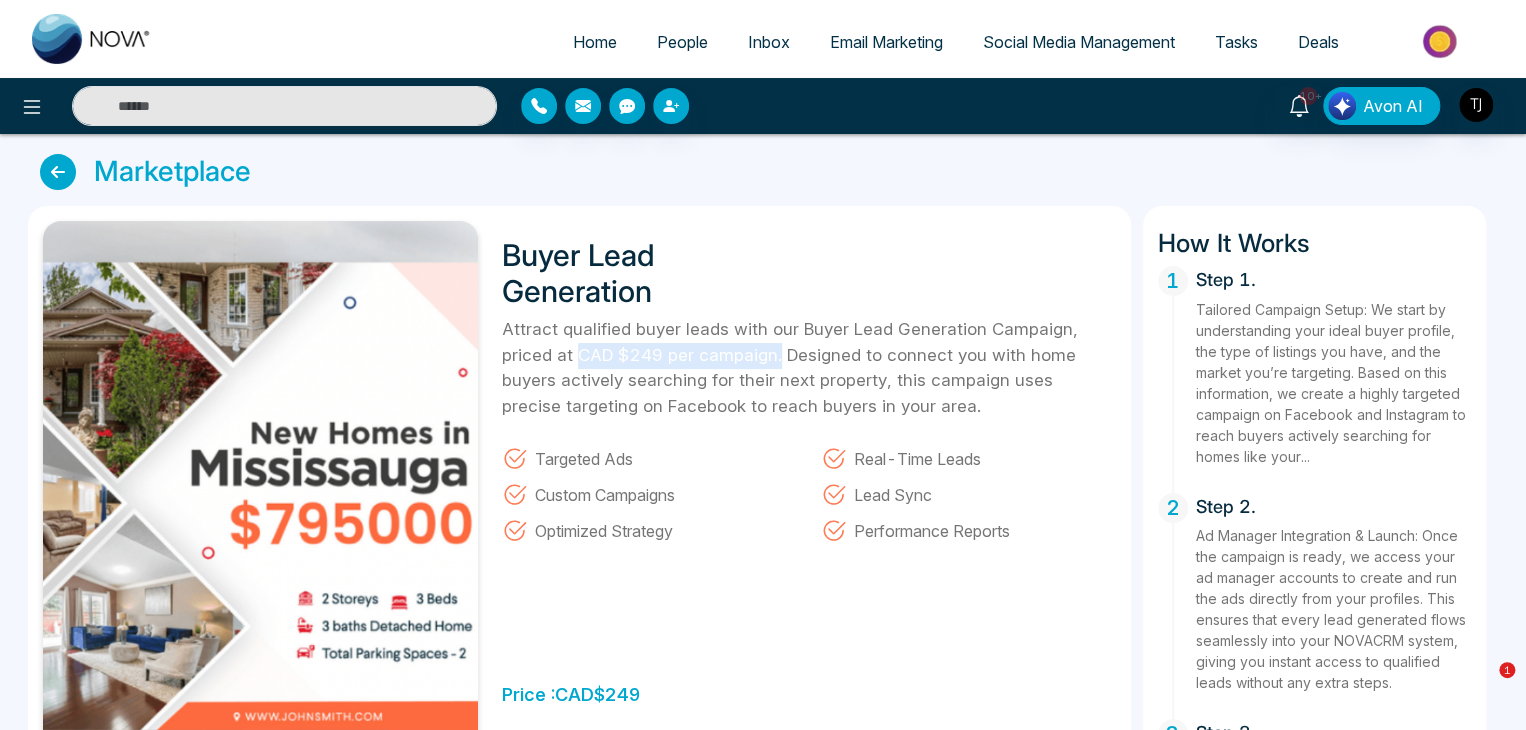click on "Attract qualified buyer leads with our Buyer Lead Generation Campaign, priced at CAD $249 per campaign. Designed to connect you with home buyers actively searching for their next property, this campaign uses precise targeting on Facebook to reach buyers in your area." at bounding box center [809, 368] 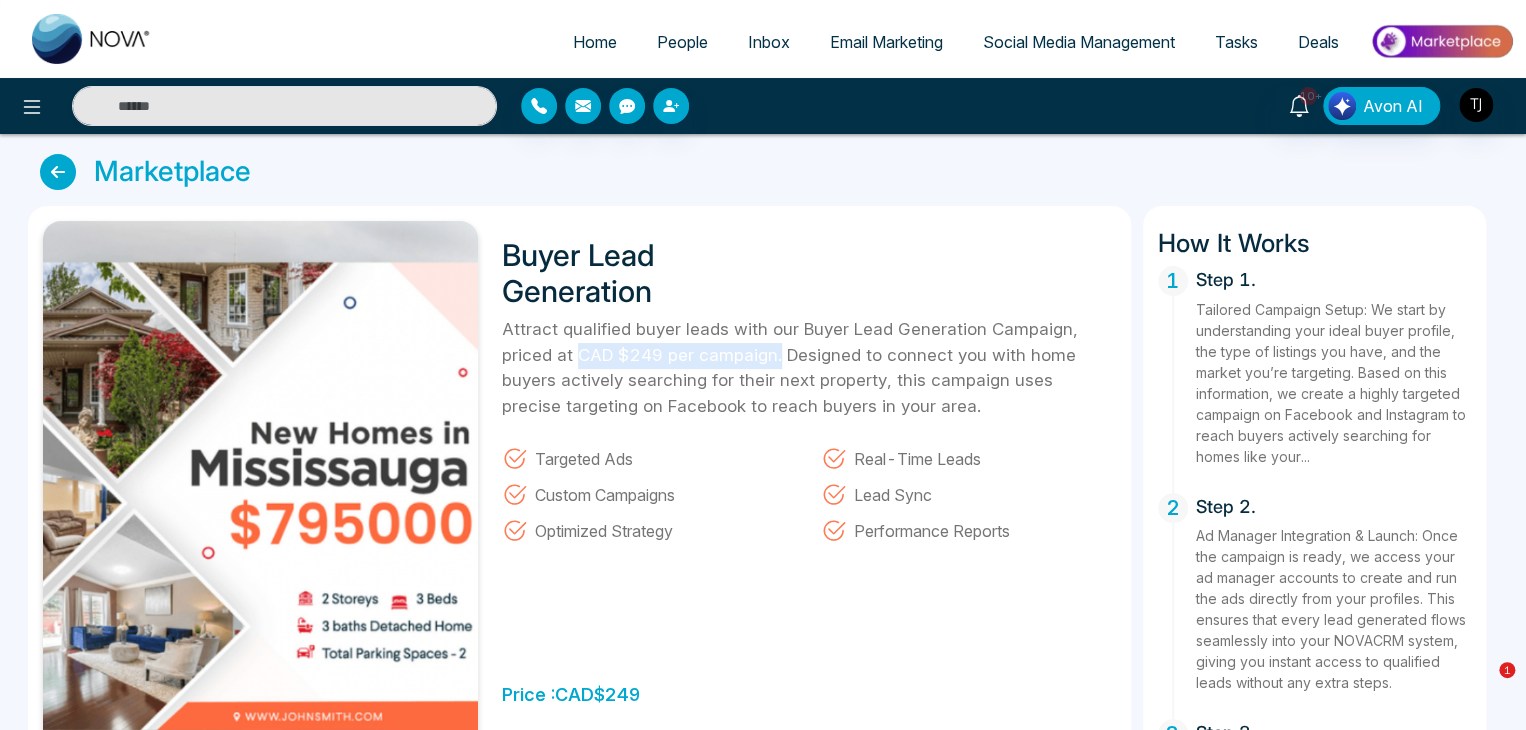 click on "Attract qualified buyer leads with our Buyer Lead Generation Campaign, priced at CAD $249 per campaign. Designed to connect you with home buyers actively searching for their next property, this campaign uses precise targeting on Facebook to reach buyers in your area." at bounding box center (809, 368) 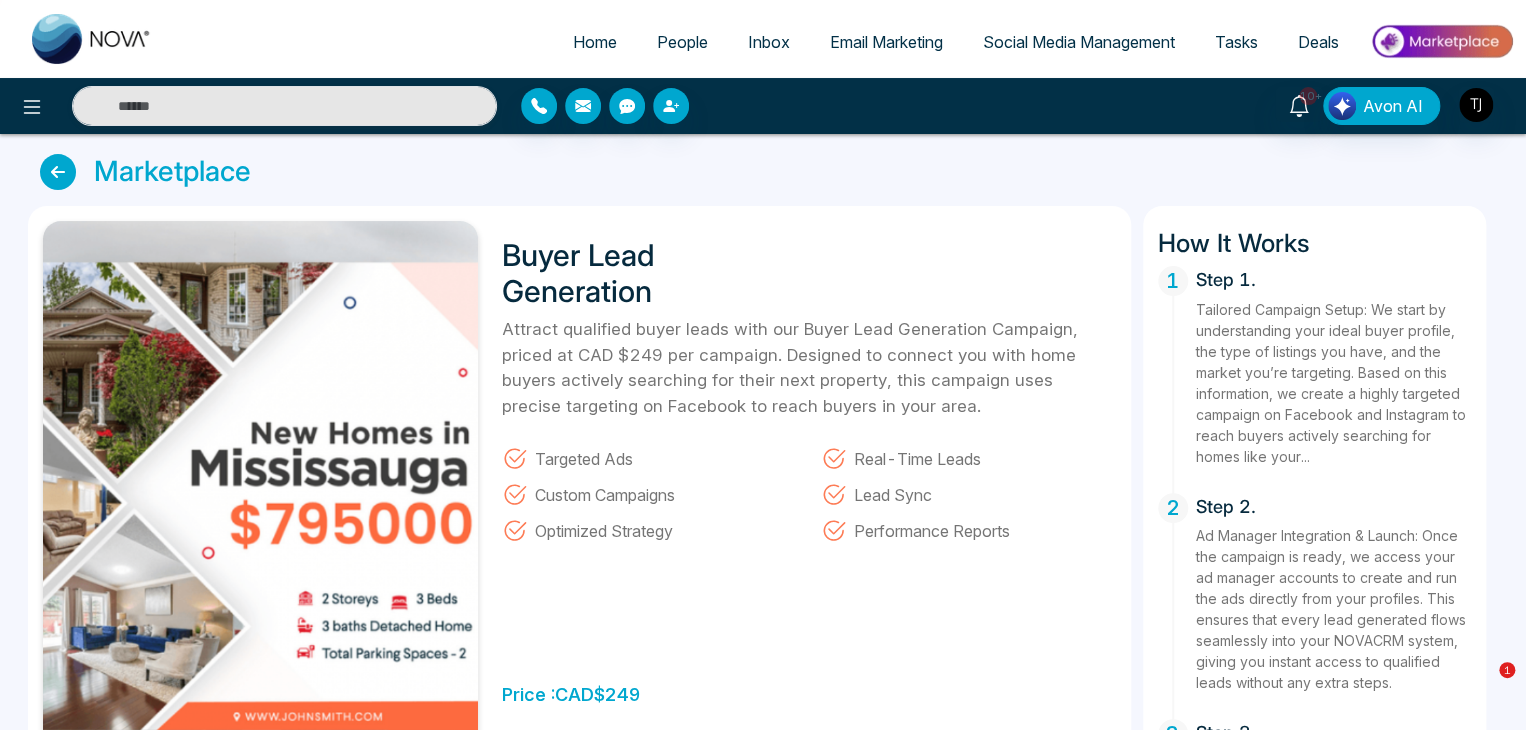 click at bounding box center [58, 172] 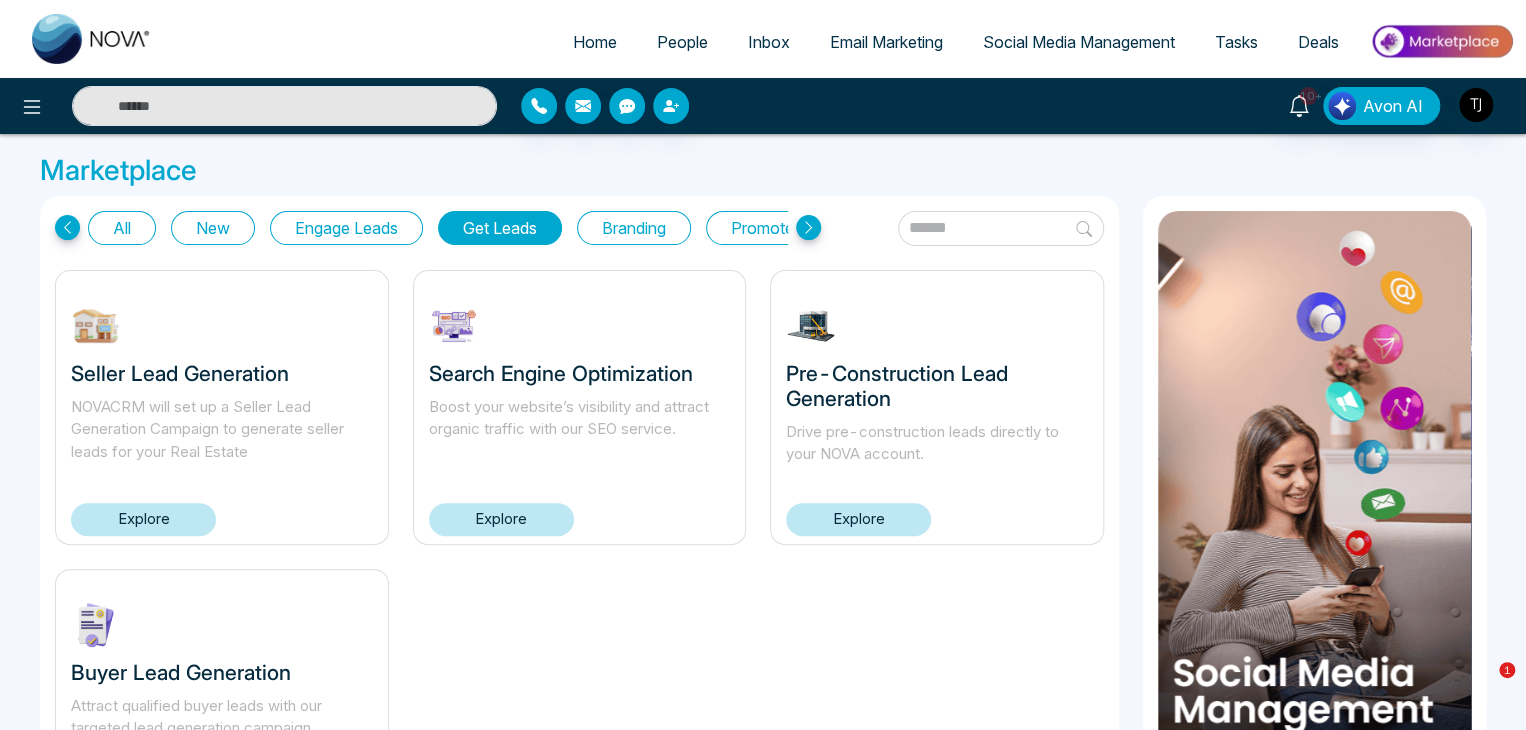 click on "Home" at bounding box center (595, 42) 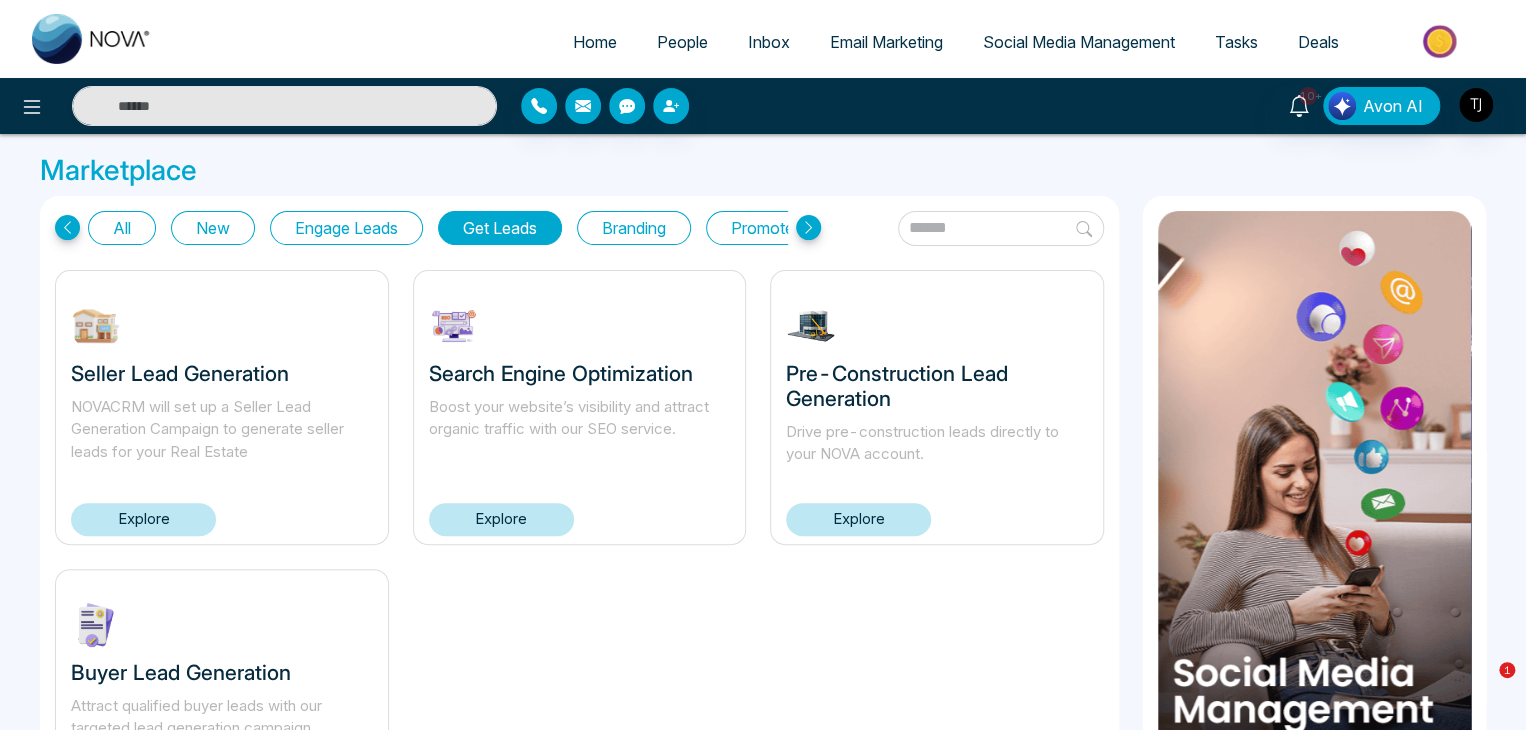 select on "*" 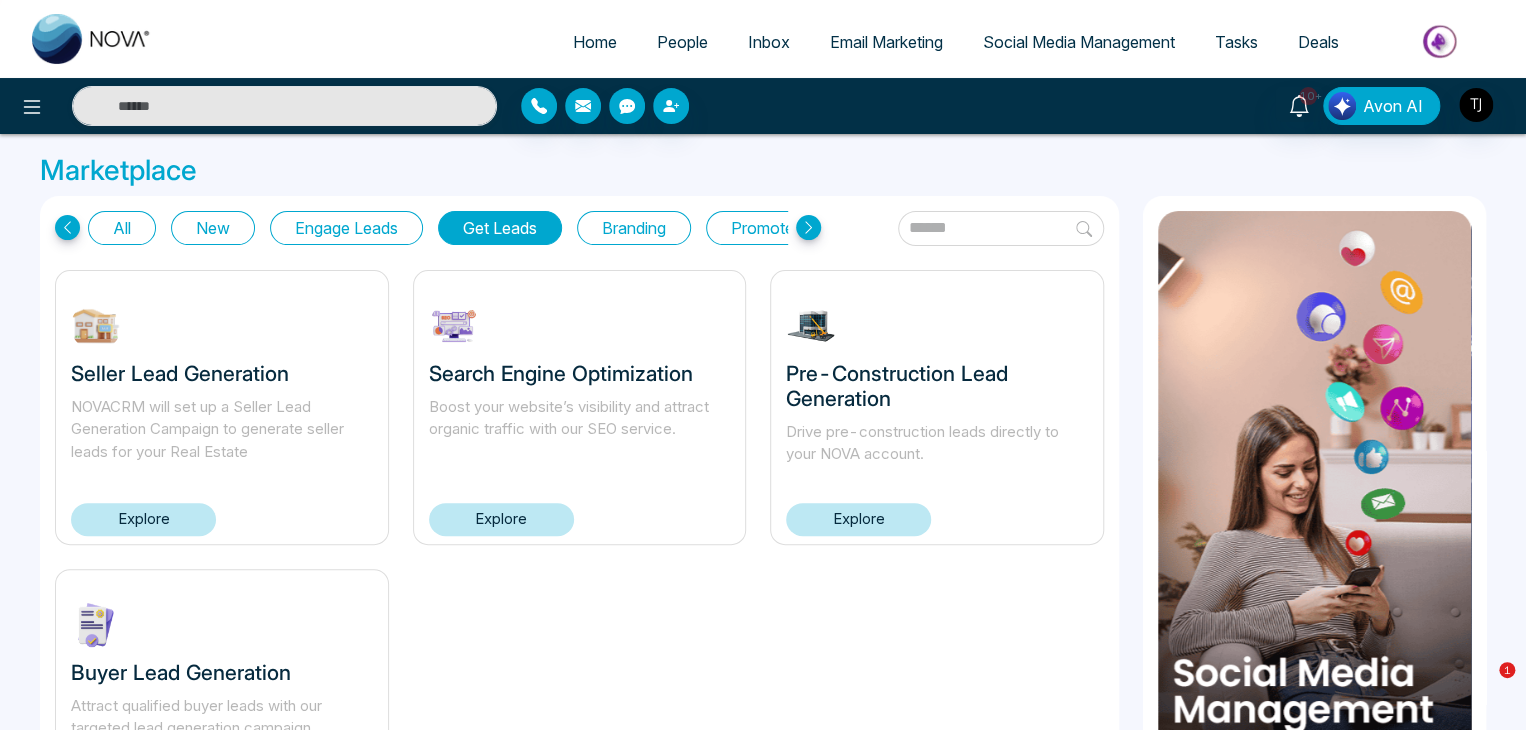 select on "*" 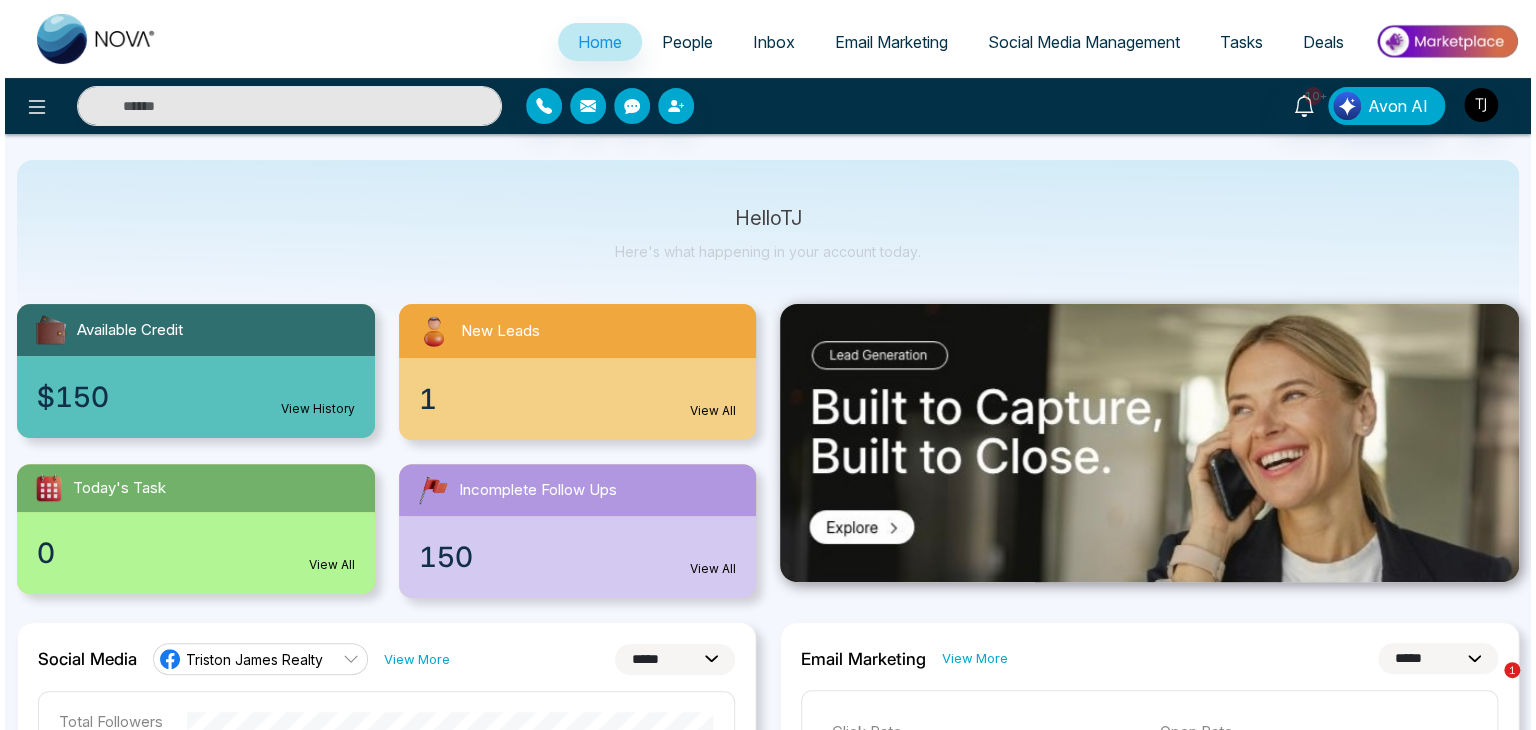 scroll, scrollTop: 0, scrollLeft: 0, axis: both 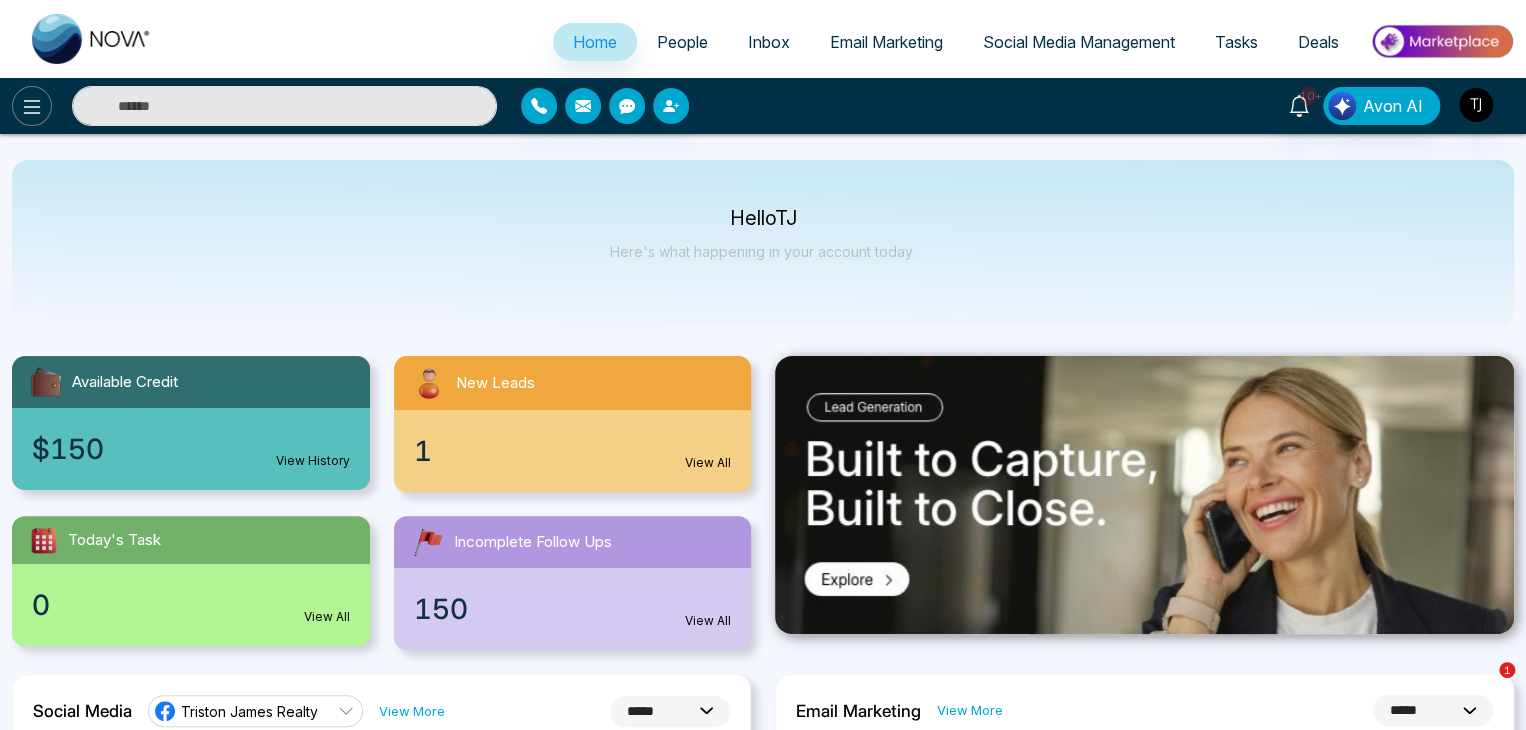 click 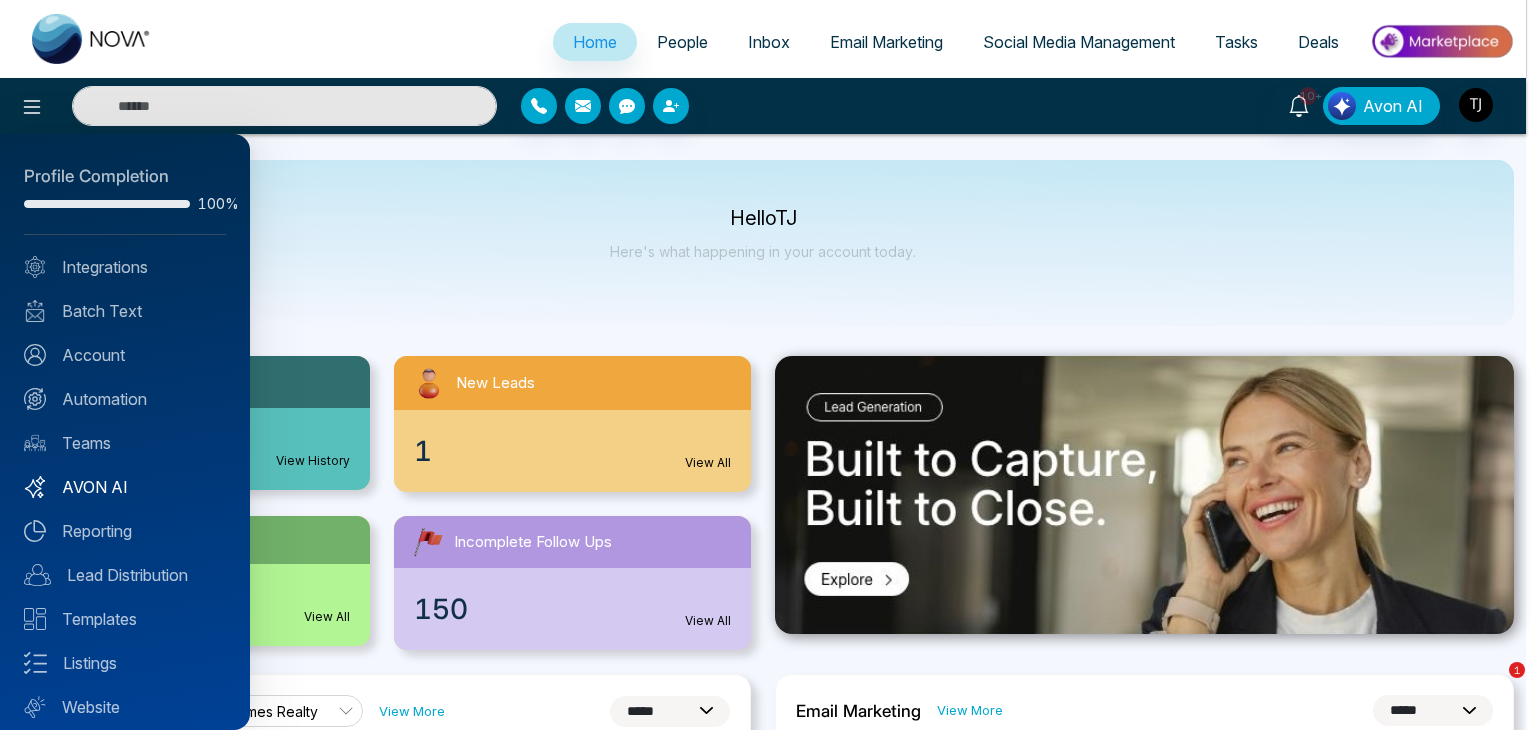 click on "AVON AI" at bounding box center (125, 487) 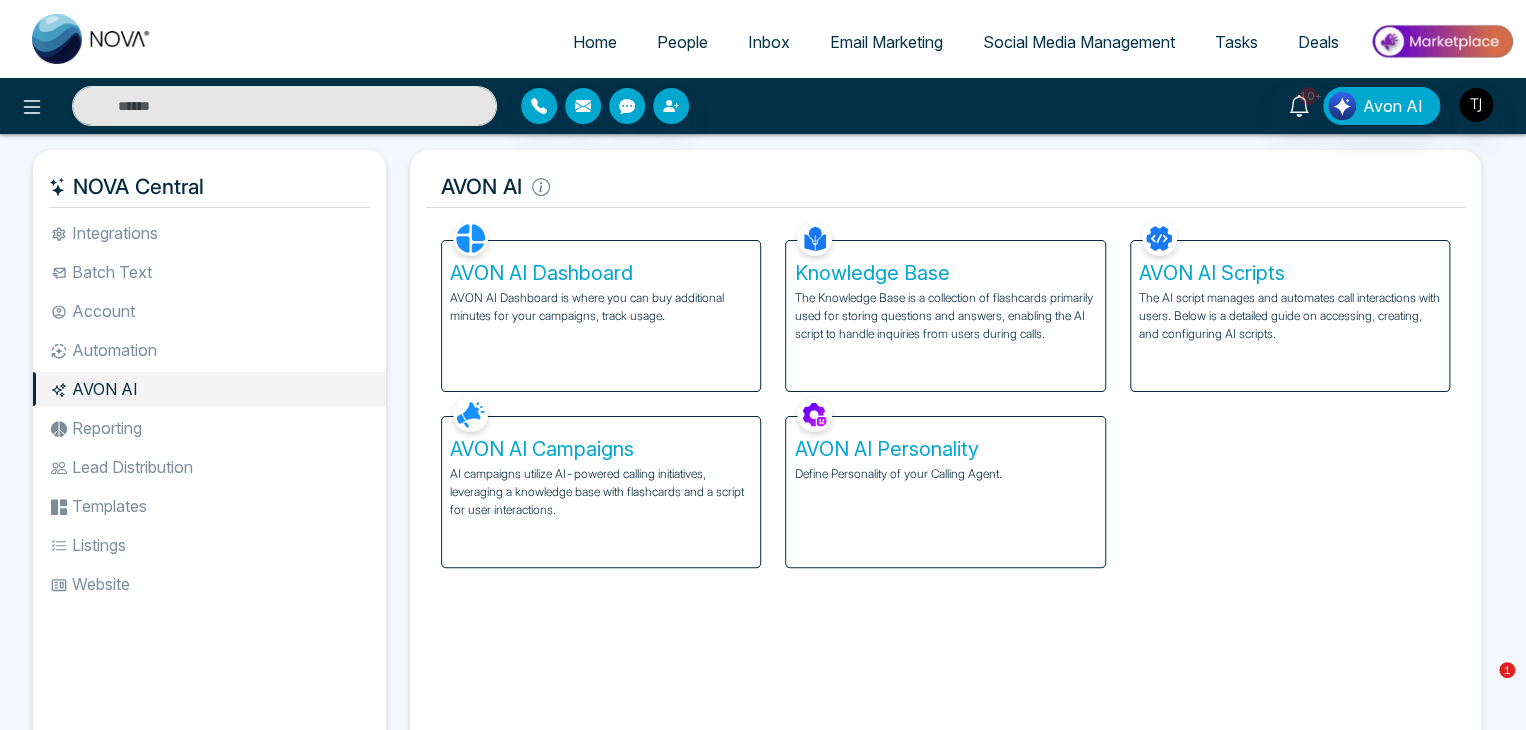 click on "AVON AI Campaigns" at bounding box center (601, 449) 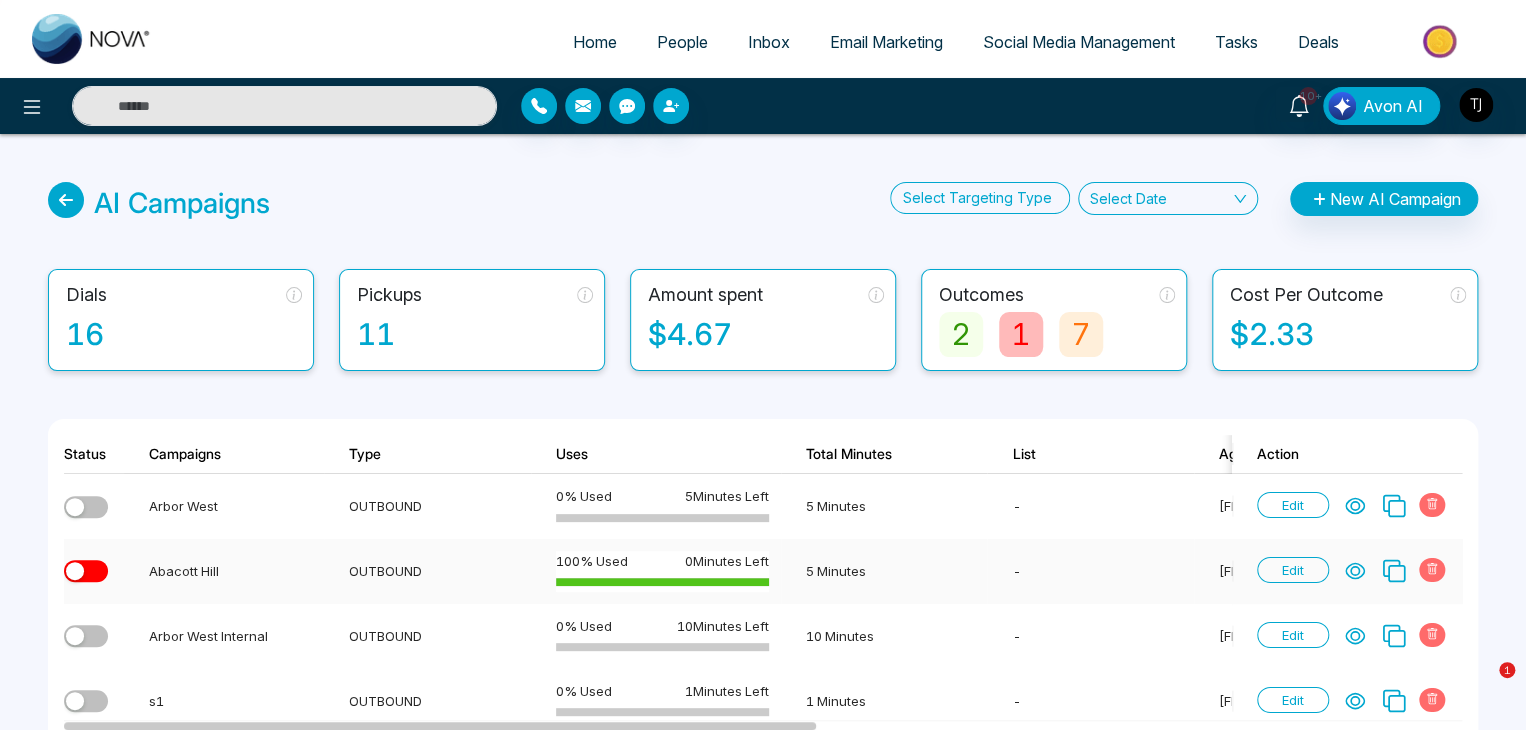 click on "OUTBOUND" at bounding box center (427, 571) 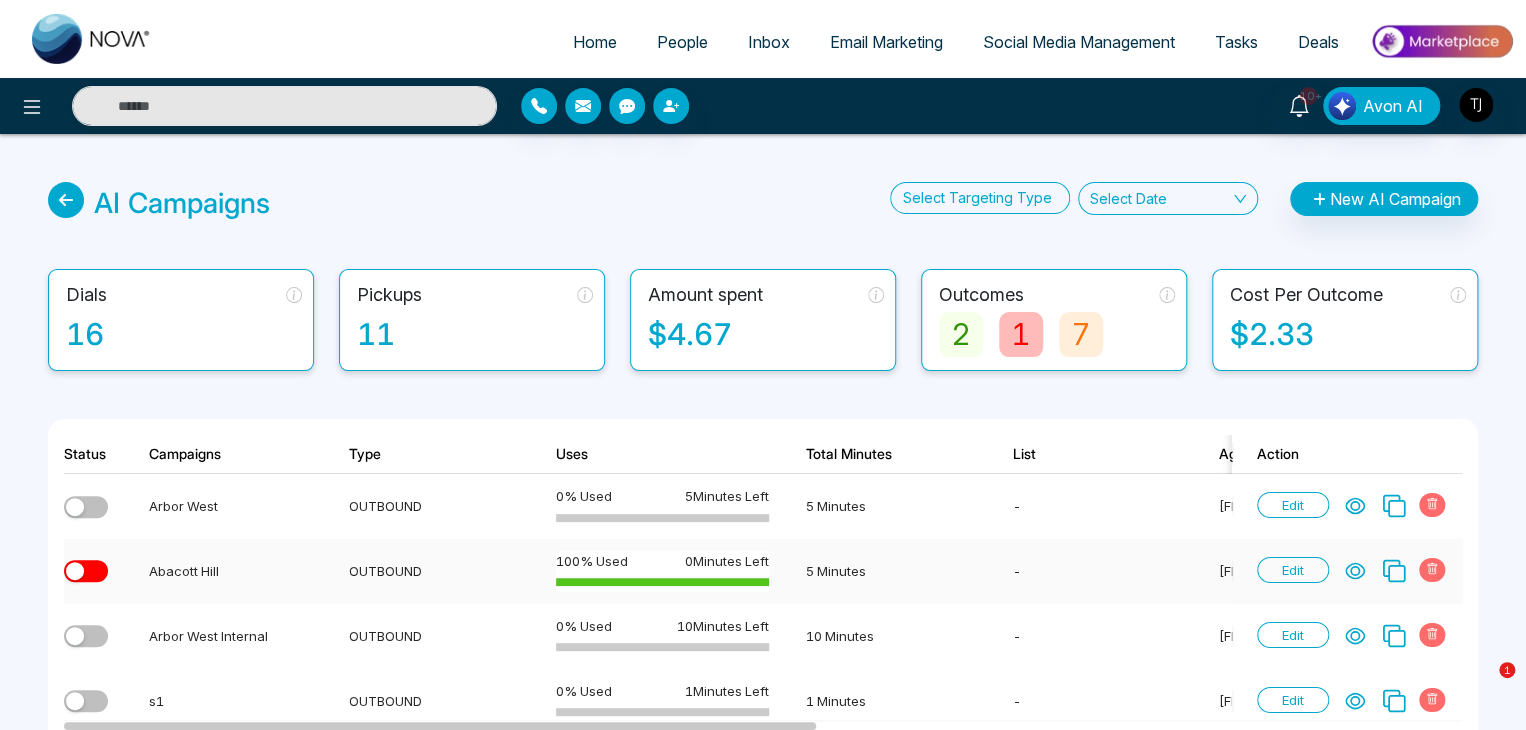 click 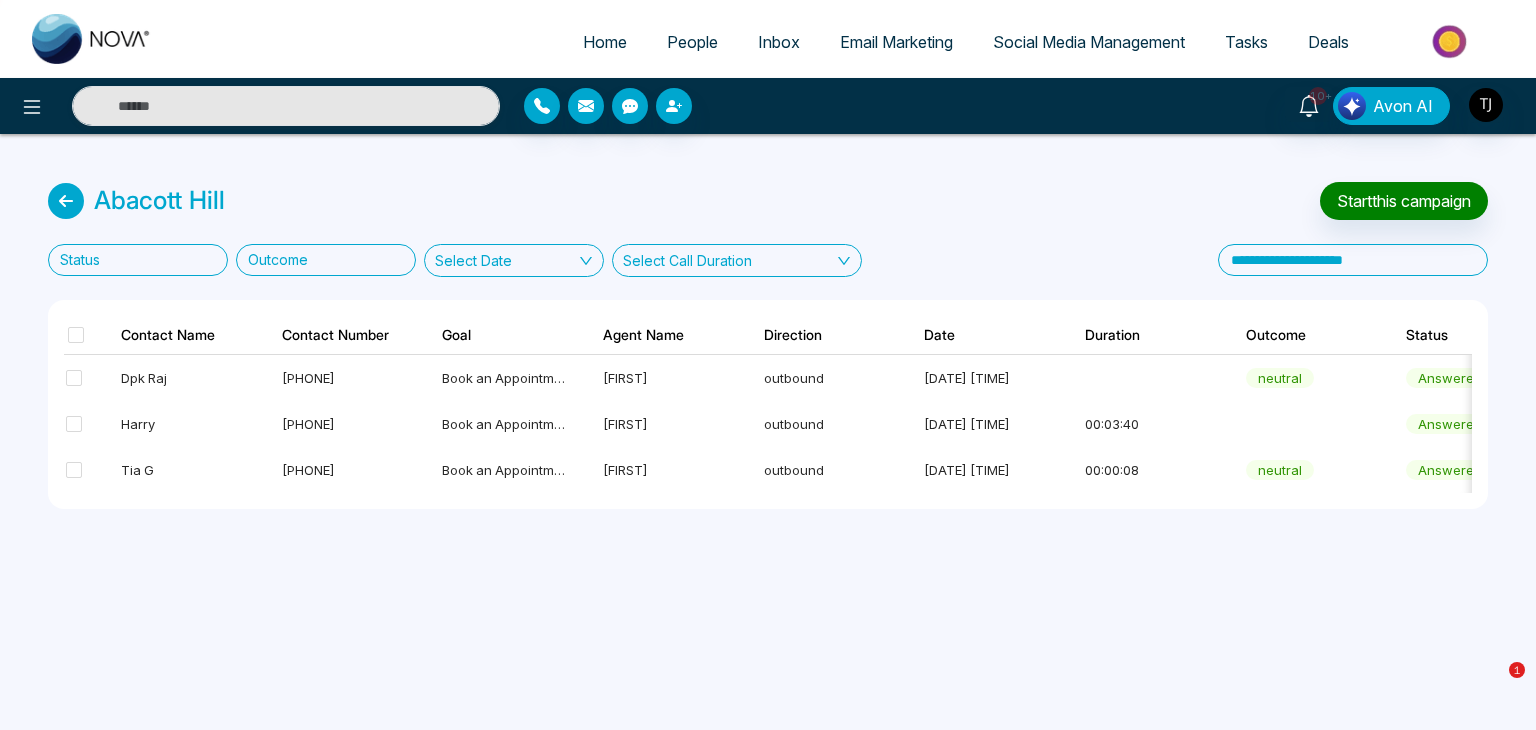 scroll, scrollTop: 0, scrollLeft: 268, axis: horizontal 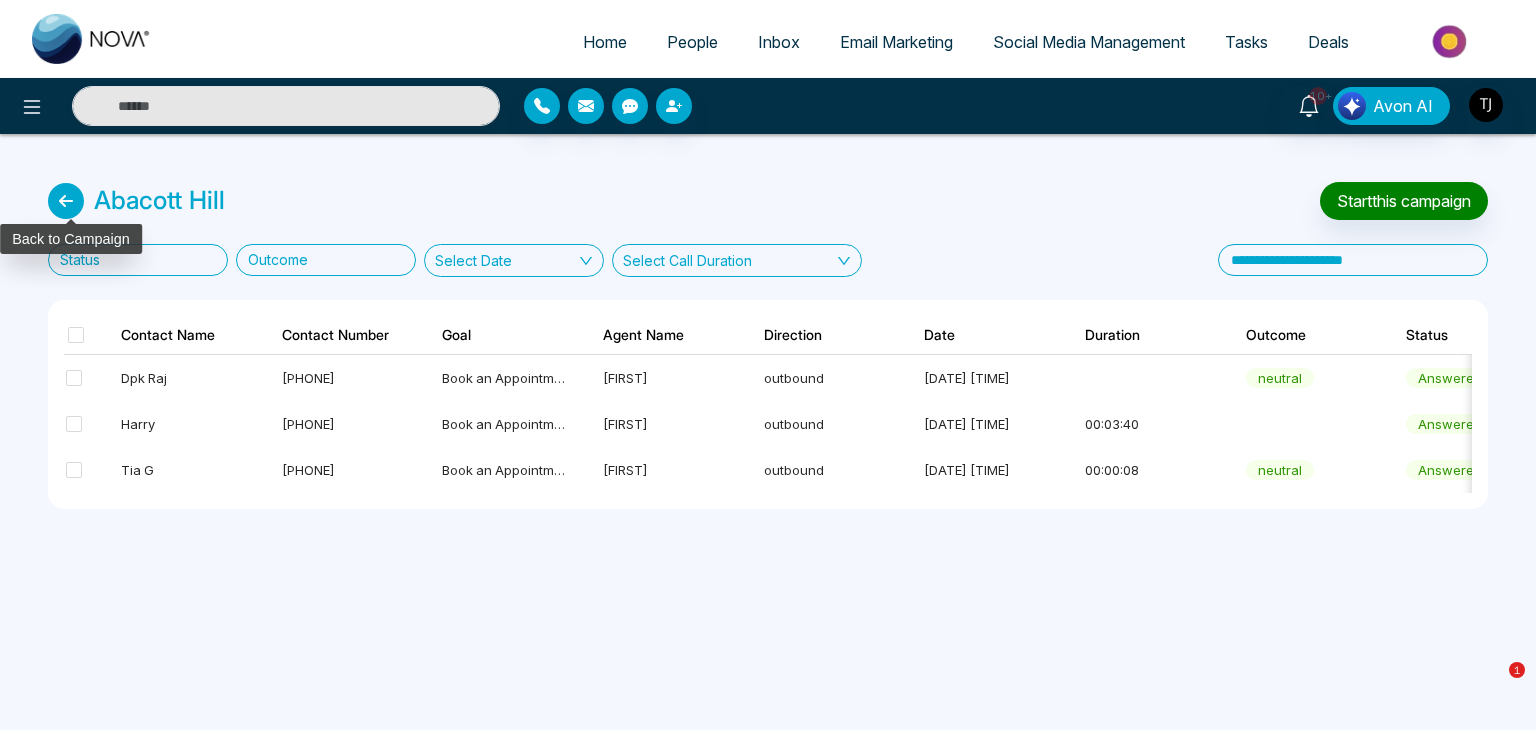 click at bounding box center (66, 201) 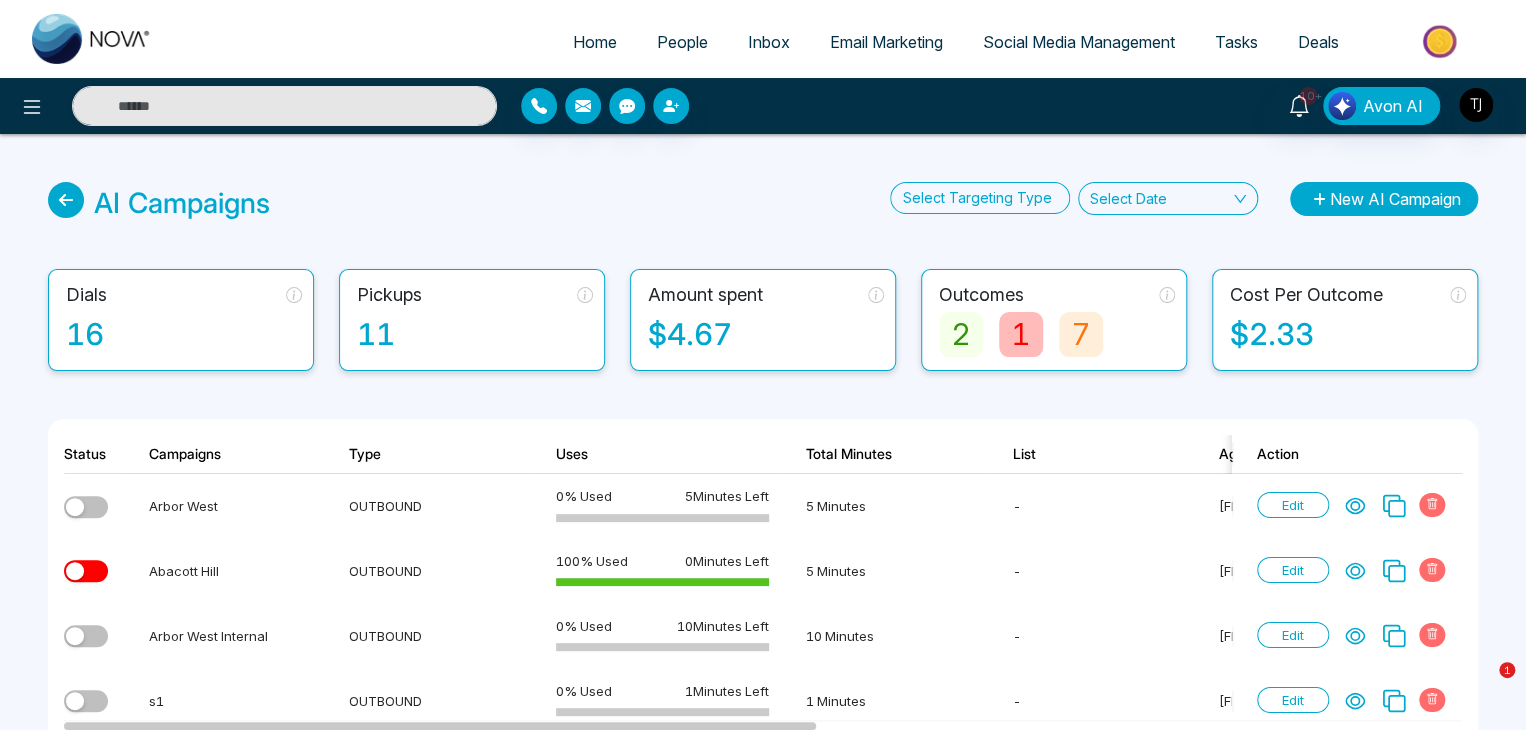 click on "New AI Campaign" at bounding box center (1384, 199) 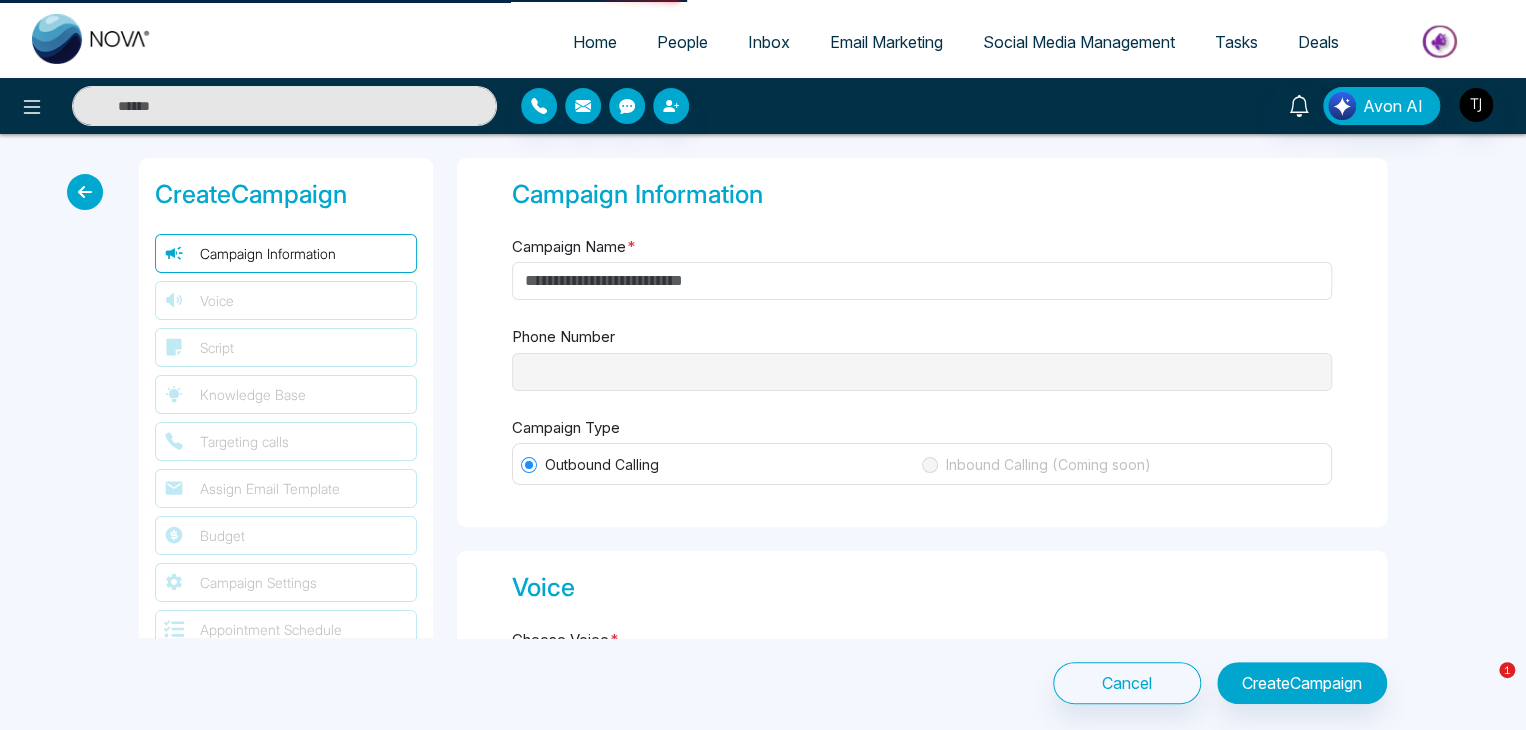 type on "**********" 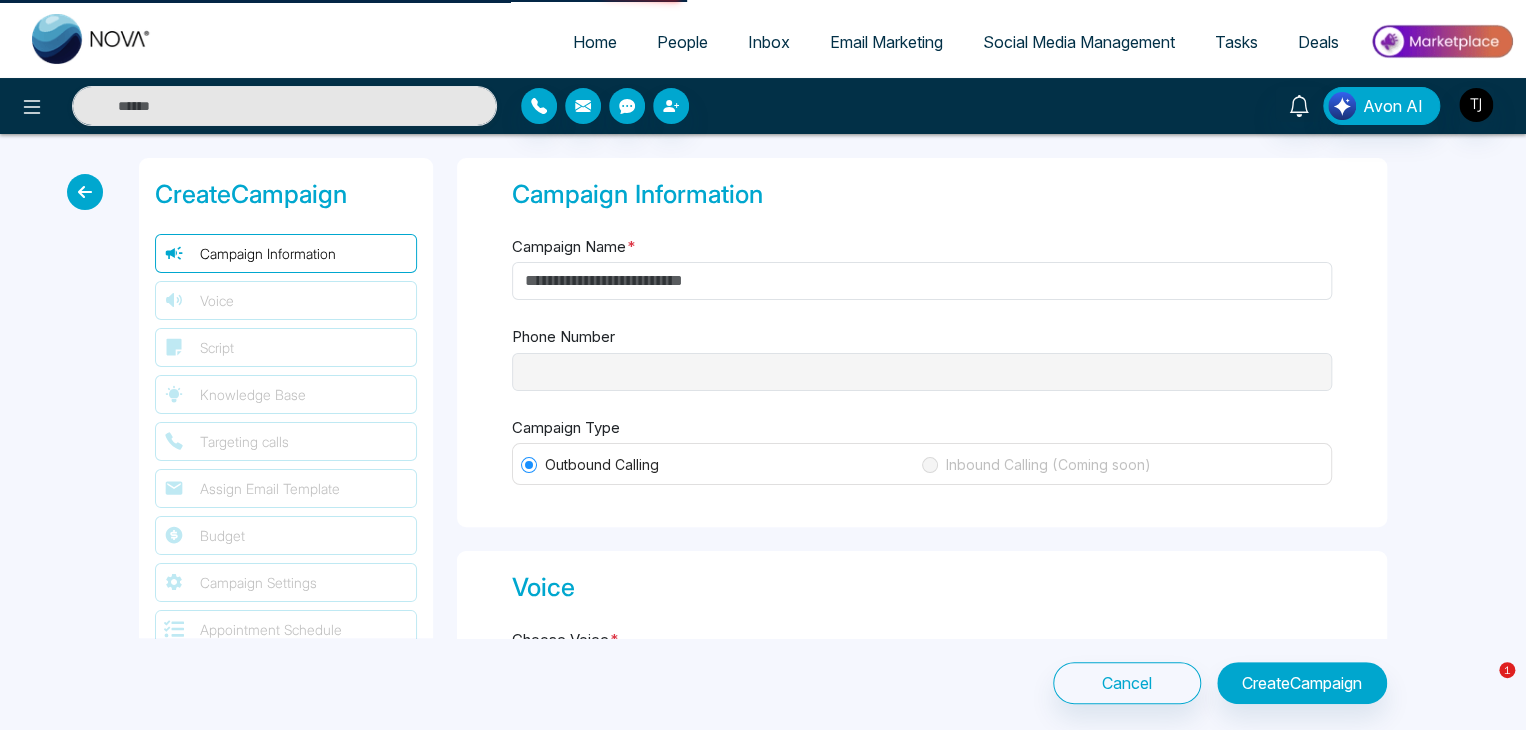 type on "********" 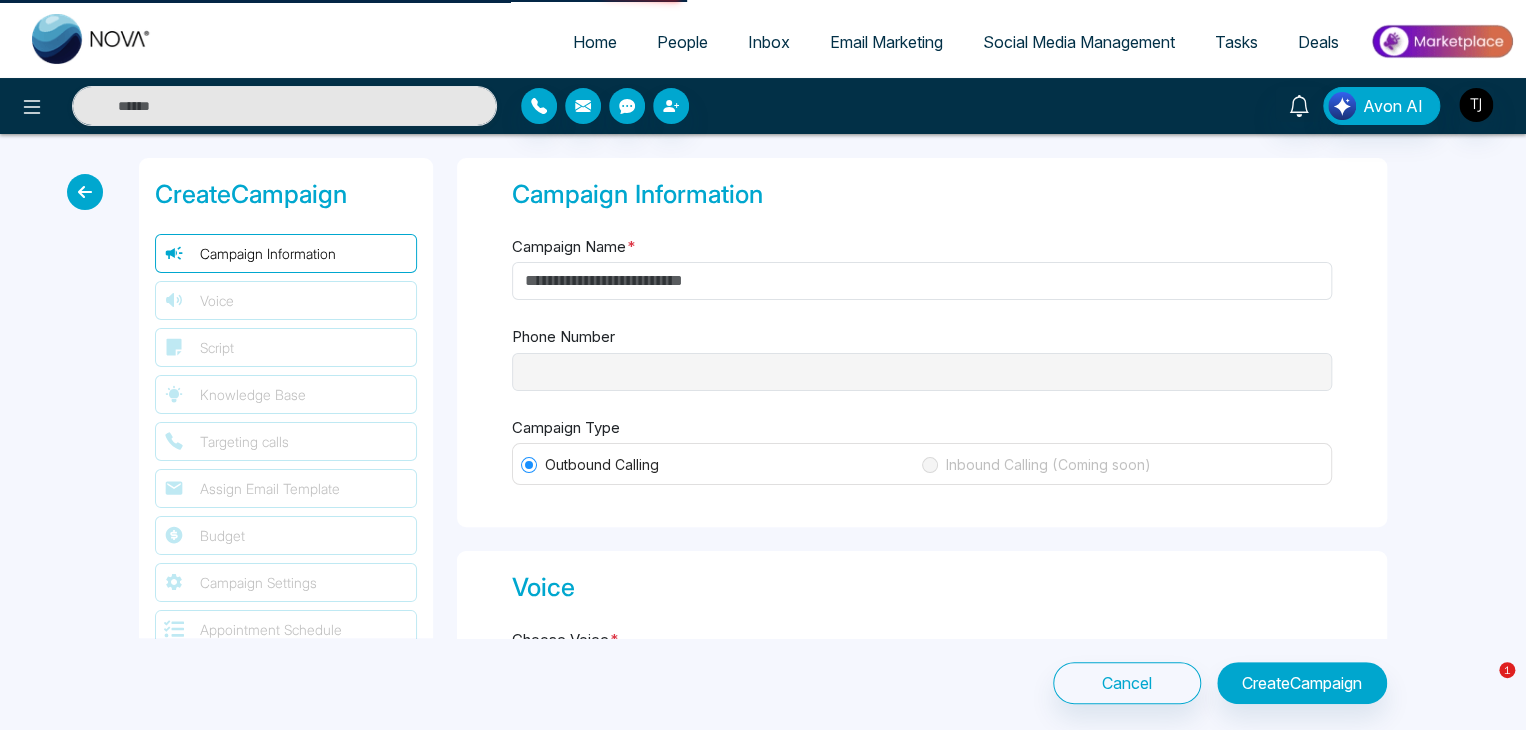 type on "********" 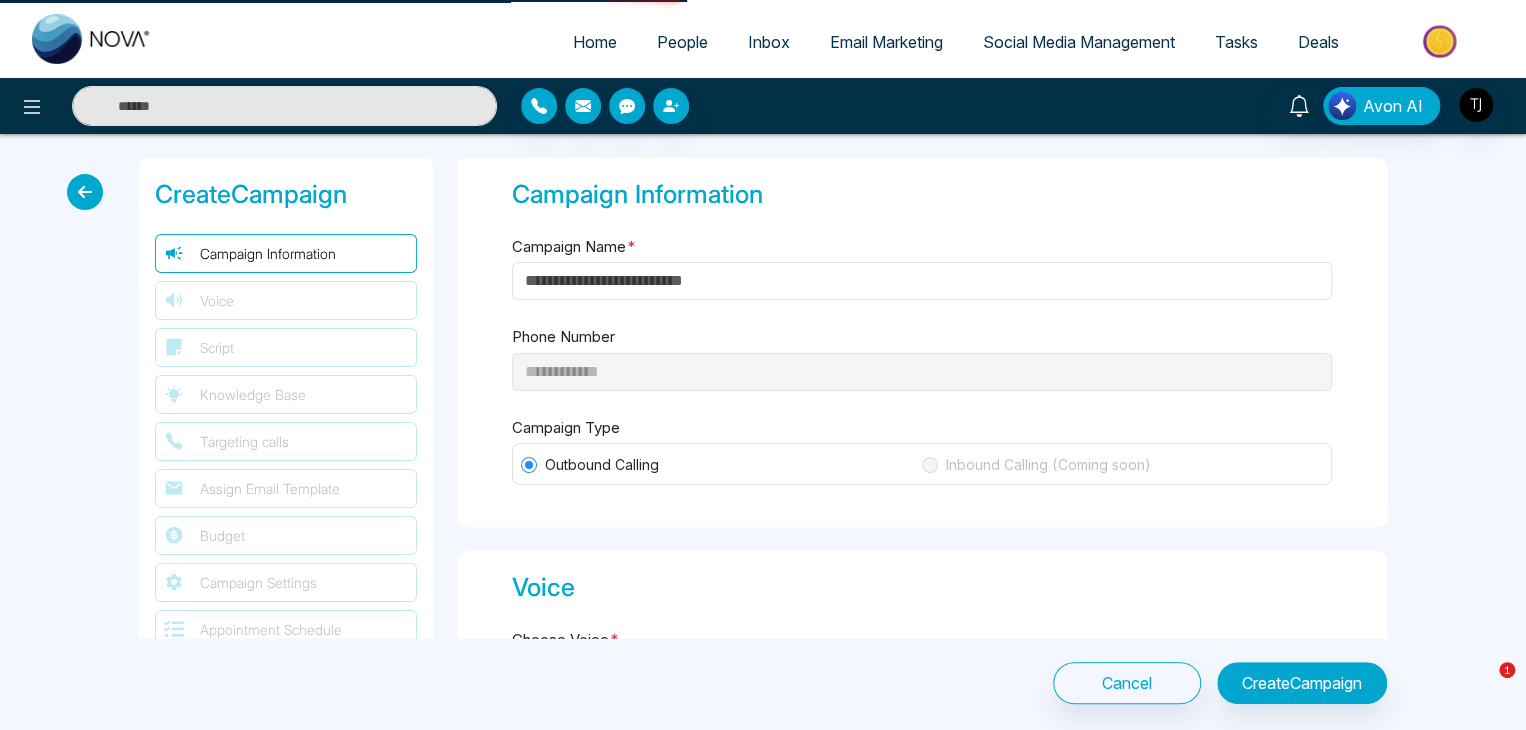 type on "**********" 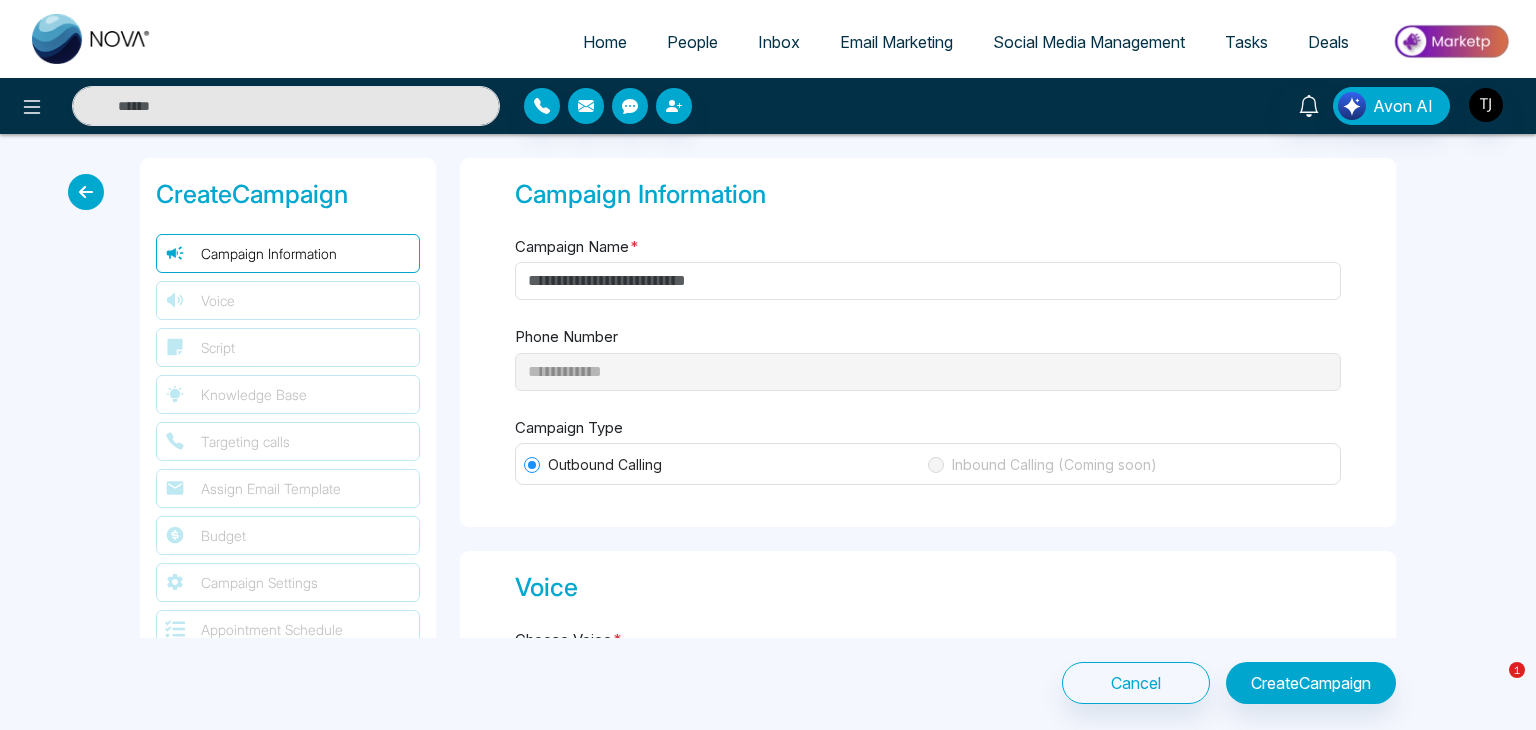 click on "Knowledge Base" at bounding box center [254, 394] 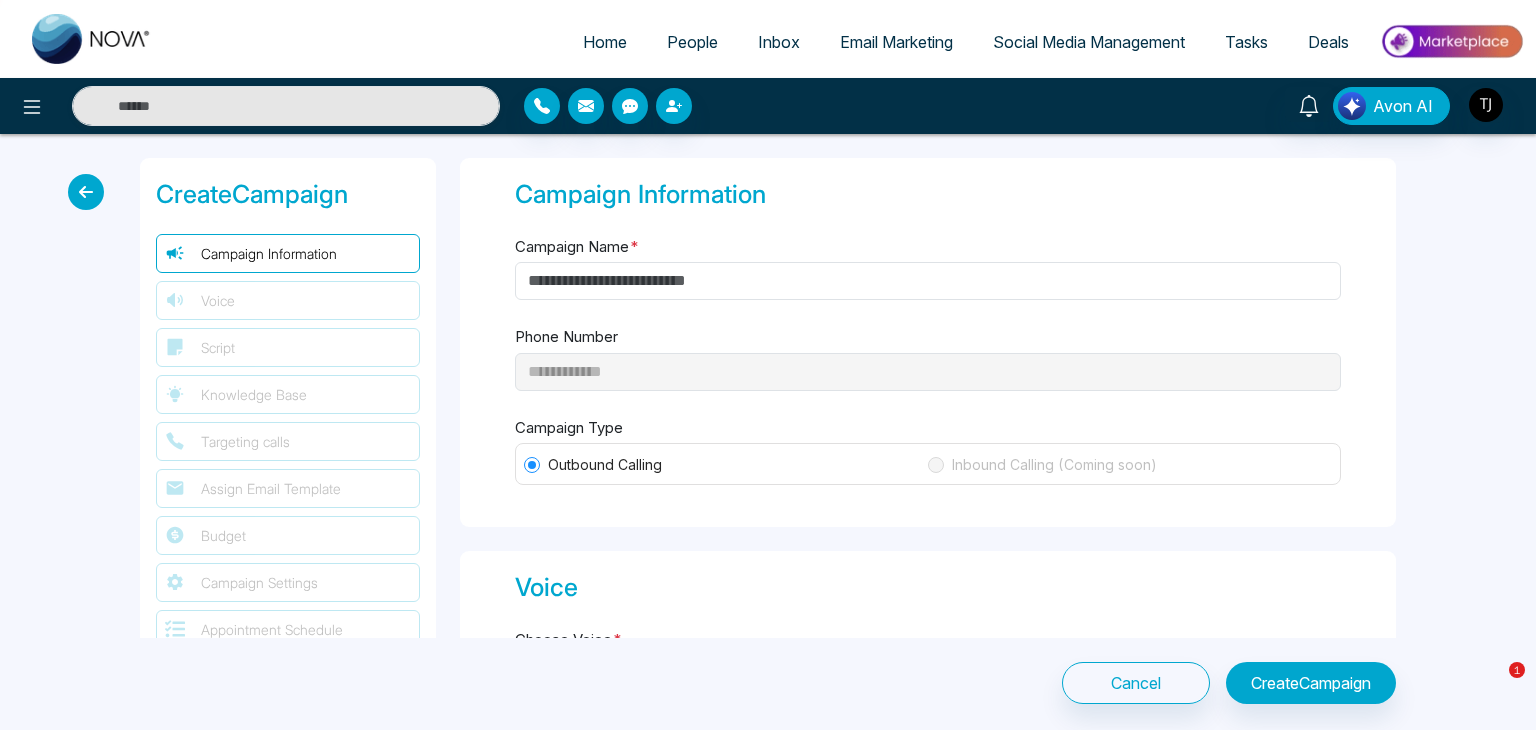 scroll, scrollTop: 826, scrollLeft: 0, axis: vertical 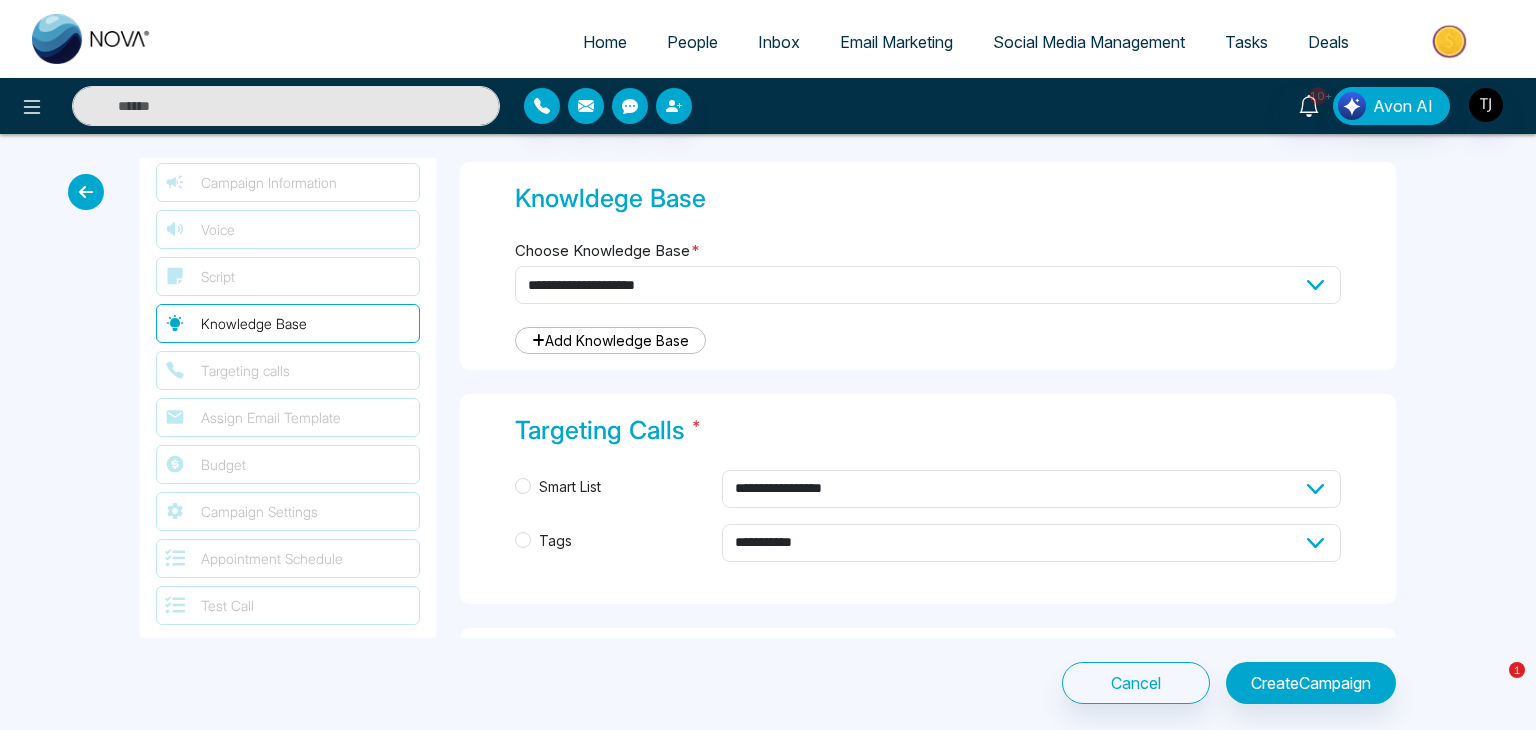 click on "Targeting calls" at bounding box center (288, 370) 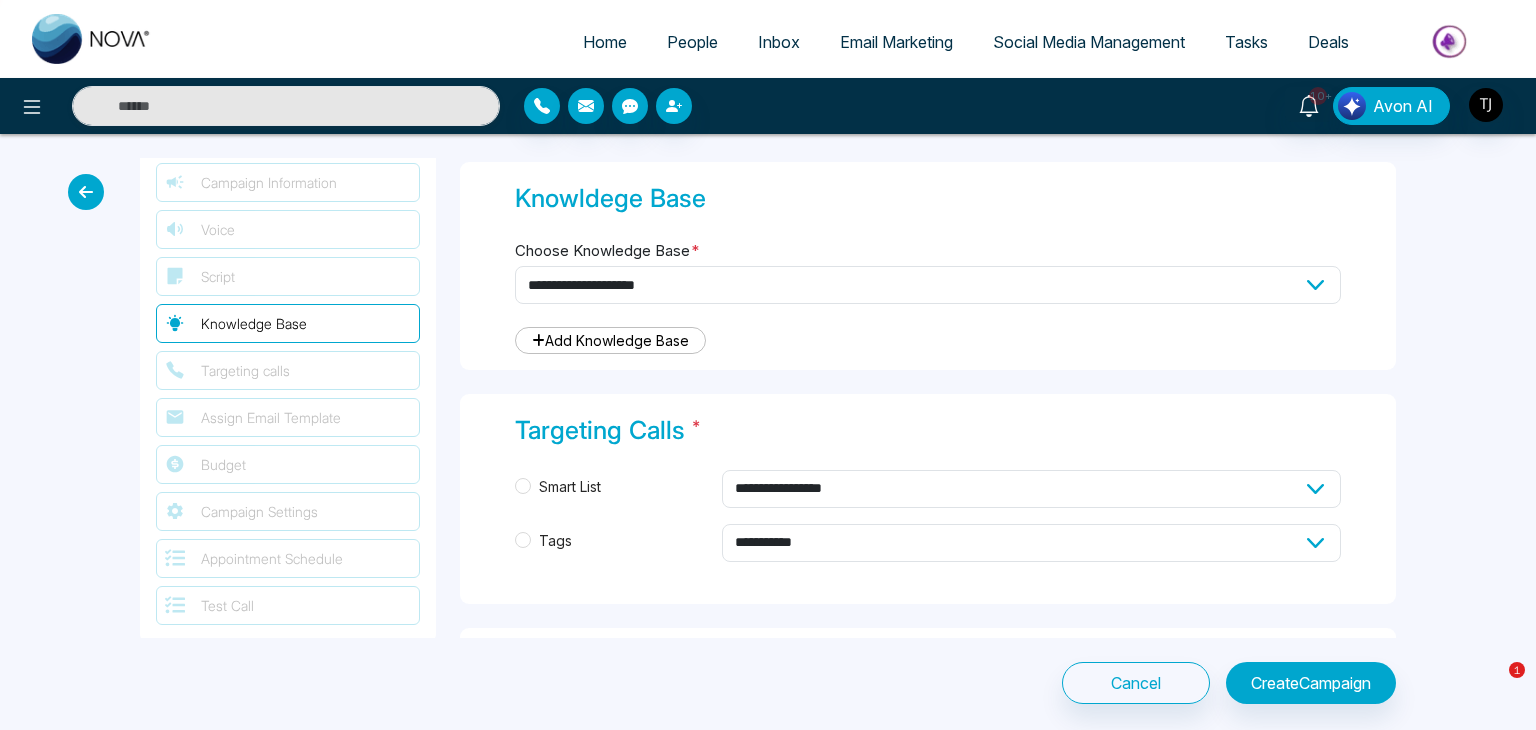 scroll, scrollTop: 1058, scrollLeft: 0, axis: vertical 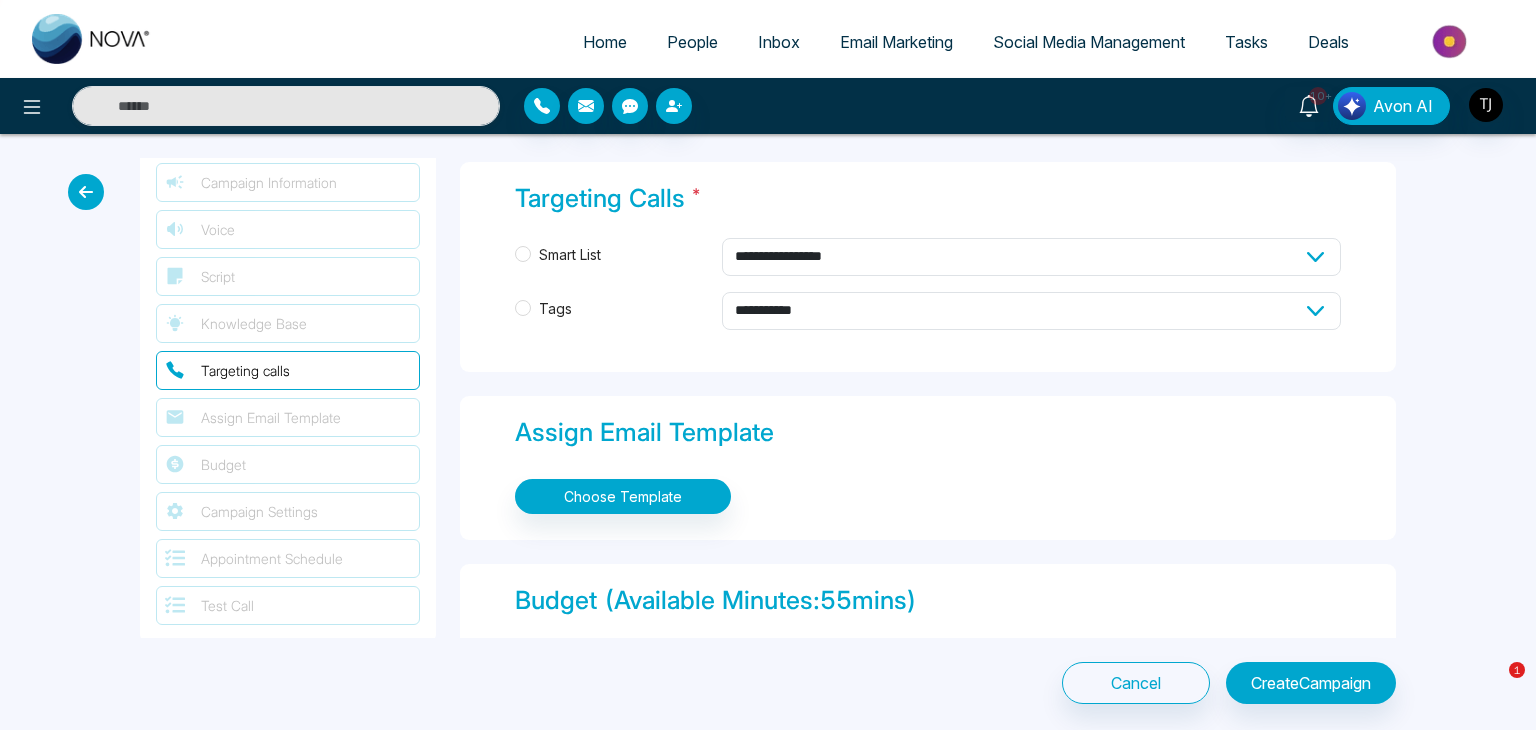 click on "Assign Email Template" at bounding box center (288, 417) 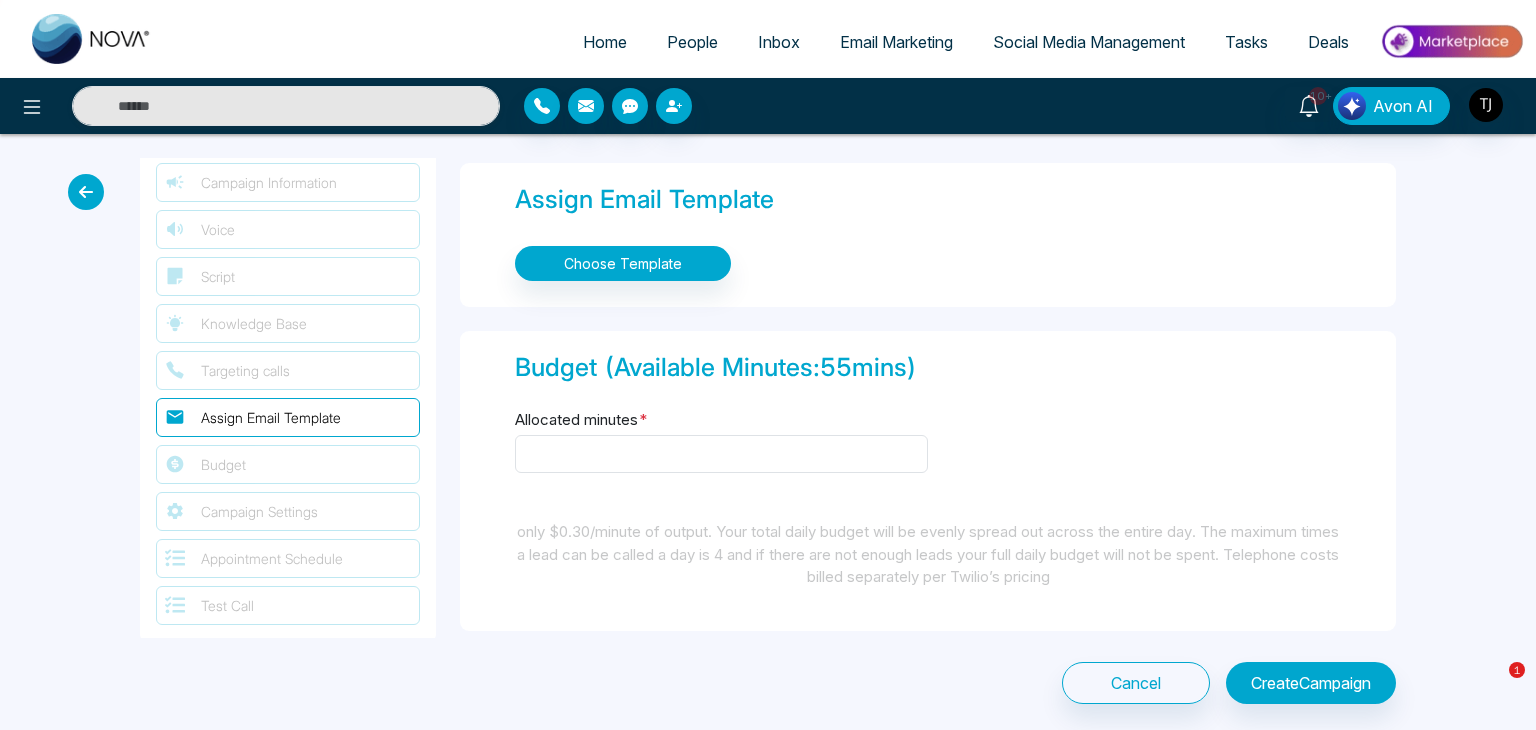 click on "Budget" at bounding box center (288, 464) 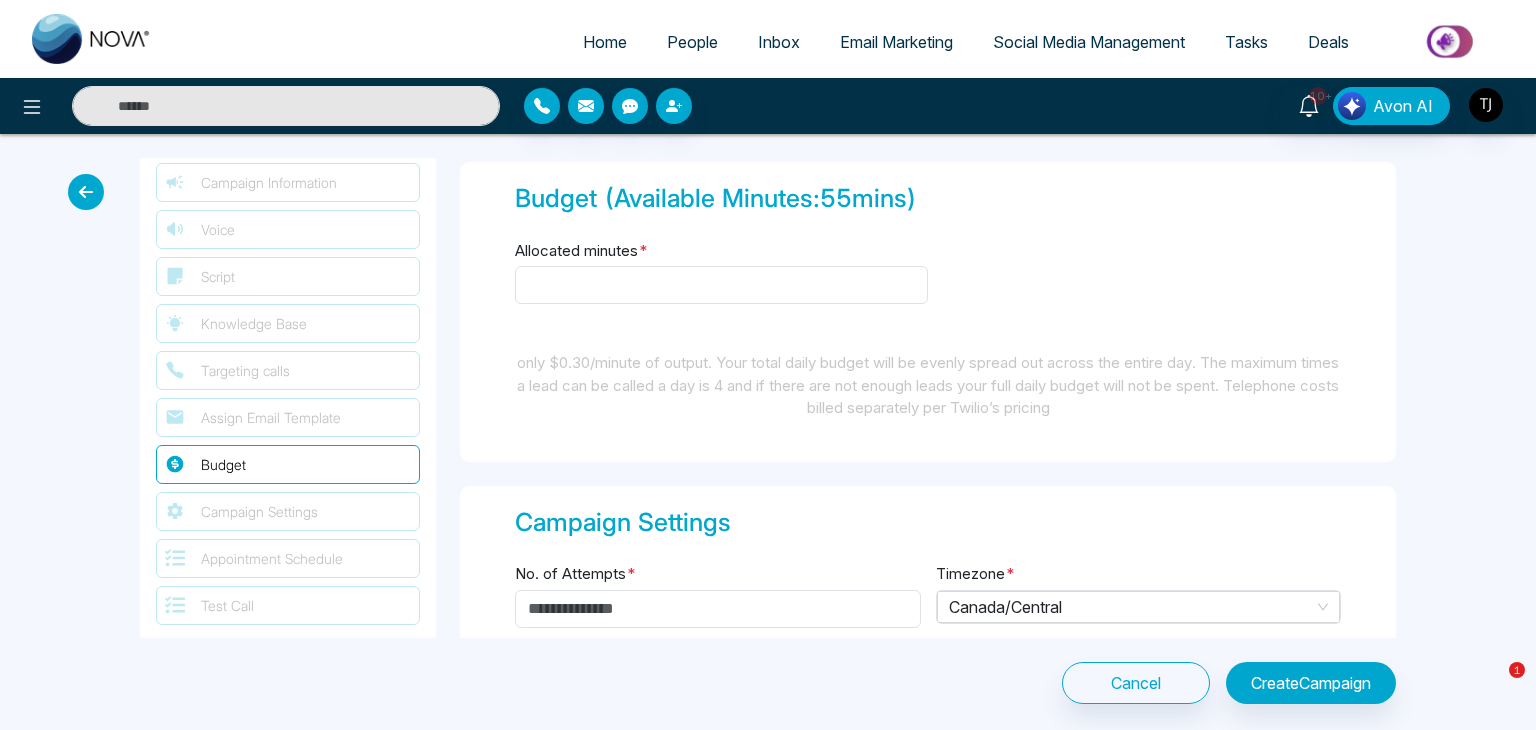 click on "Campaign Settings" at bounding box center [259, 511] 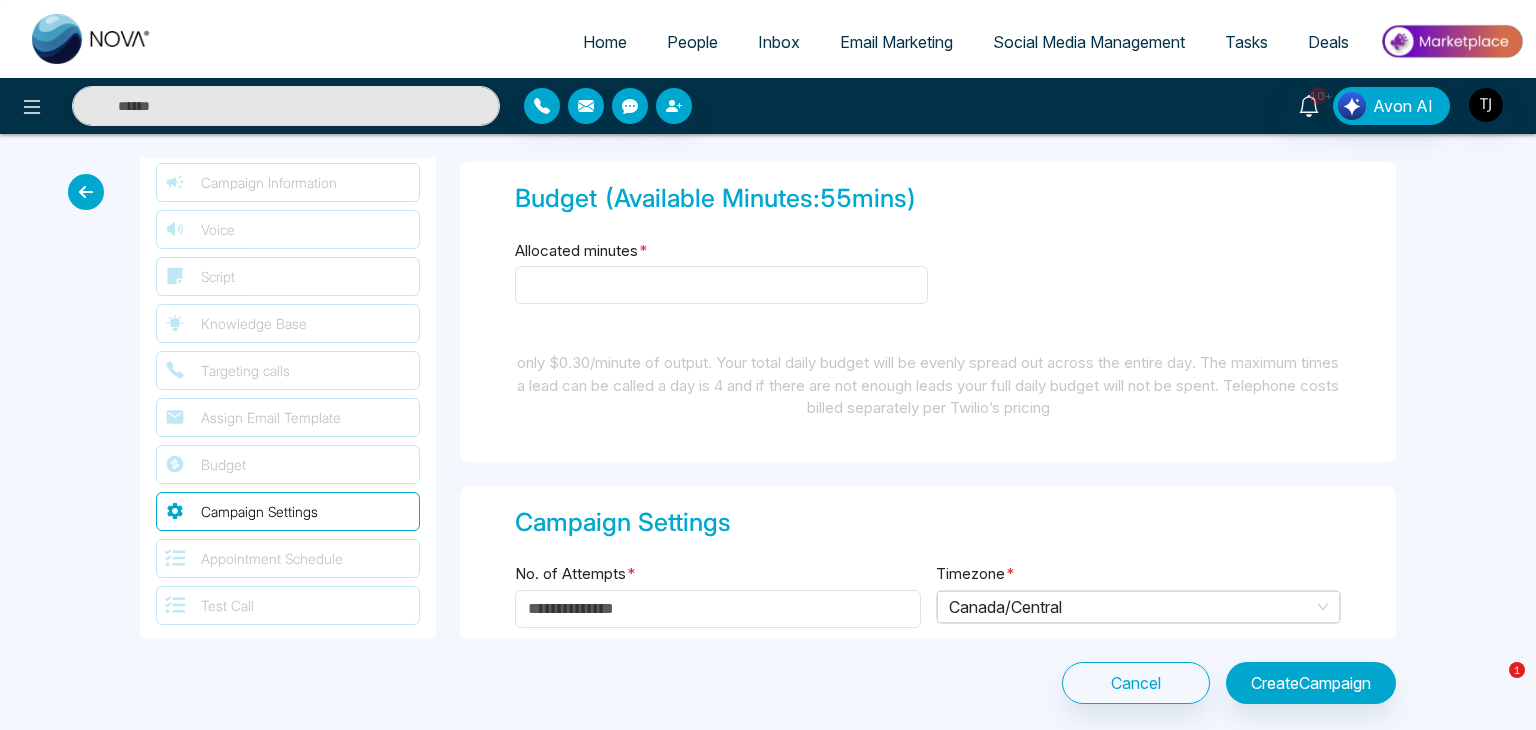 scroll, scrollTop: 1782, scrollLeft: 0, axis: vertical 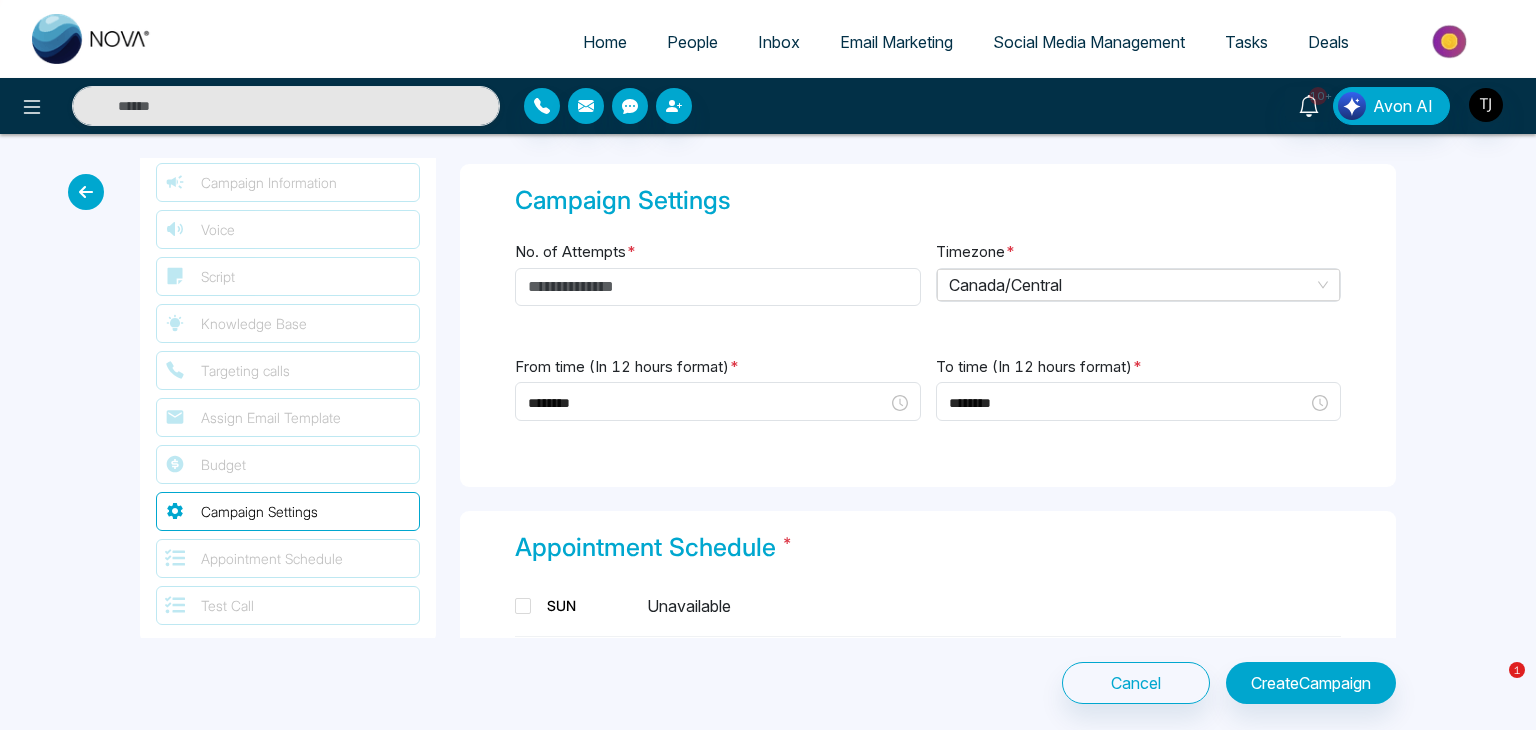 click on "Appointment Schedule" at bounding box center [272, 558] 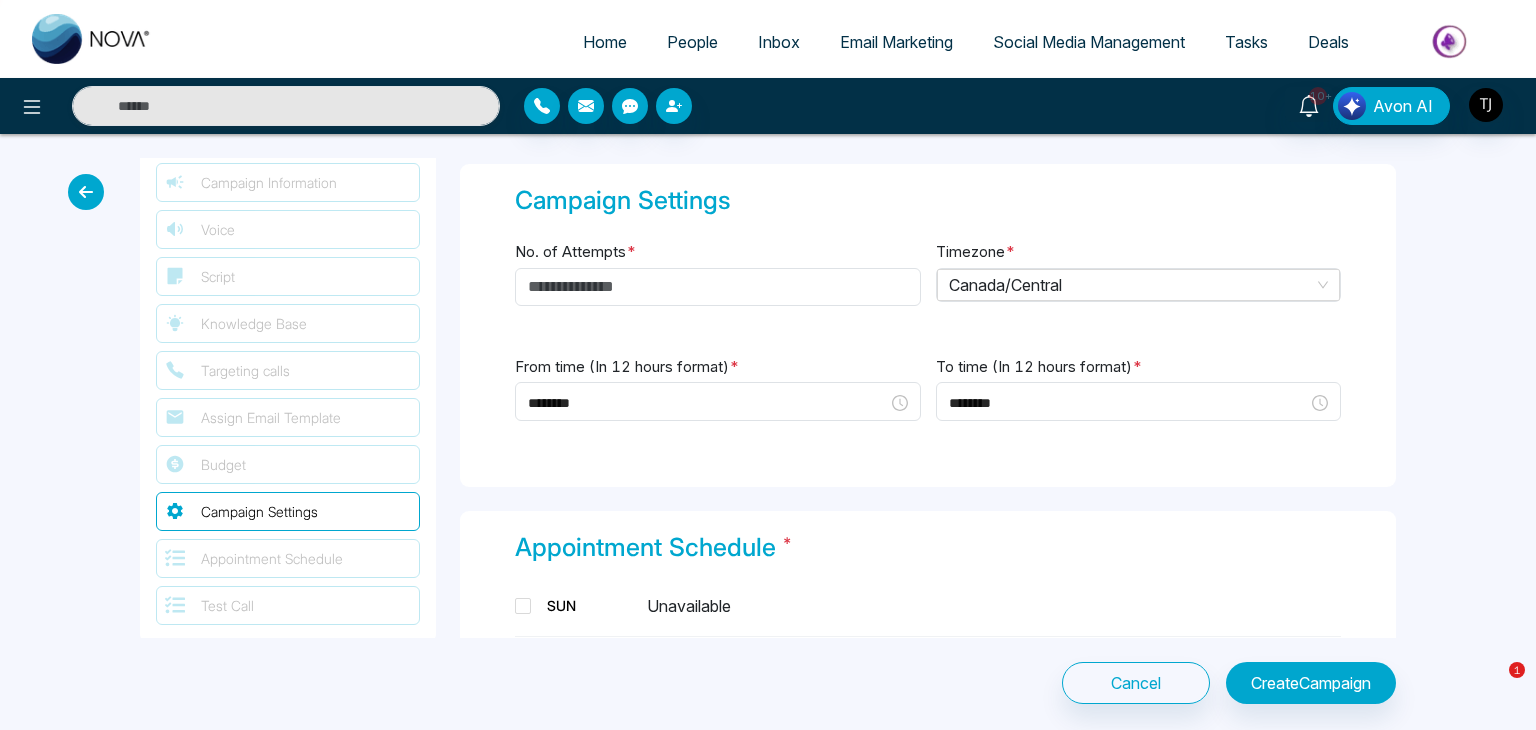 scroll, scrollTop: 2127, scrollLeft: 0, axis: vertical 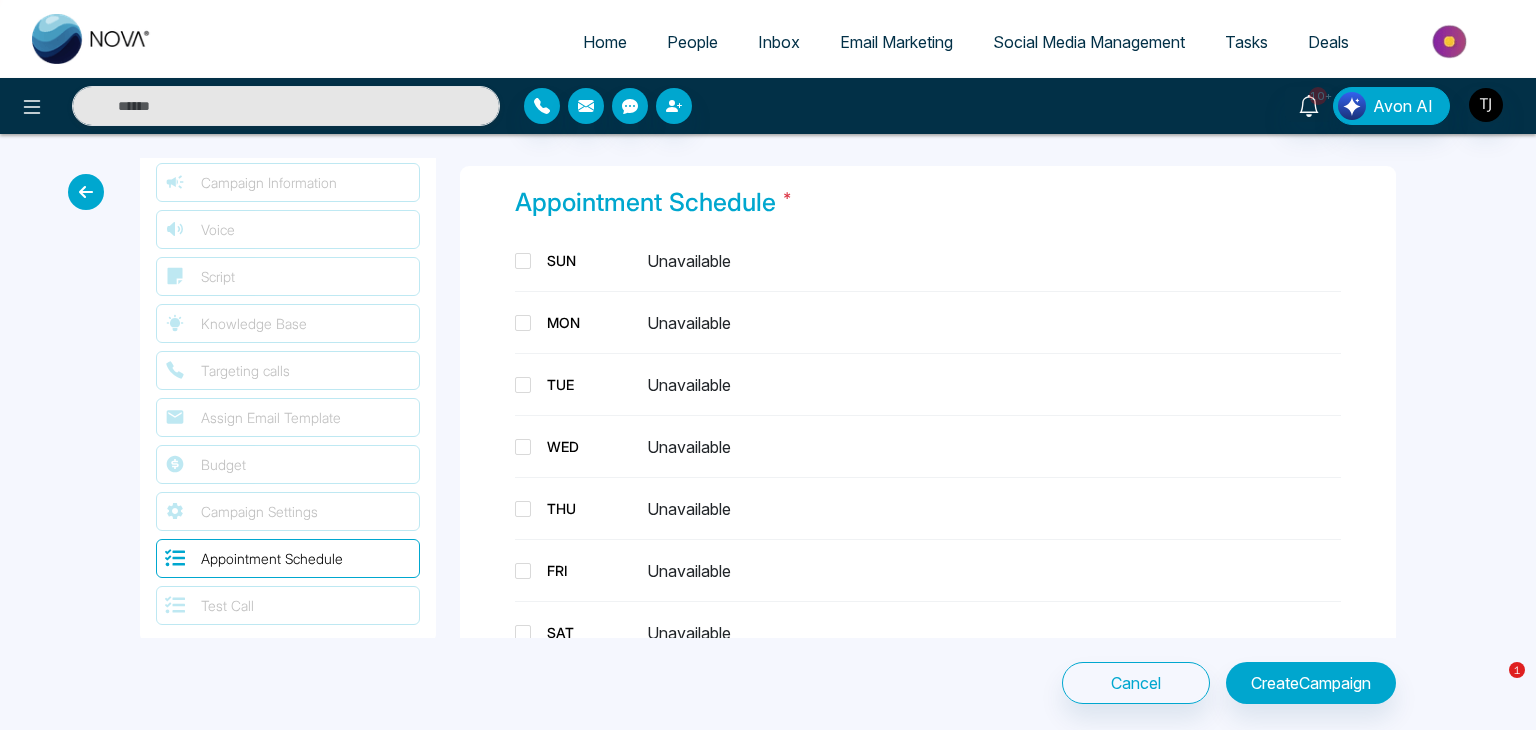 click on "Test Call" at bounding box center [288, 605] 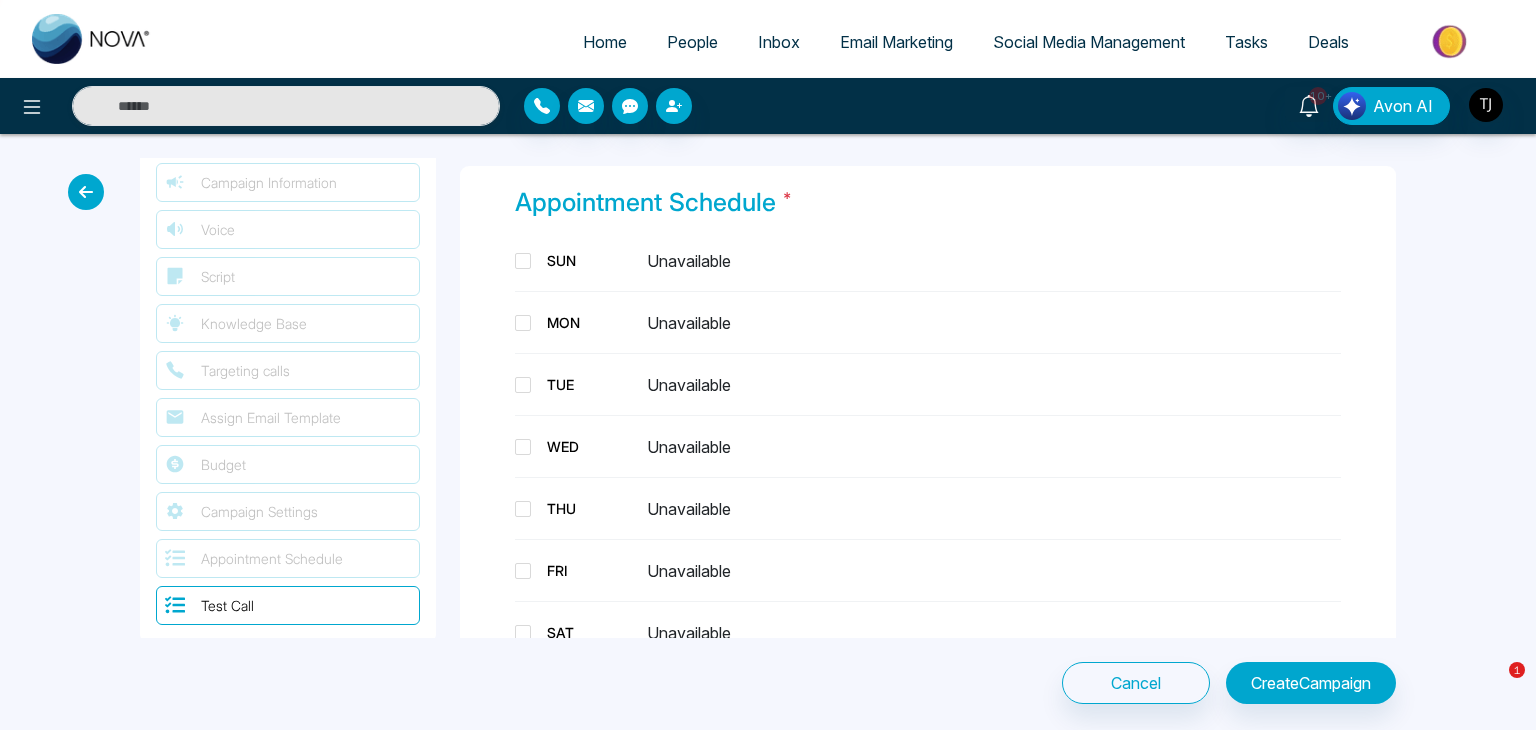 scroll, scrollTop: 2520, scrollLeft: 0, axis: vertical 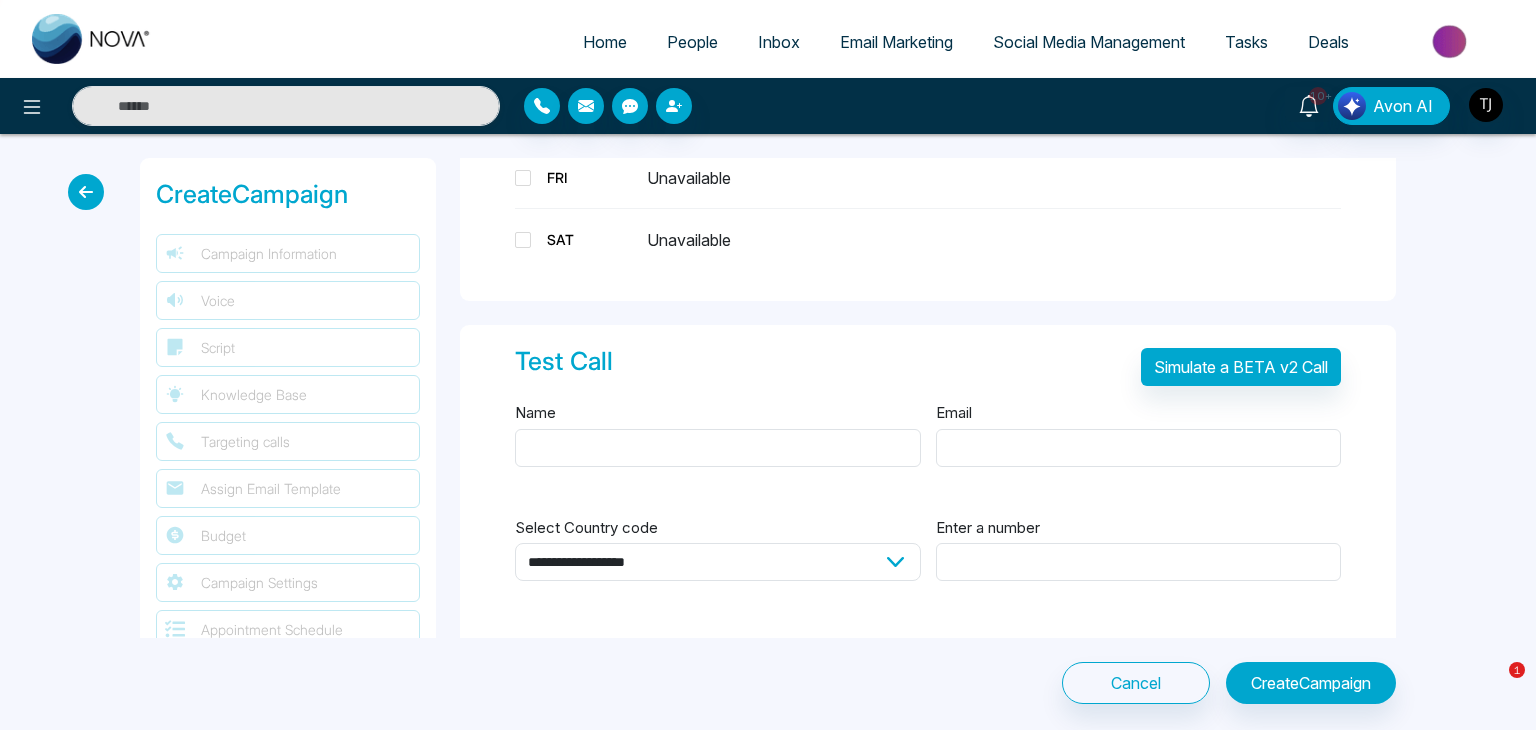 click on "Campaign Information" at bounding box center (288, 253) 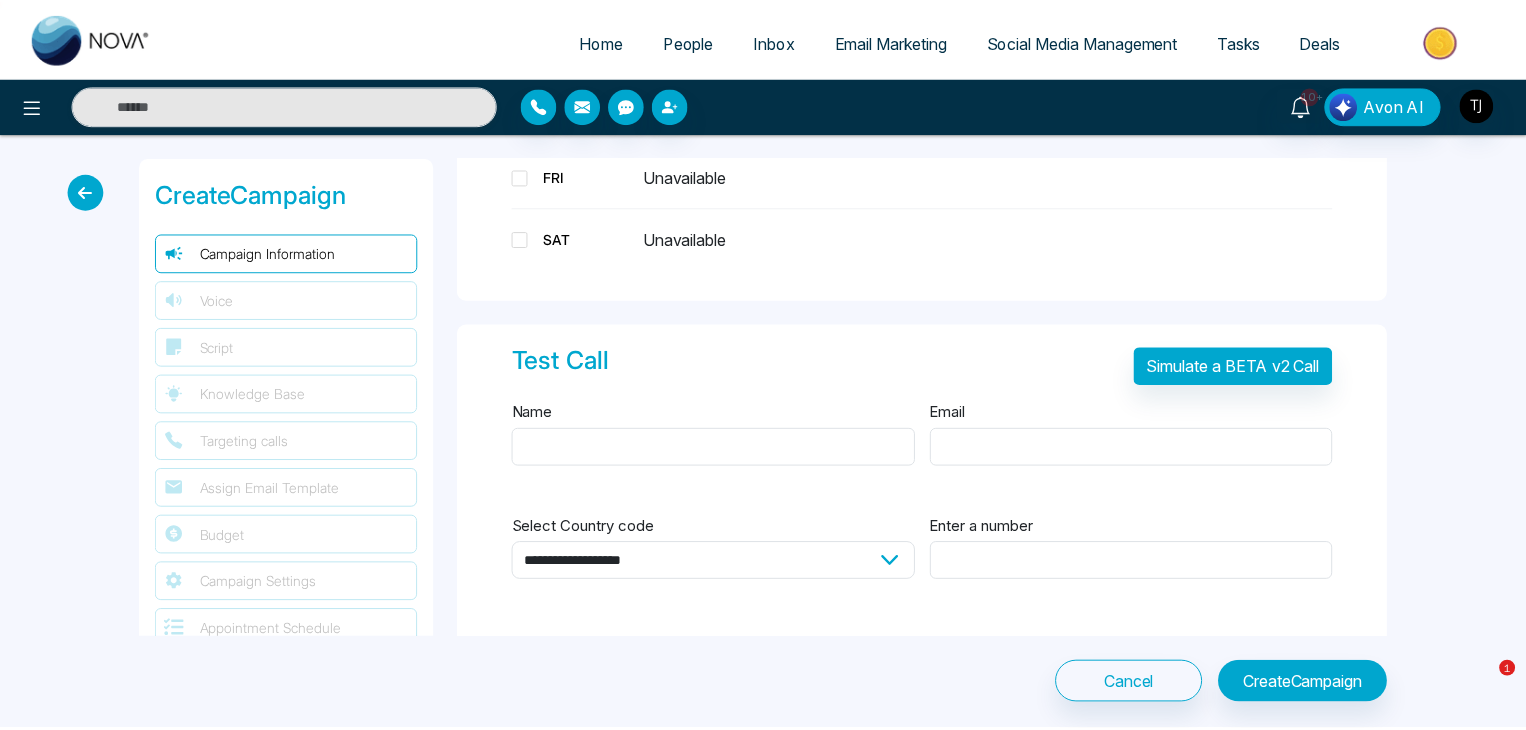 scroll, scrollTop: 0, scrollLeft: 0, axis: both 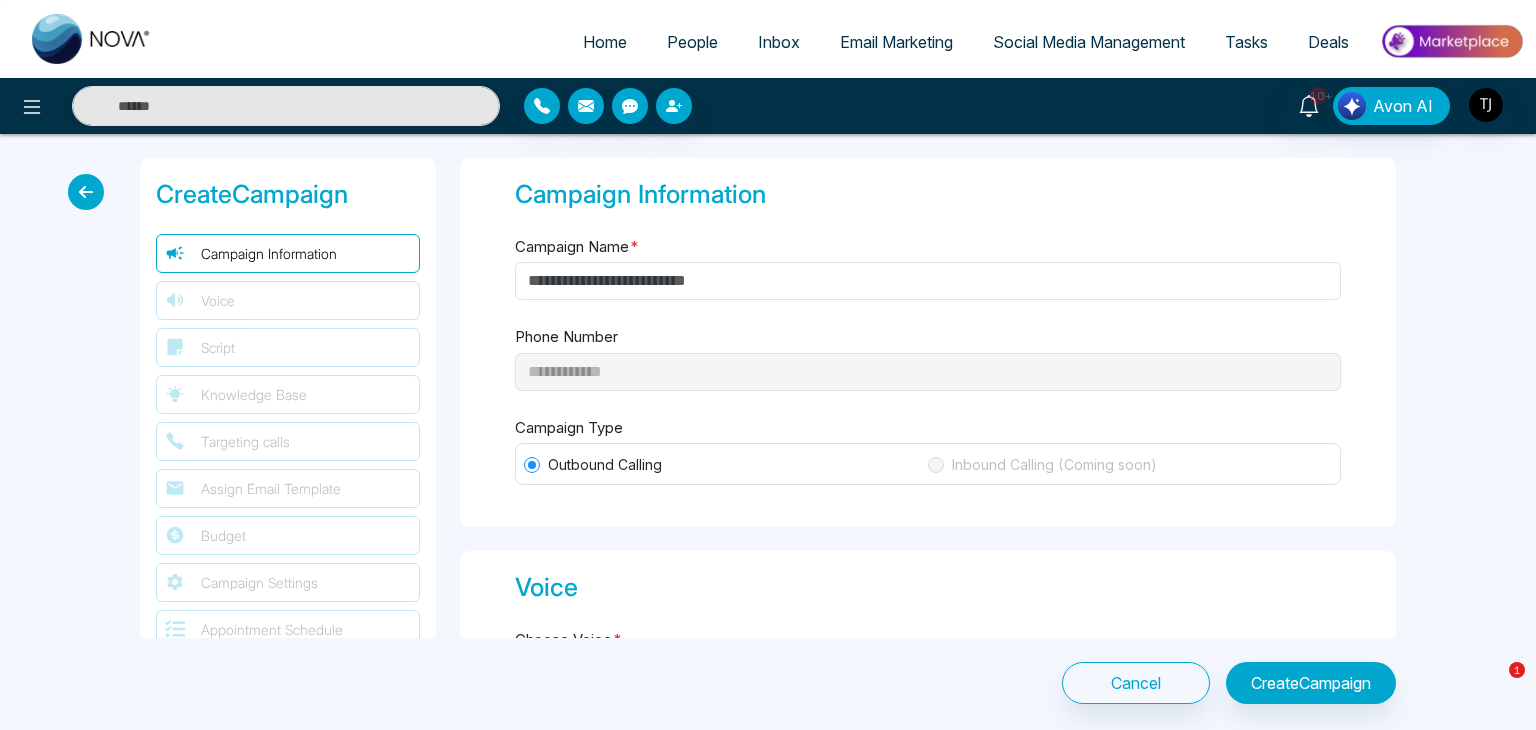 click at bounding box center (86, 192) 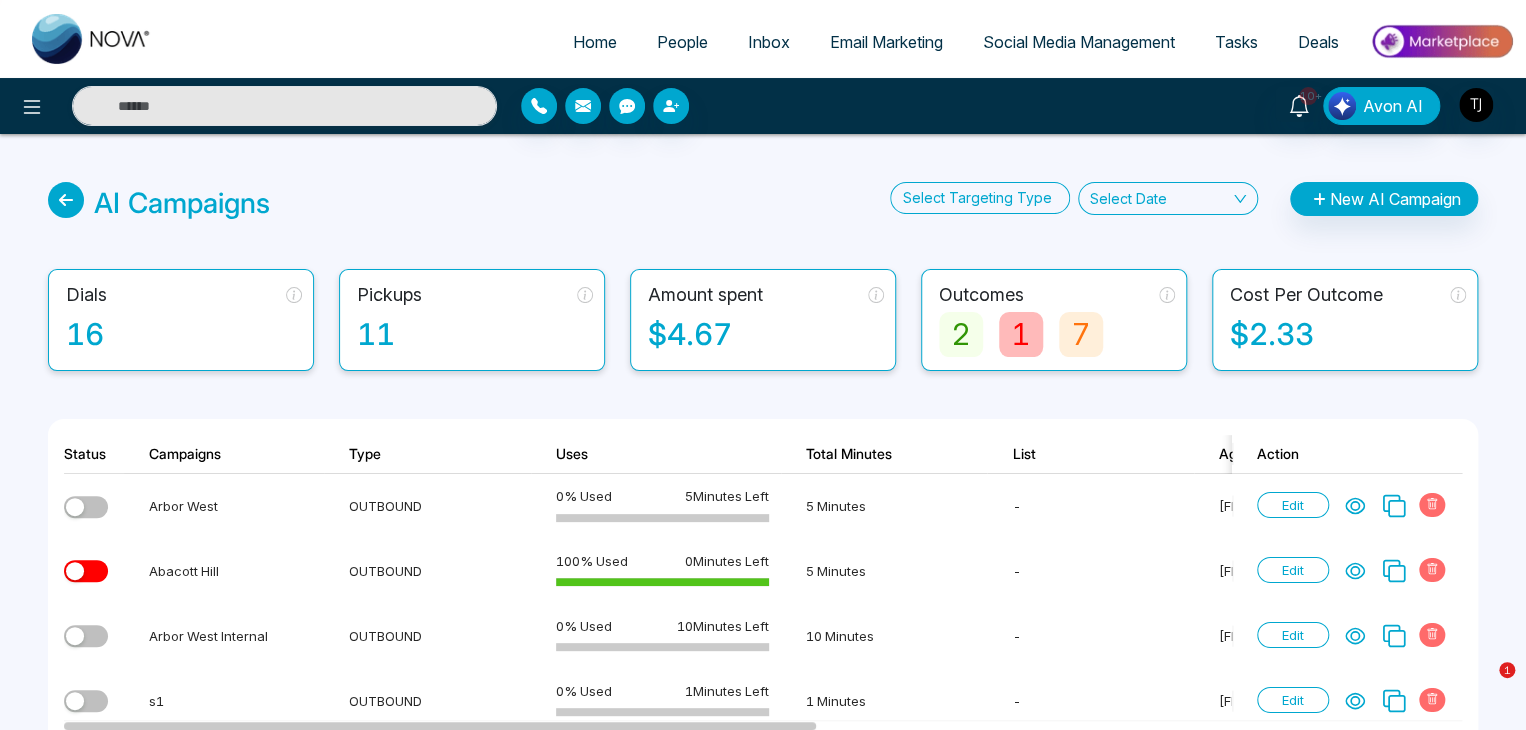 click on "Home" at bounding box center [595, 42] 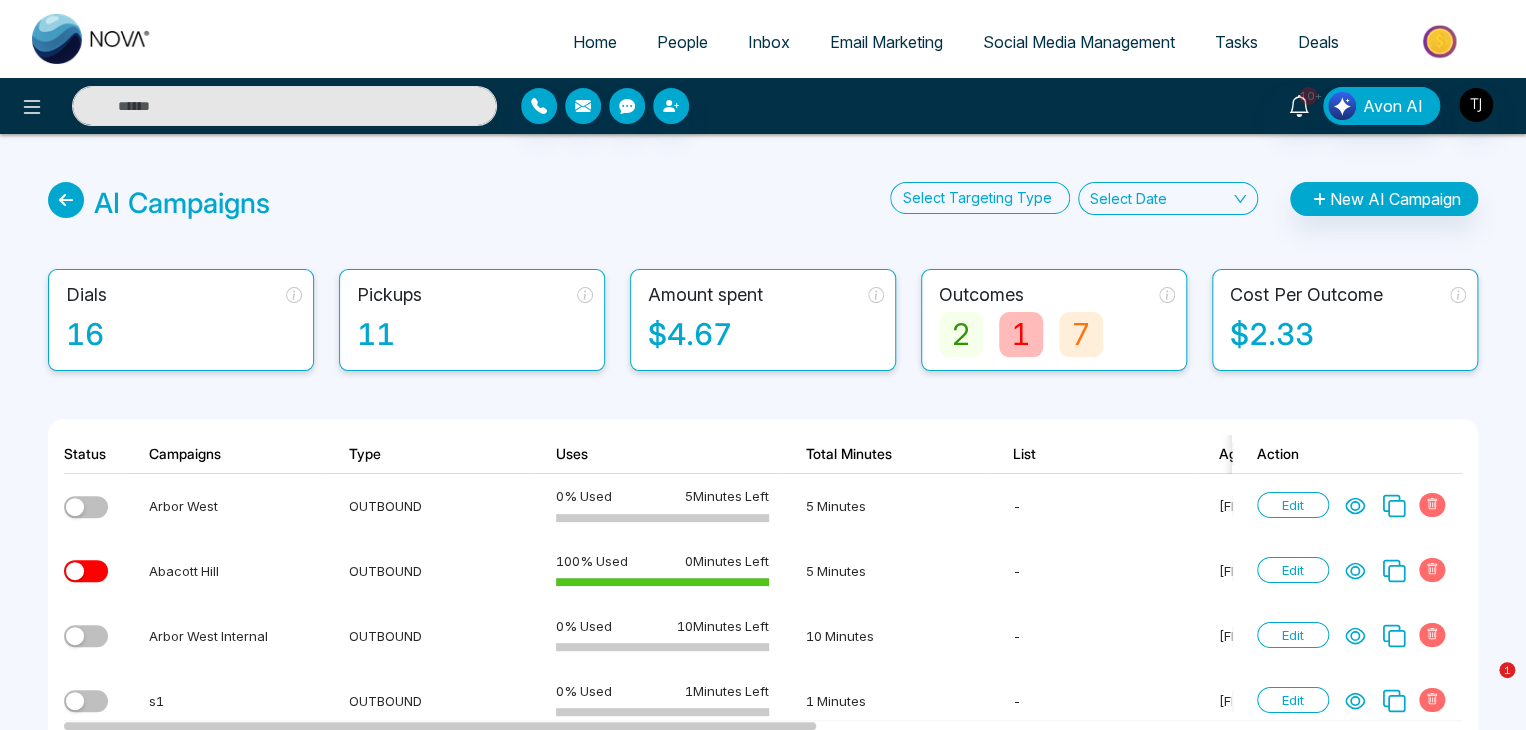 select on "*" 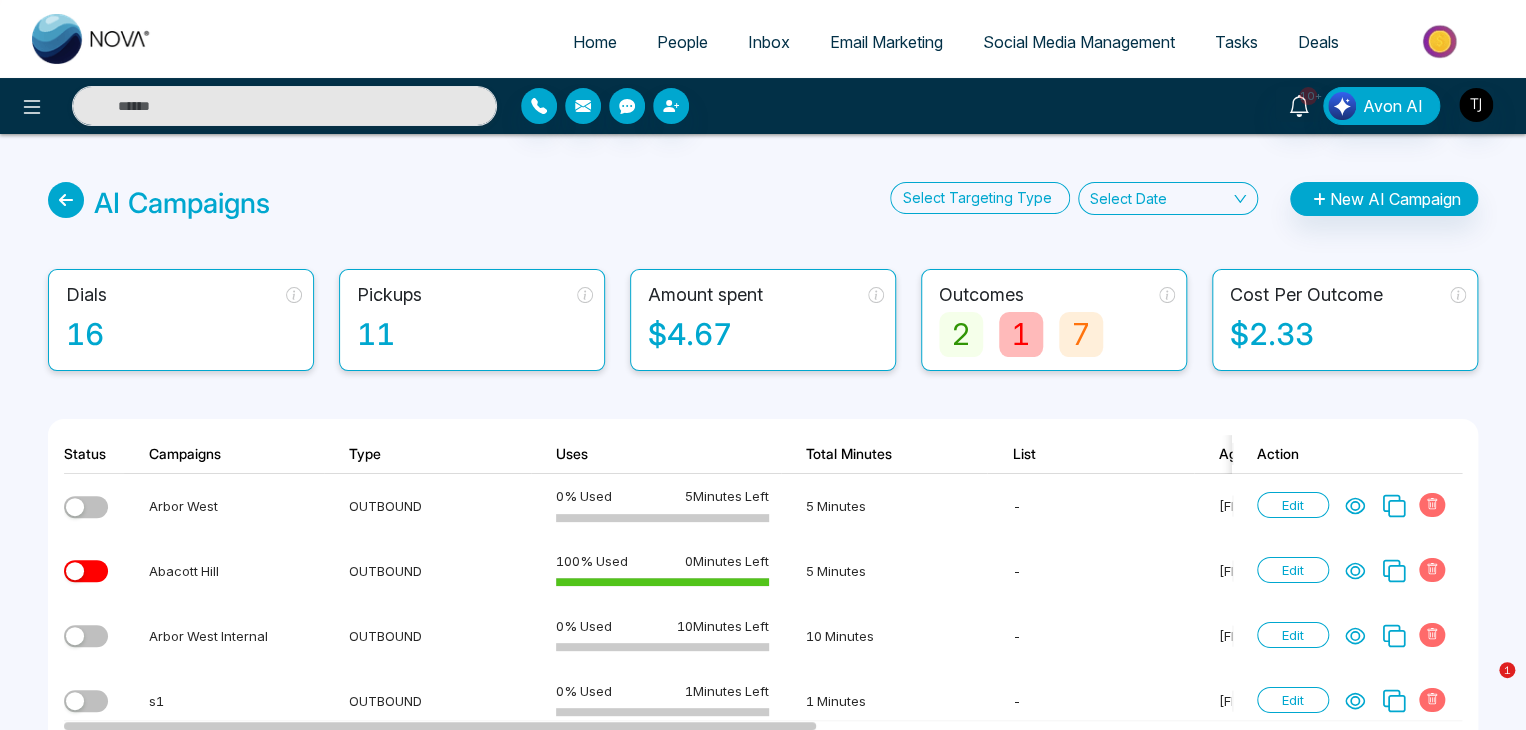 select on "*" 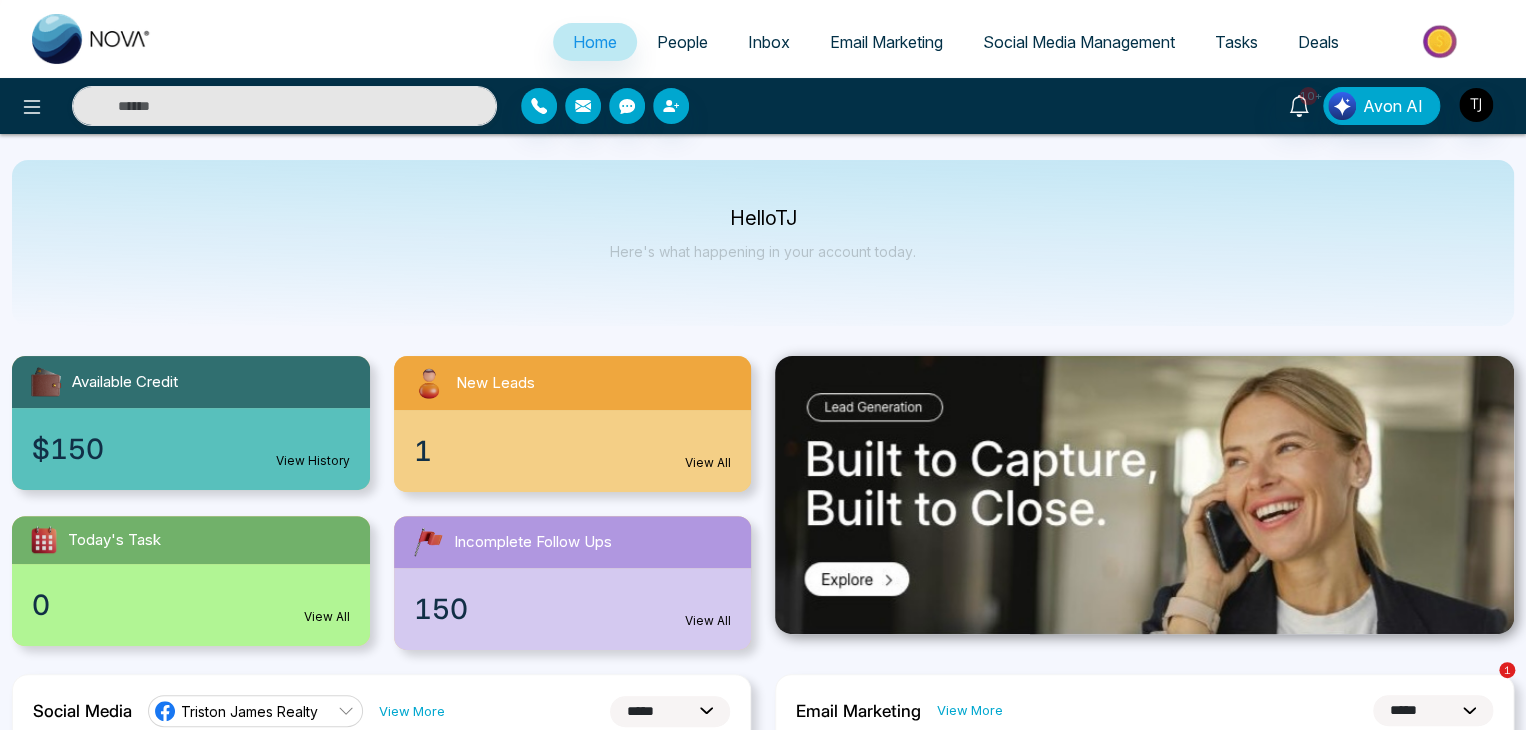 click on "Email Marketing" at bounding box center [886, 42] 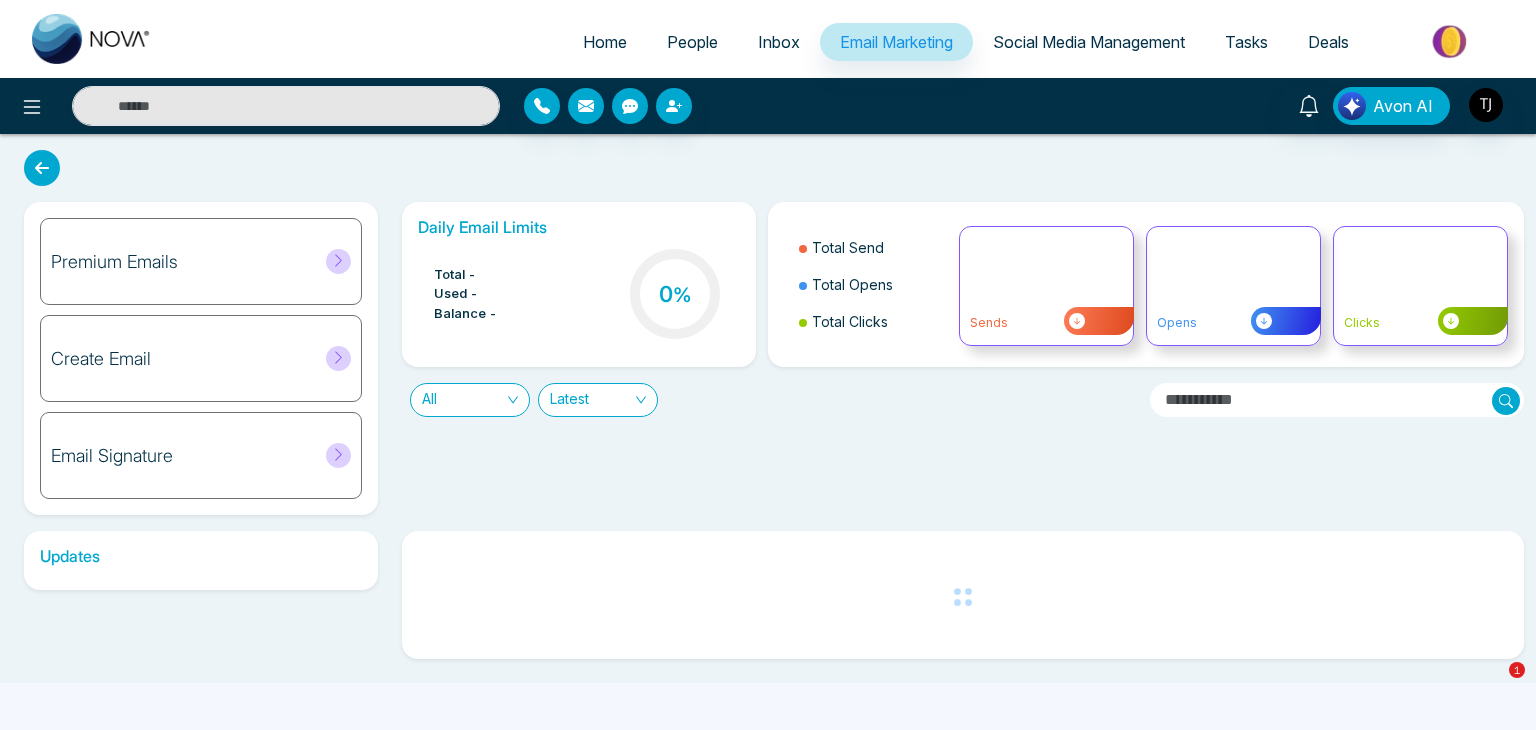 click on "Home" at bounding box center (605, 42) 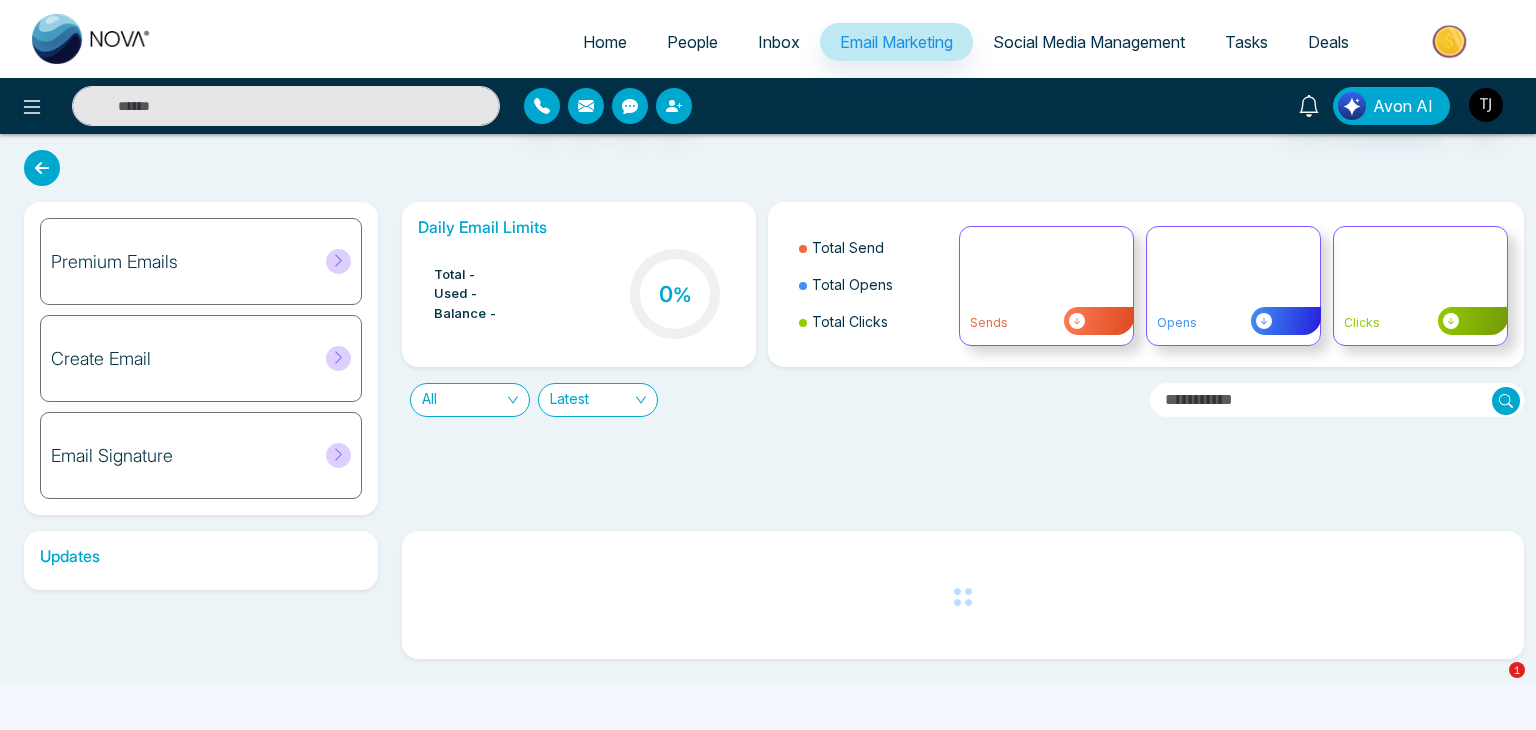 select on "*" 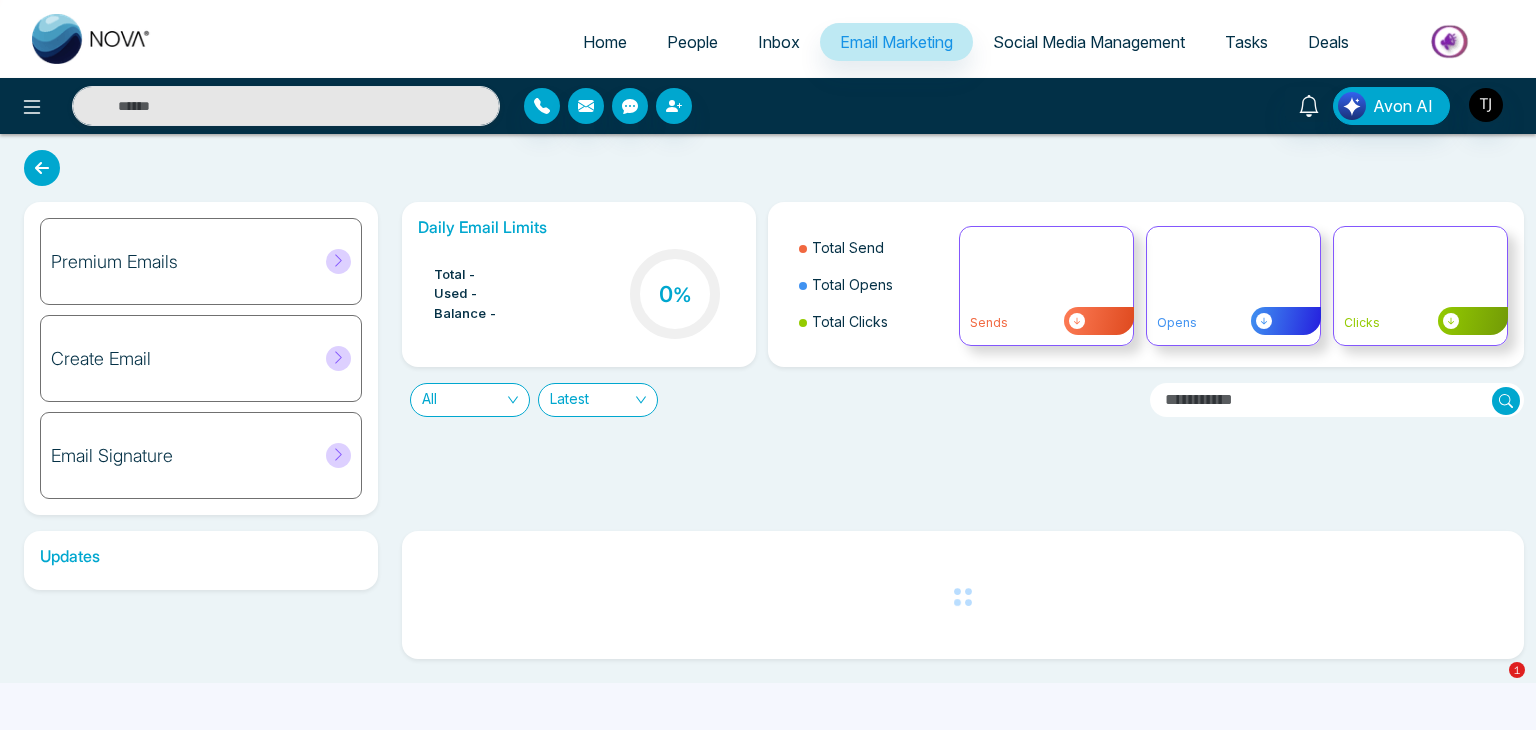 select on "*" 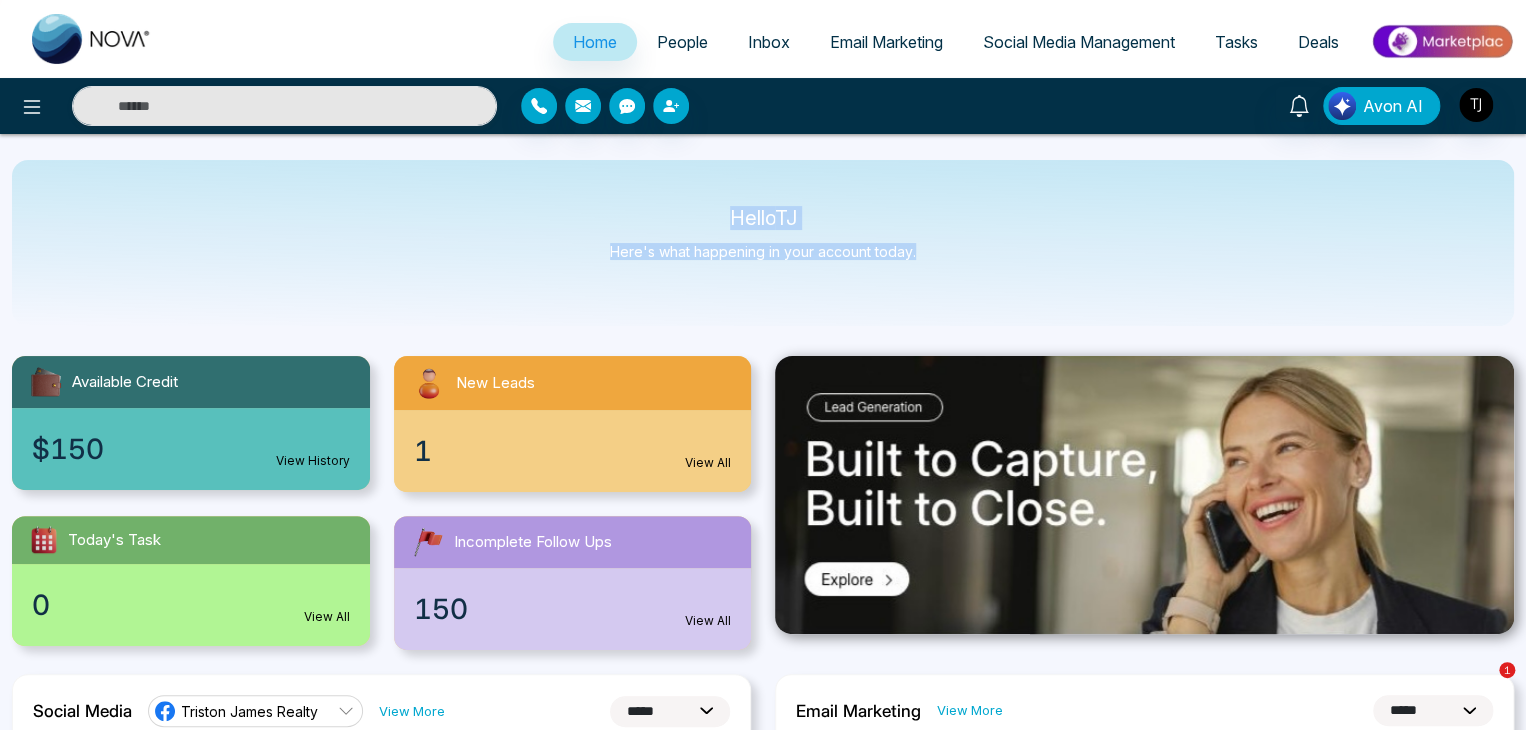 drag, startPoint x: 715, startPoint y: 225, endPoint x: 976, endPoint y: 300, distance: 271.56213 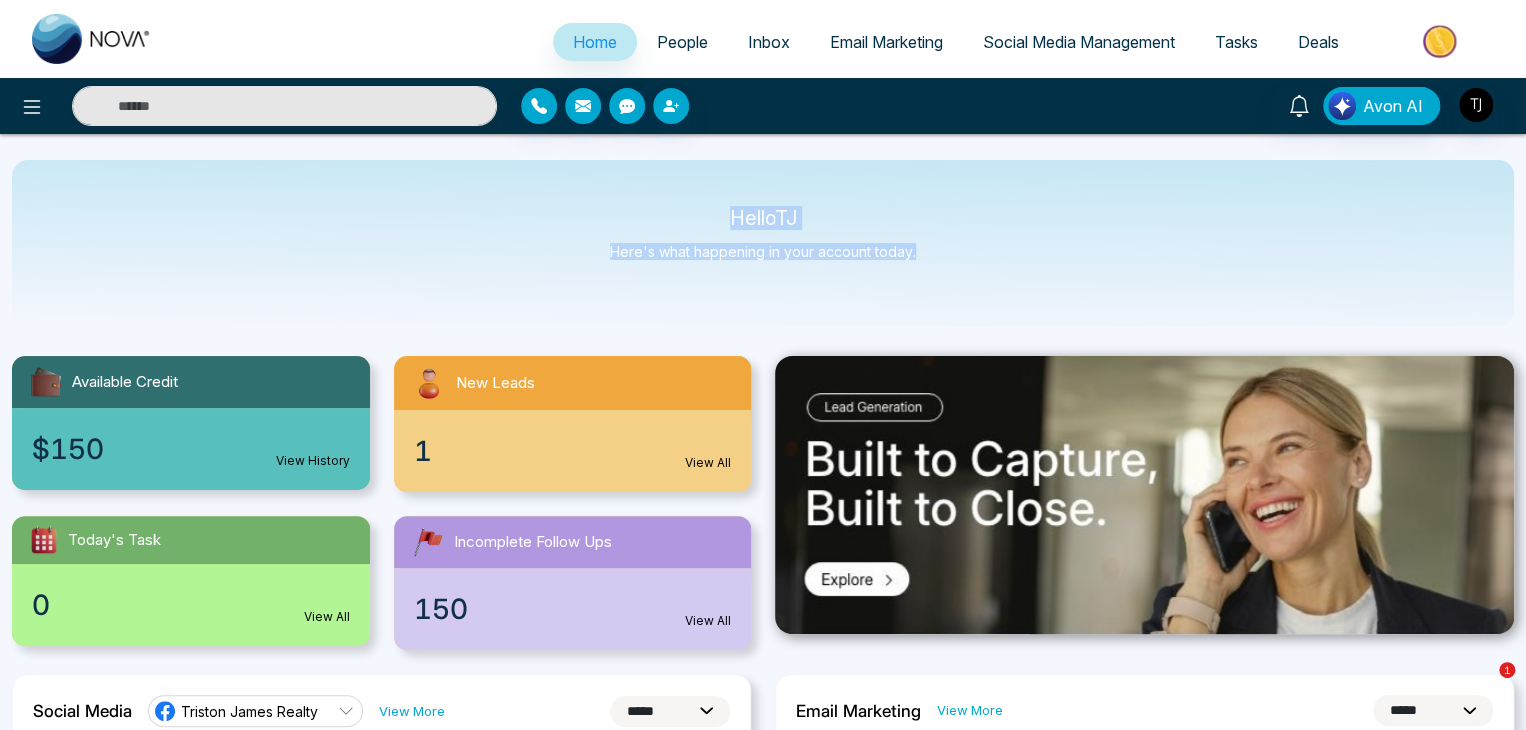 click on "Hello [FIRST] Here's what happening in your account today." at bounding box center [763, 243] 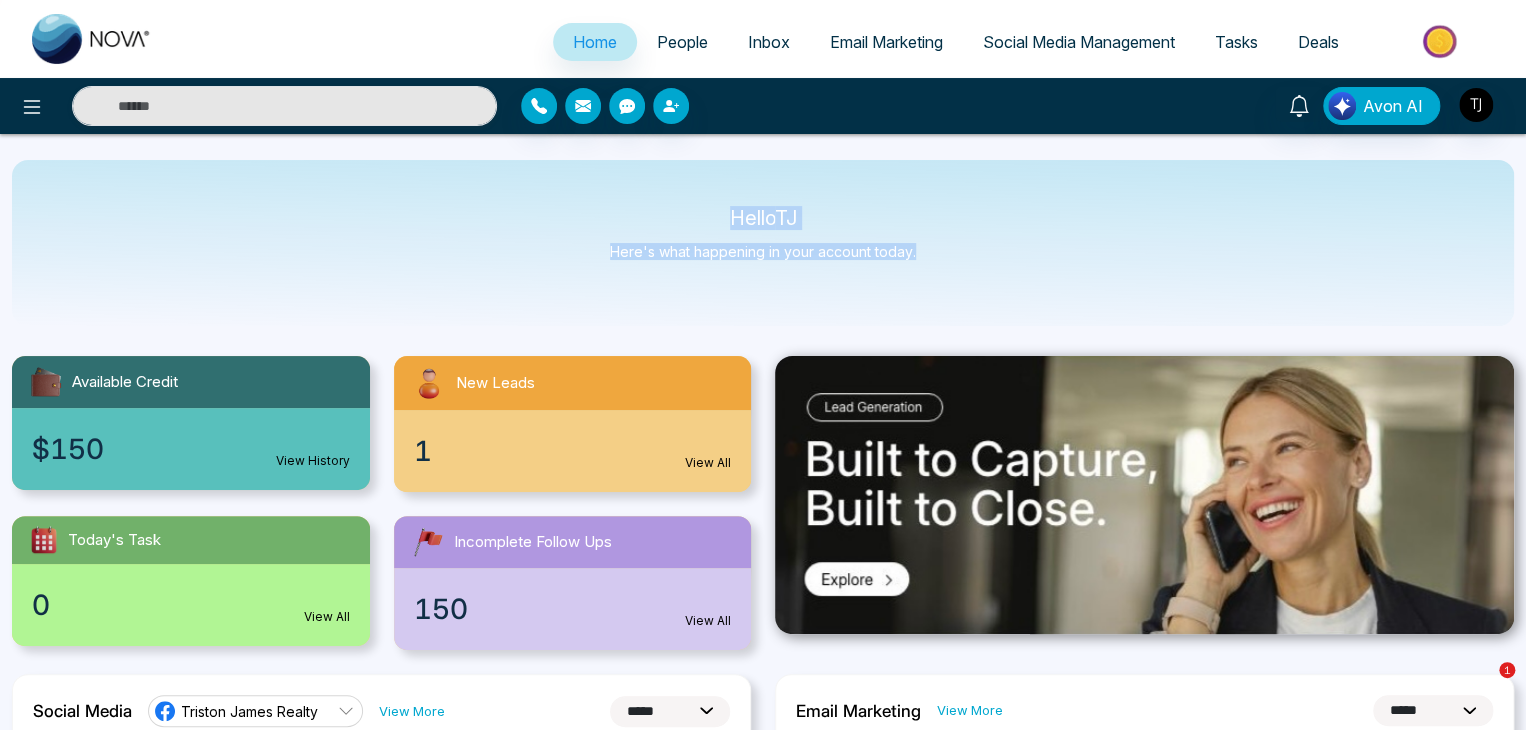click on "Hello [FIRST] Here's what happening in your account today." at bounding box center [763, 243] 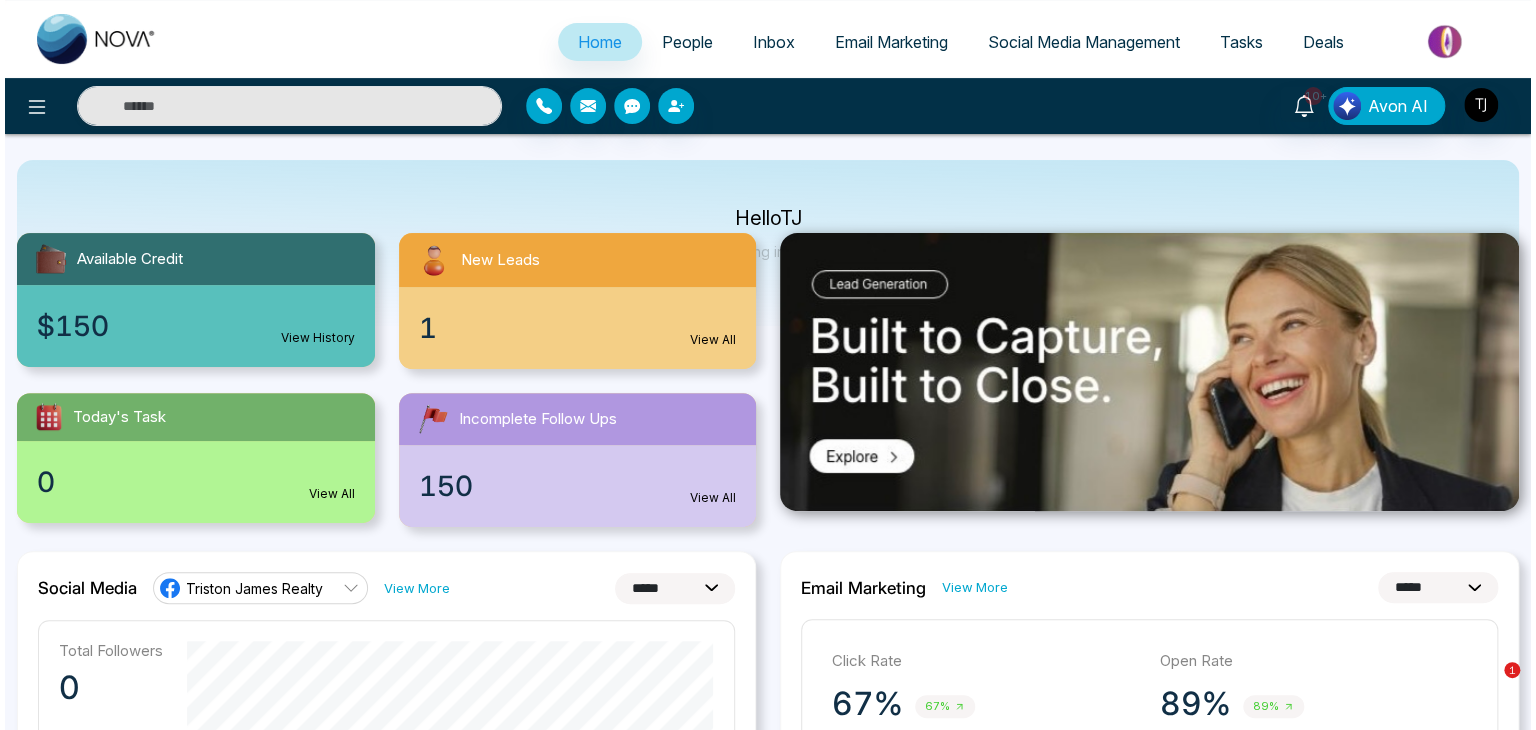 scroll, scrollTop: 0, scrollLeft: 0, axis: both 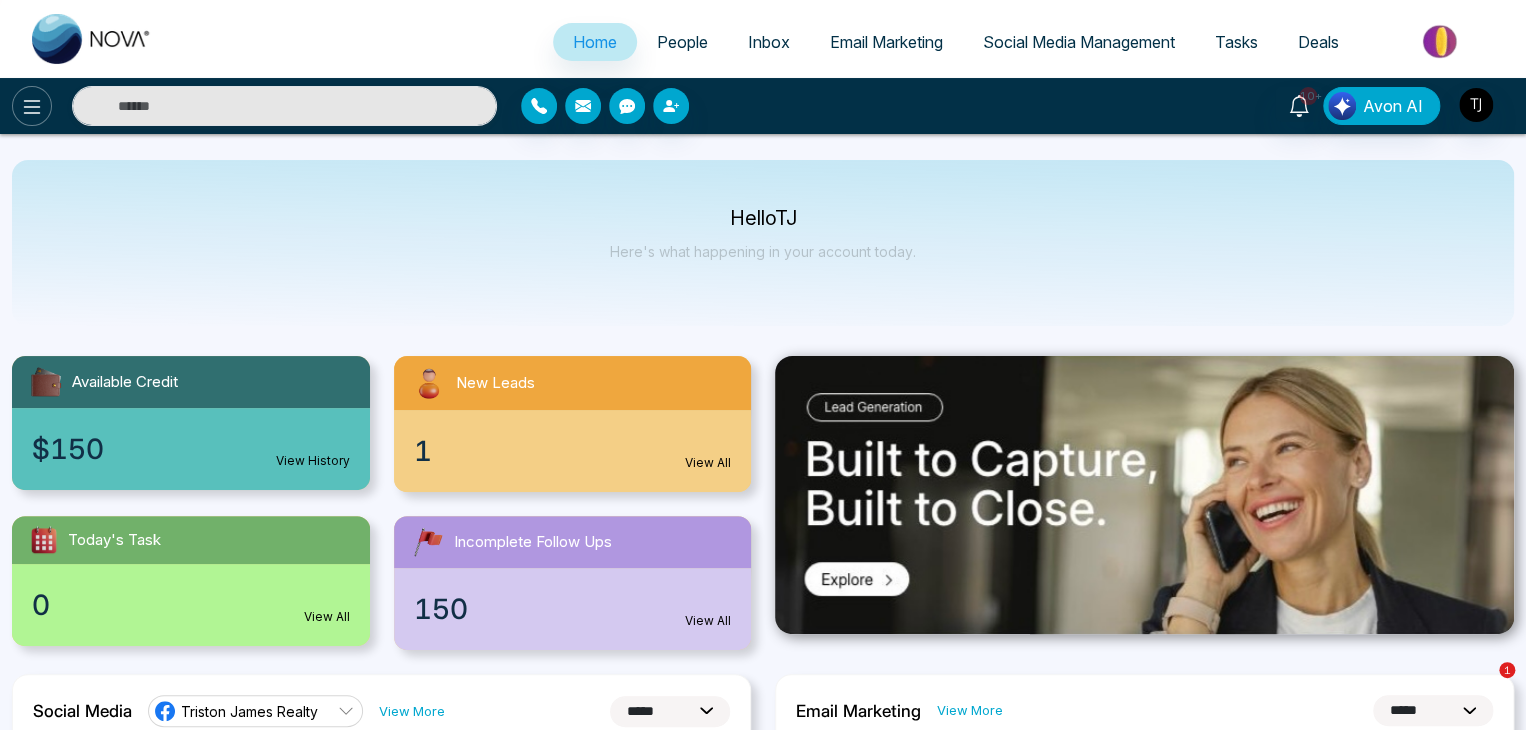 click at bounding box center [32, 106] 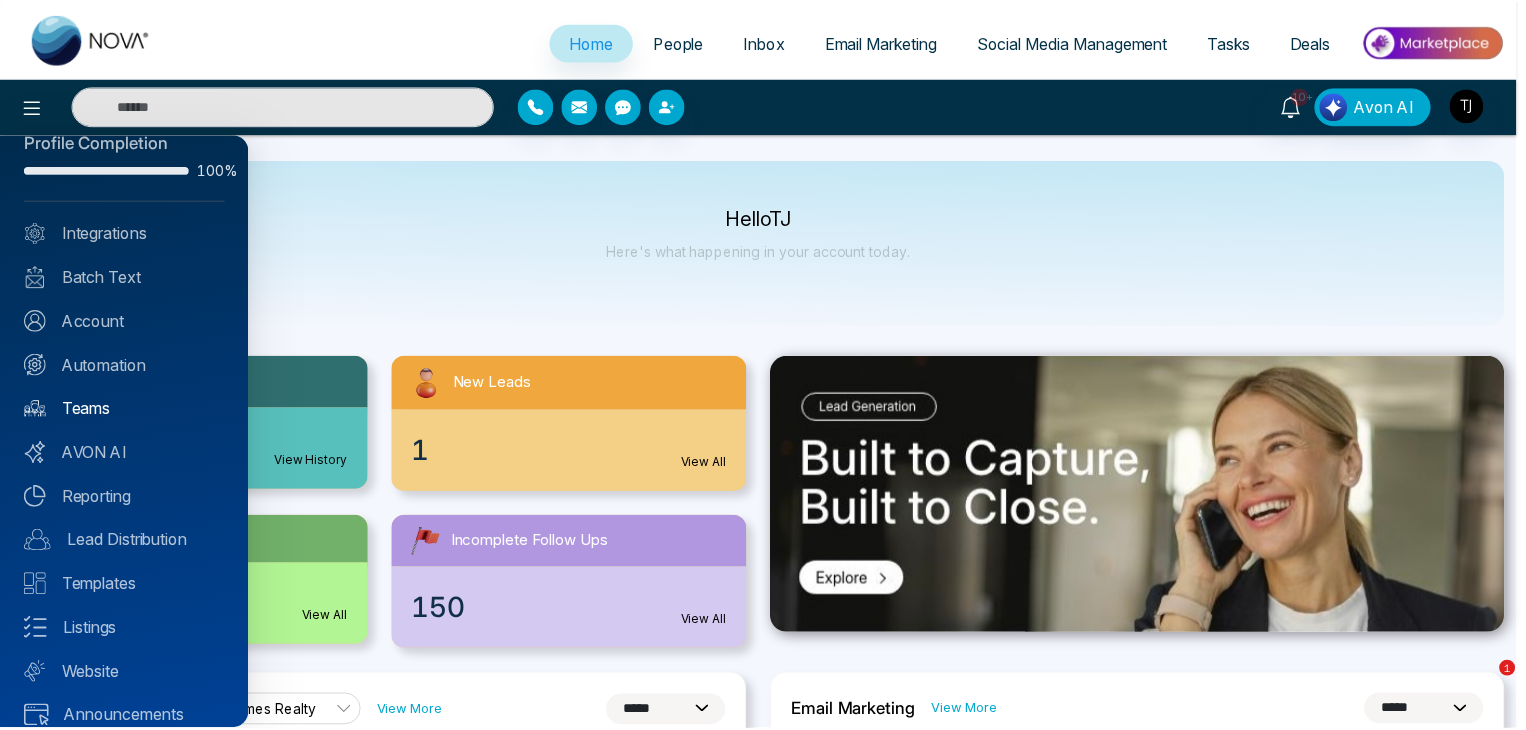 scroll, scrollTop: 35, scrollLeft: 0, axis: vertical 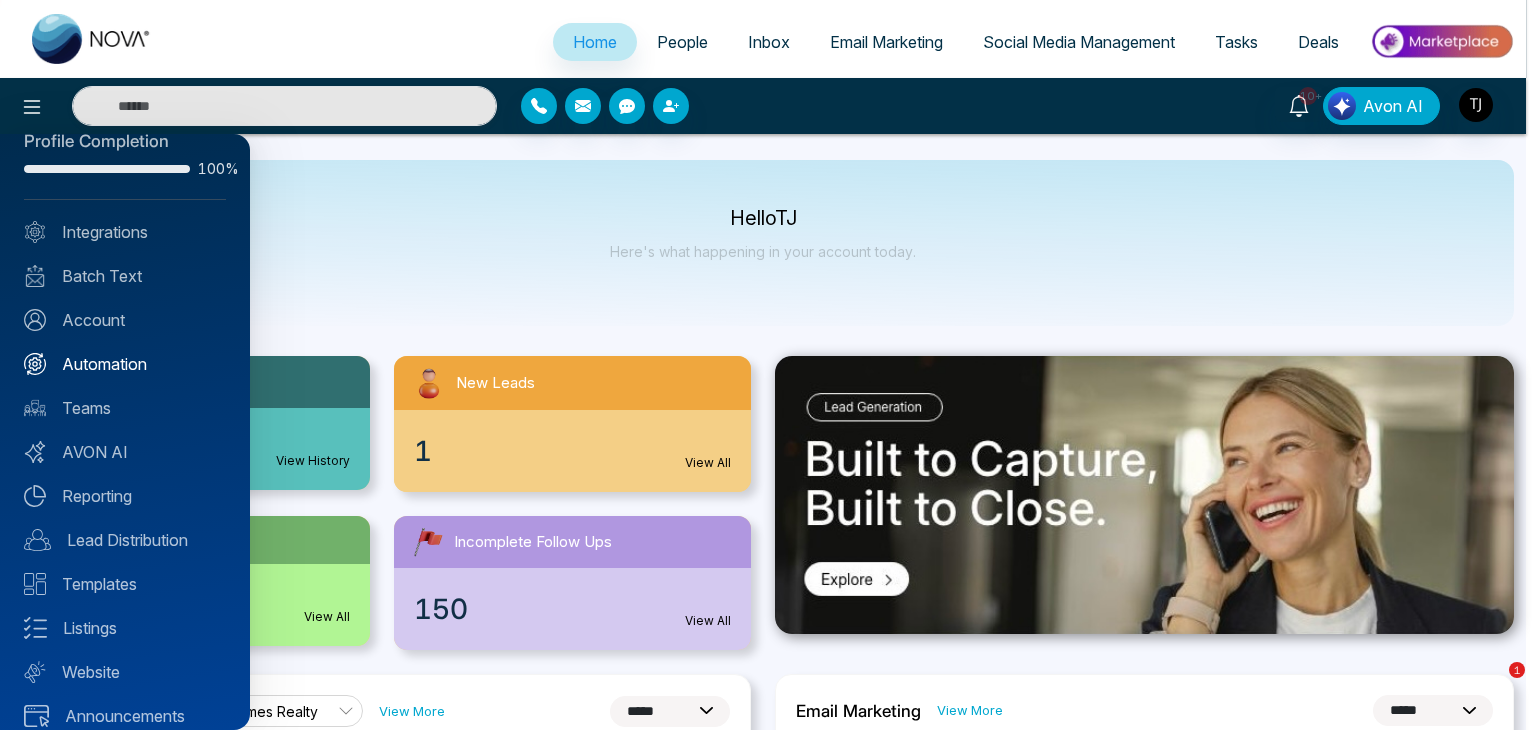 click on "Automation" at bounding box center [125, 364] 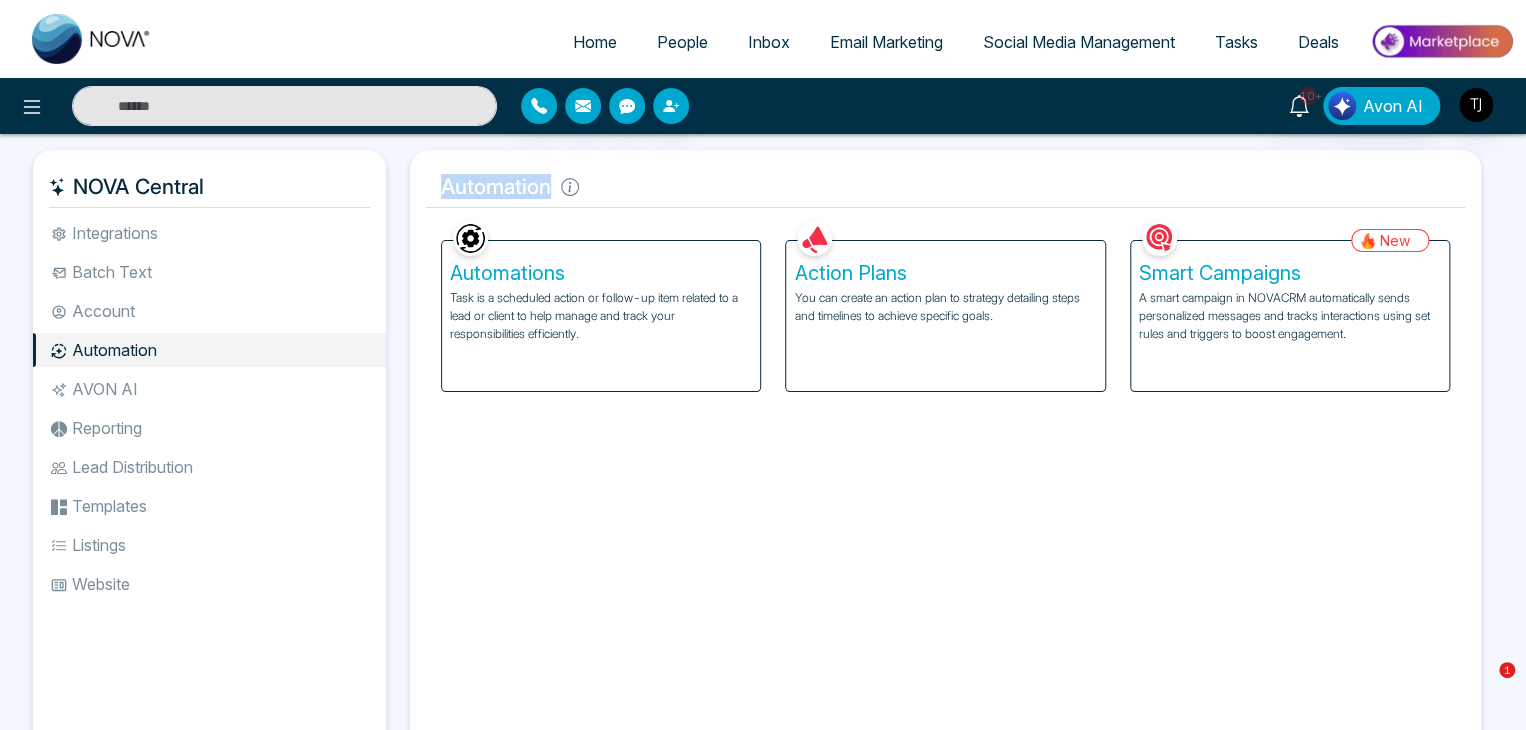drag, startPoint x: 548, startPoint y: 192, endPoint x: 432, endPoint y: 192, distance: 116 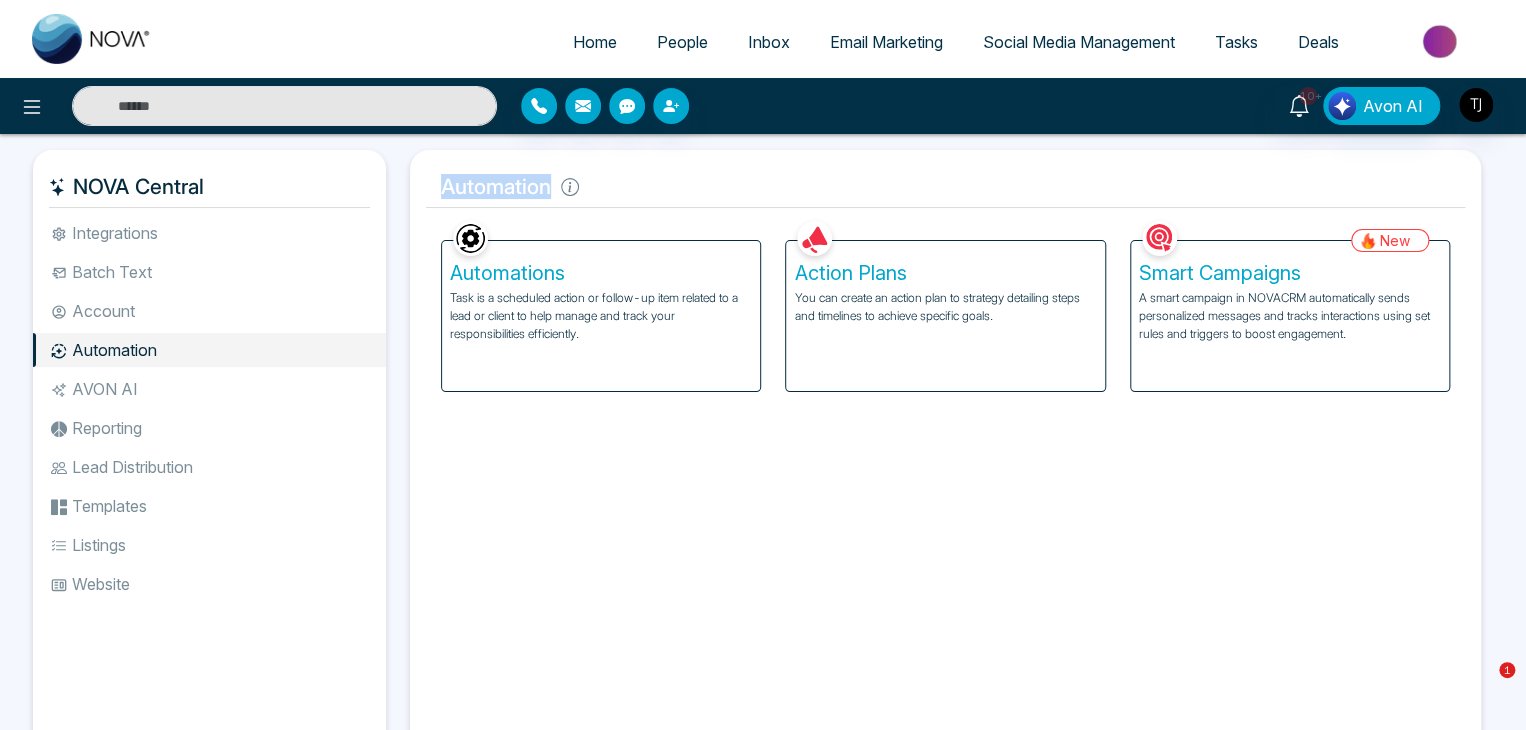 click on "Automation" at bounding box center [945, 187] 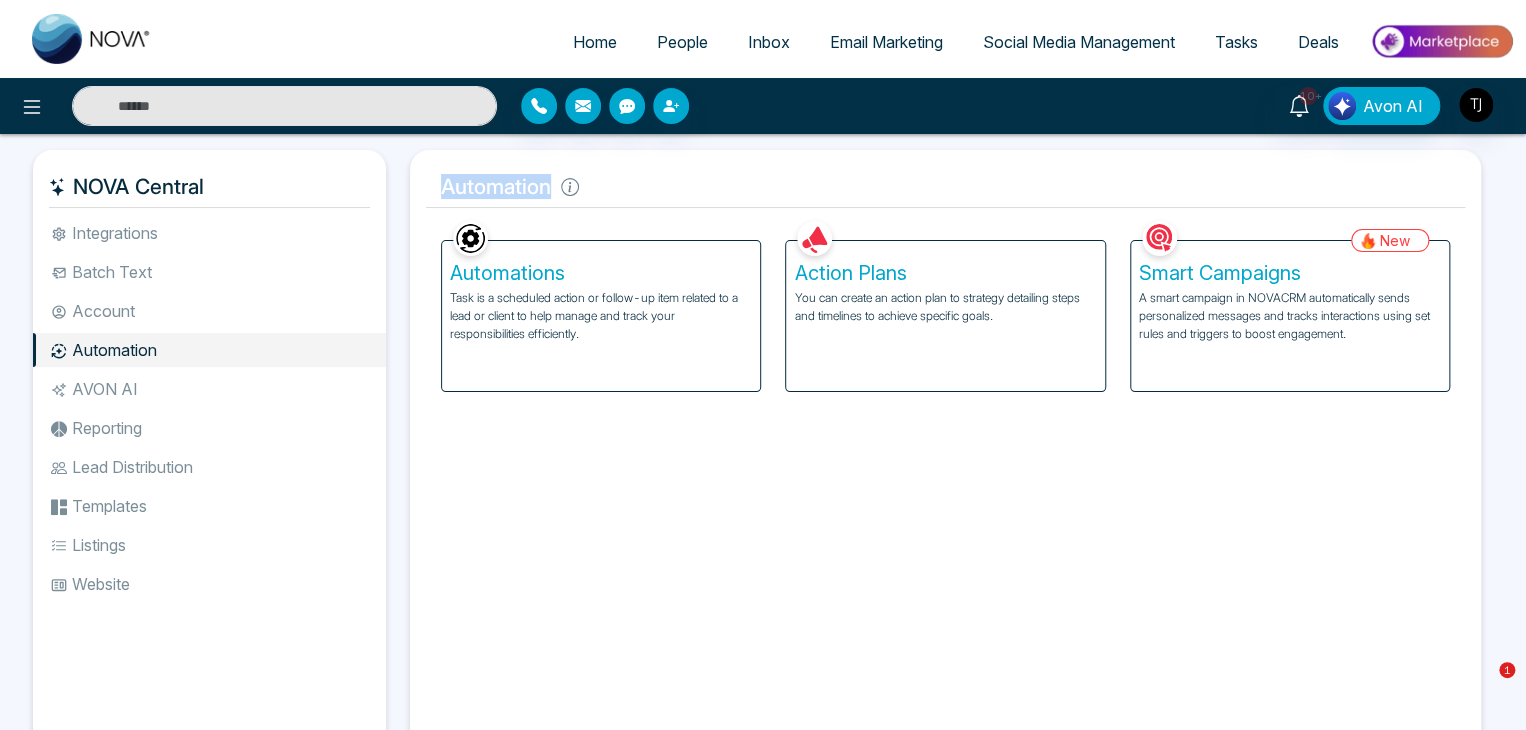 click on "Automation" at bounding box center [945, 187] 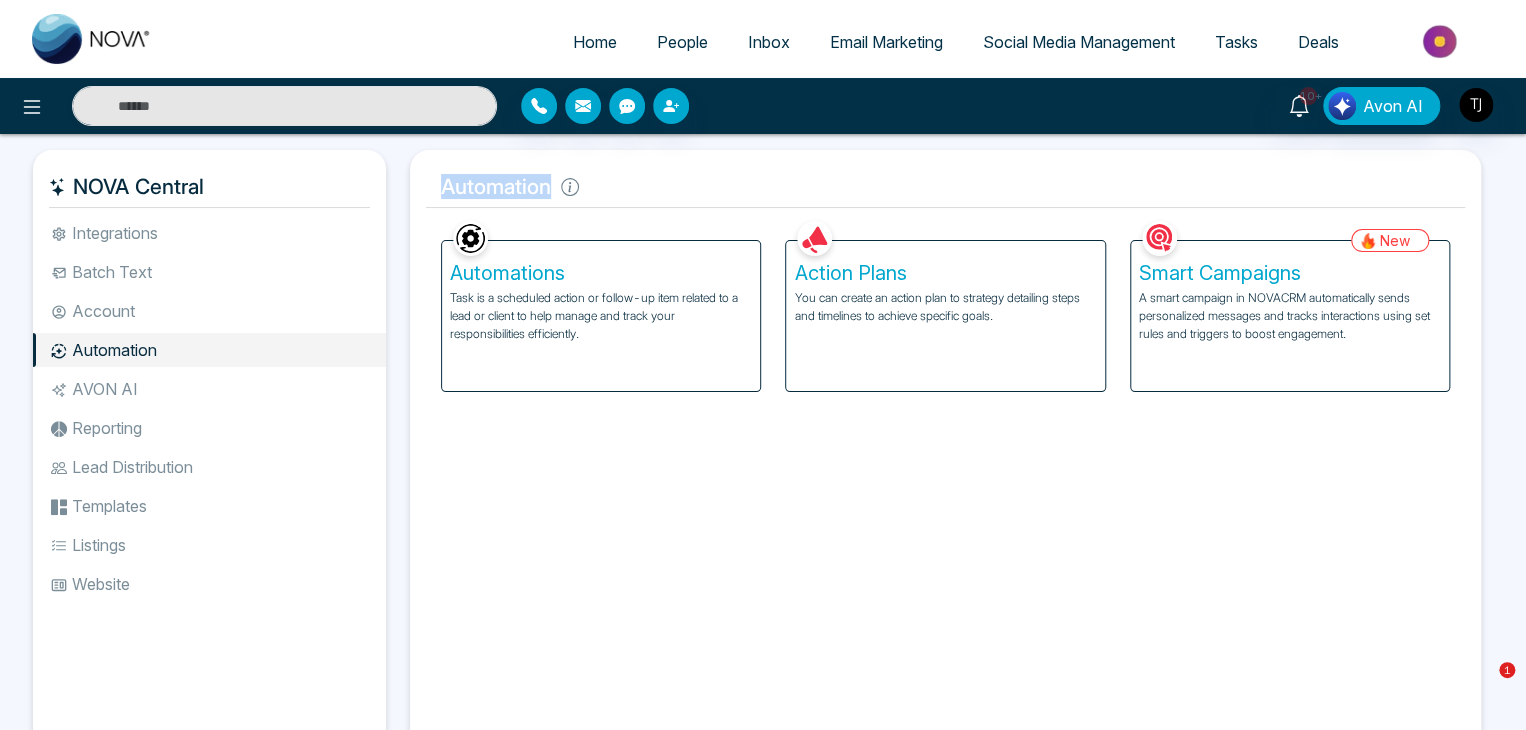 drag, startPoint x: 551, startPoint y: 185, endPoint x: 442, endPoint y: 188, distance: 109.041275 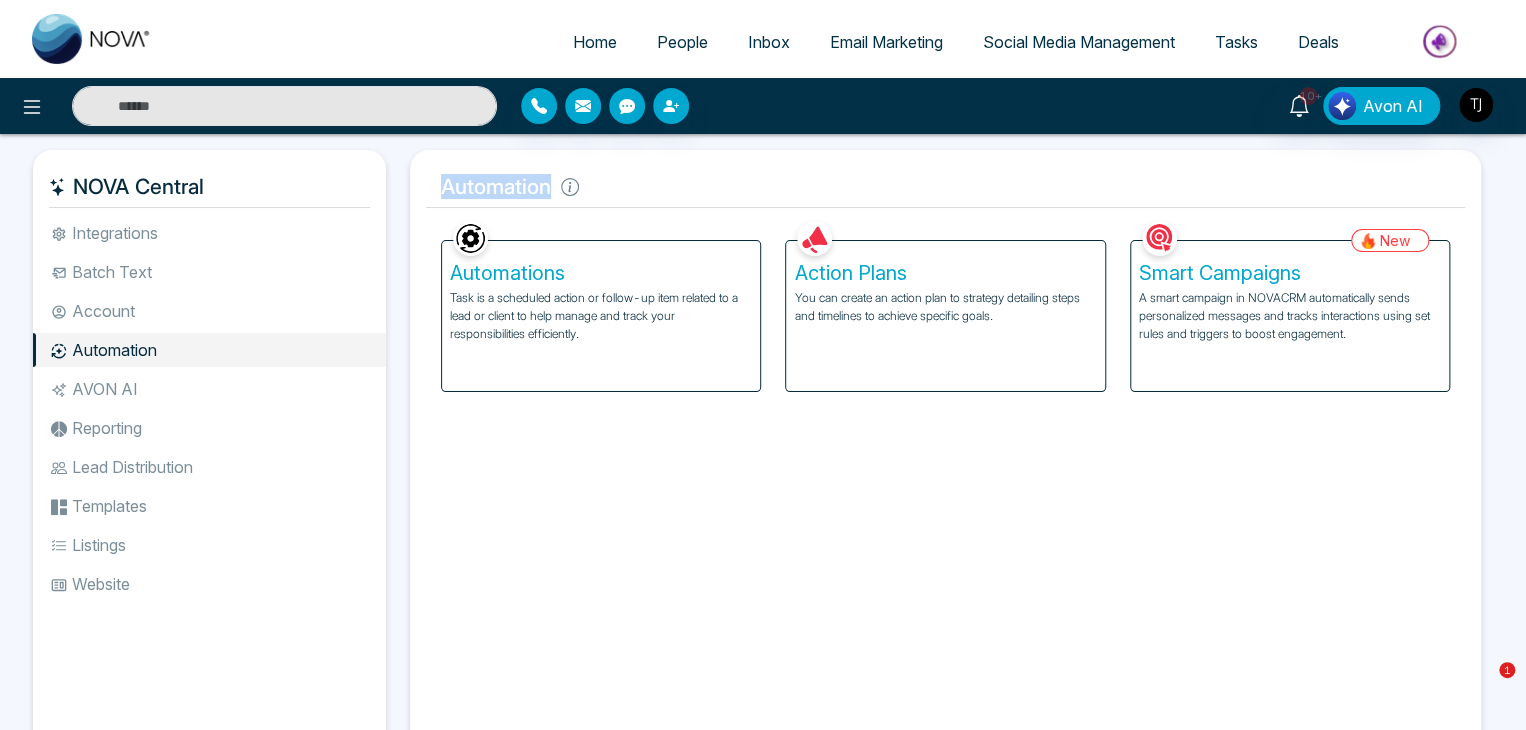 click on "Automation" at bounding box center [945, 187] 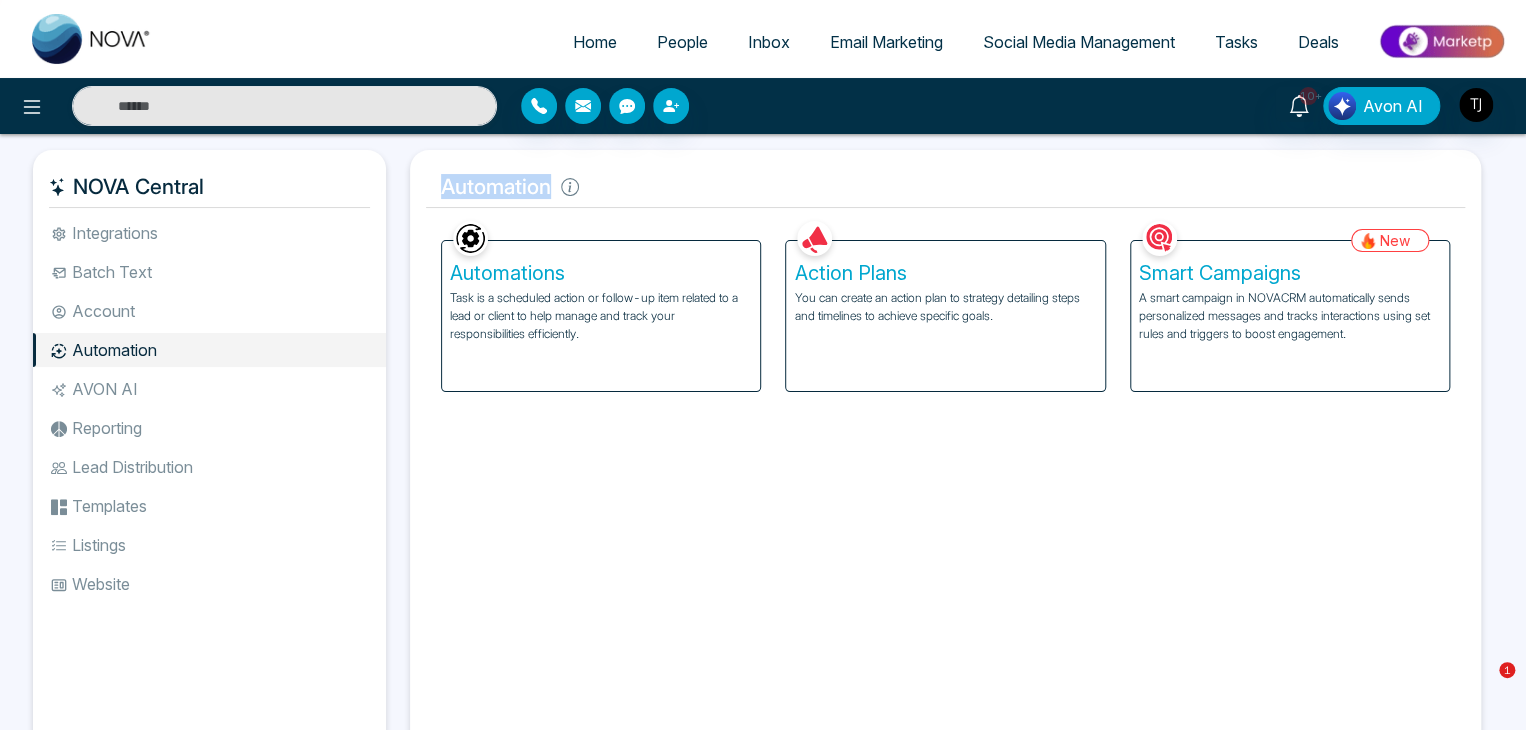 click on "Automation" at bounding box center [945, 187] 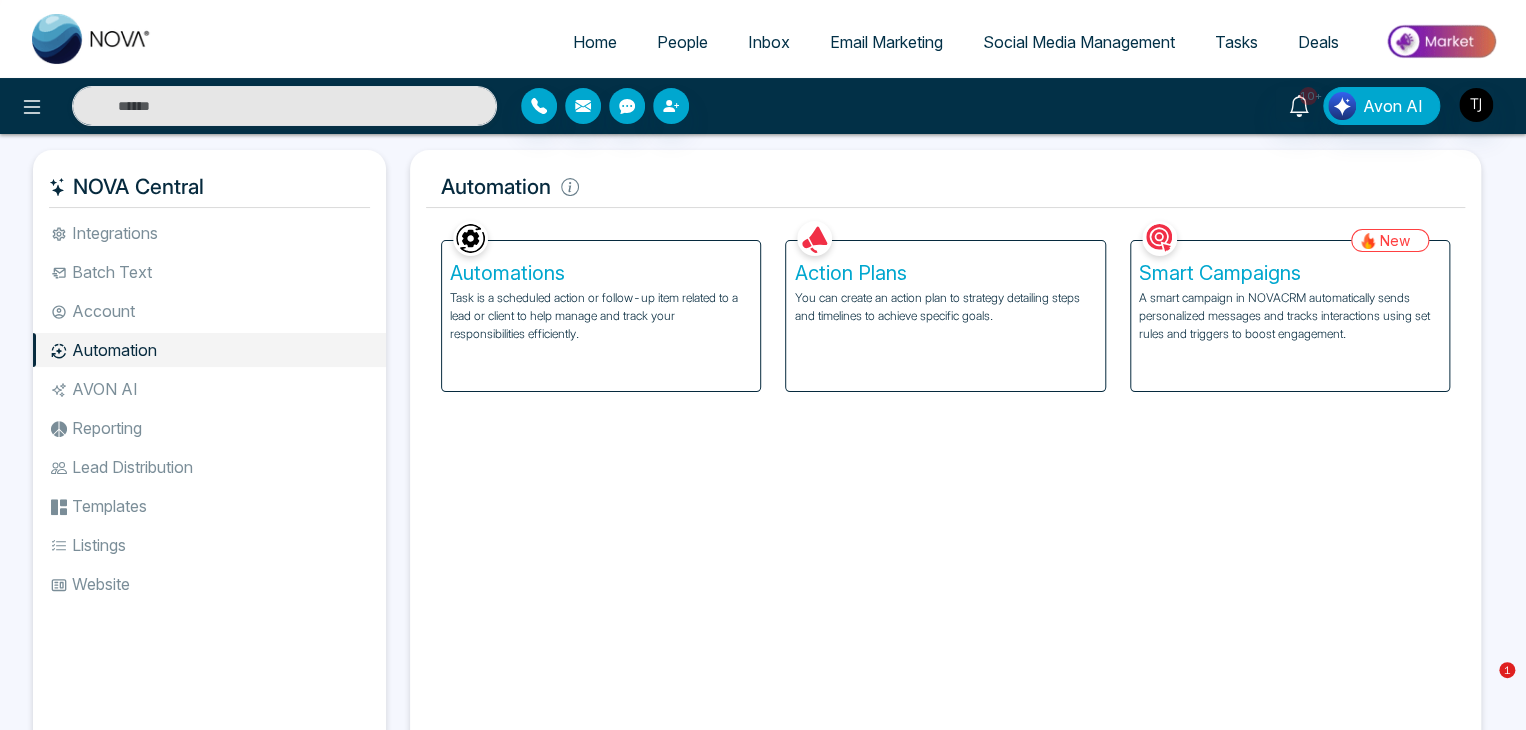 click on "You can create an action plan to strategy detailing steps and timelines to achieve specific goals." at bounding box center (945, 307) 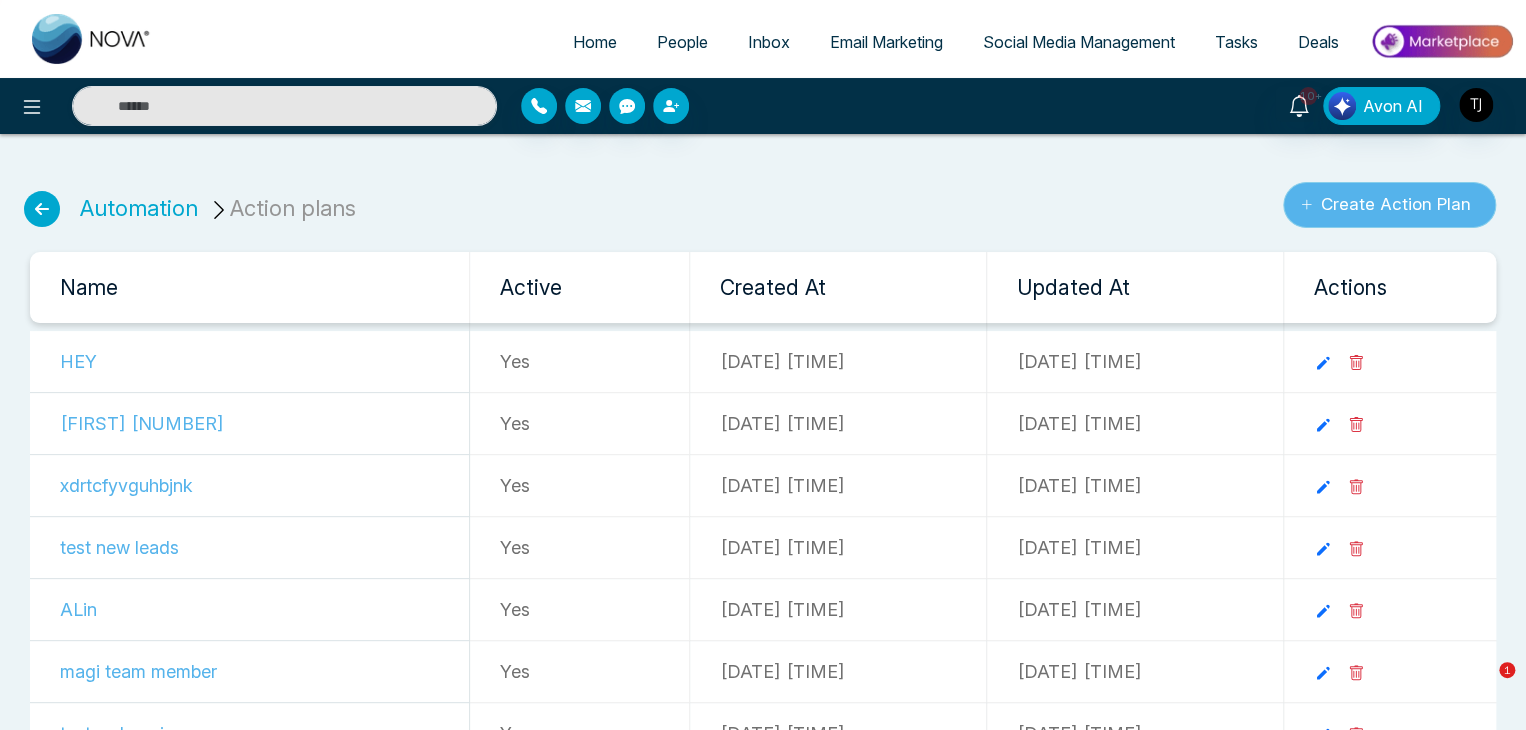 click on "Create Action Plan" at bounding box center [1389, 205] 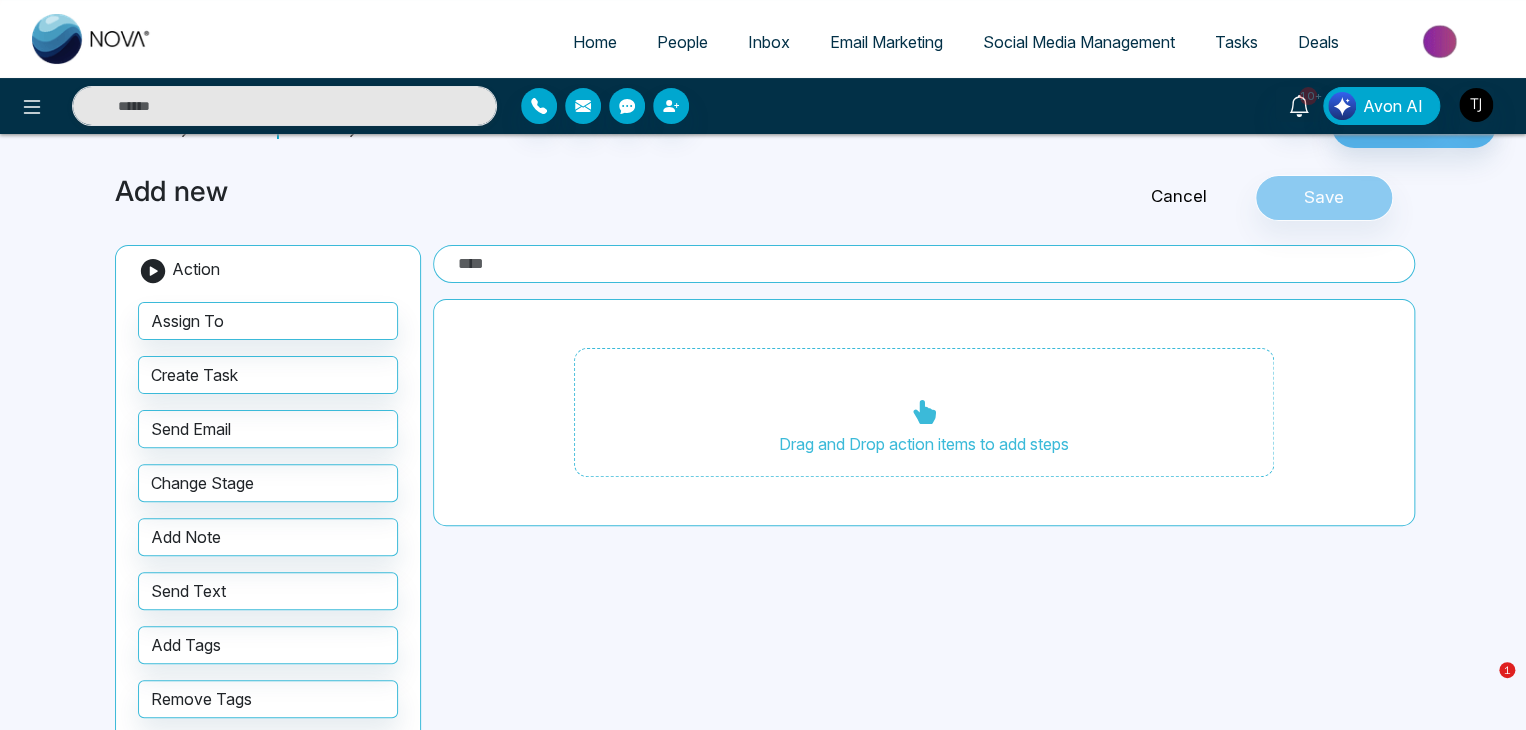 scroll, scrollTop: 36, scrollLeft: 0, axis: vertical 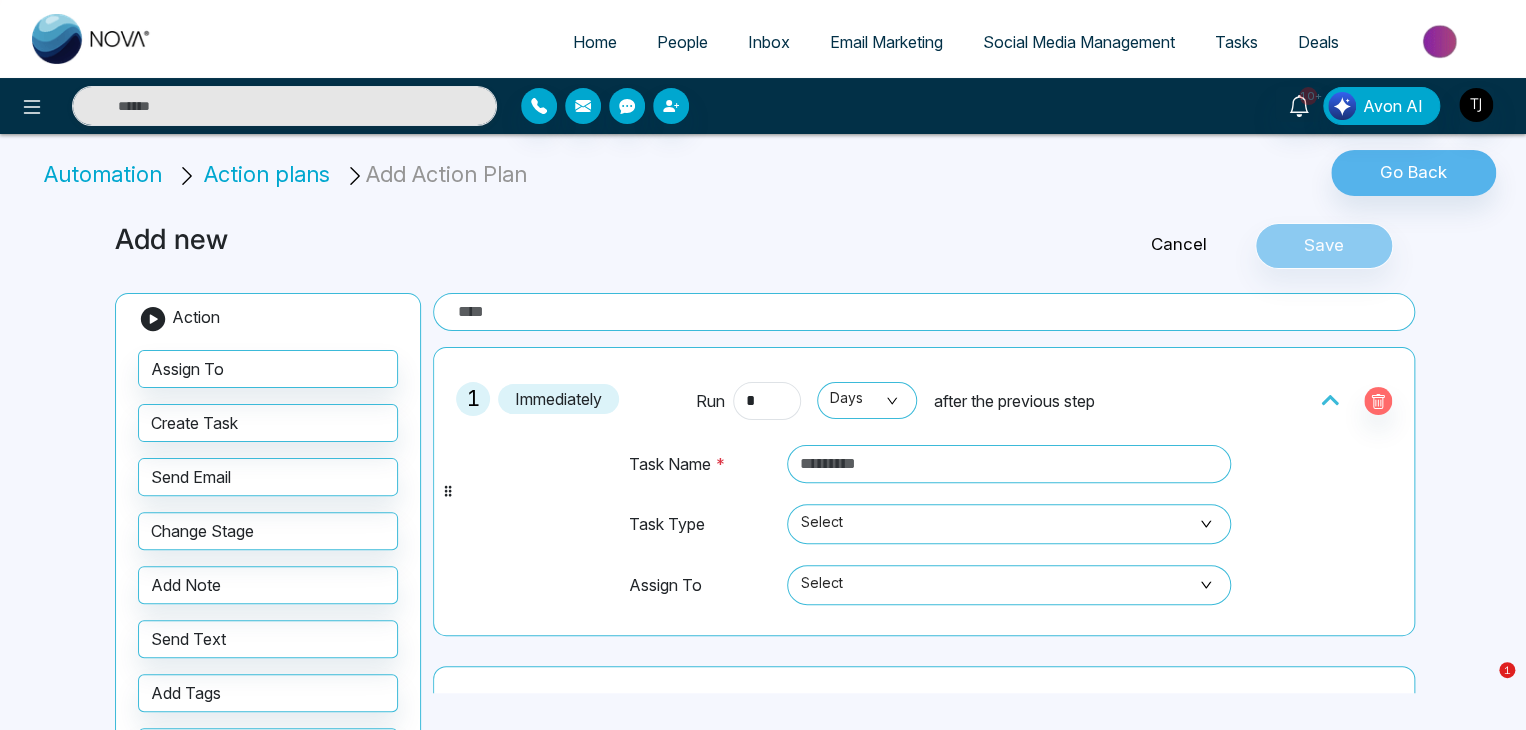 click at bounding box center (924, 312) 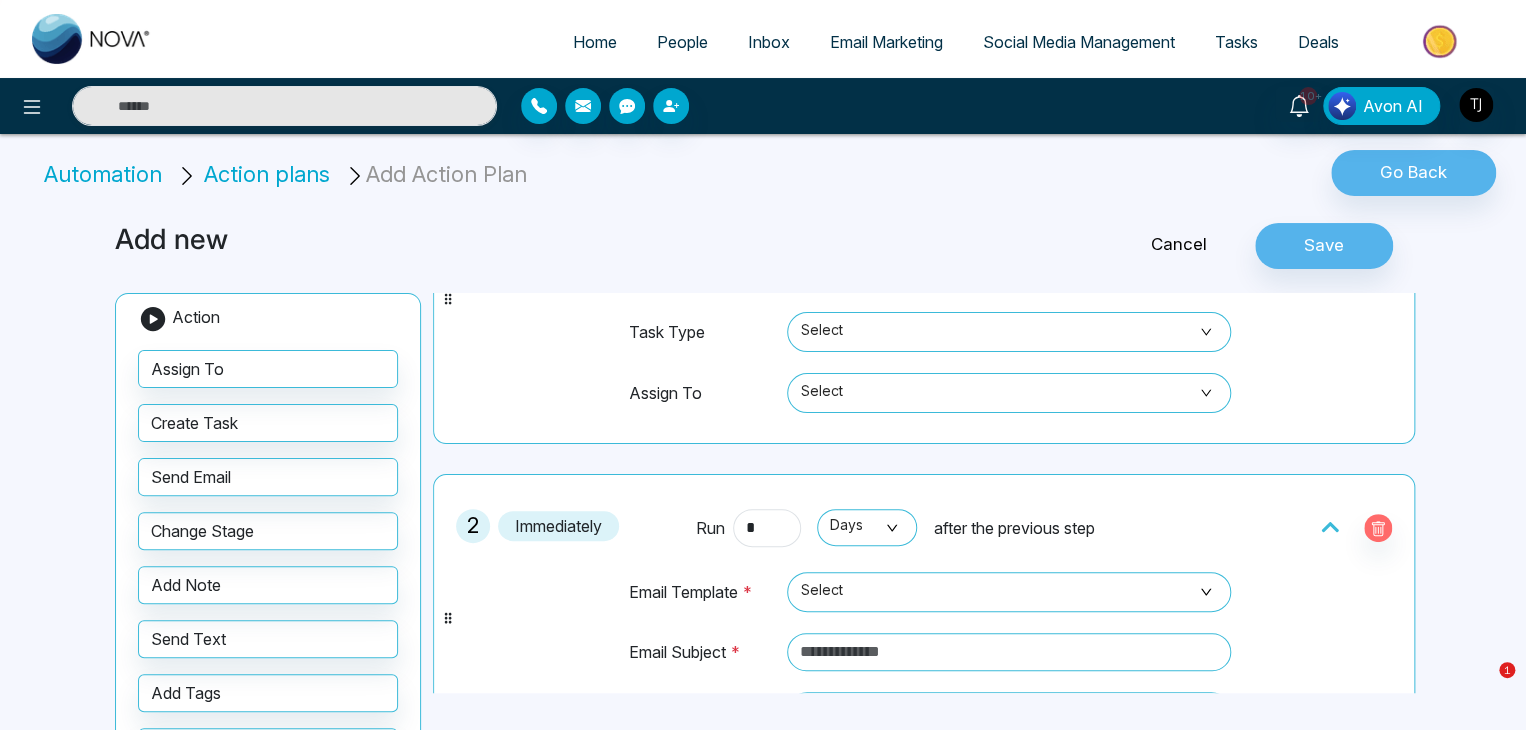 scroll, scrollTop: 0, scrollLeft: 0, axis: both 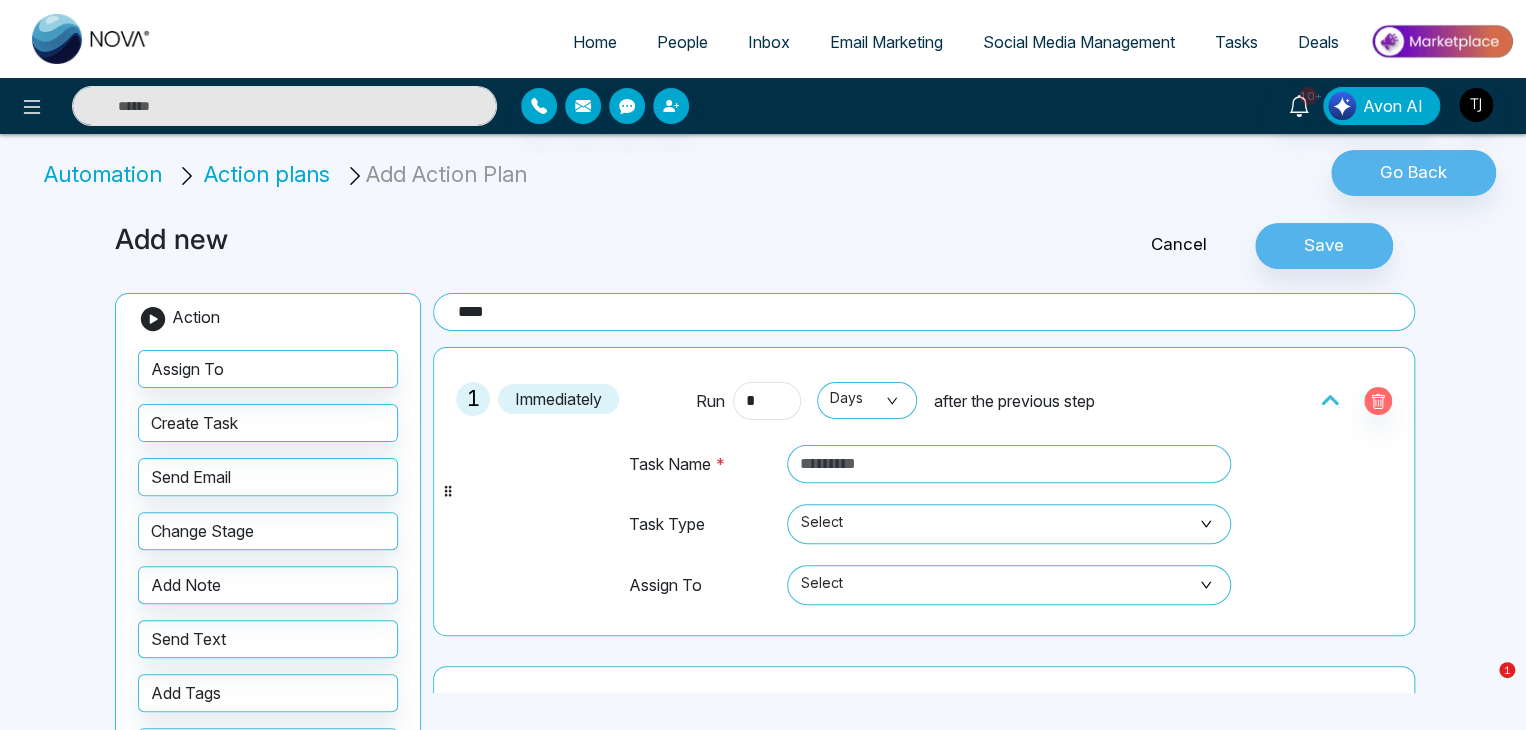 type on "****" 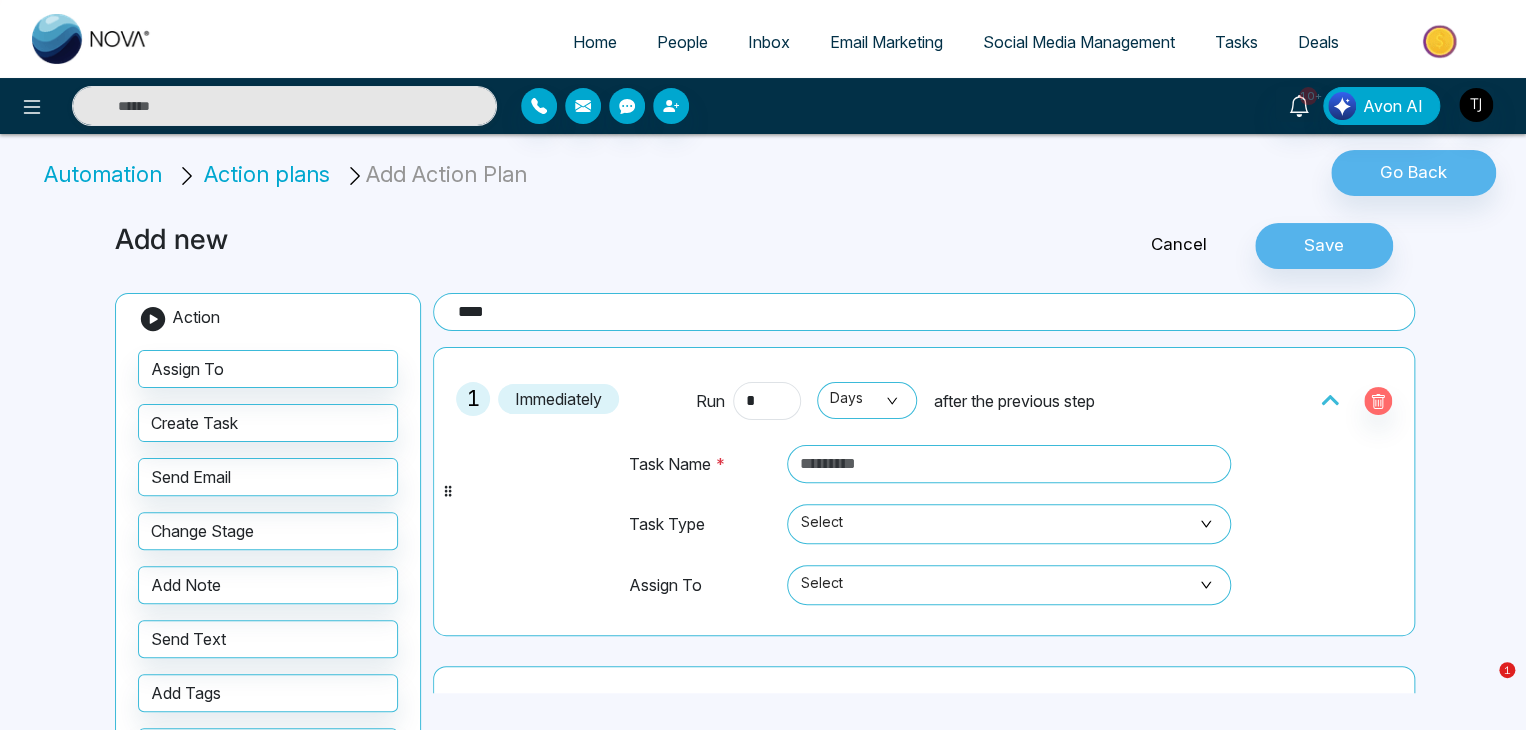 click on "Automation" at bounding box center [106, 174] 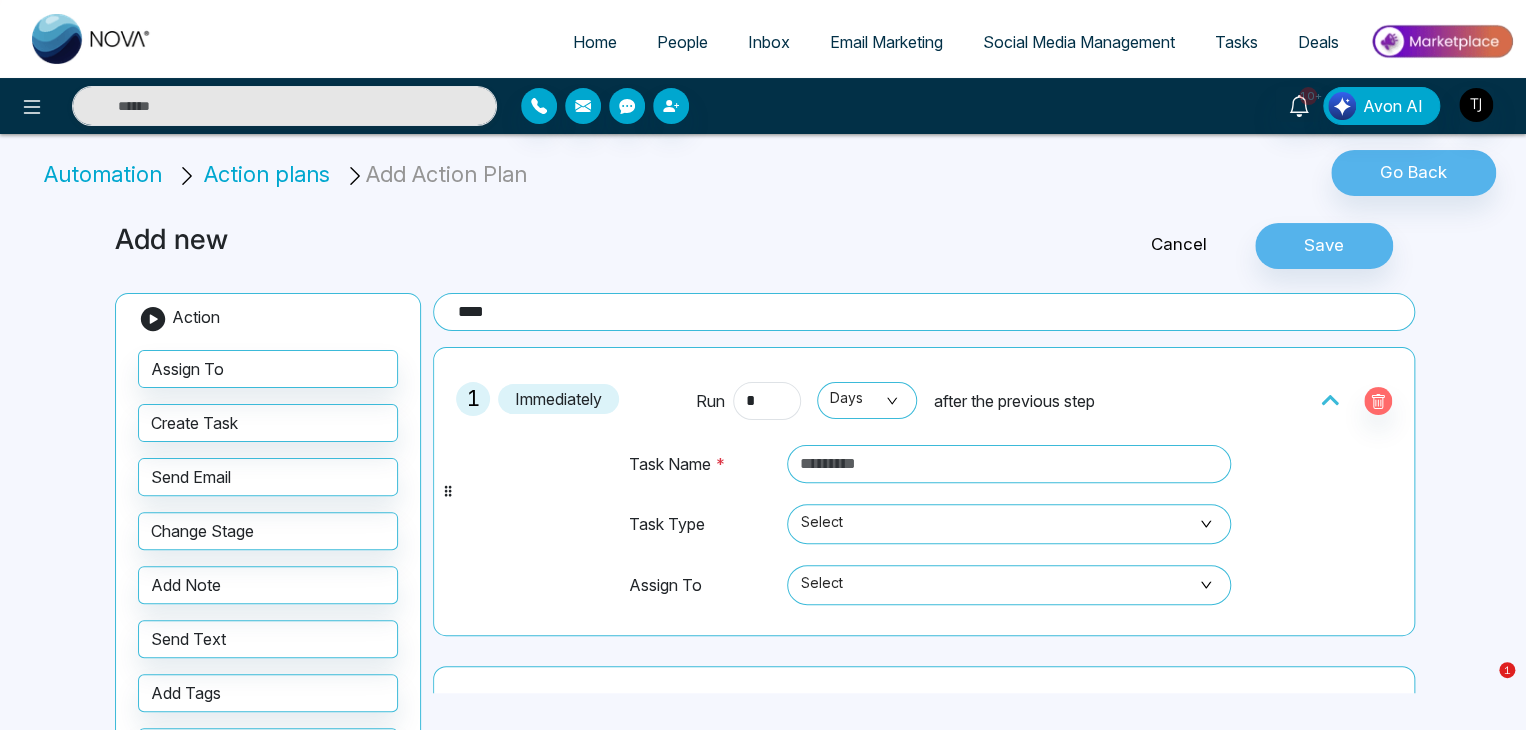 click on "Automation" at bounding box center [106, 174] 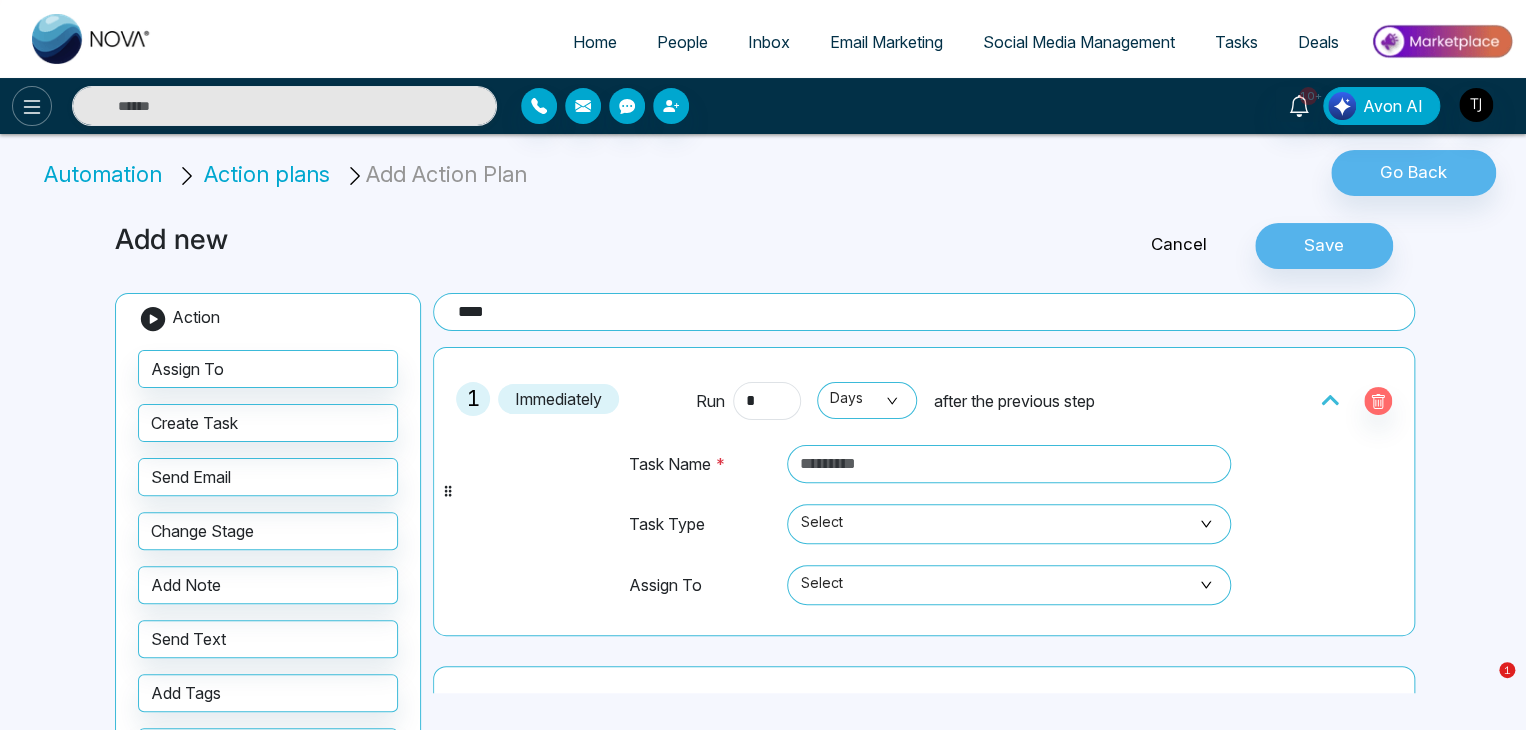 click 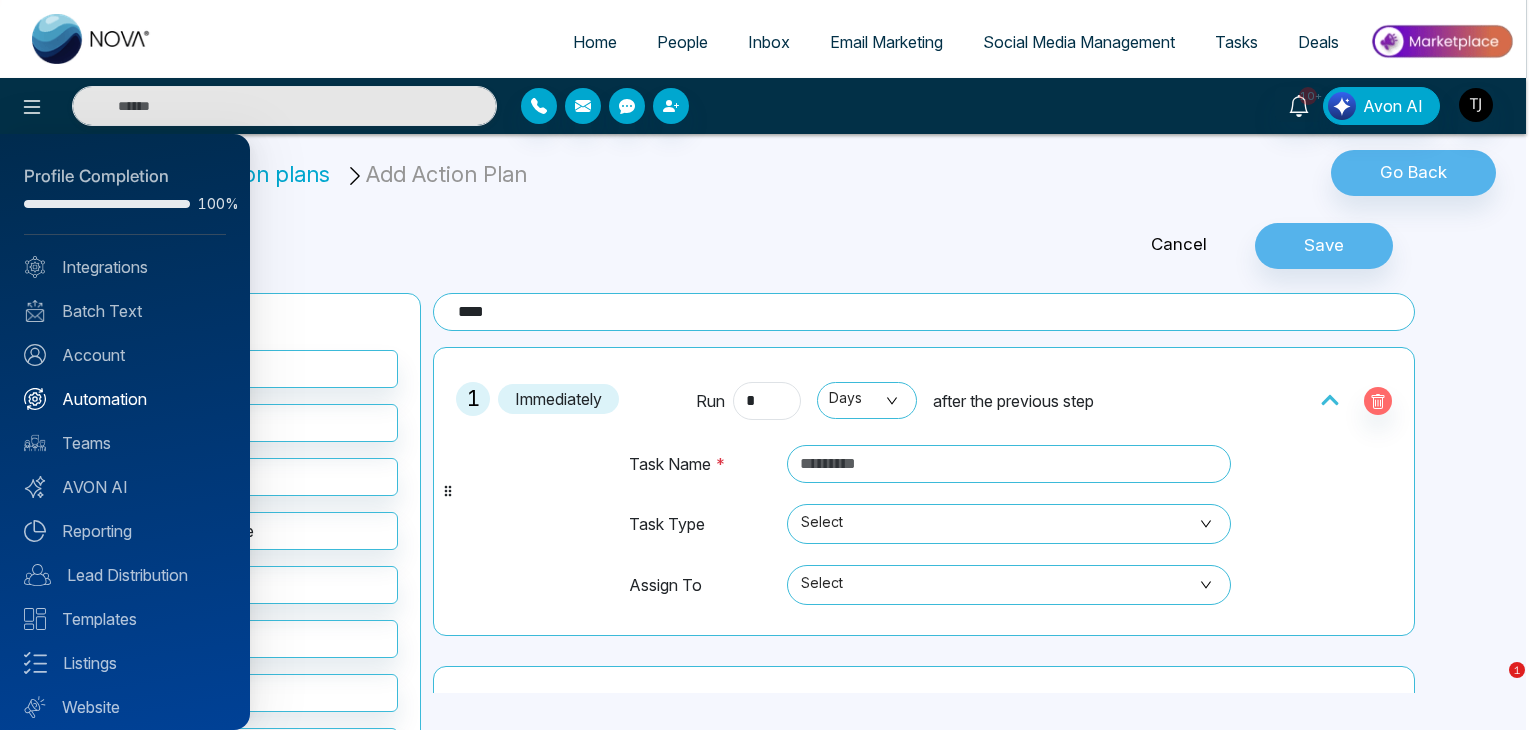click on "Automation" at bounding box center [125, 399] 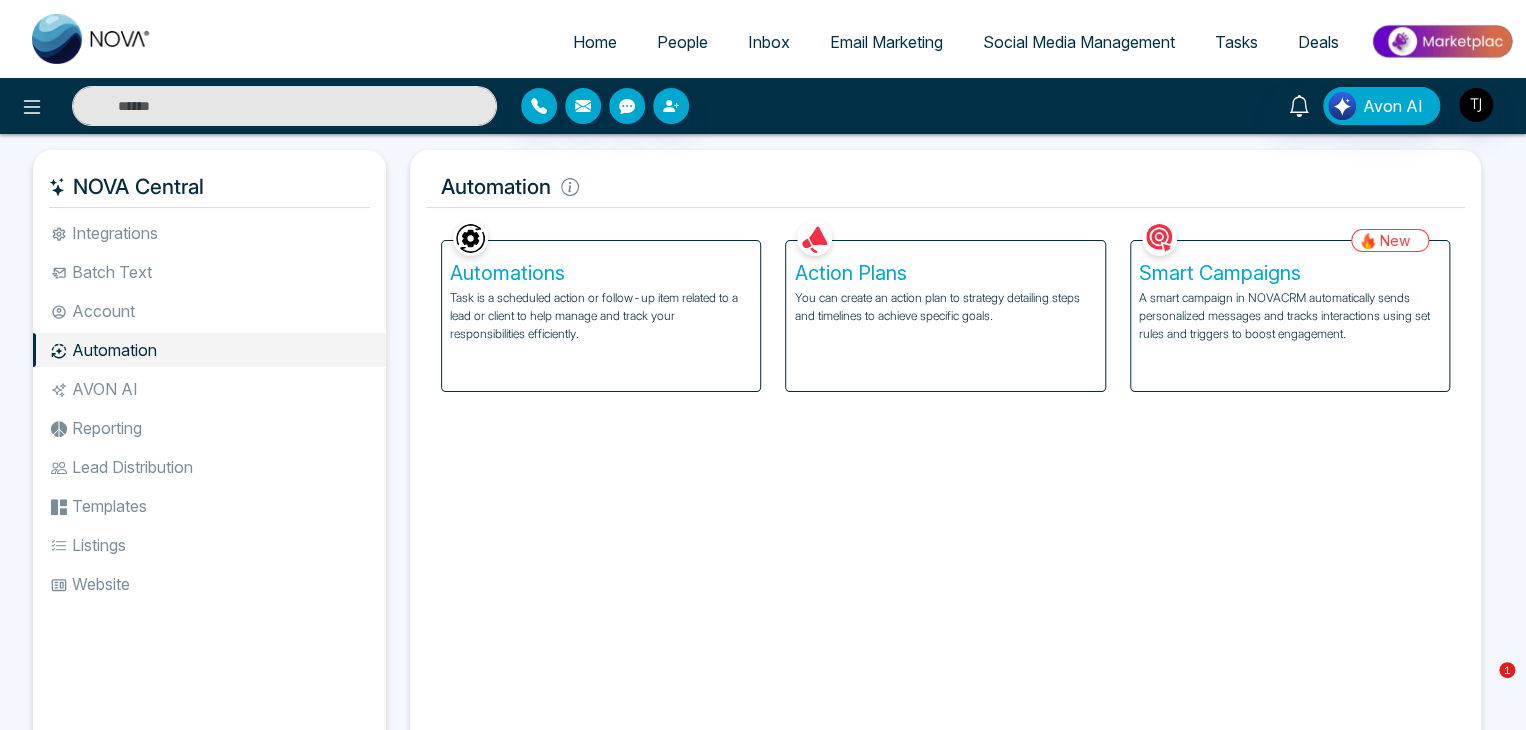 click on "Automations" at bounding box center [601, 273] 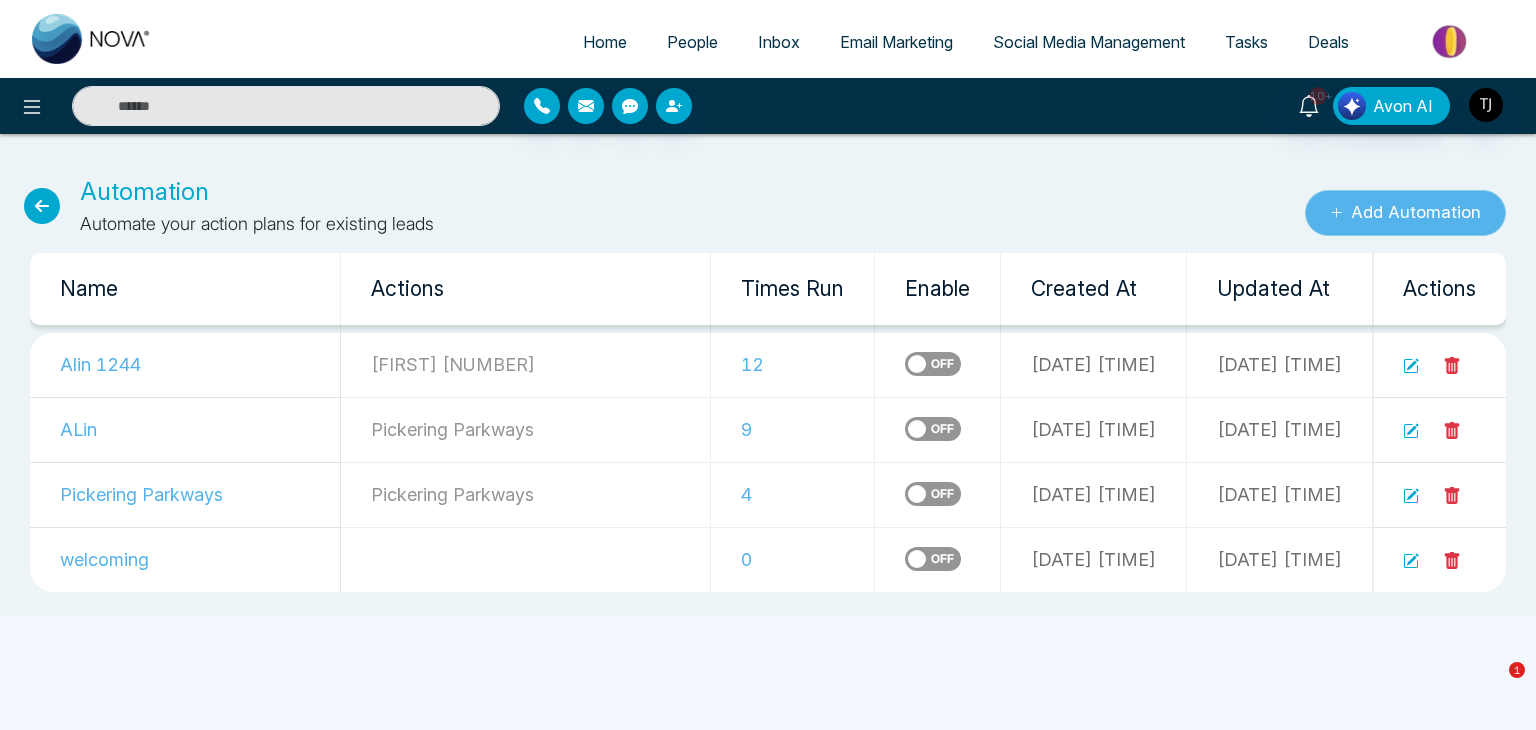 click on "Add Automation" at bounding box center [1405, 213] 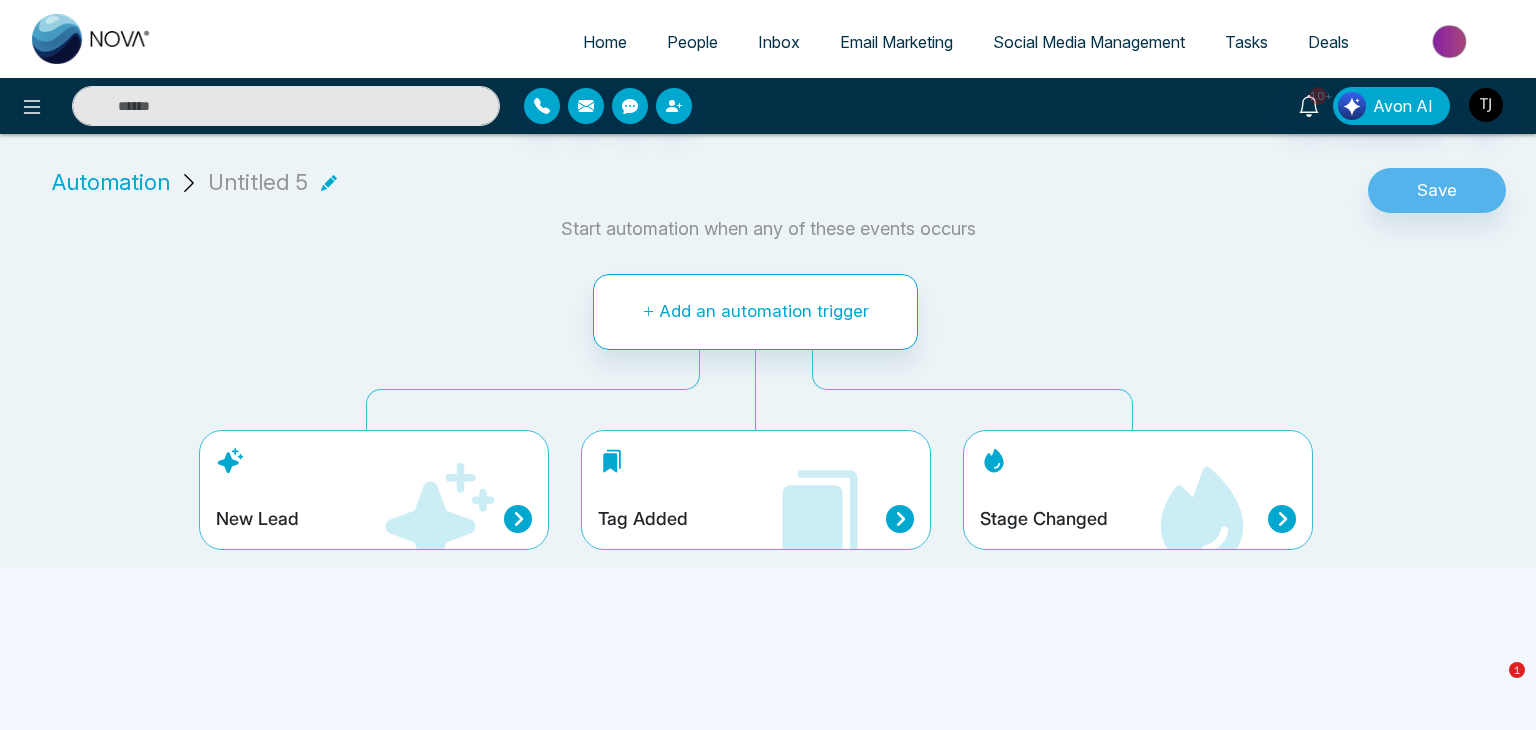 click 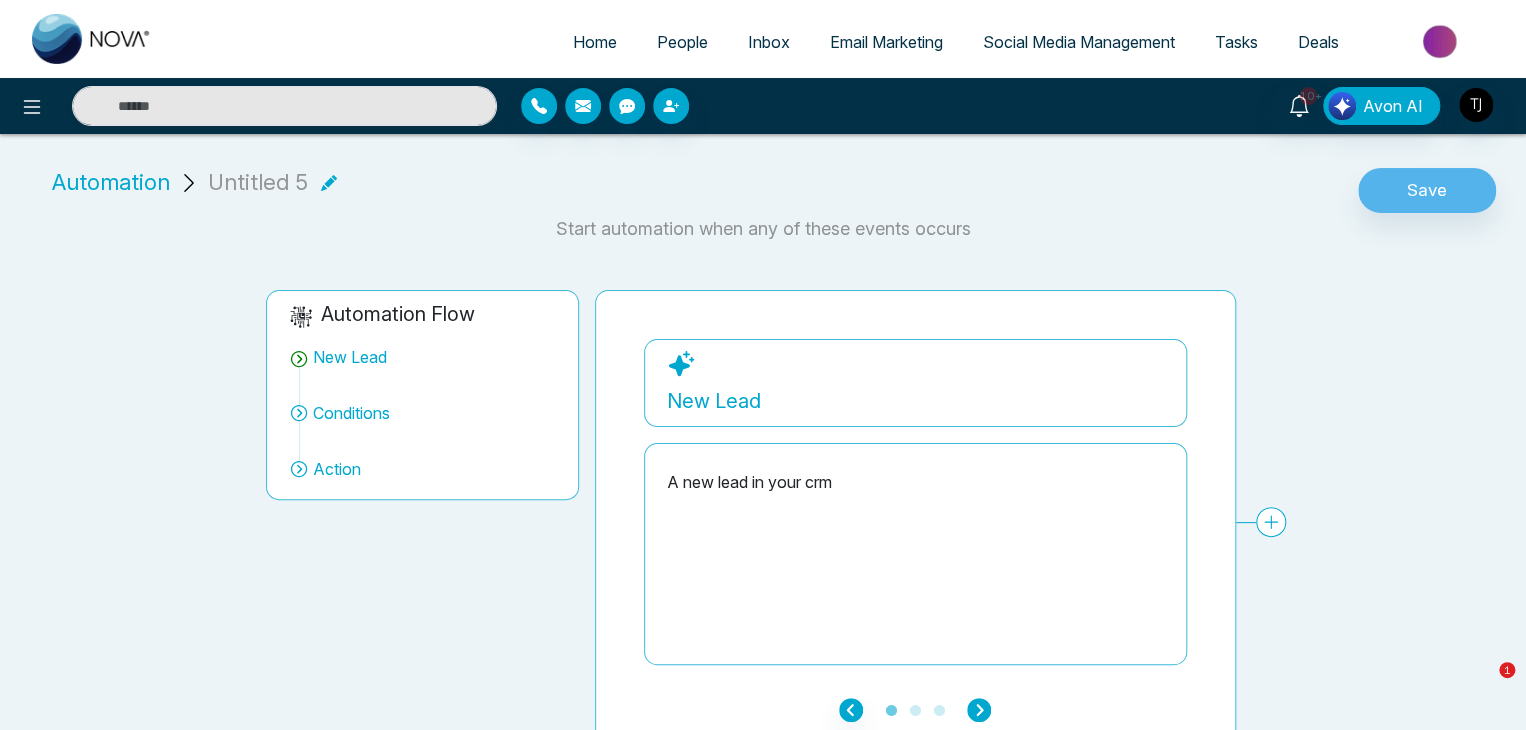 click 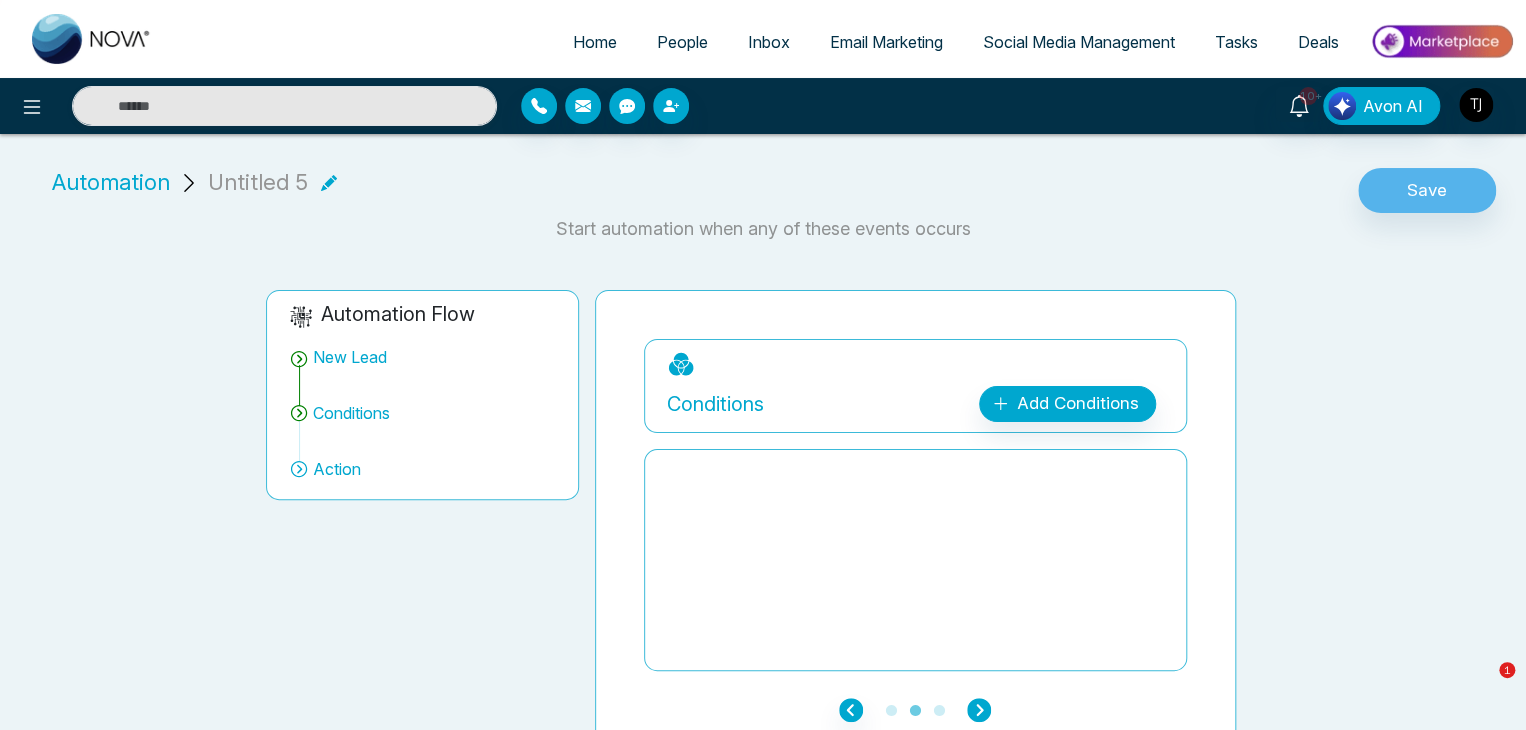 click 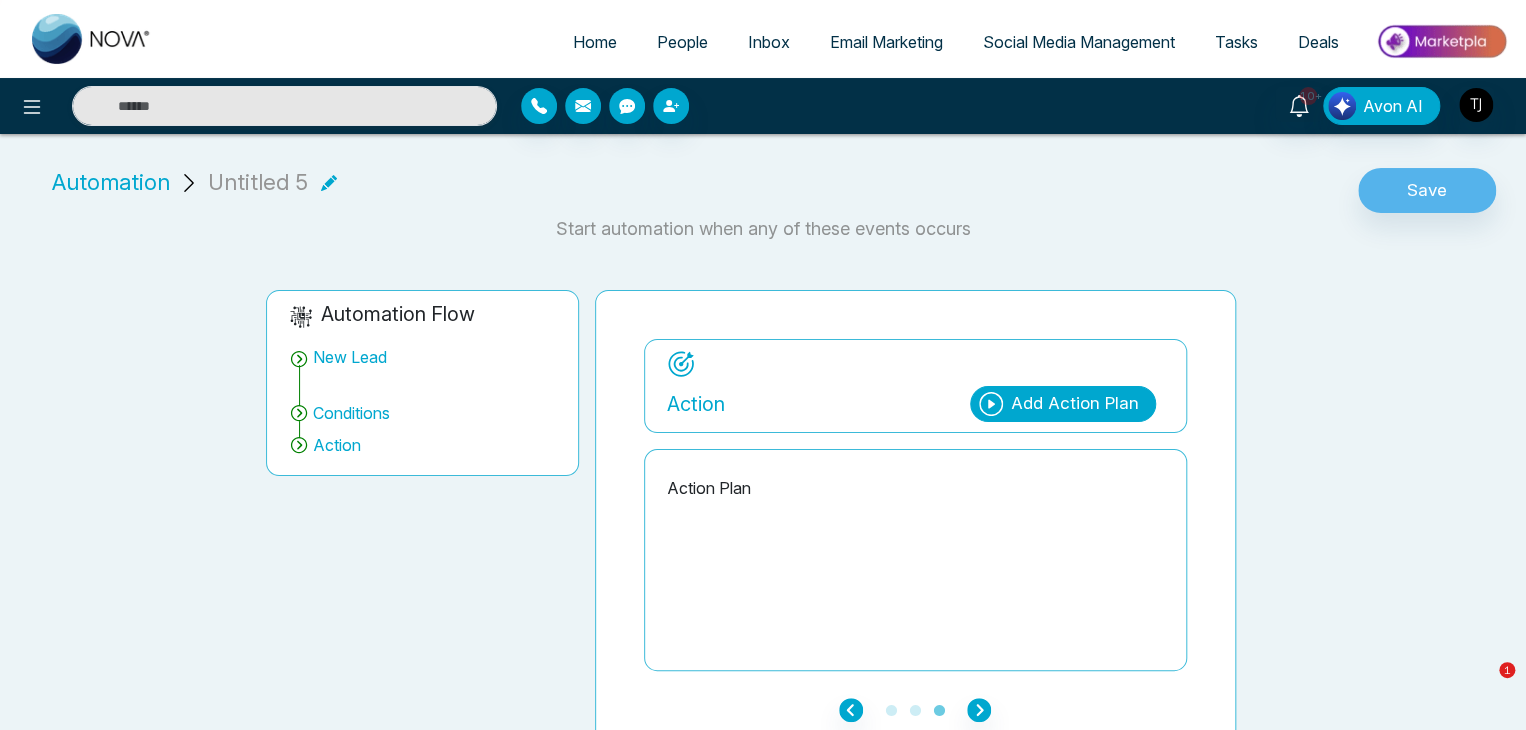 click on "Add Action Plan" at bounding box center (1075, 404) 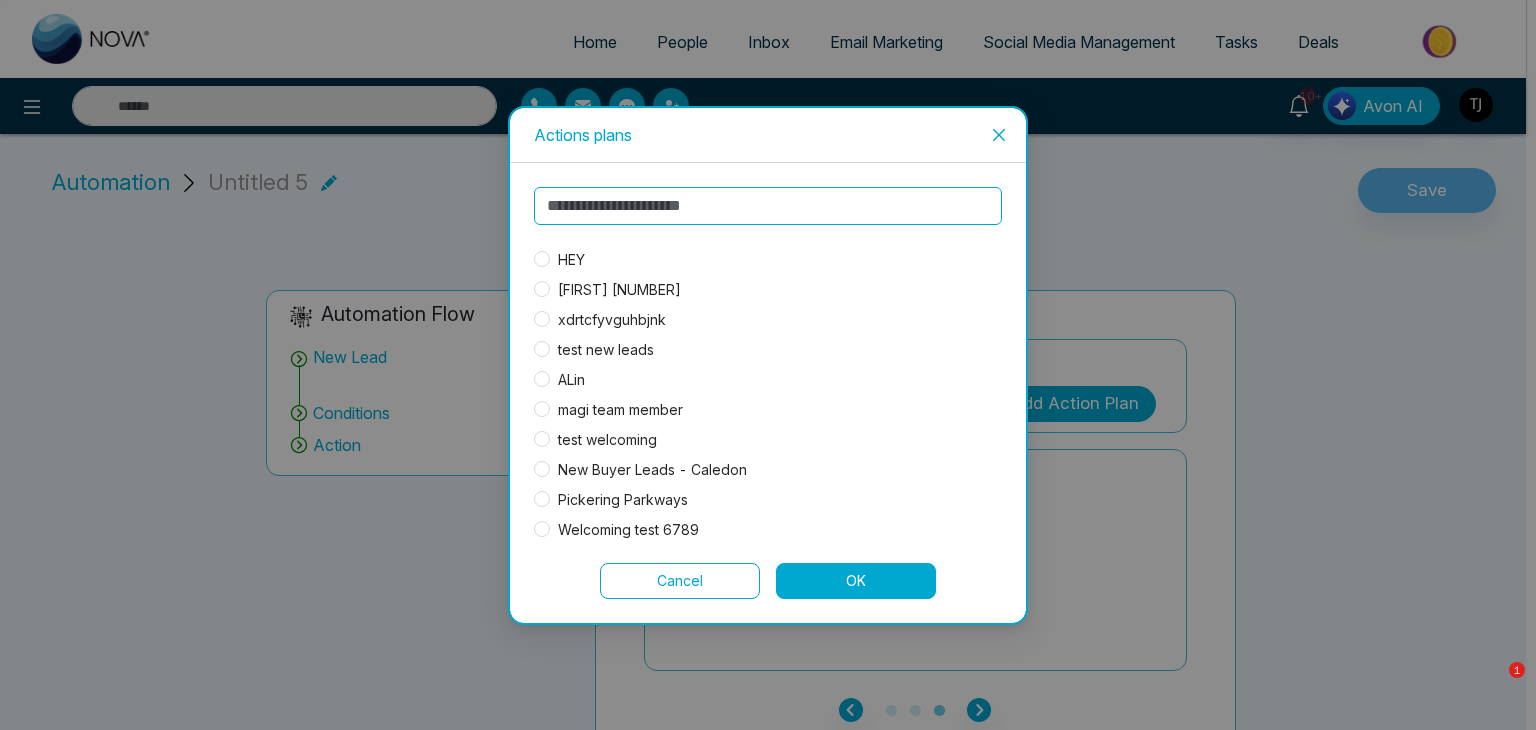 click on "[FIRST] [NUMBER]" at bounding box center [619, 290] 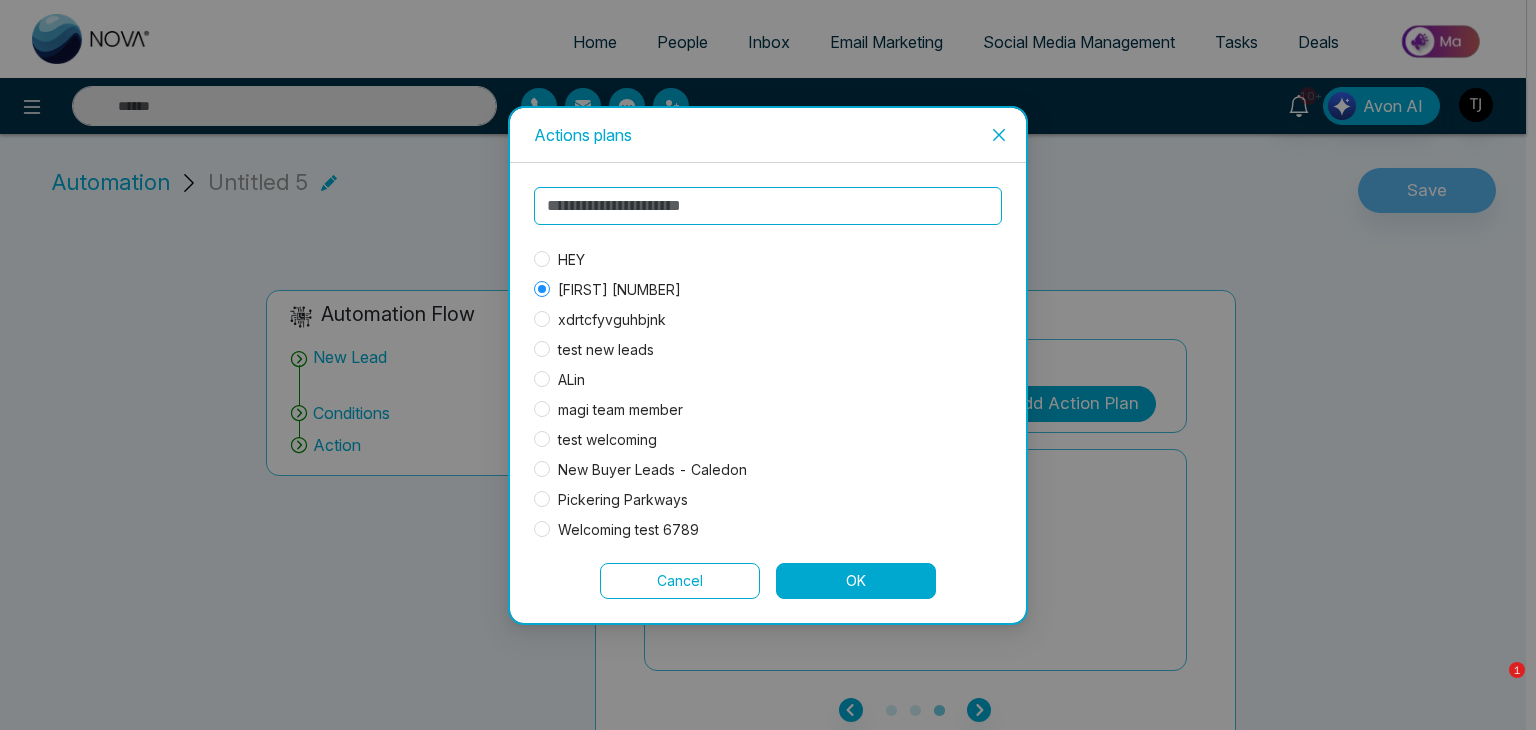 click on "OK" at bounding box center (856, 581) 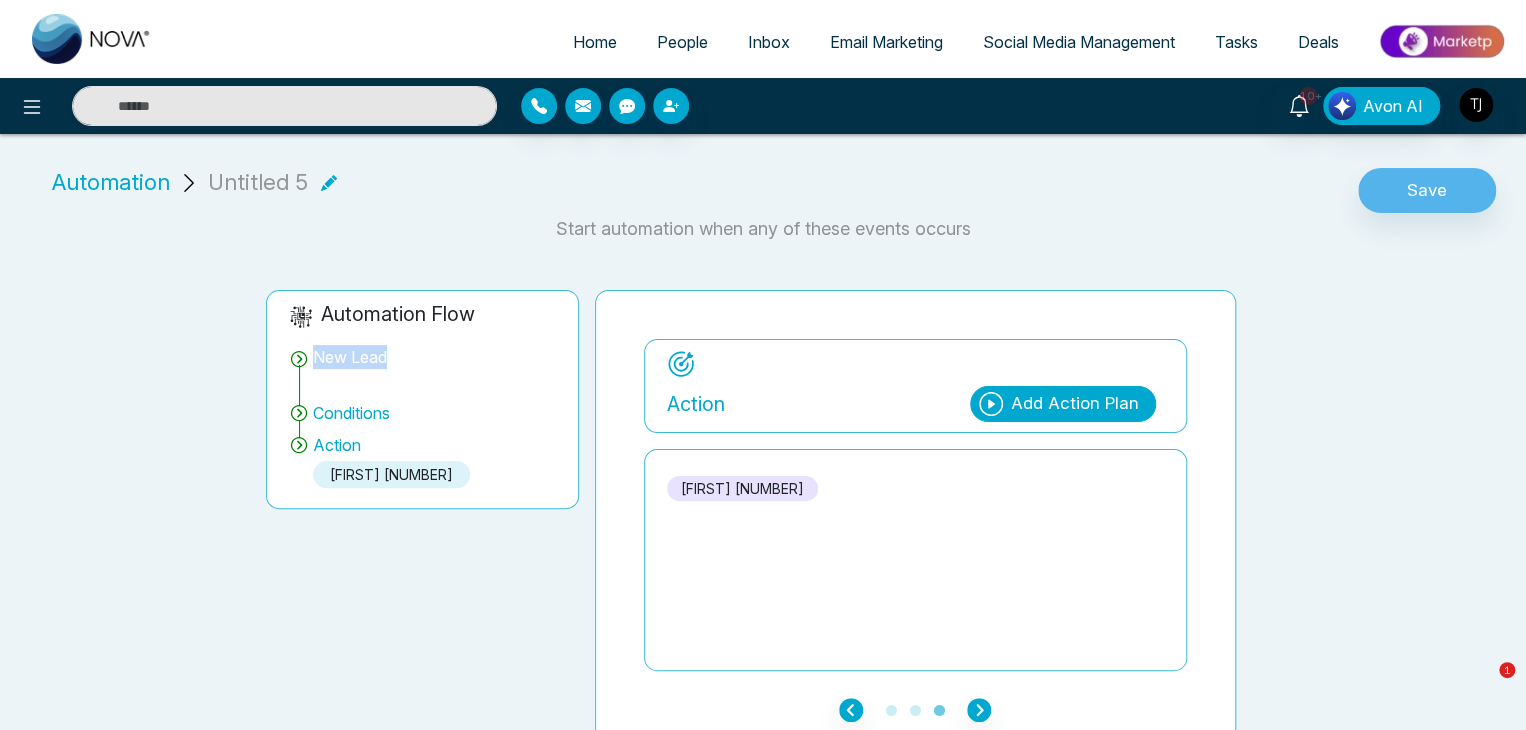 drag, startPoint x: 402, startPoint y: 349, endPoint x: 299, endPoint y: 343, distance: 103.17461 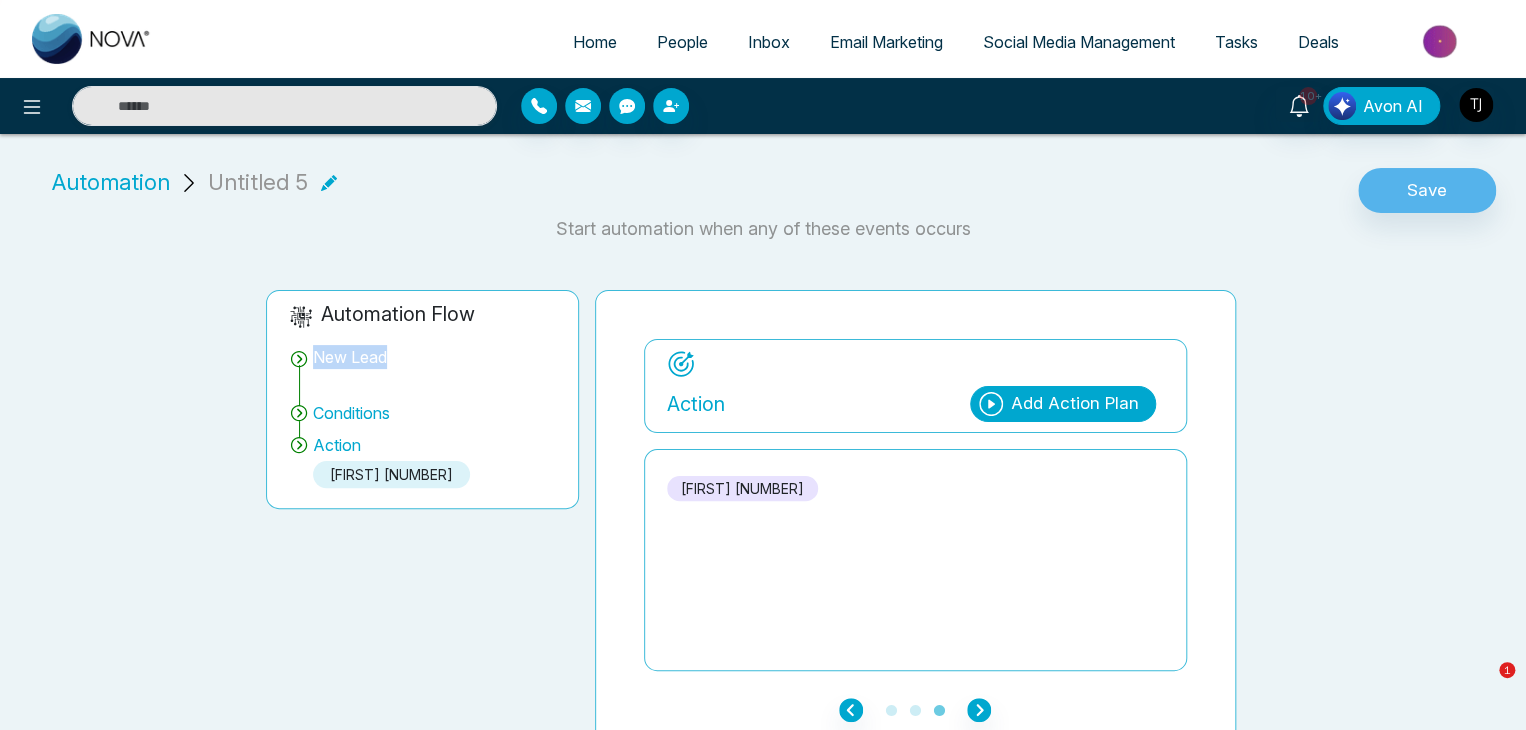 click on "New Lead Conditions Action [FIRST] [NUMBER]" at bounding box center [422, 413] 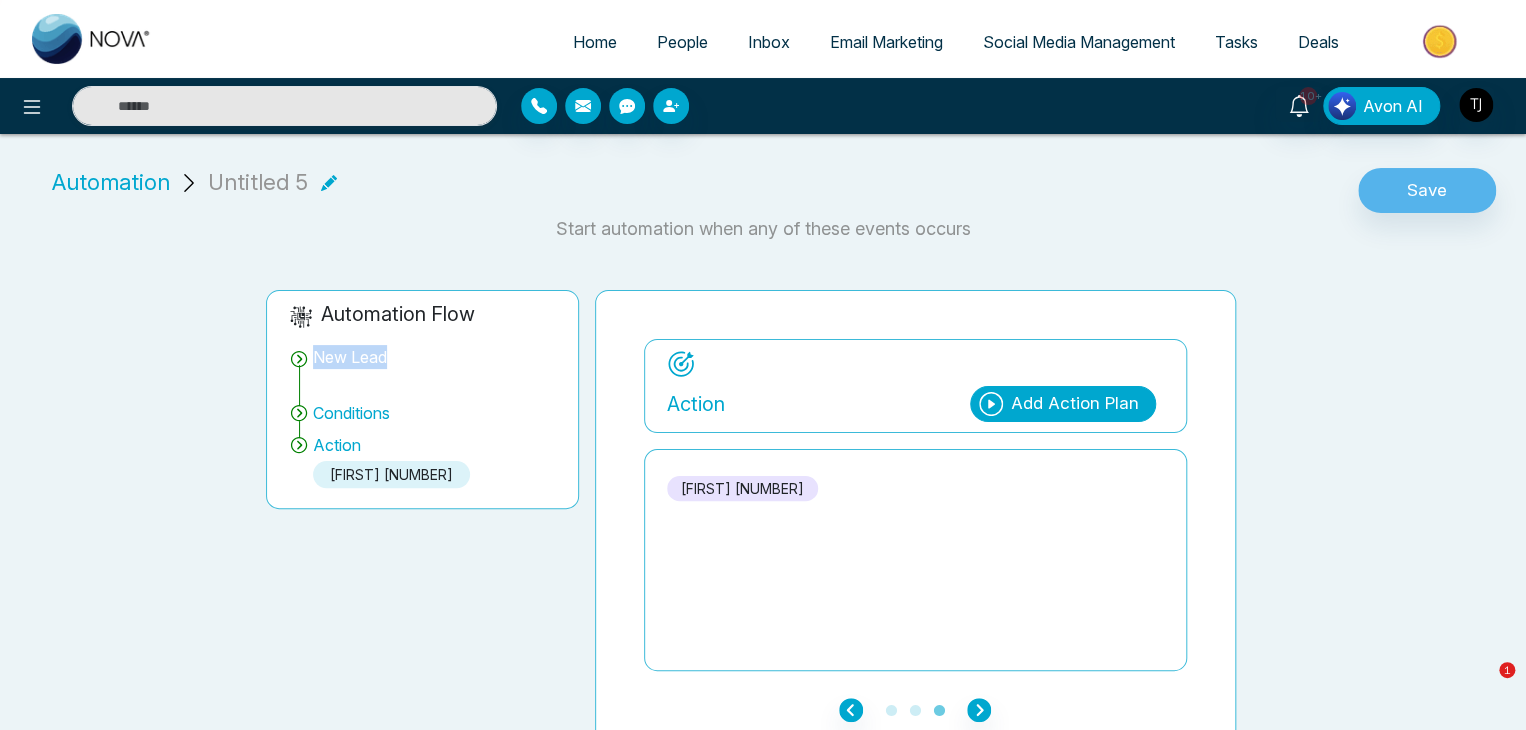 click on "New Lead" at bounding box center (422, 373) 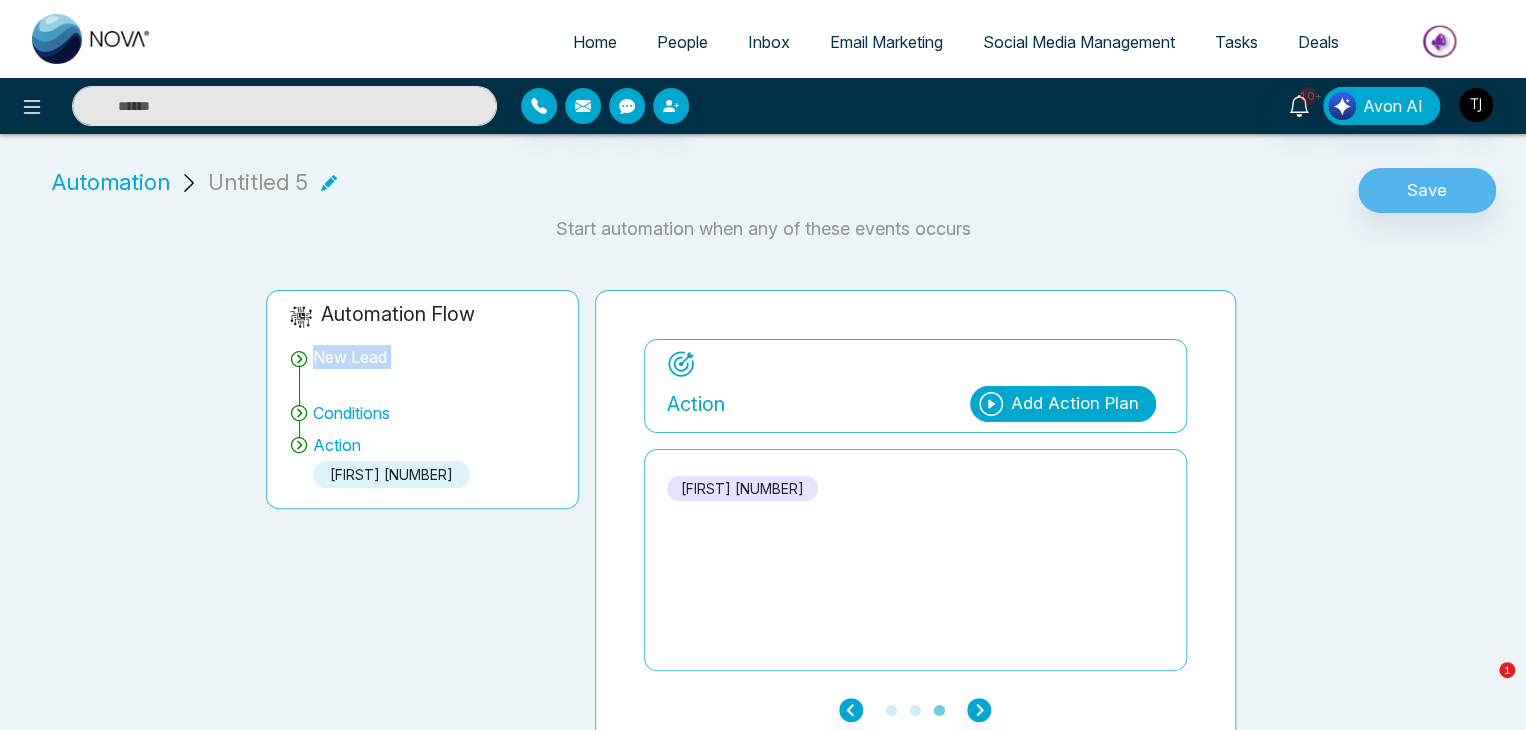 drag, startPoint x: 396, startPoint y: 356, endPoint x: 299, endPoint y: 371, distance: 98.15294 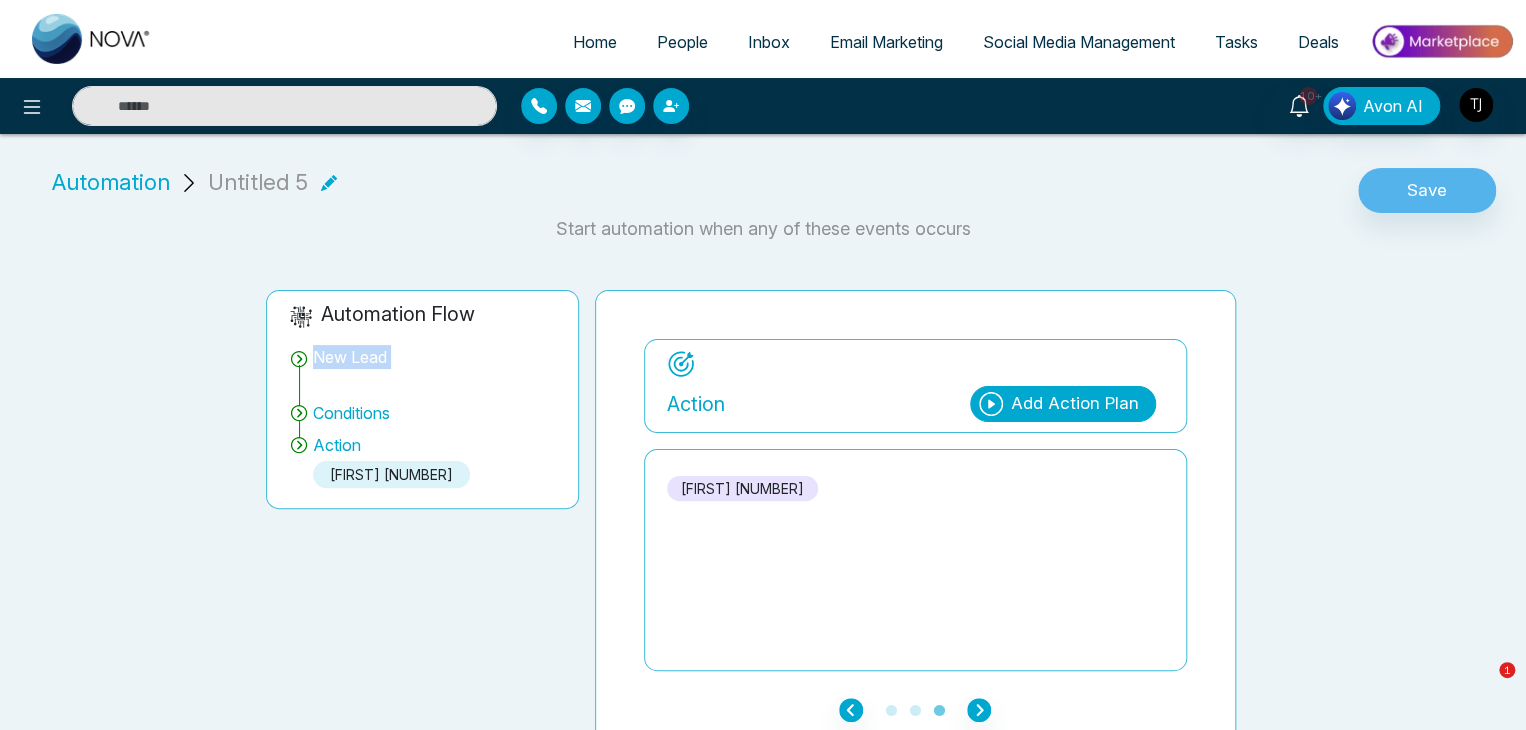 click on "New Lead" at bounding box center (422, 373) 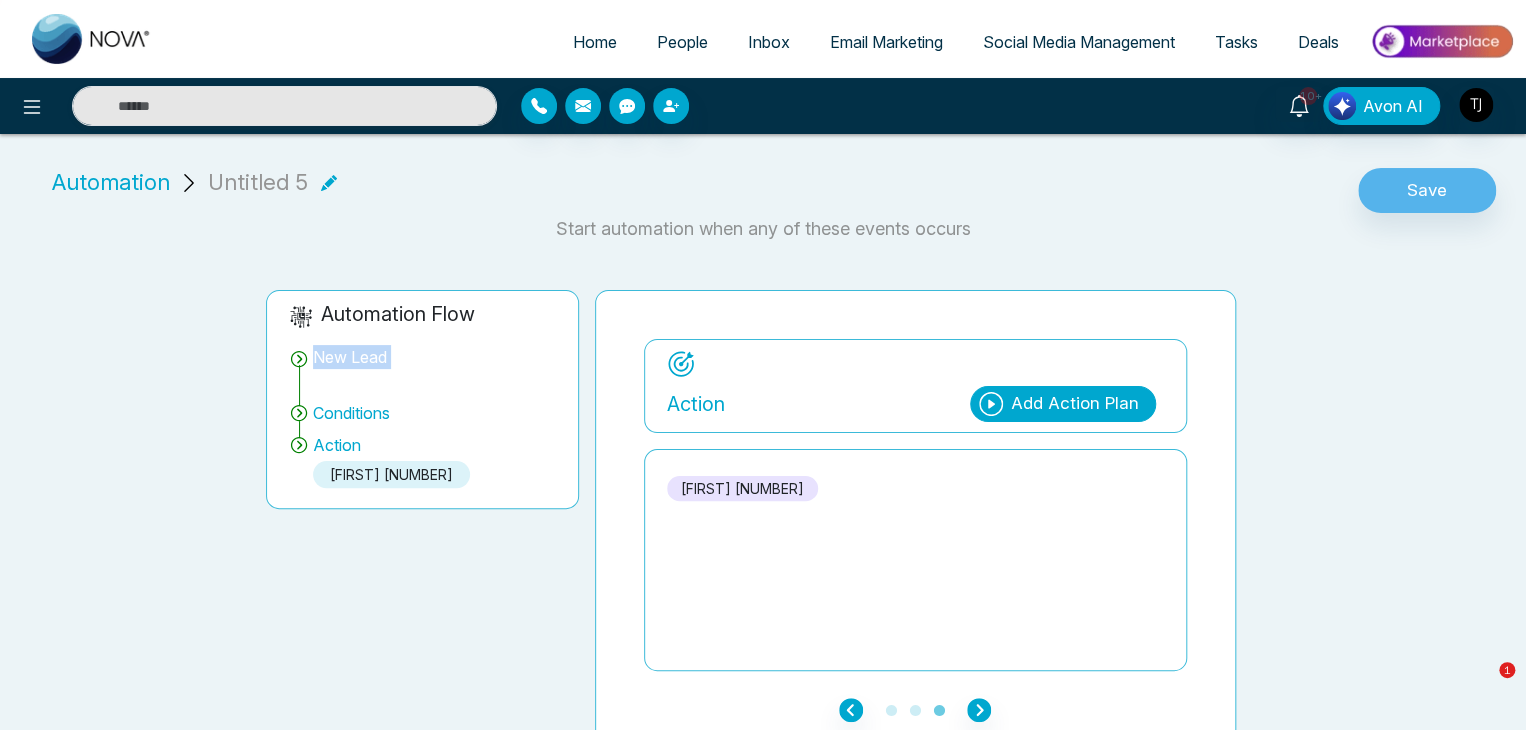 click on "New Lead" at bounding box center (350, 357) 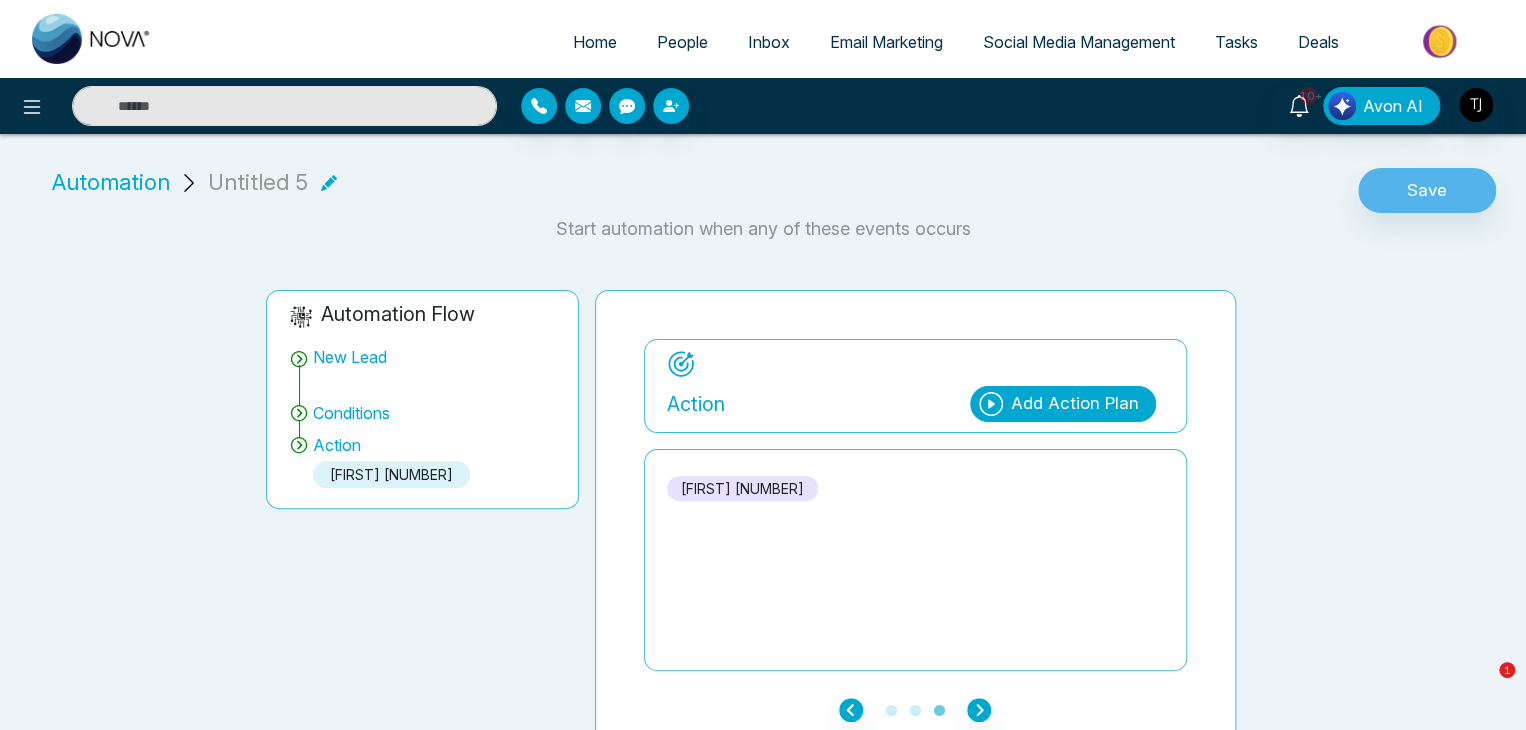 click on "Automation" at bounding box center (111, 182) 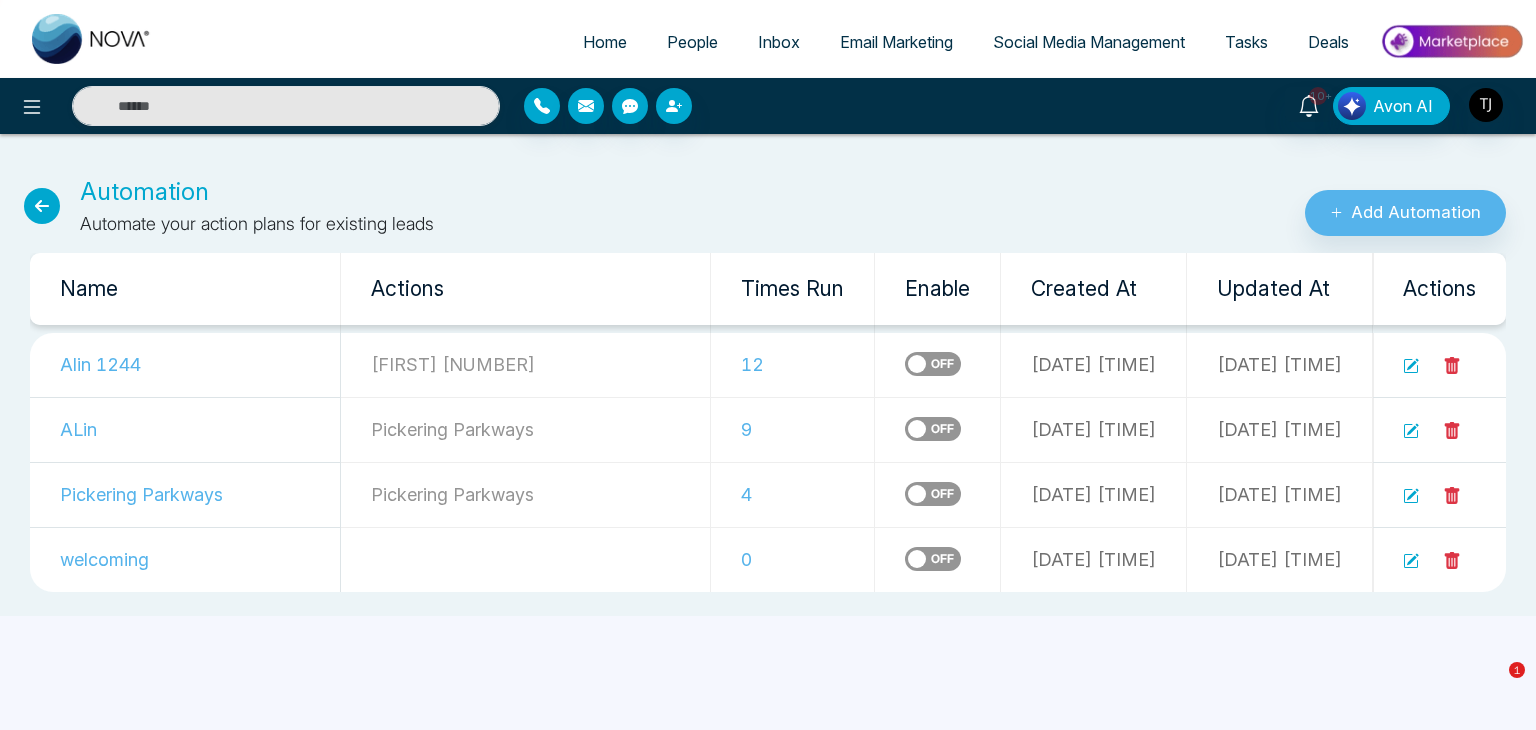 click at bounding box center [42, 206] 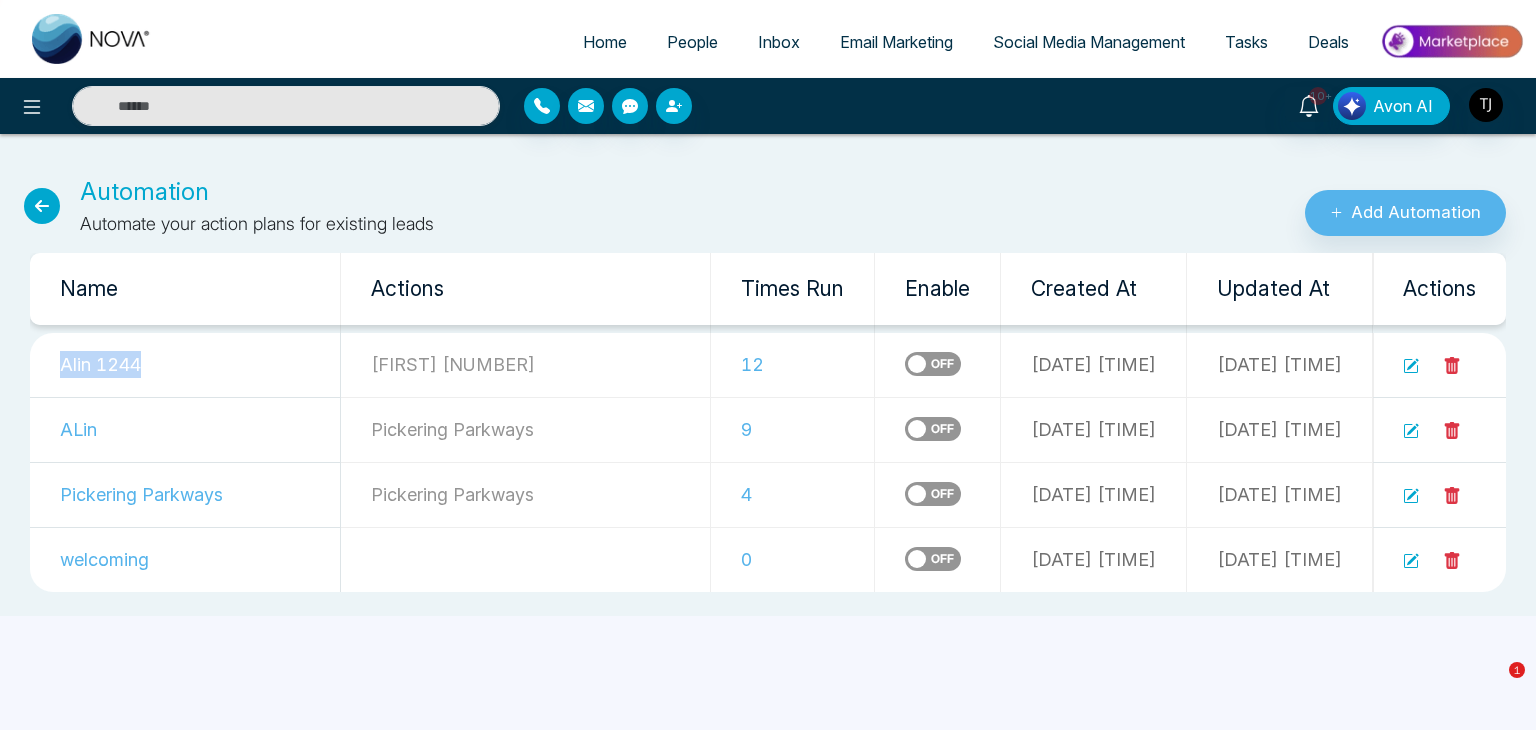 drag, startPoint x: 144, startPoint y: 360, endPoint x: 36, endPoint y: 370, distance: 108.461975 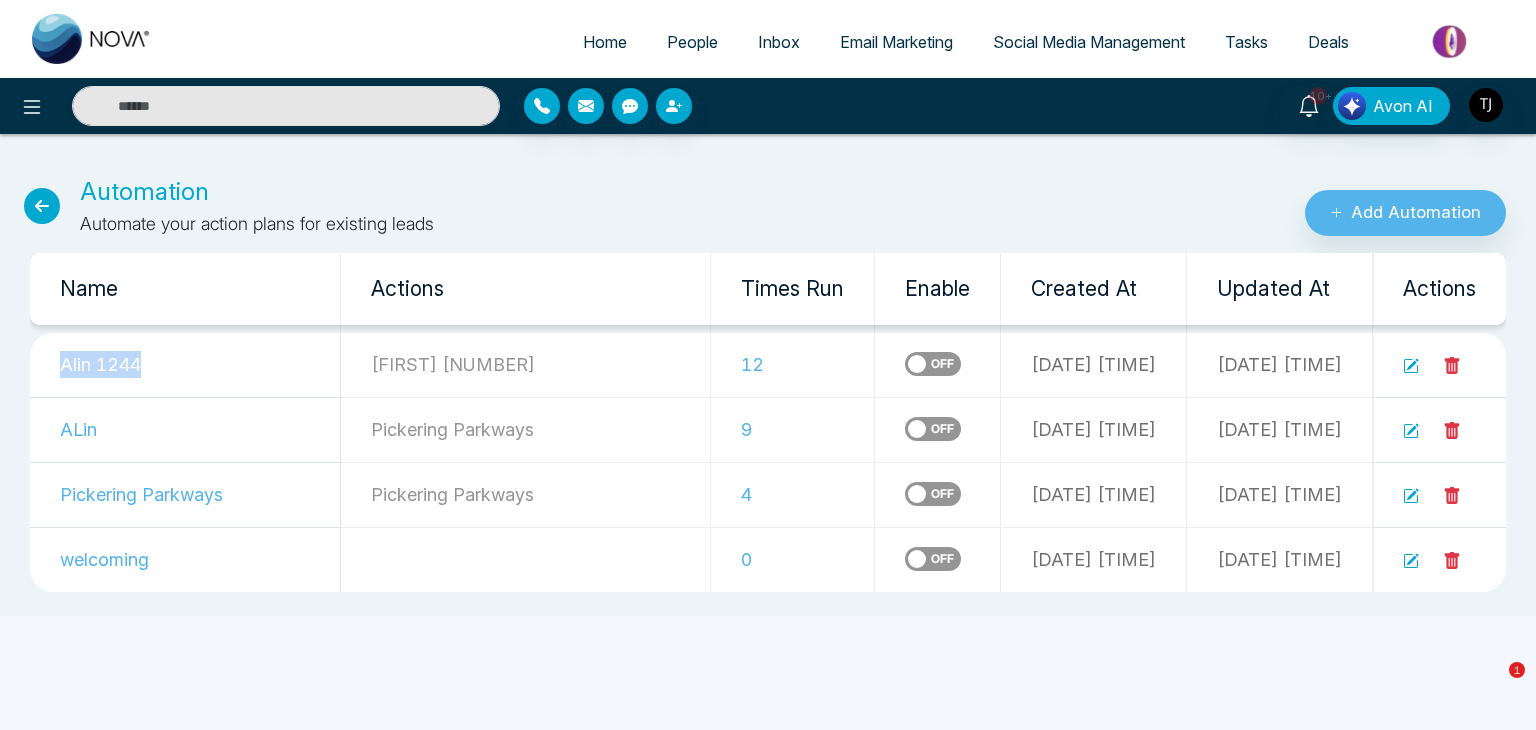 click on "Alin 1244" at bounding box center (185, 365) 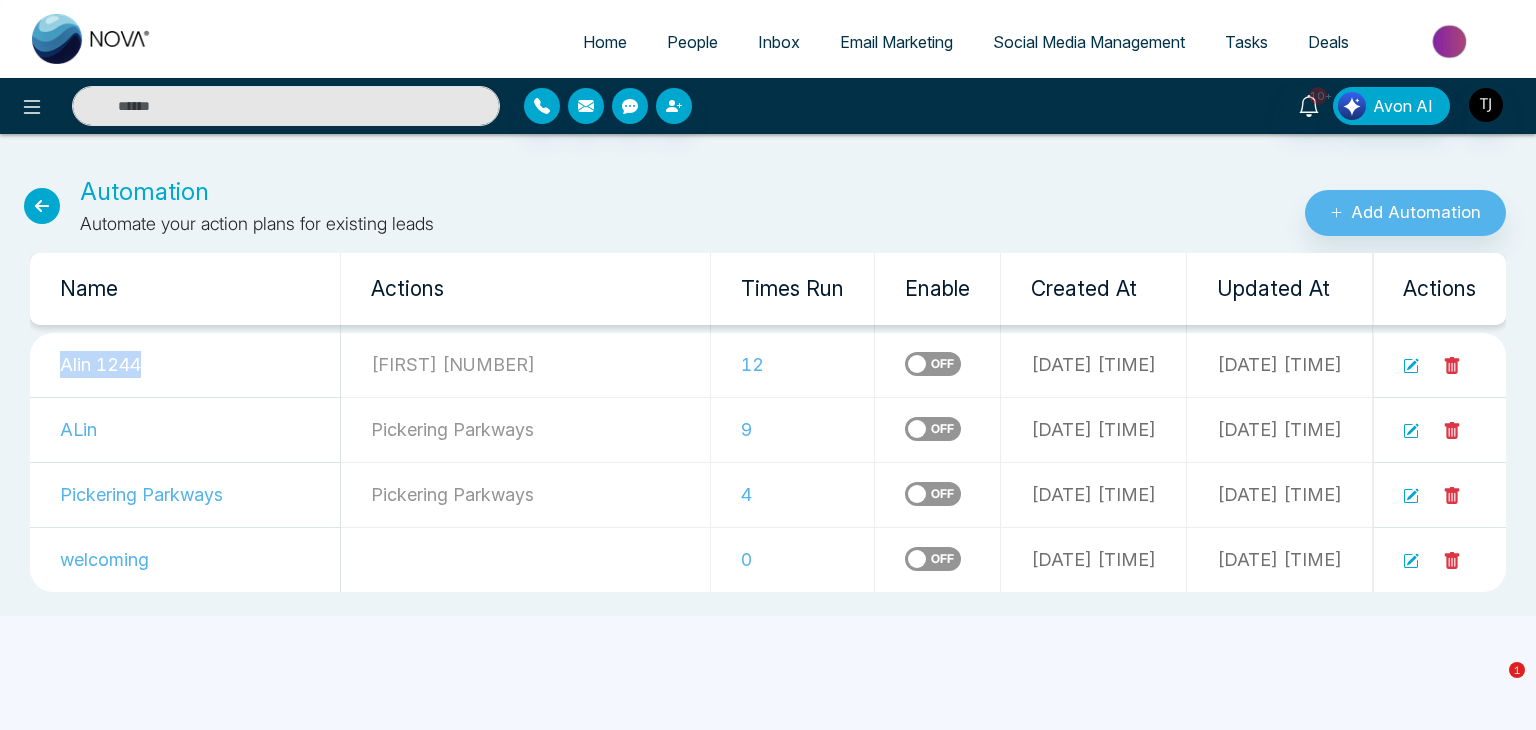 click on "Alin 1244" at bounding box center [185, 365] 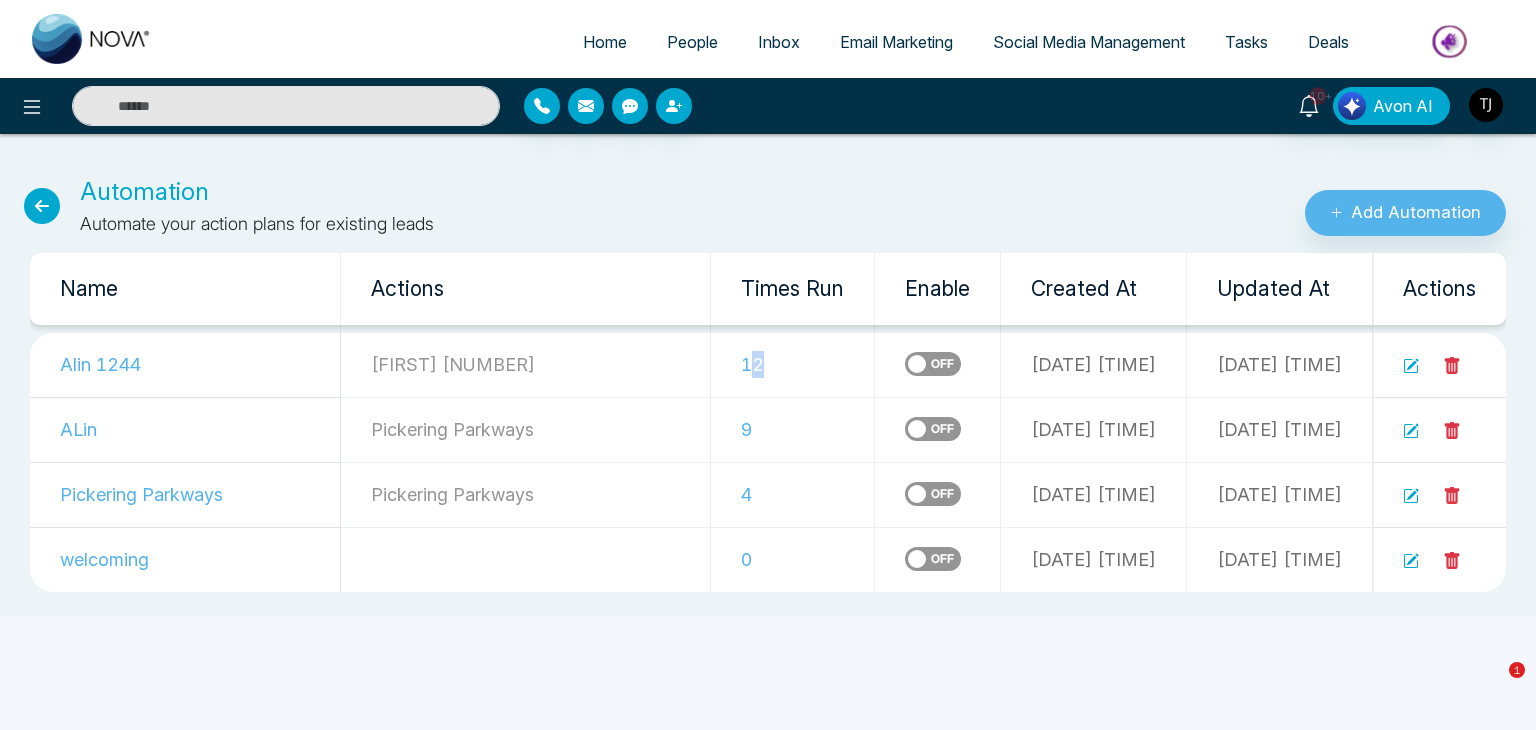 drag, startPoint x: 622, startPoint y: 362, endPoint x: 592, endPoint y: 365, distance: 30.149628 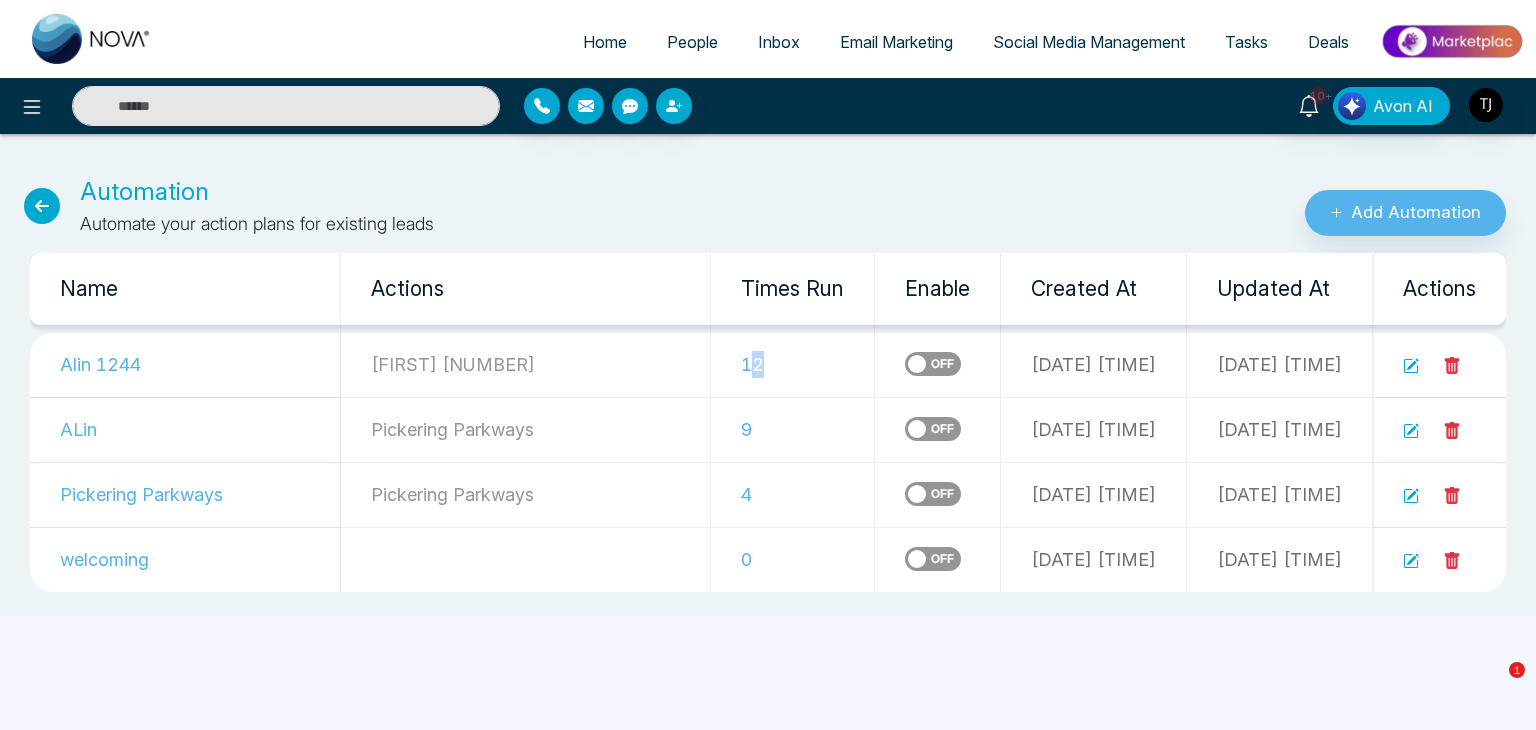 click on "12" at bounding box center (793, 365) 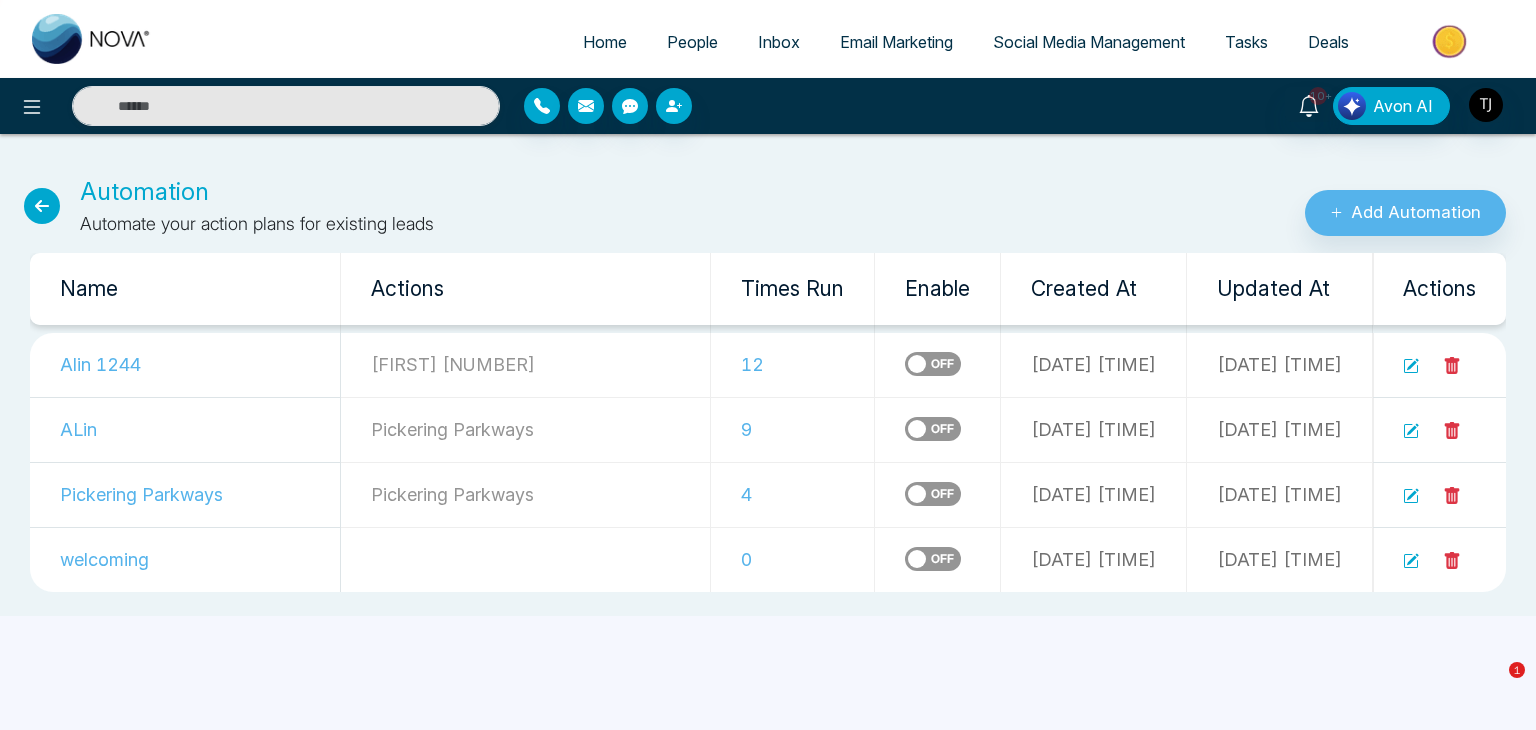 click on "12" at bounding box center [793, 365] 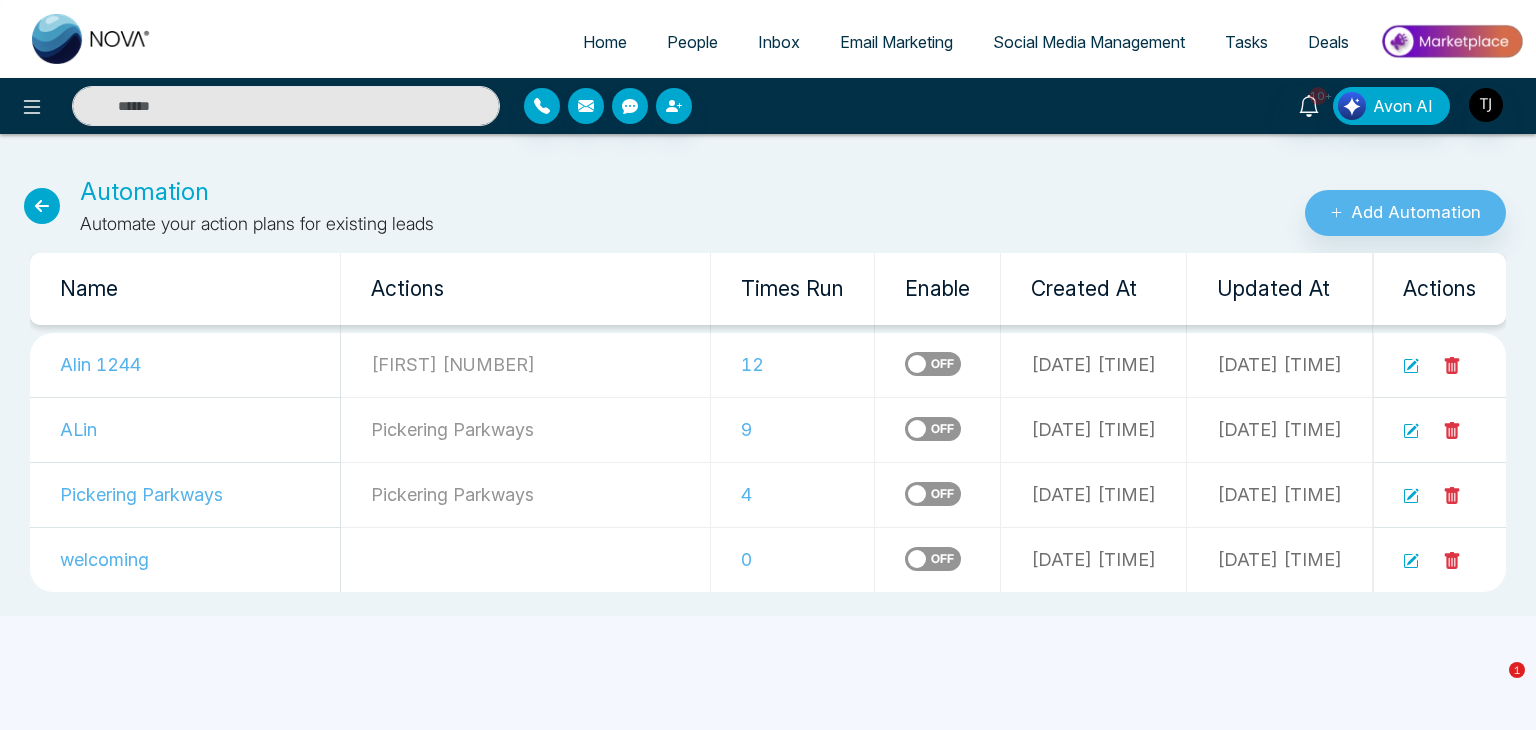 click 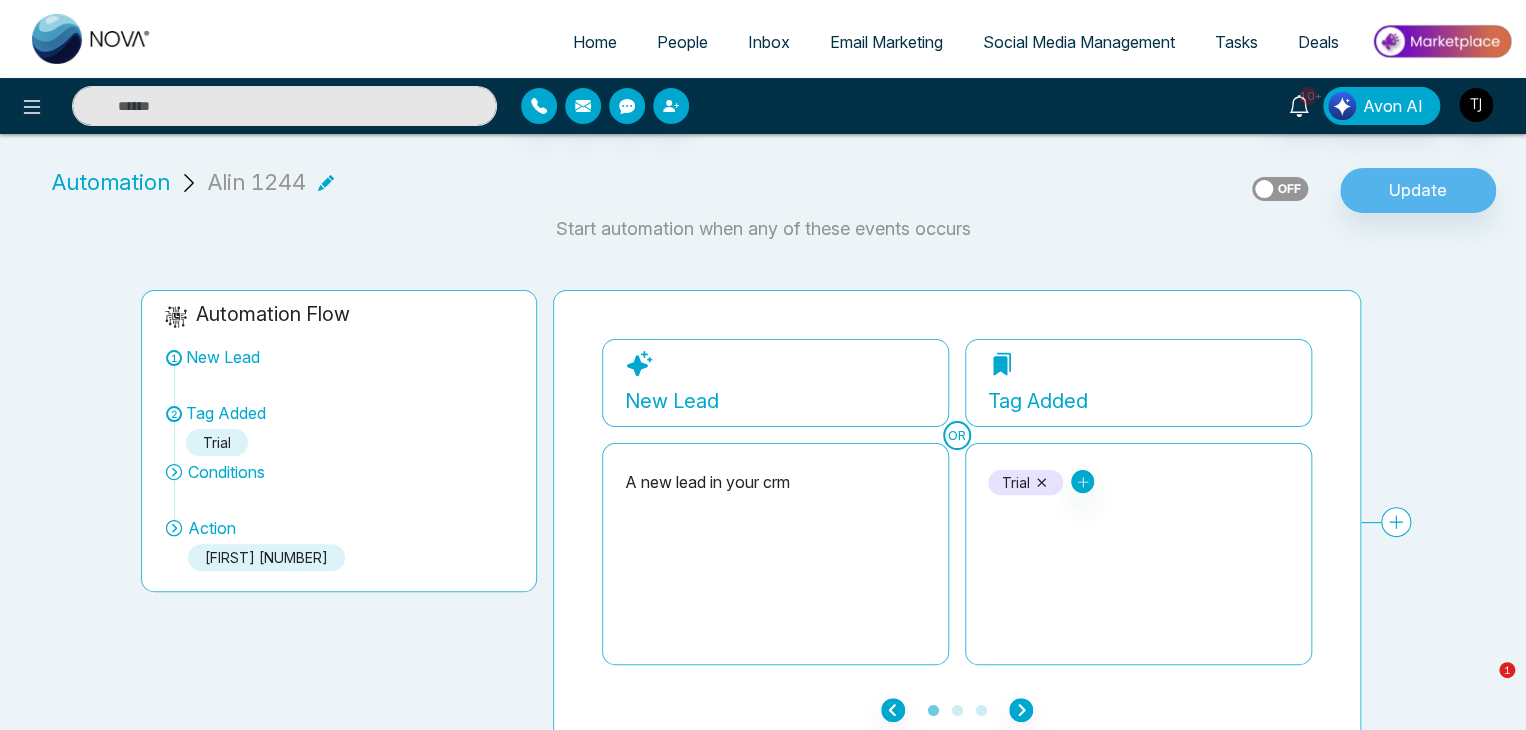 click on "People" at bounding box center (682, 42) 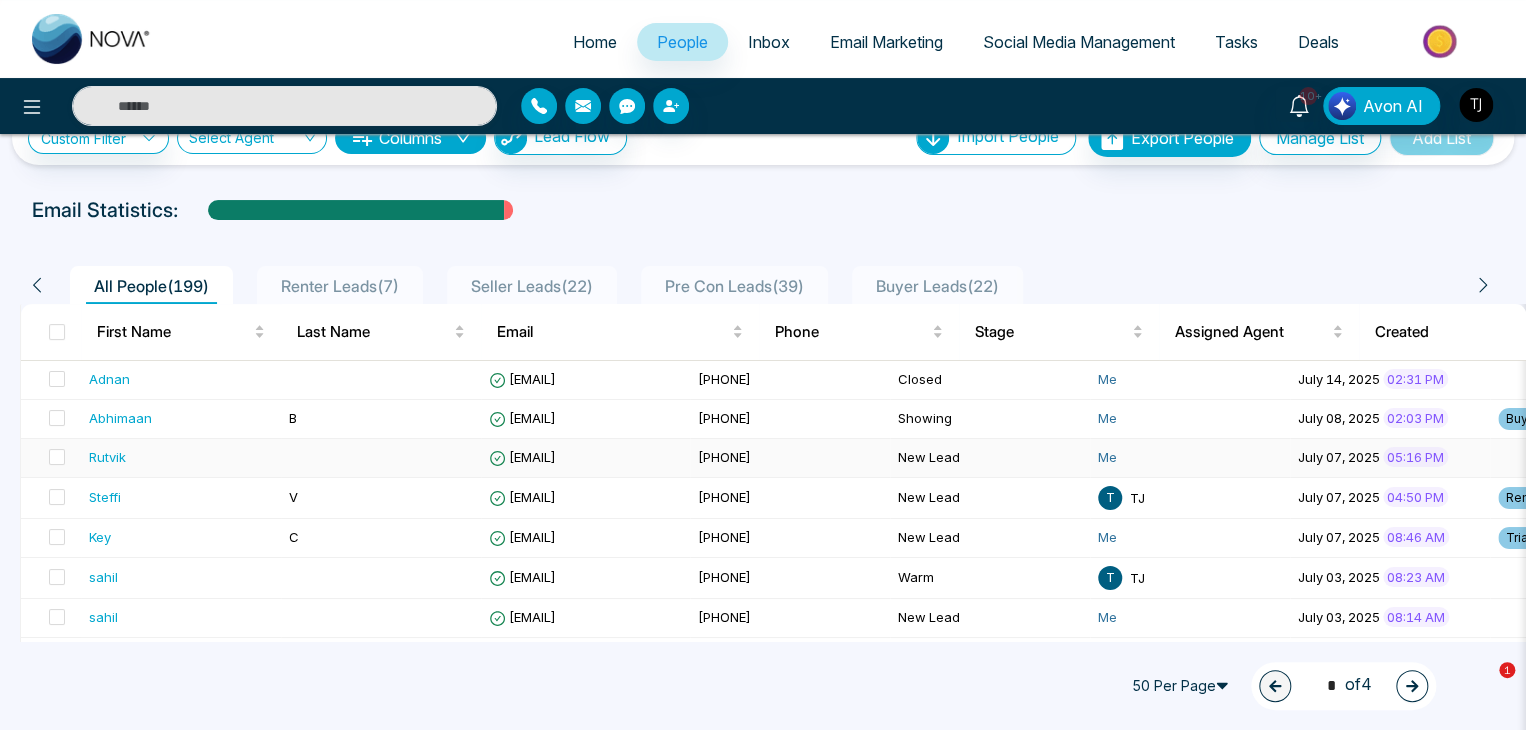 scroll, scrollTop: 48, scrollLeft: 0, axis: vertical 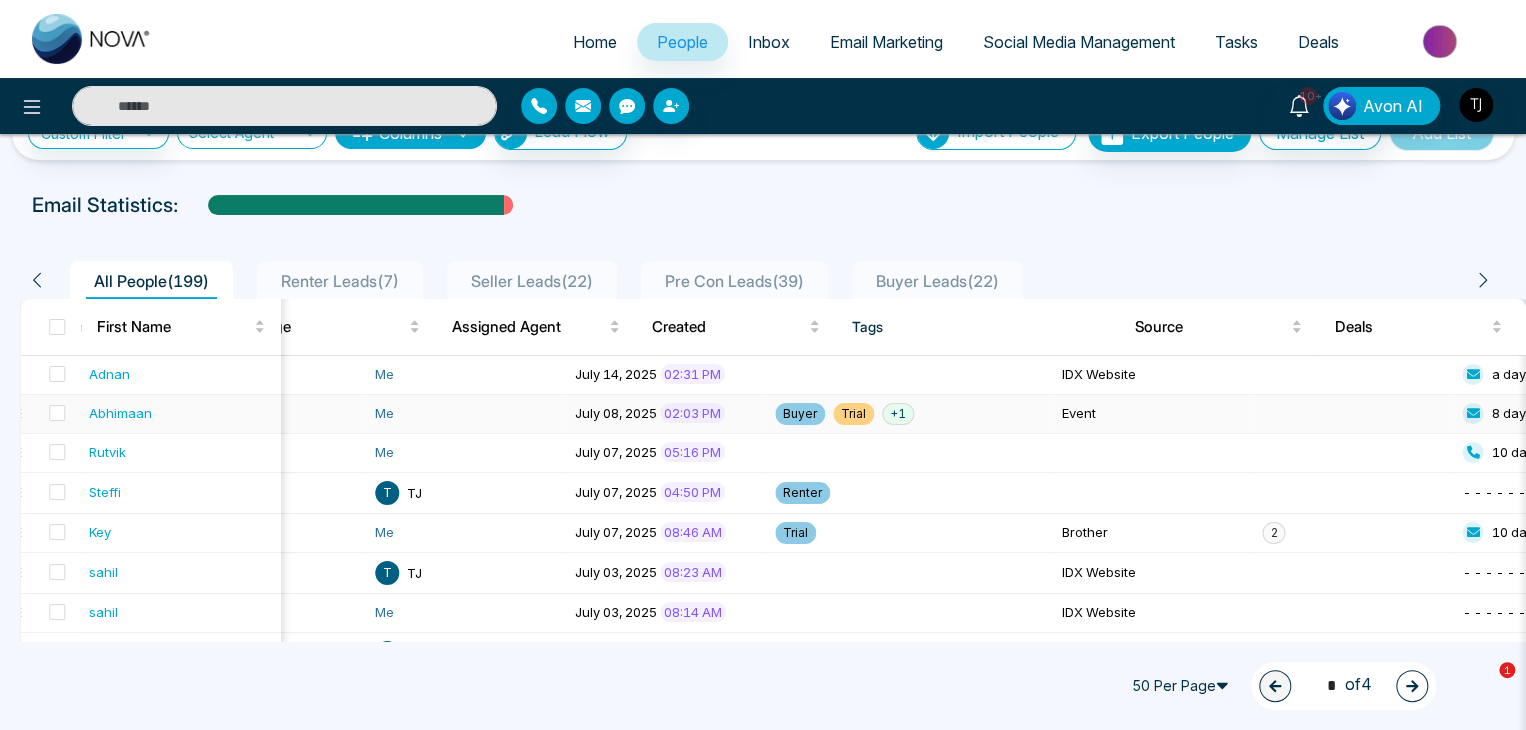click on "Abhimaan" at bounding box center [181, 413] 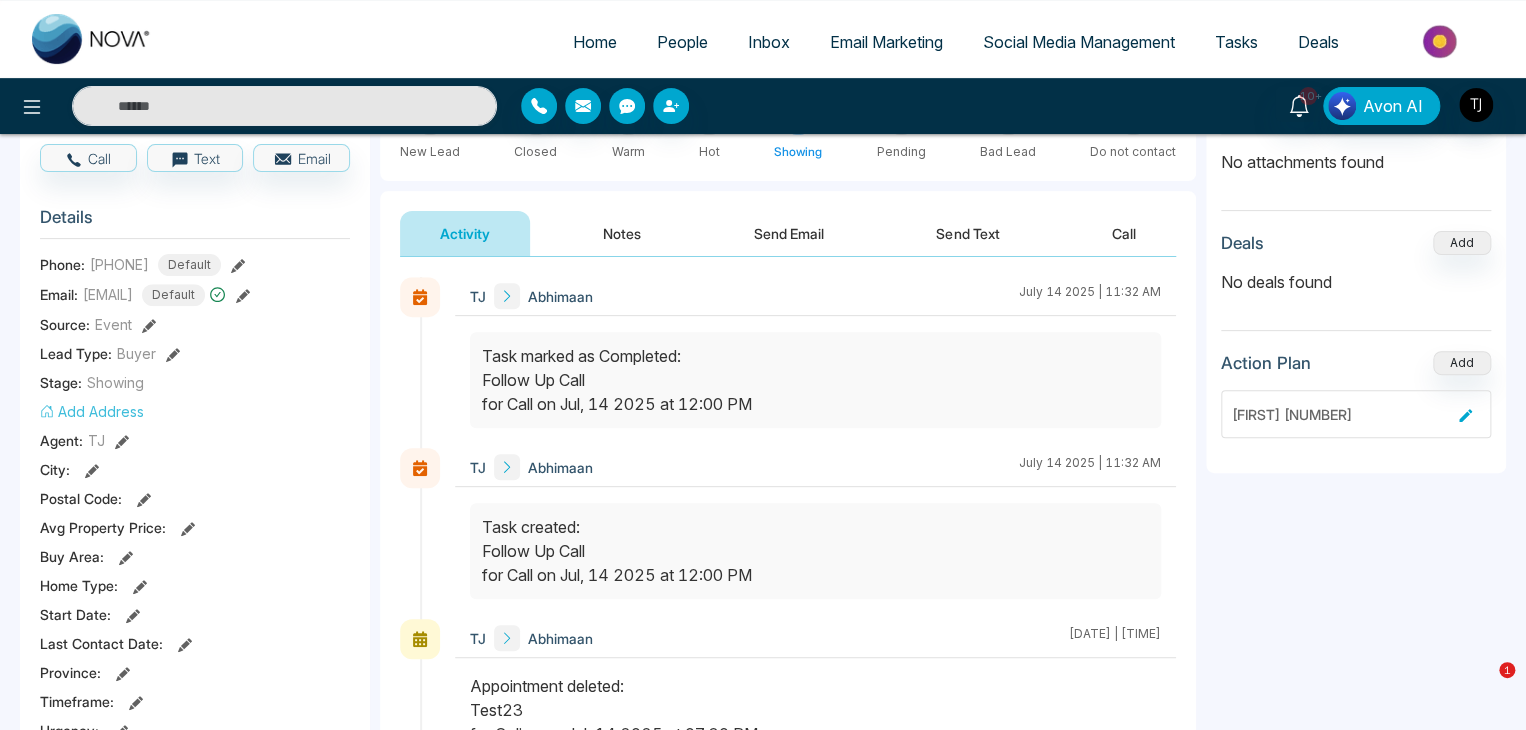 scroll, scrollTop: 184, scrollLeft: 0, axis: vertical 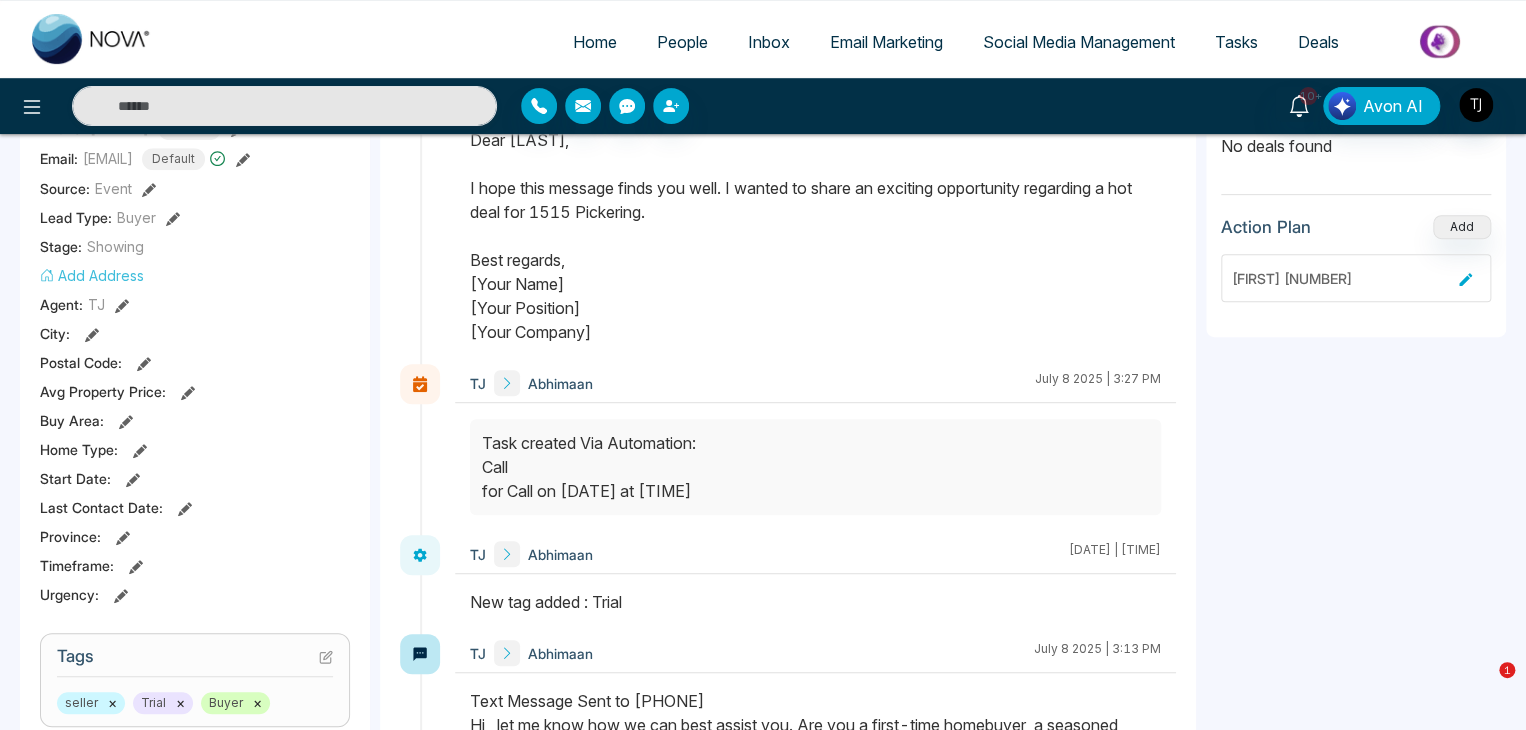 drag, startPoint x: 599, startPoint y: 443, endPoint x: 706, endPoint y: 442, distance: 107.00467 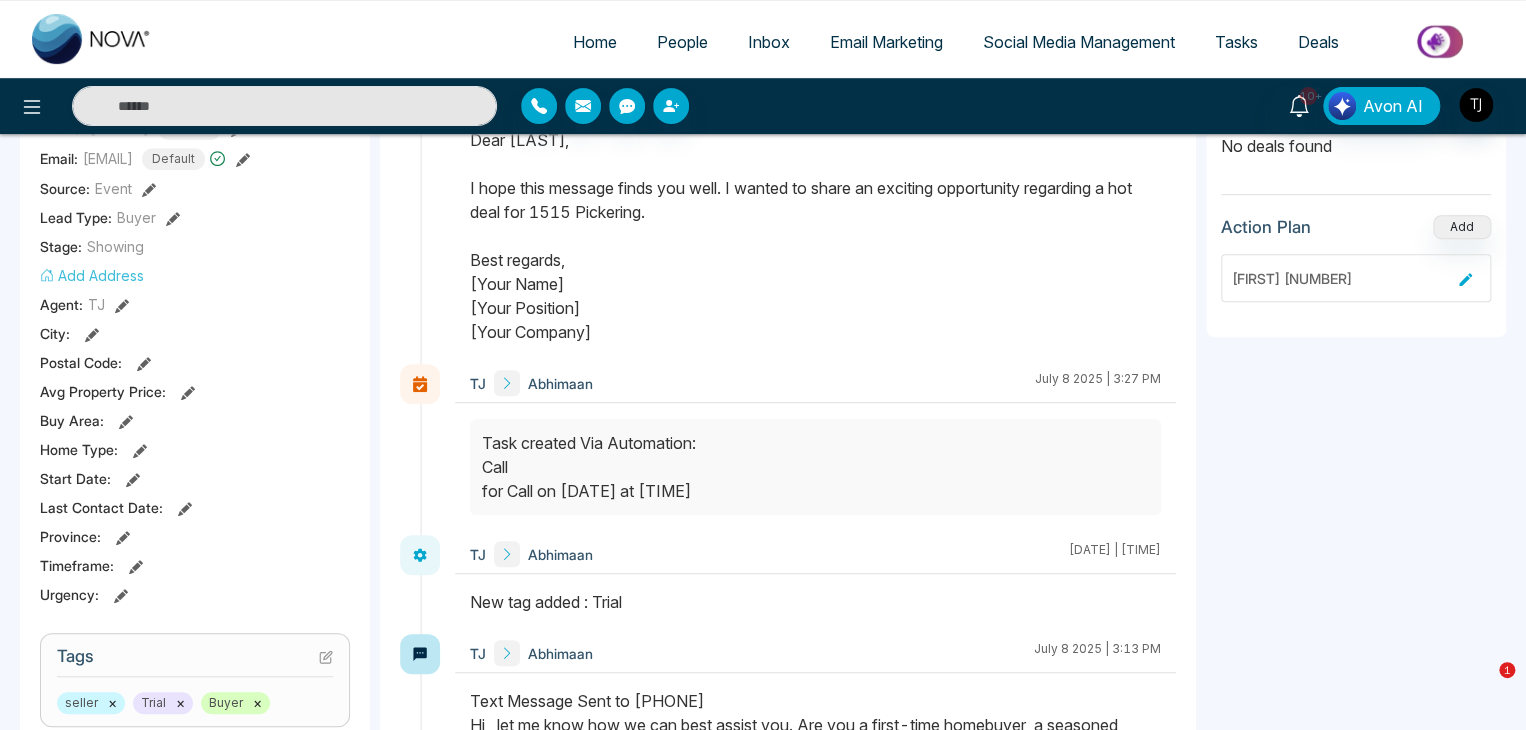 click on "Task created Via Automation: Call for Call on [DATE] at [TIME]" at bounding box center [815, 467] 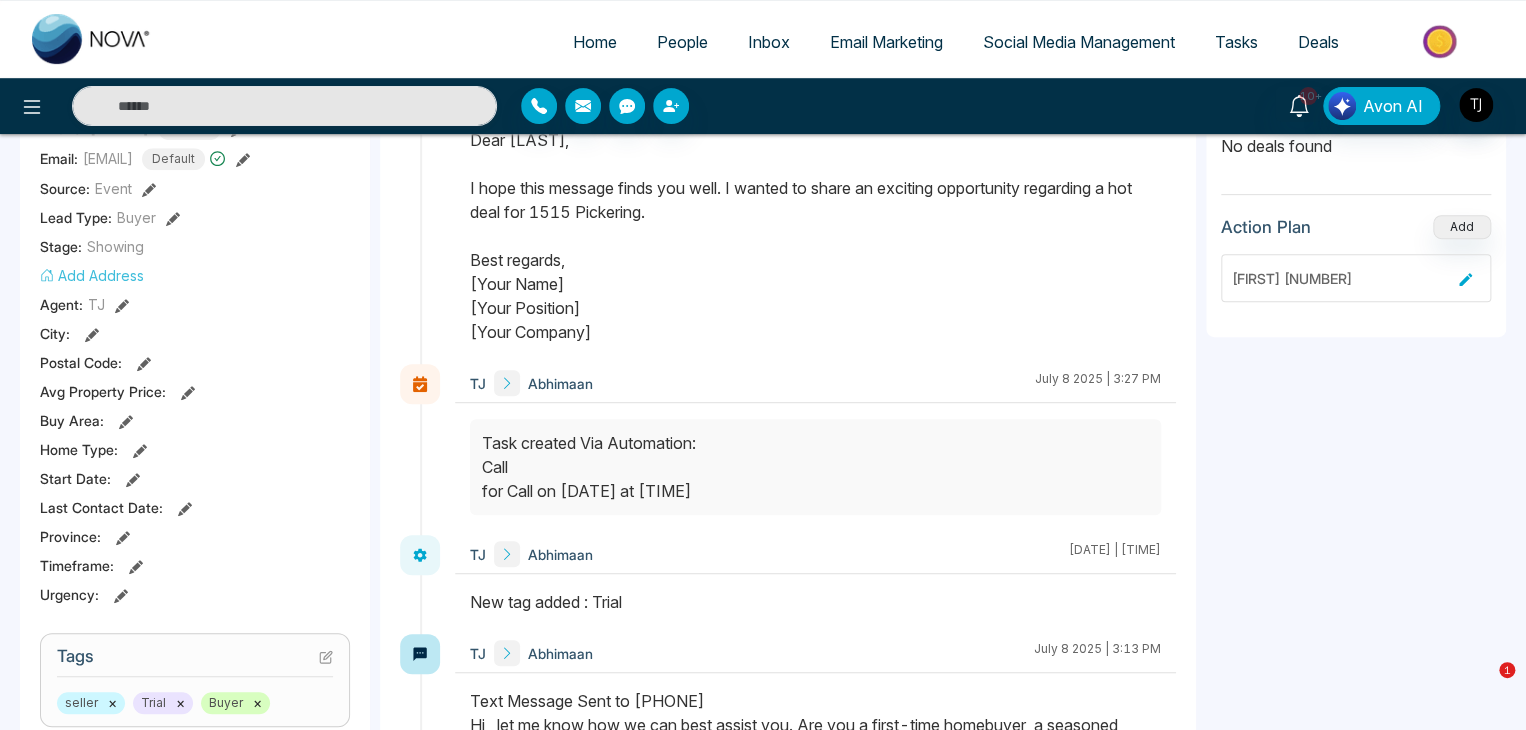 click on "Task created Via Automation: Call for Call on [DATE] at [TIME]" at bounding box center [815, 467] 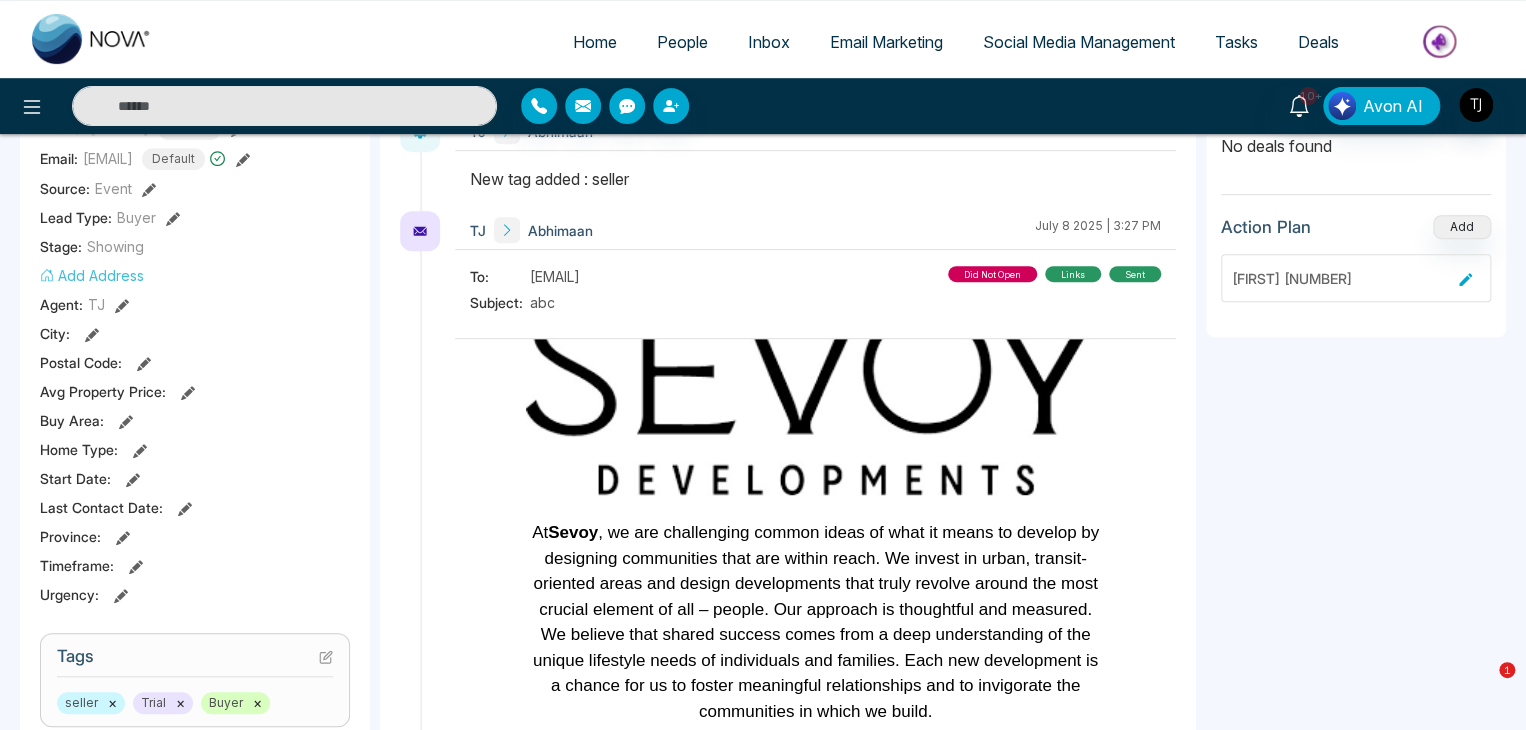 scroll, scrollTop: 1595, scrollLeft: 0, axis: vertical 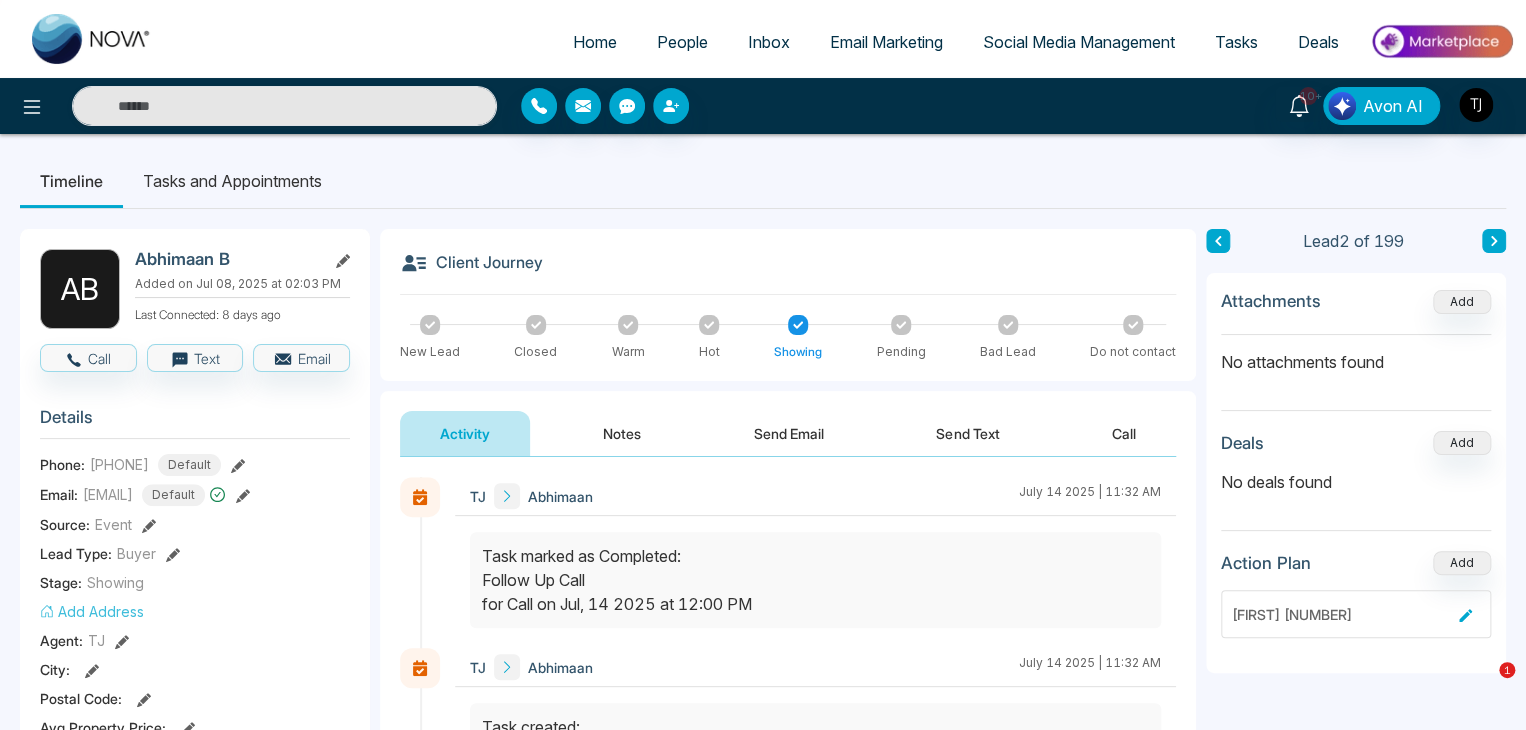 click on "Home" at bounding box center [595, 42] 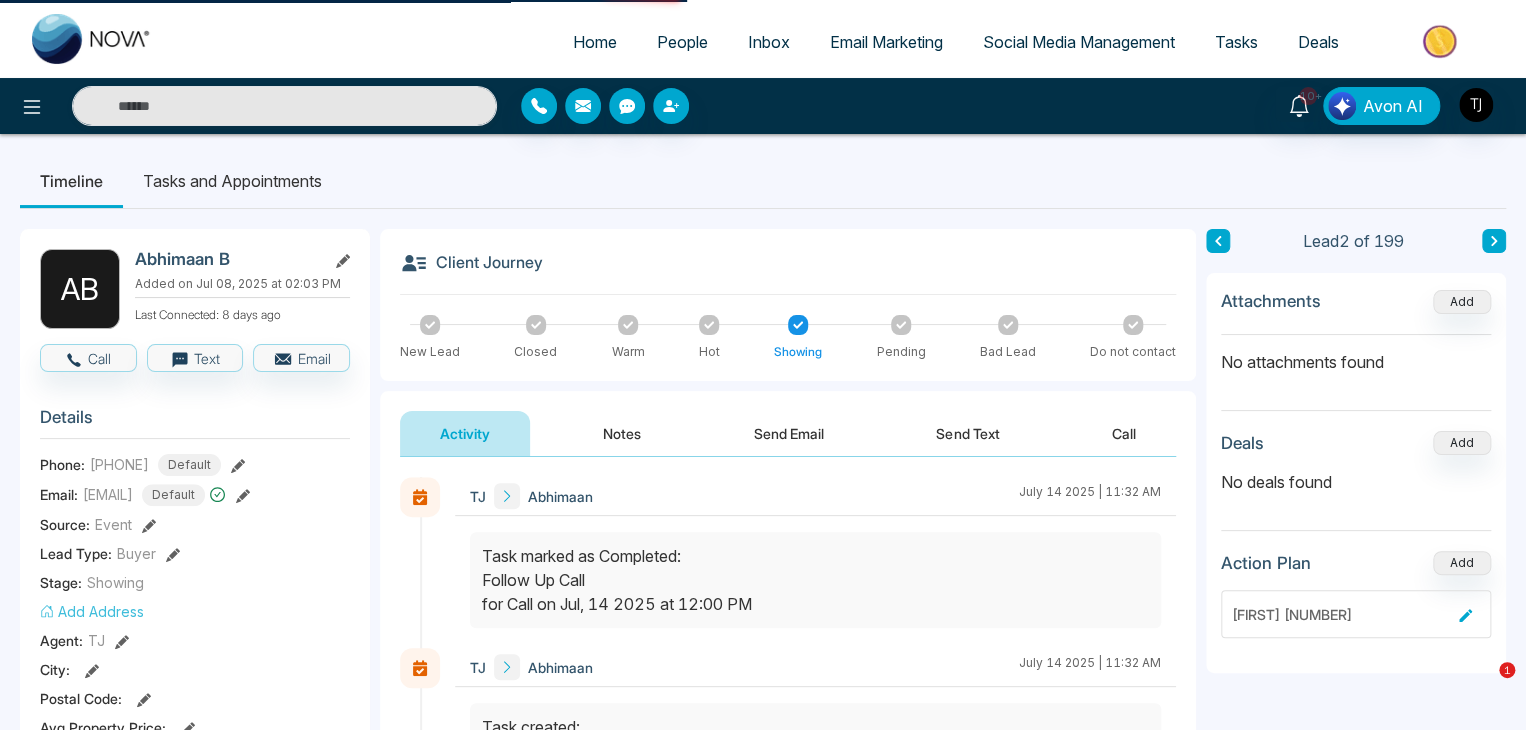 select on "*" 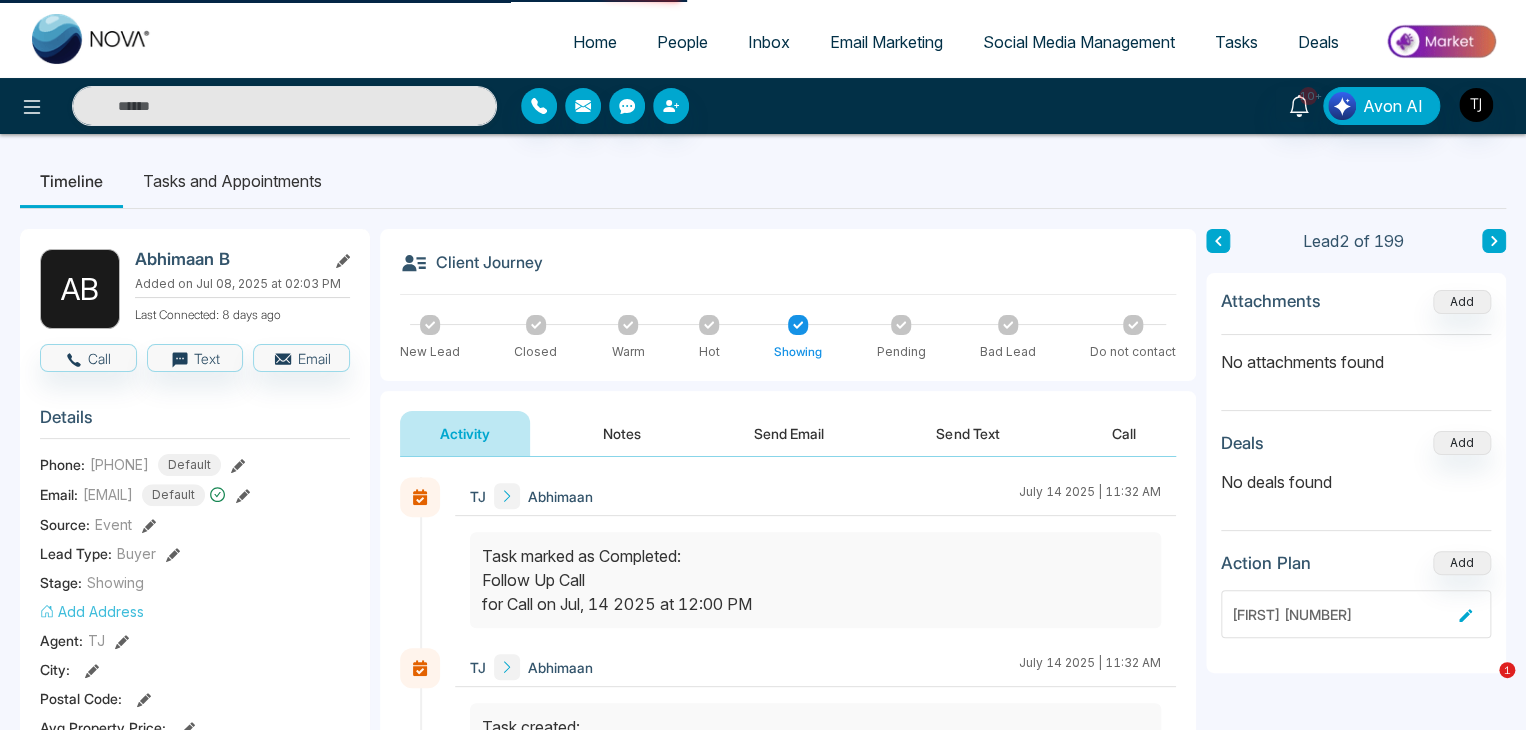 select on "*" 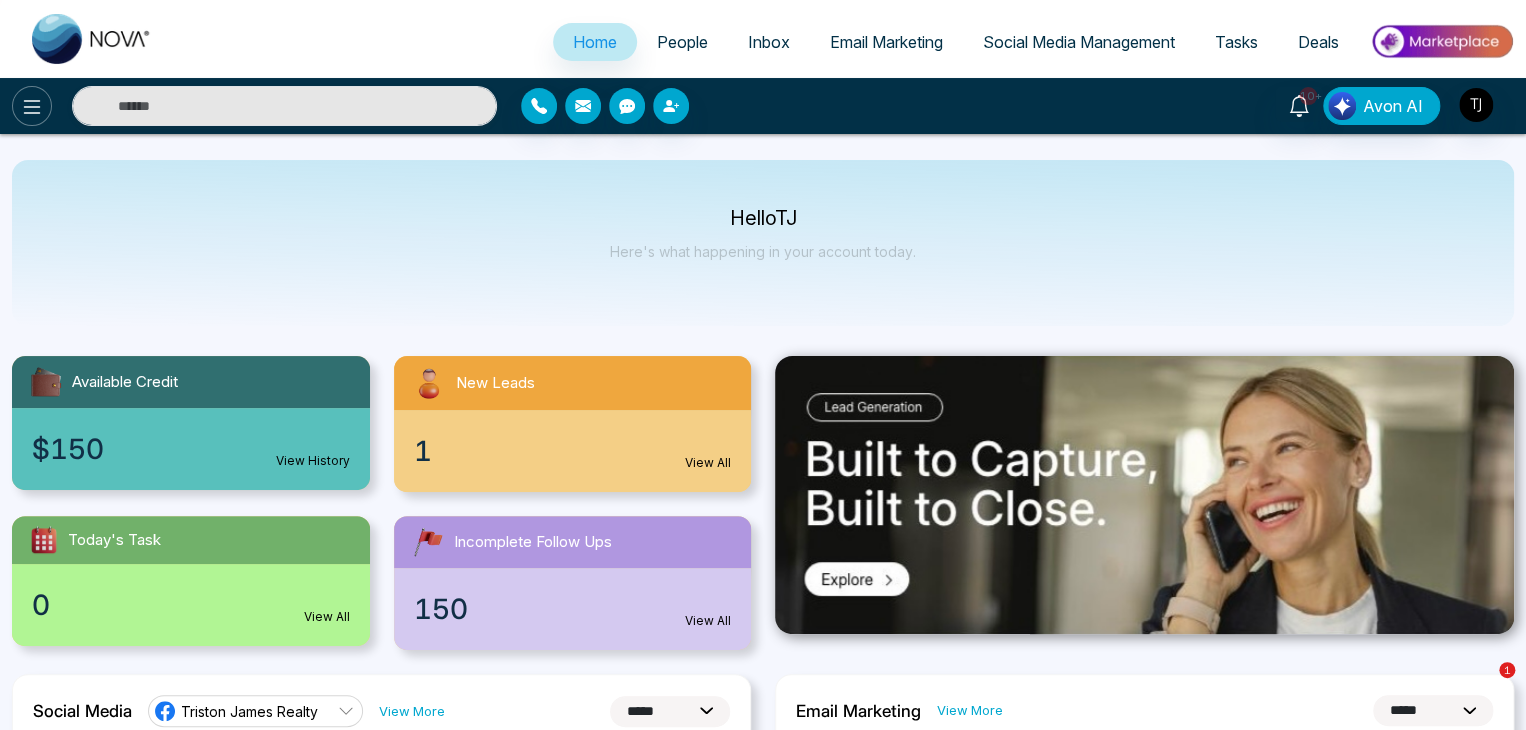 click 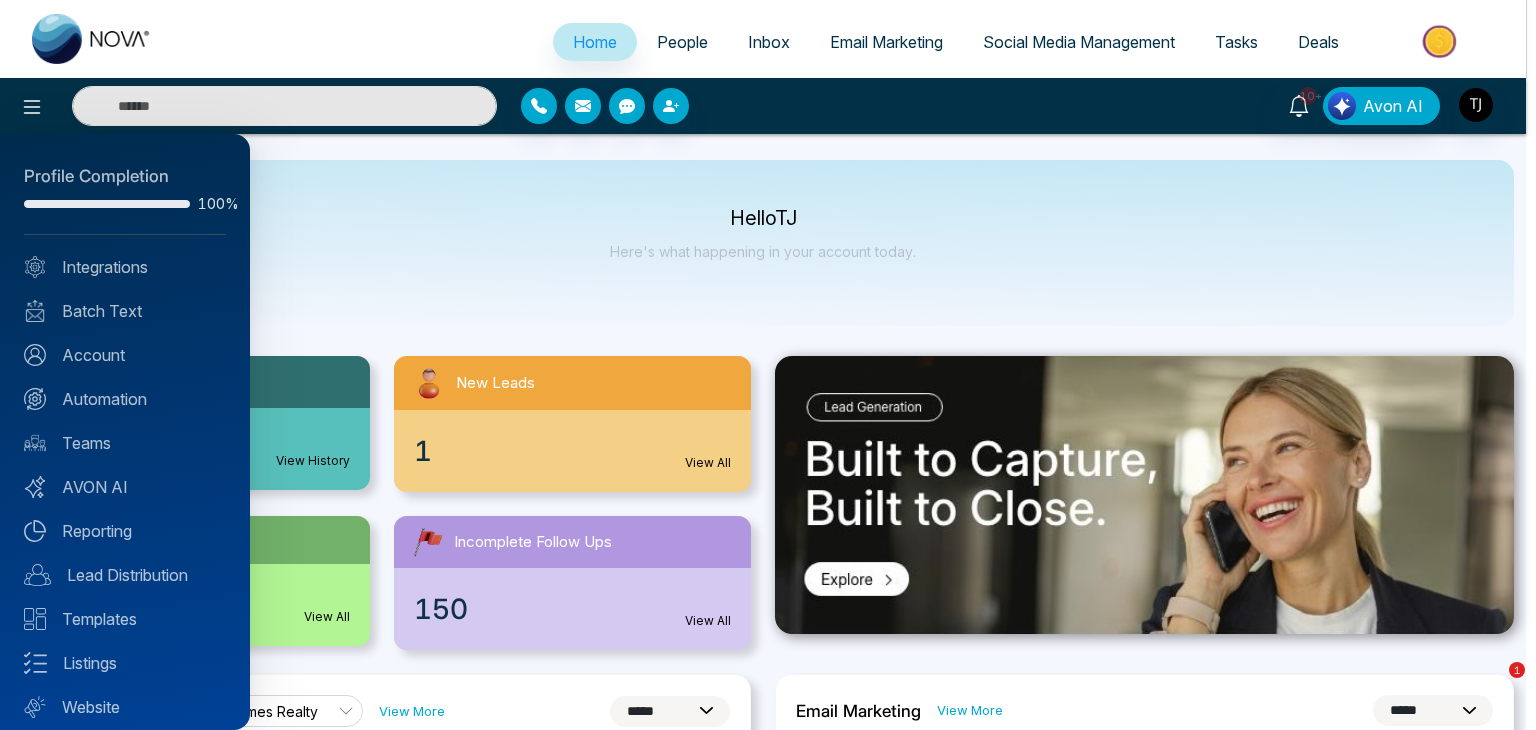 scroll, scrollTop: 56, scrollLeft: 0, axis: vertical 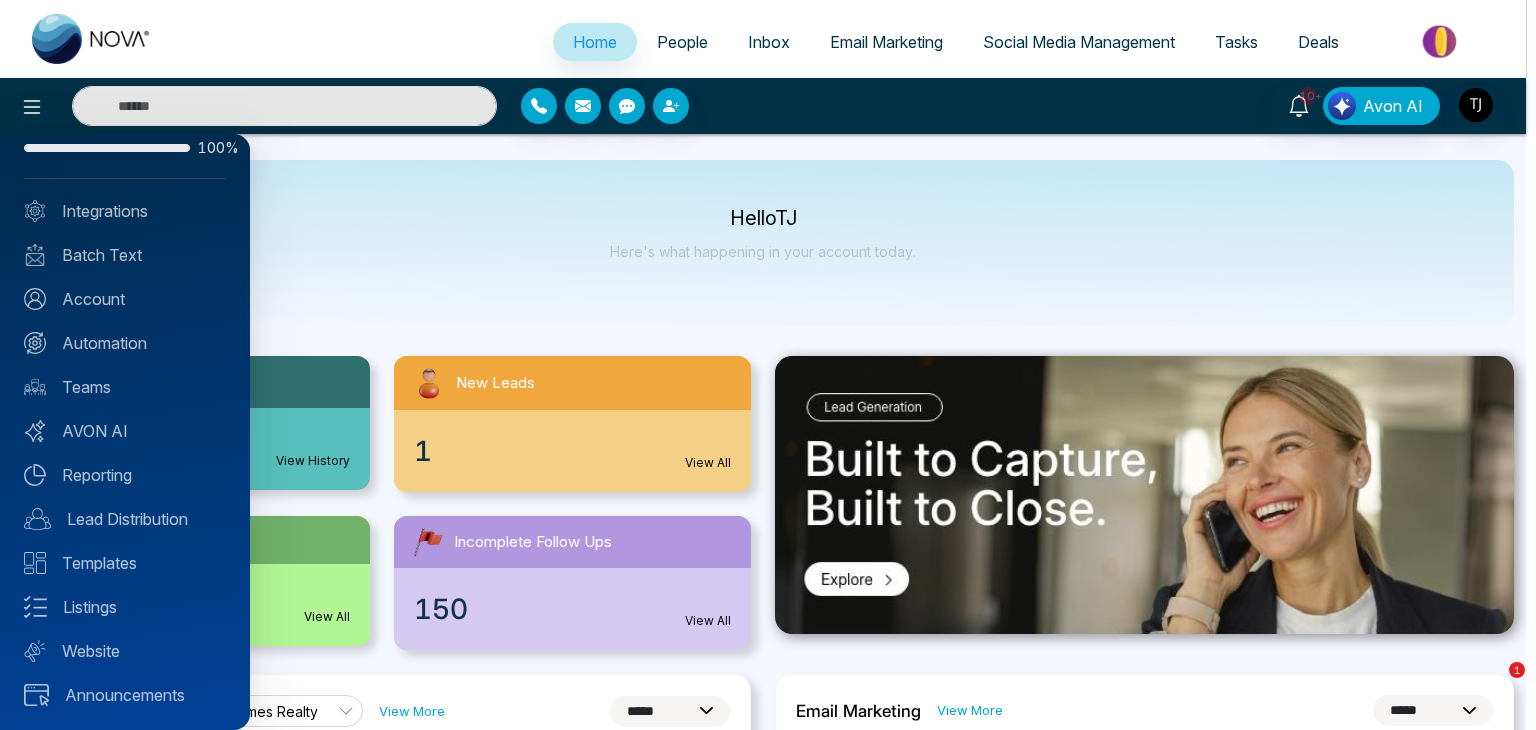 click at bounding box center [768, 365] 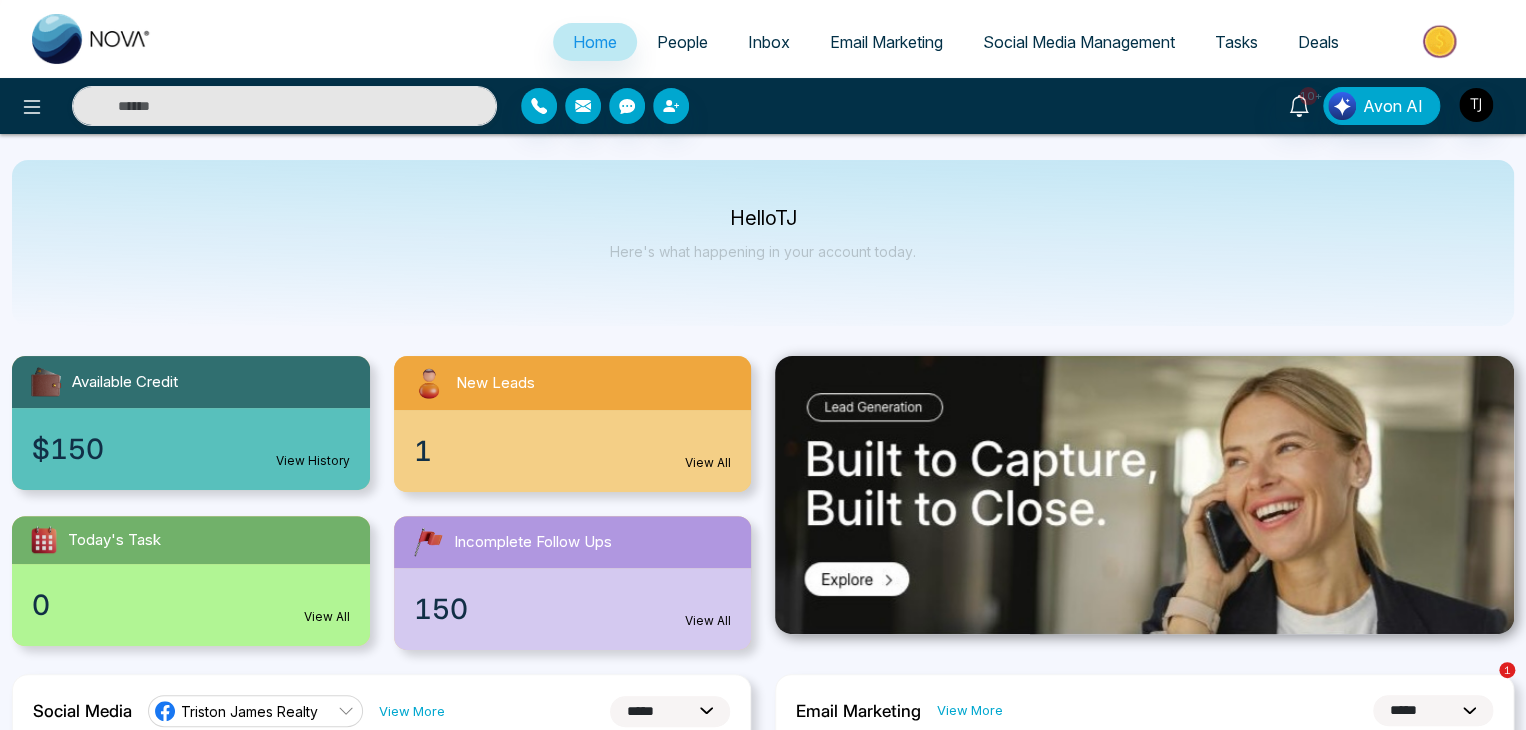 click at bounding box center (254, 106) 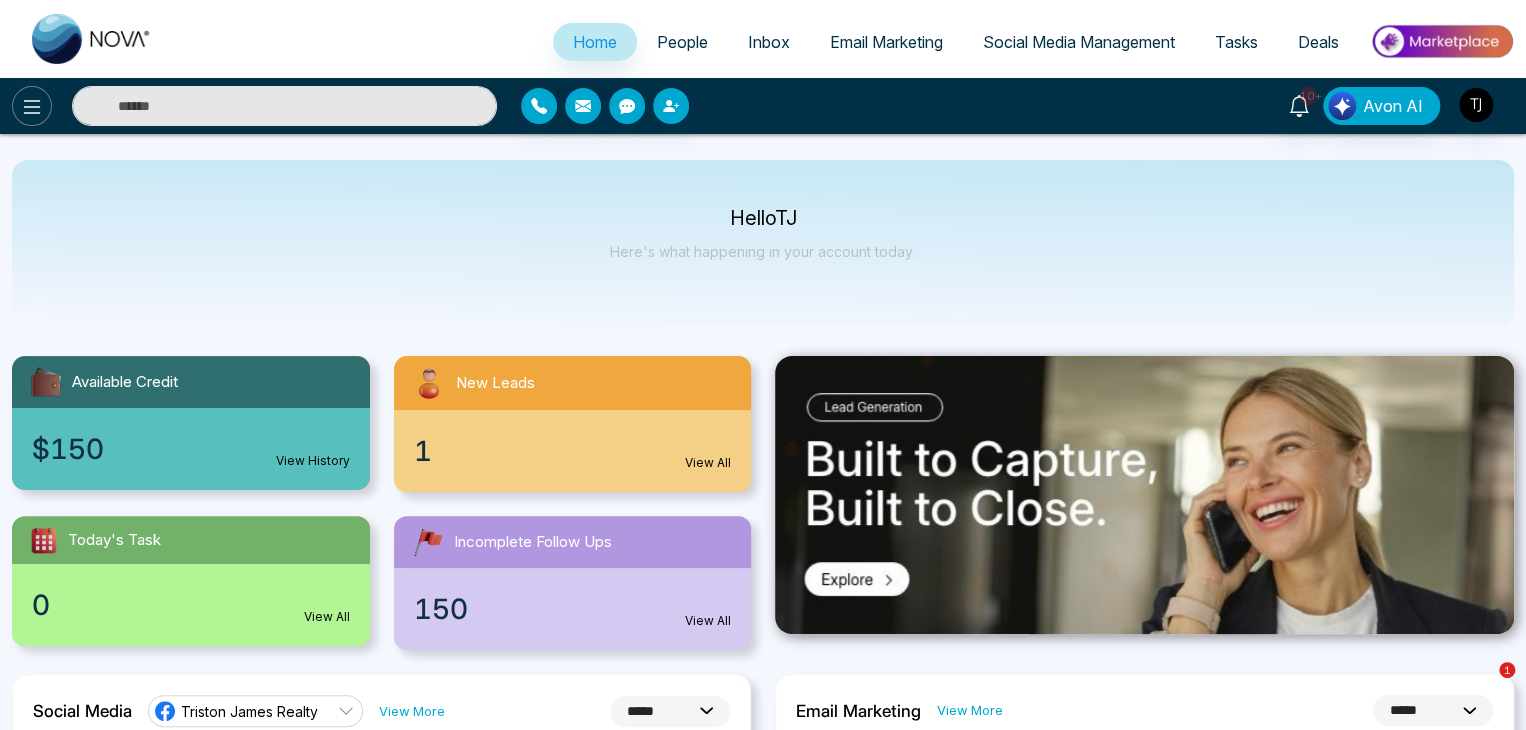 click 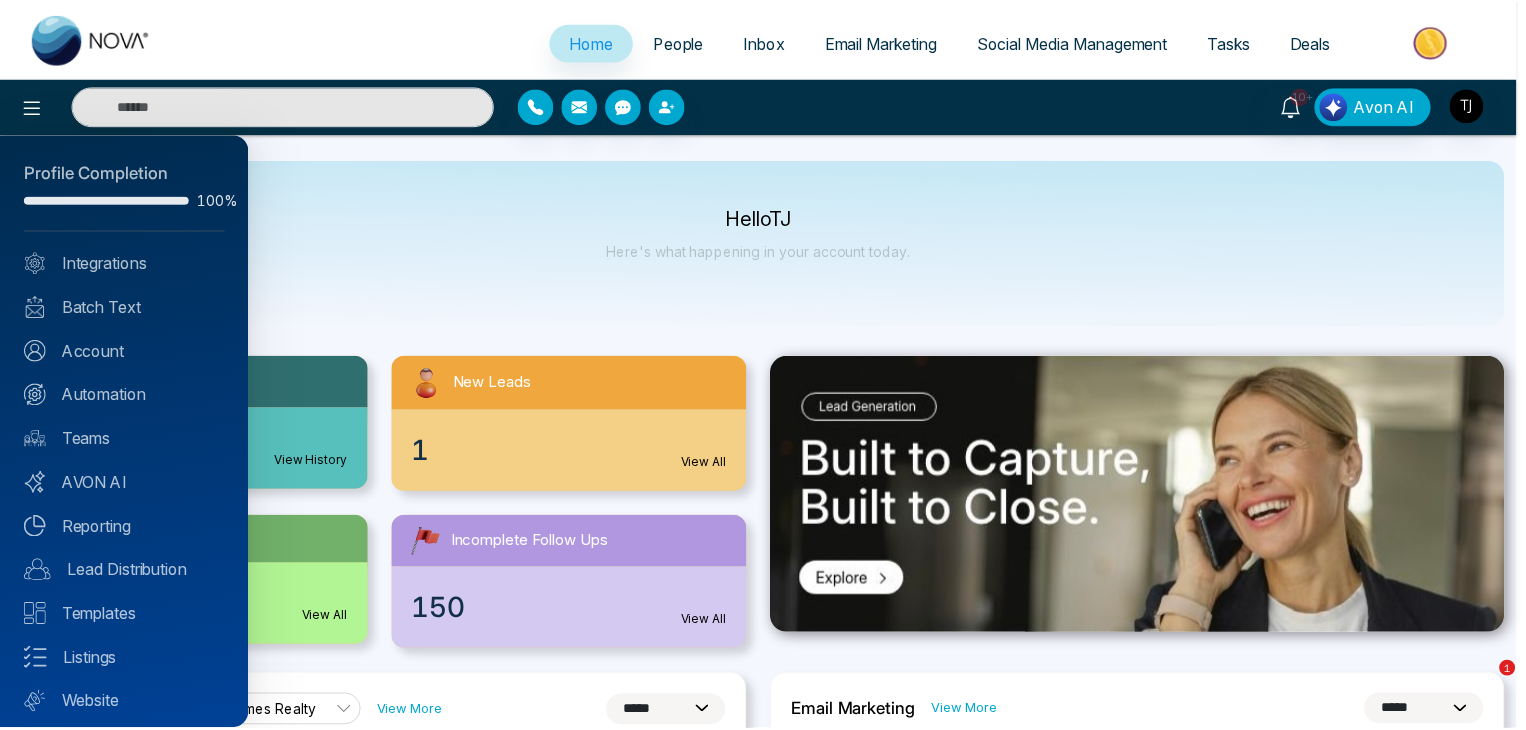 scroll, scrollTop: 0, scrollLeft: 0, axis: both 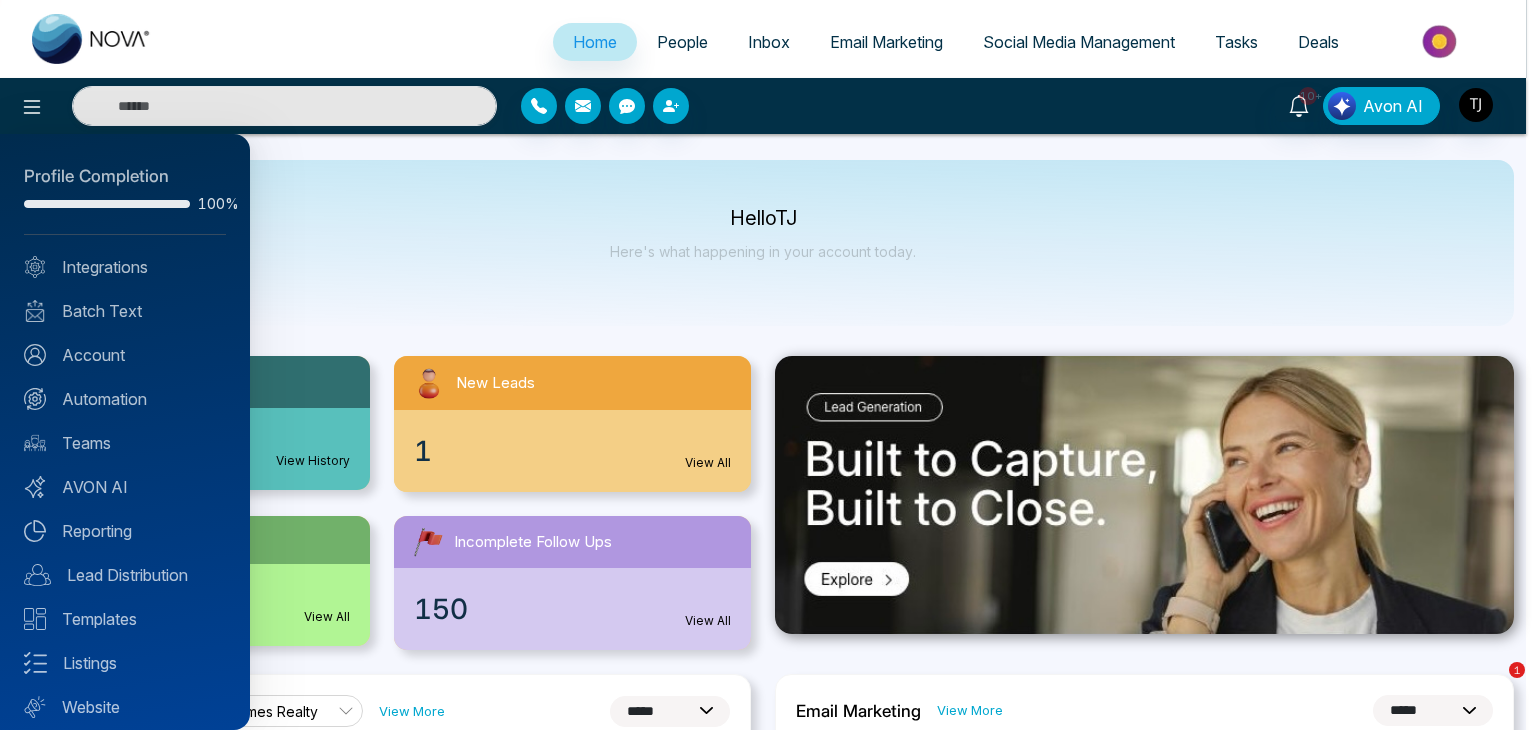 click at bounding box center (768, 365) 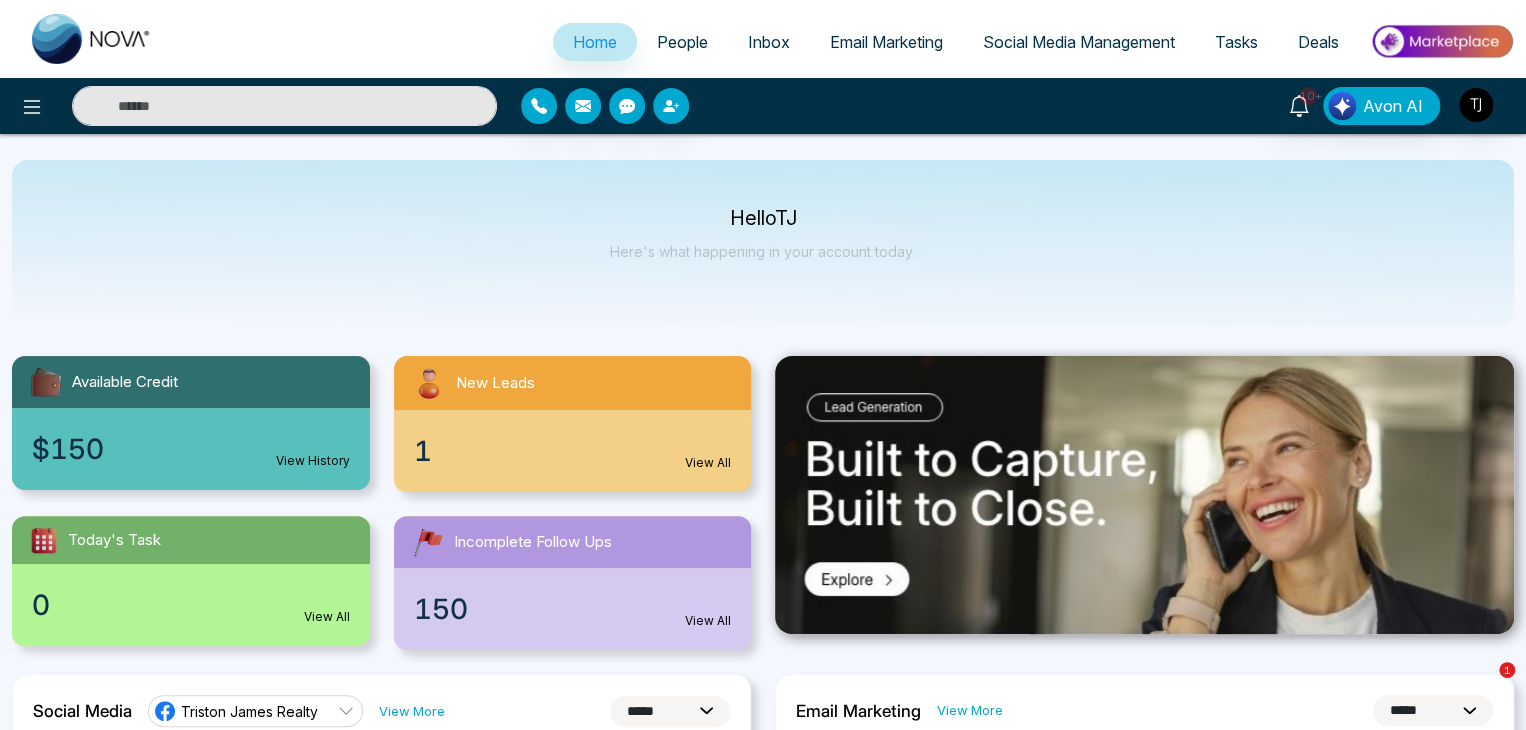 click on "People" at bounding box center (682, 42) 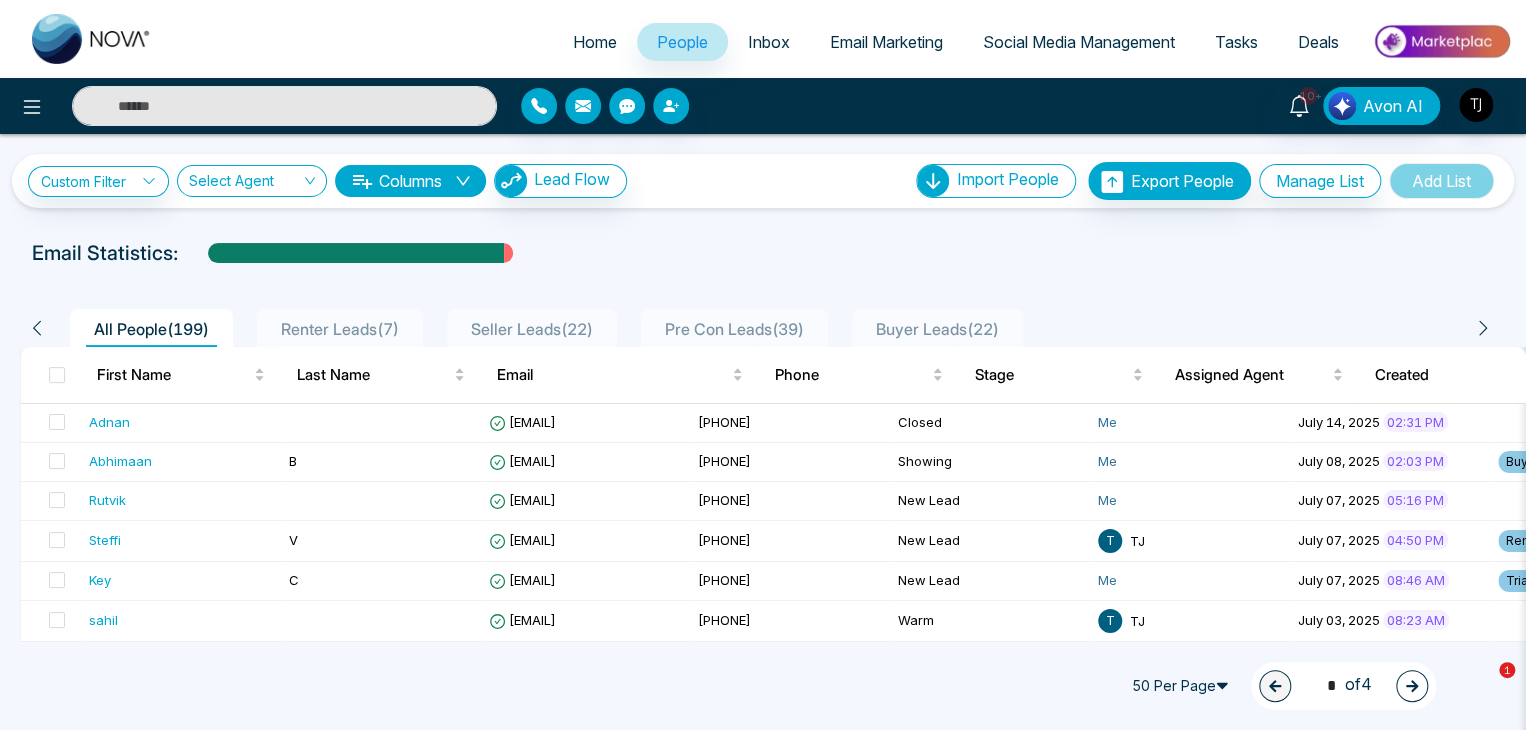 drag, startPoint x: 591, startPoint y: 43, endPoint x: 577, endPoint y: 37, distance: 15.231546 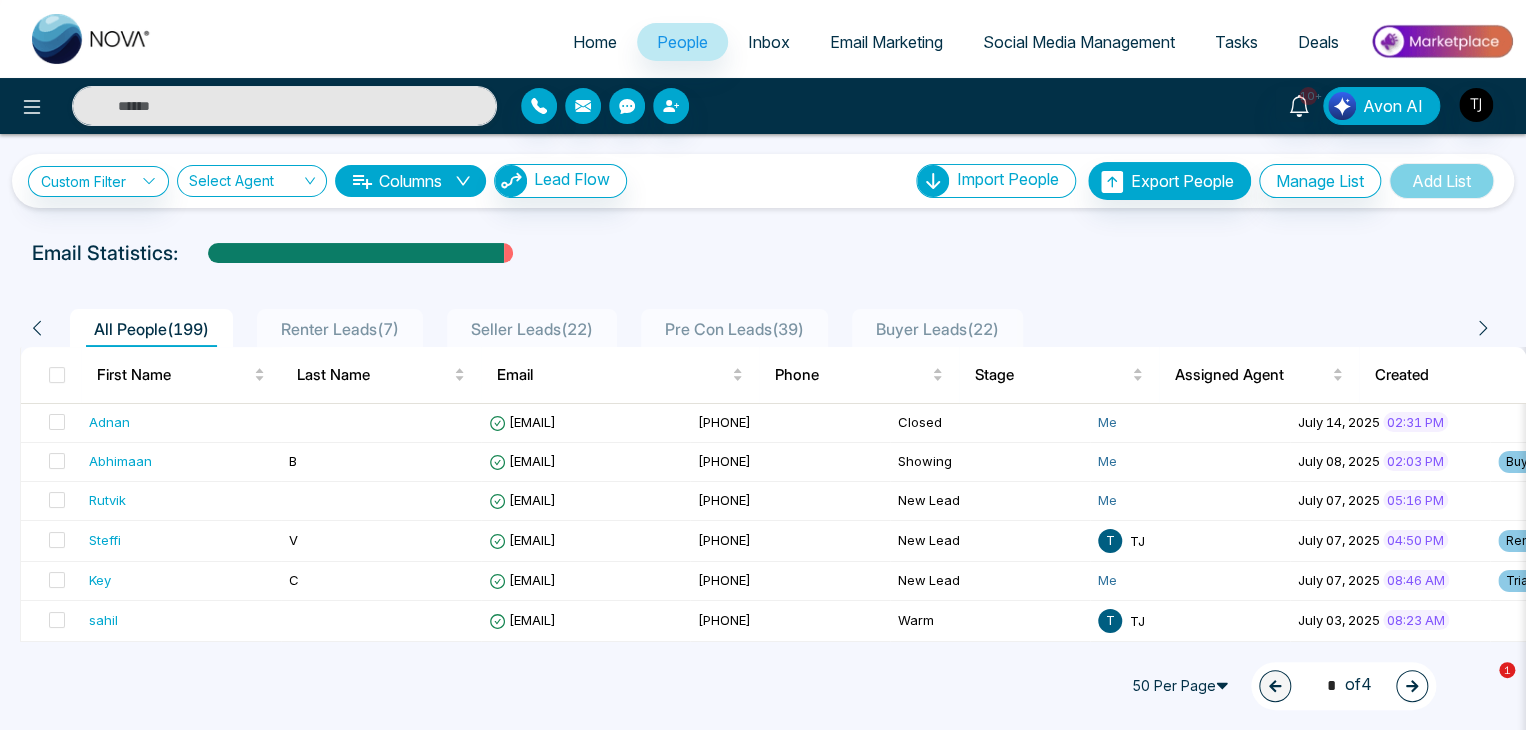 click on "Home" at bounding box center (595, 42) 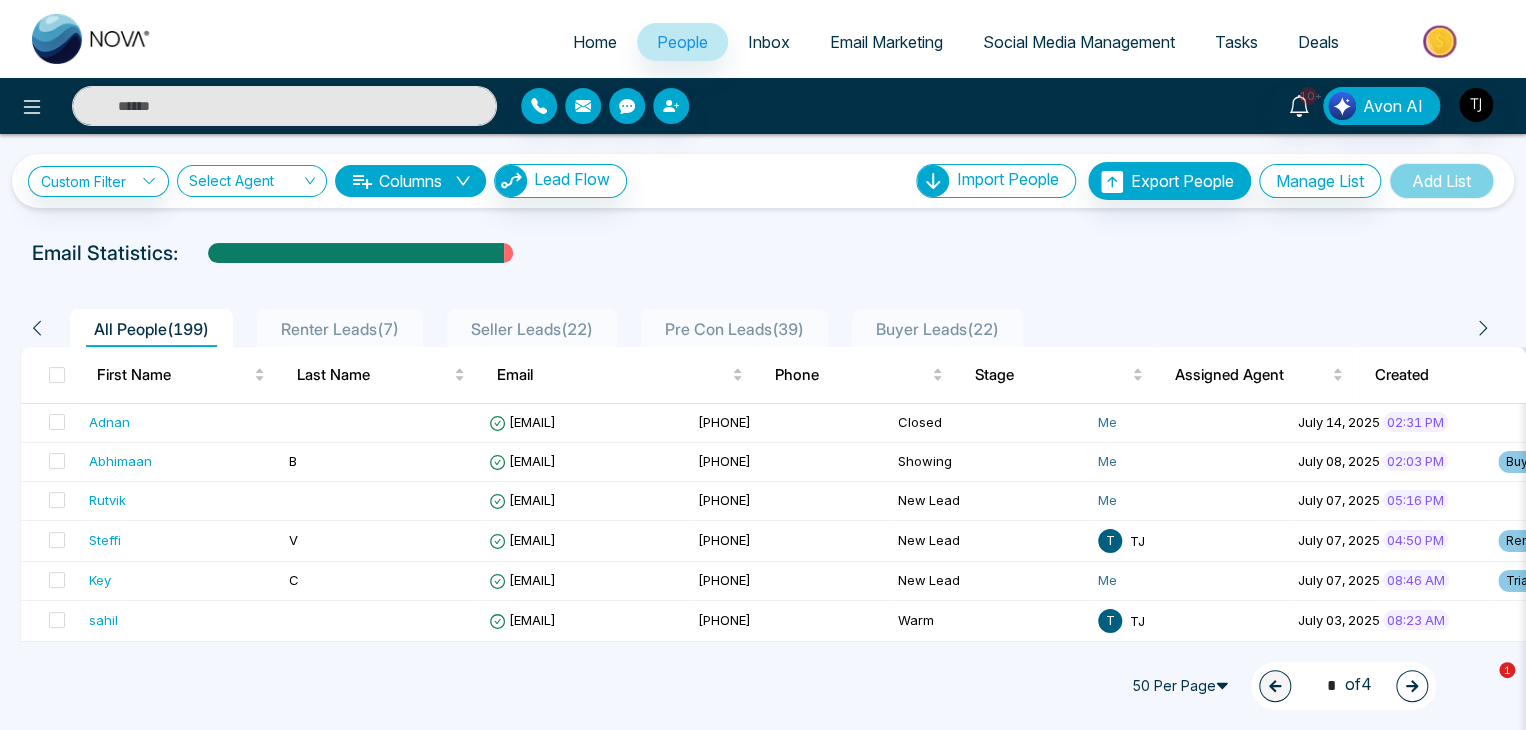 select on "*" 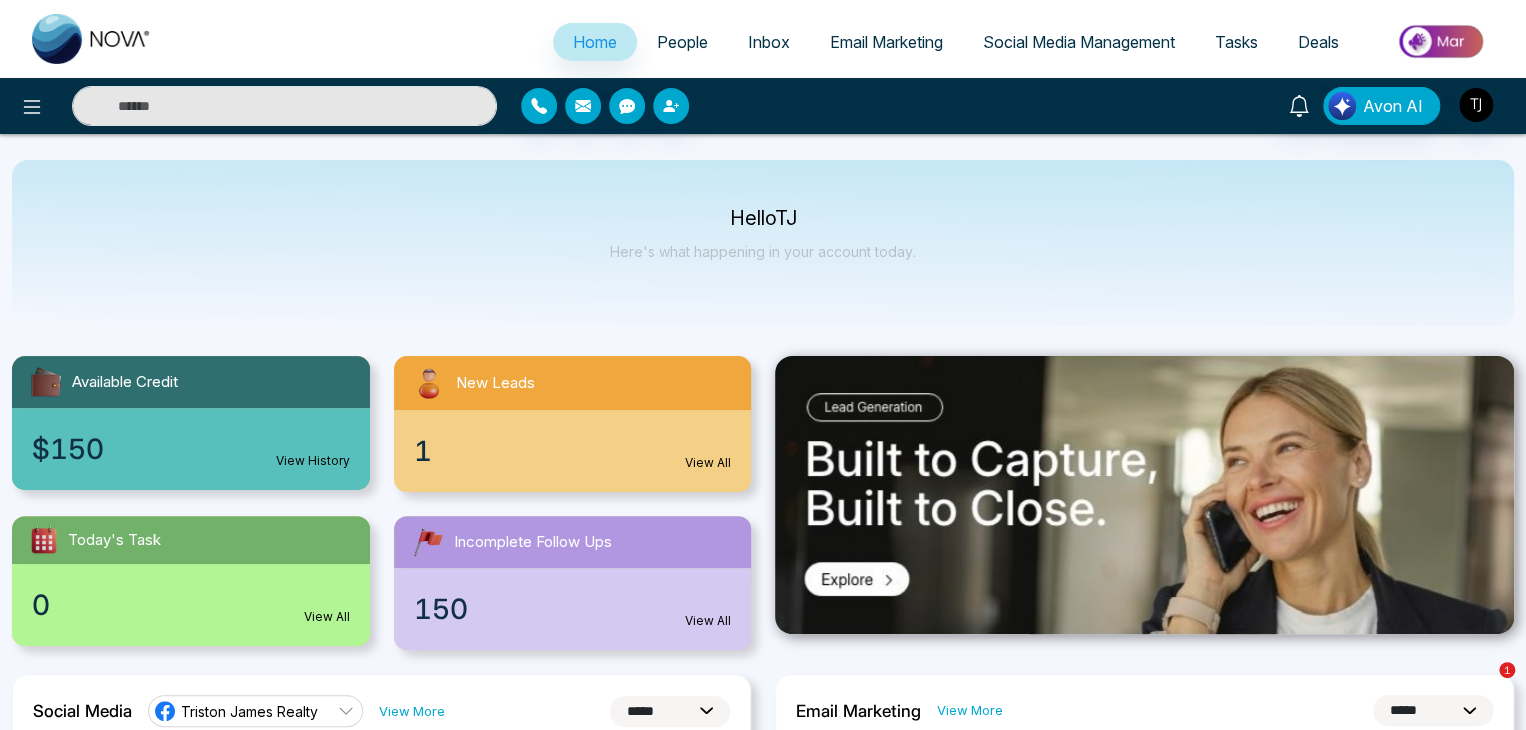 click on "People" at bounding box center [682, 42] 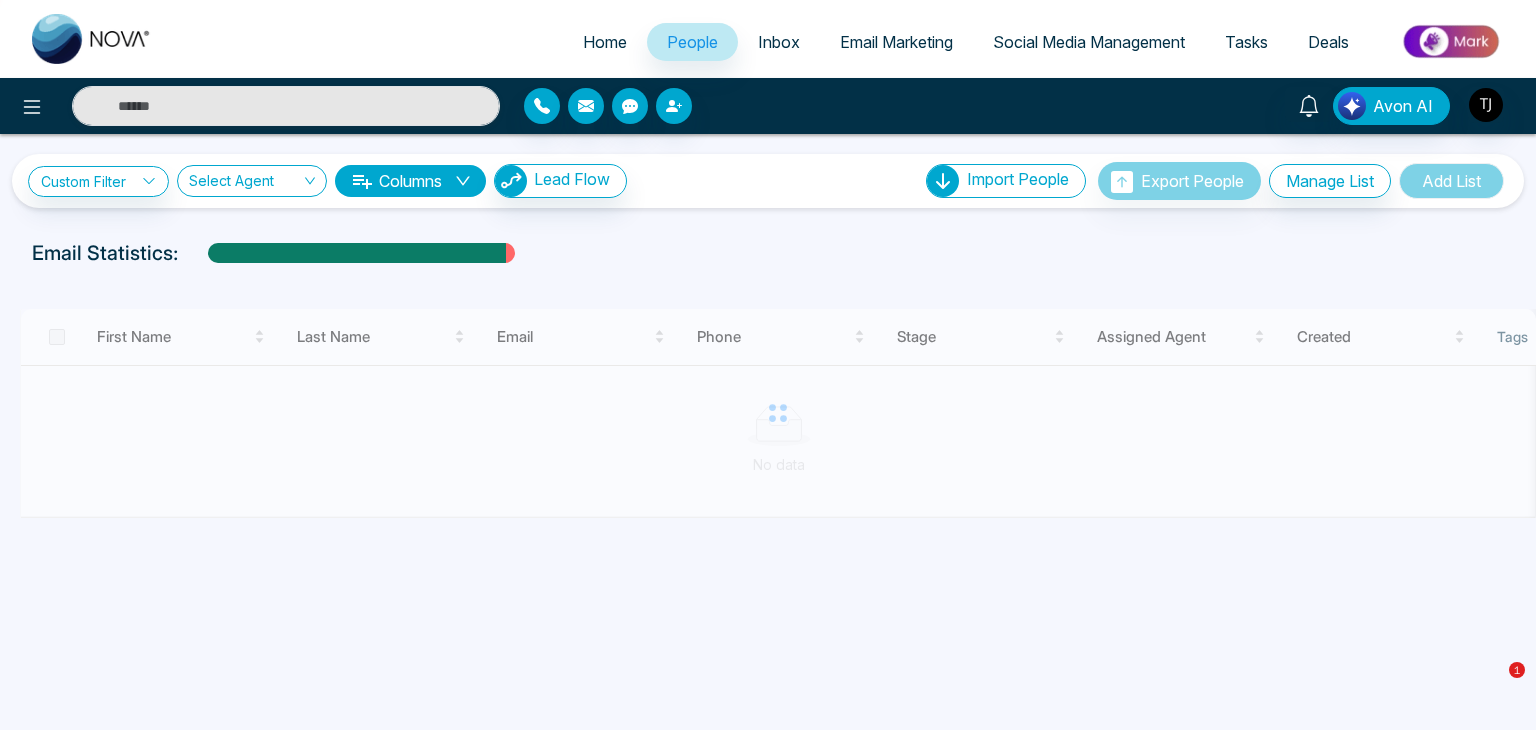 click on "Inbox" at bounding box center (779, 42) 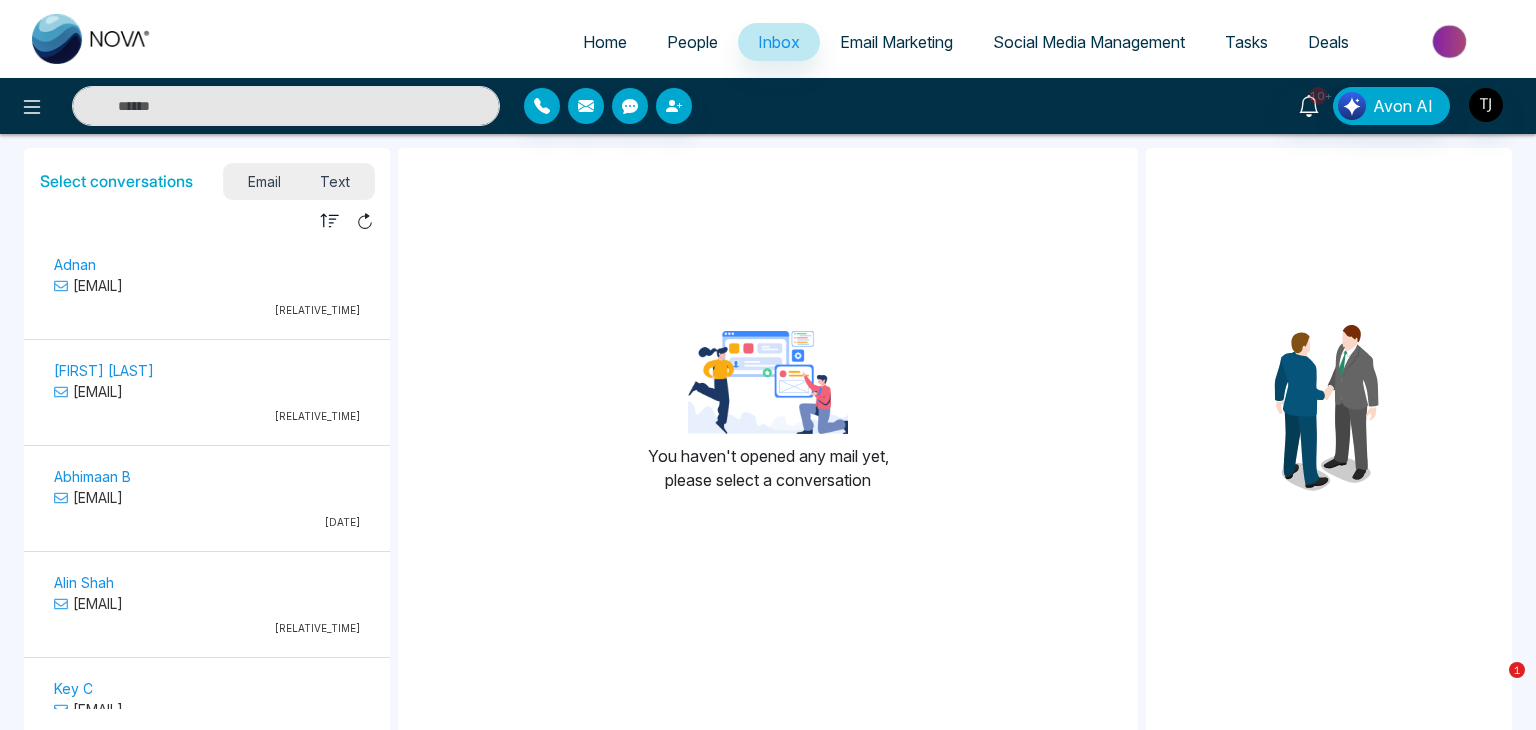 click on "Email Marketing" at bounding box center [896, 42] 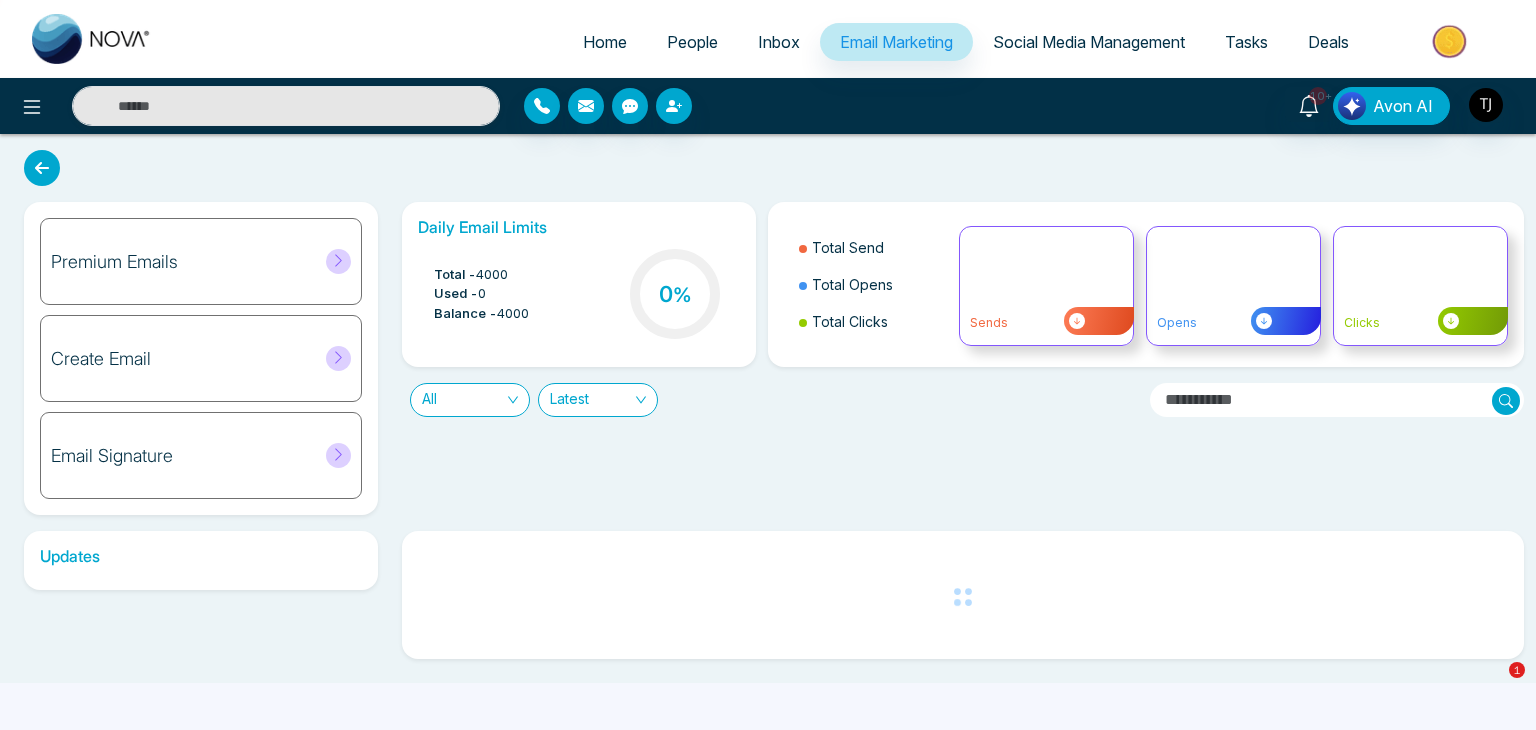 click on "Social Media Management" at bounding box center [1089, 42] 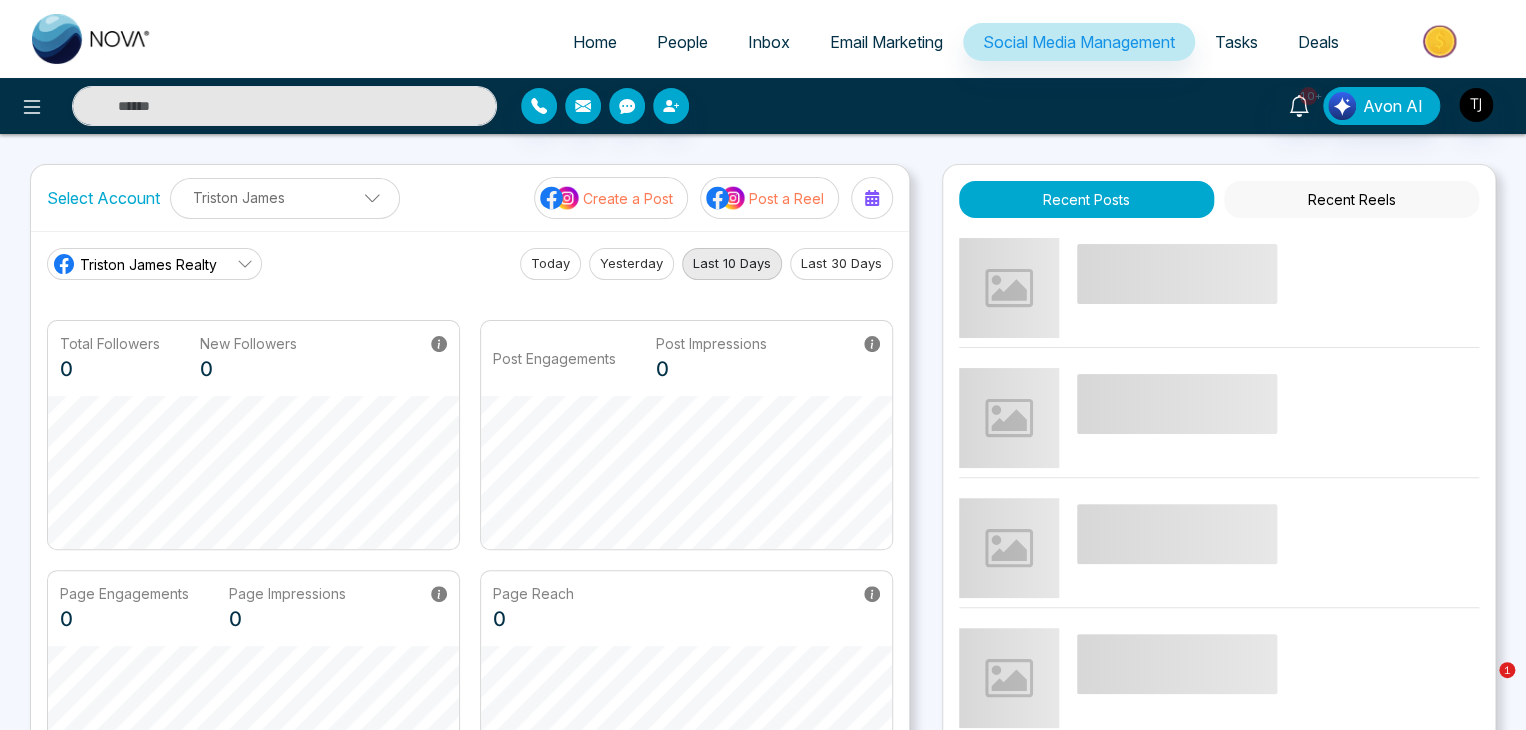 click at bounding box center (1441, 41) 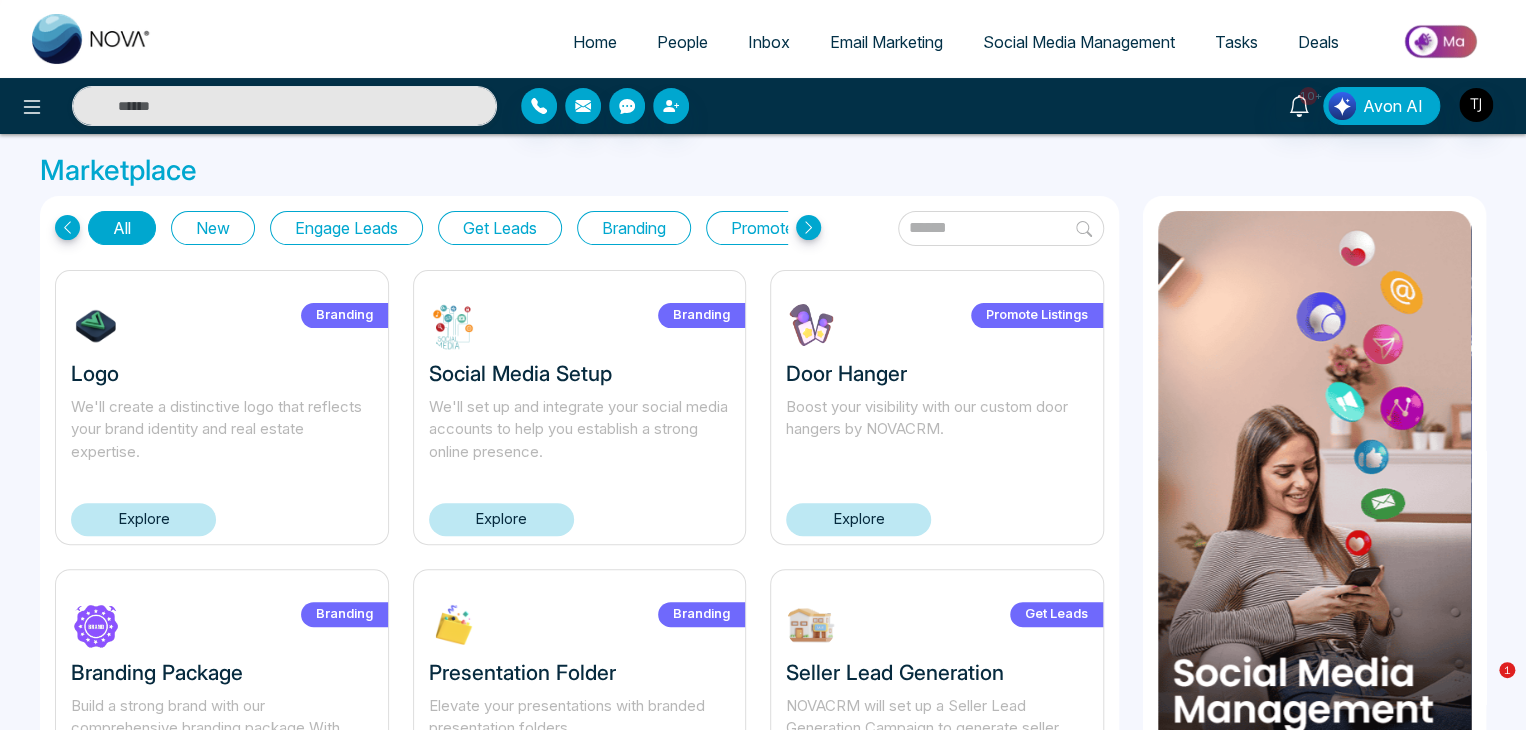 click on "Engage Leads" at bounding box center (346, 228) 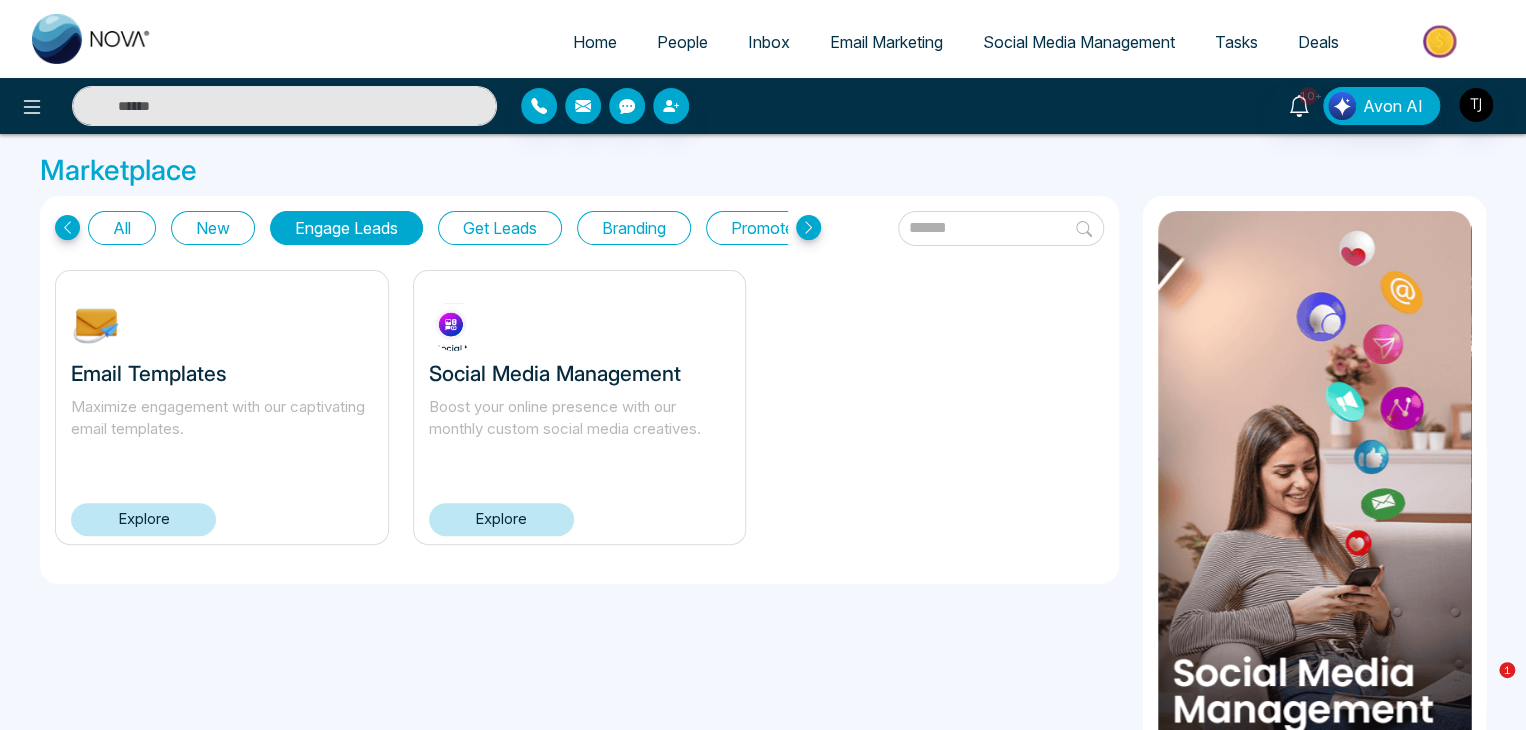 click on "Get Leads" at bounding box center [500, 228] 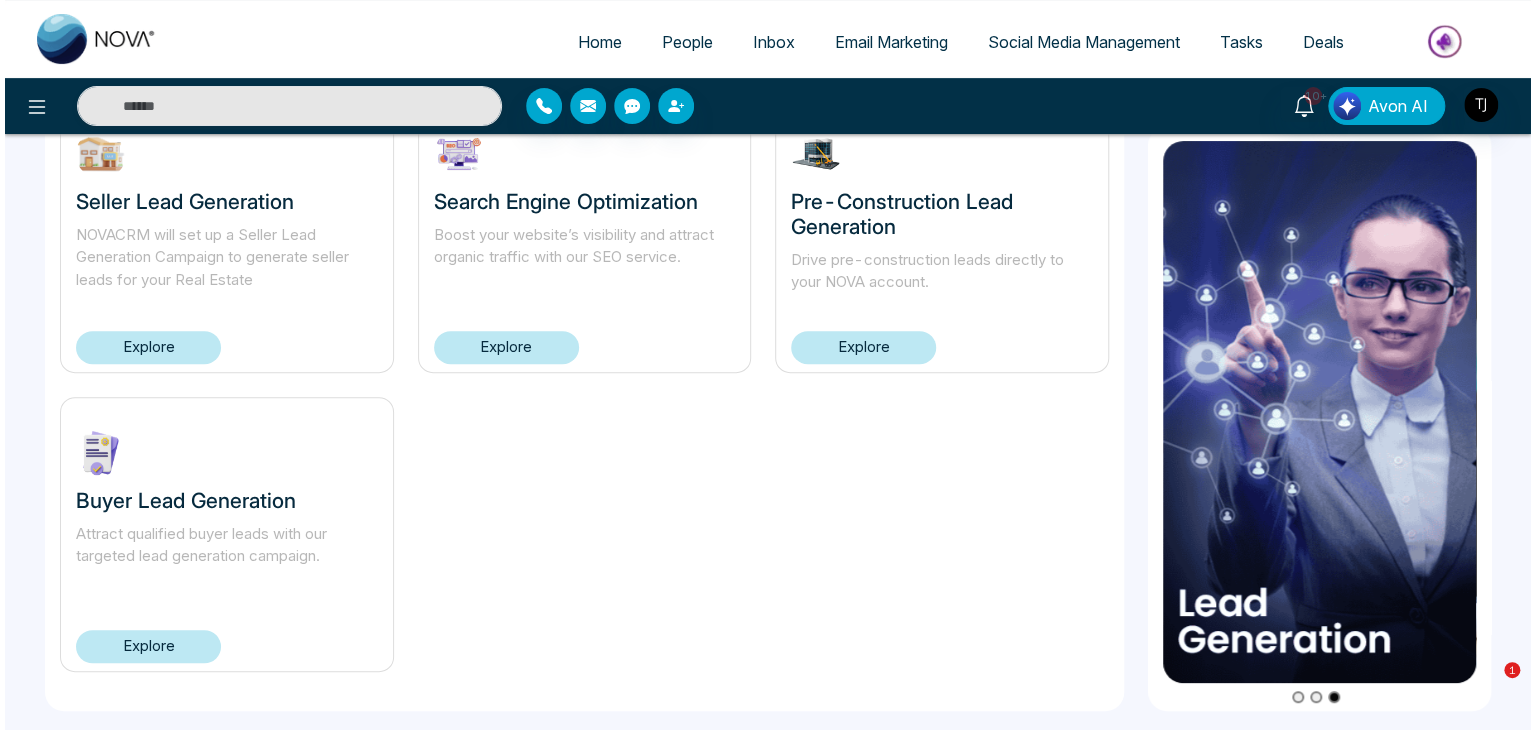 scroll, scrollTop: 0, scrollLeft: 0, axis: both 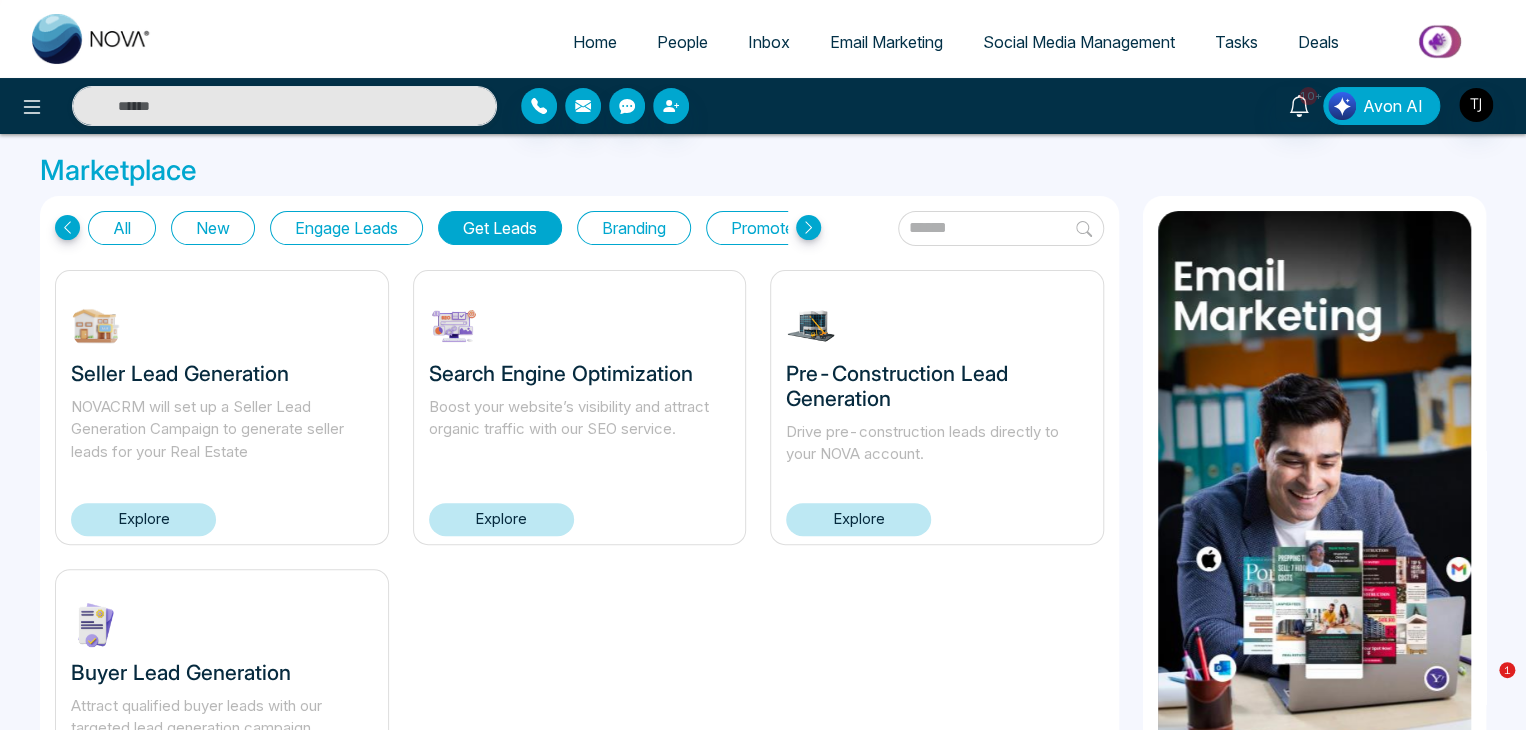 click on "Avon AI" at bounding box center [1381, 106] 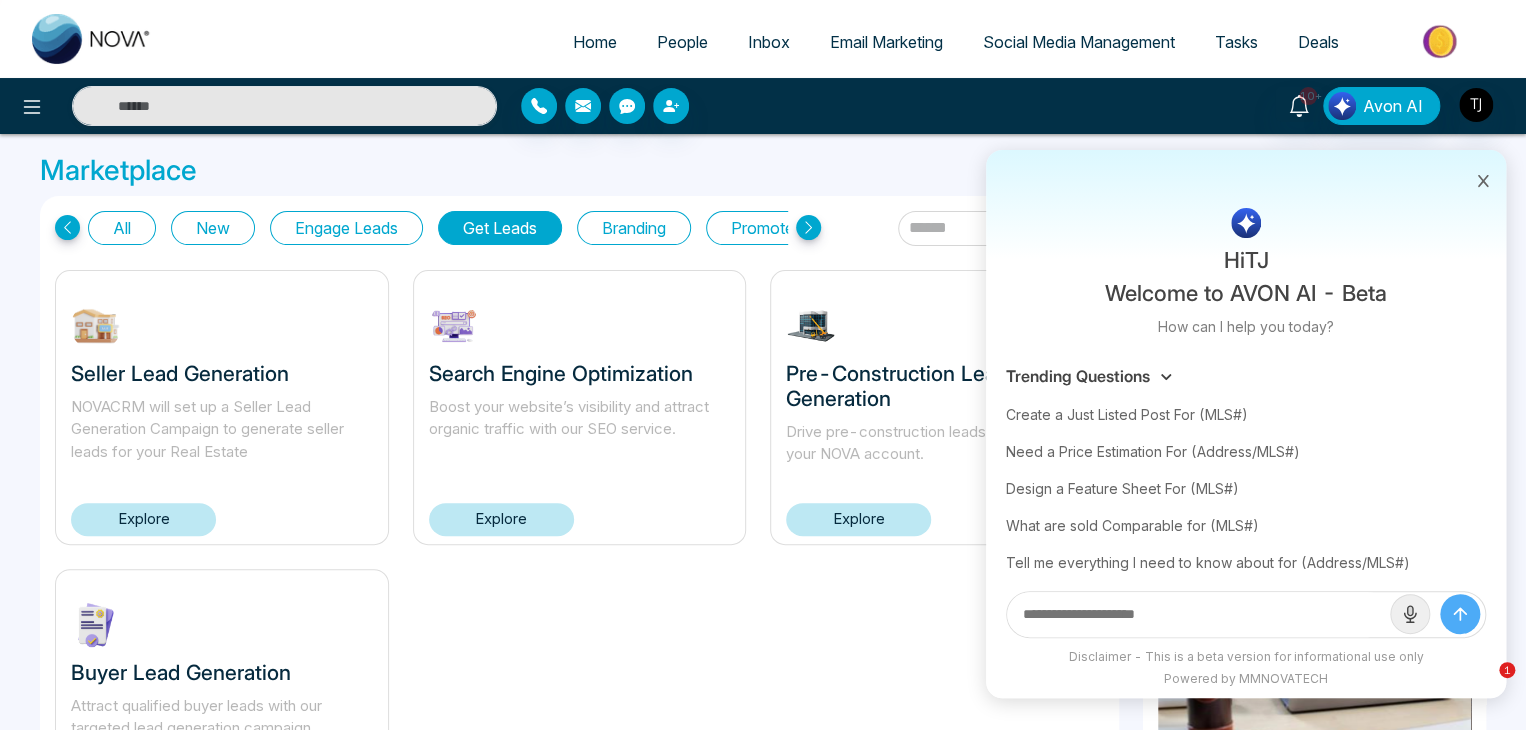 click on "[NUMBER]+ Hi [FIRST] Welcome to AVON AI - Beta How can I help you today? Trending Questions Create a Just Listed Post For (MLS#) Need a Price Estimation For (Address/MLS#) Design a Feature Sheet For (MLS#) What are sold Comparable for (Address/MLS#) Tell me everything I need to know about for (Address/MLS#) Can you get me market Insights Create a Home Evaluation Report for (MLS#) Create a Festival Flyer Disclaimer - This is a beta version for informational use only Powered by MMNOVATECH Avon AI" at bounding box center [763, 106] 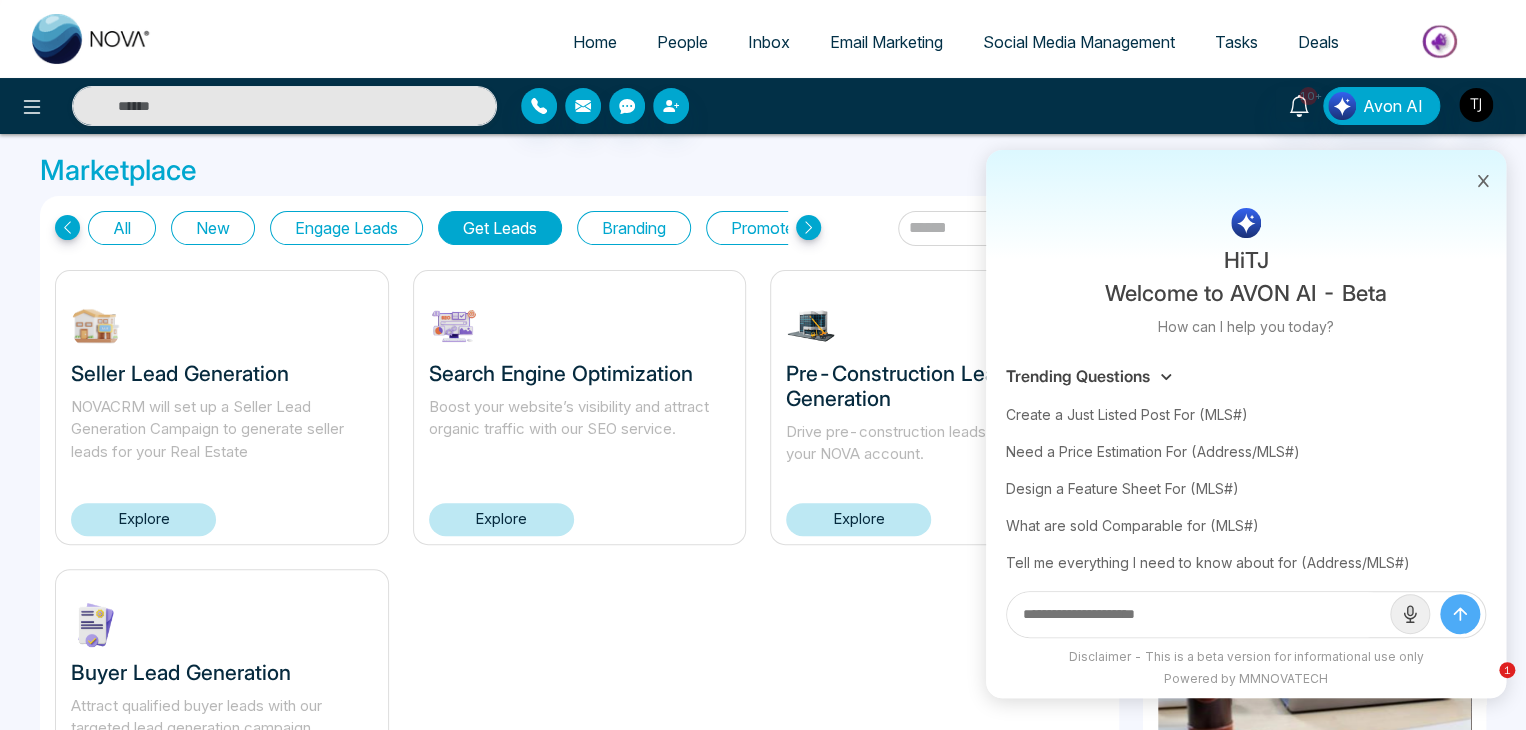 click on "Home People Inbox Email Marketing Social Media Management Tasks Deals" at bounding box center (843, 43) 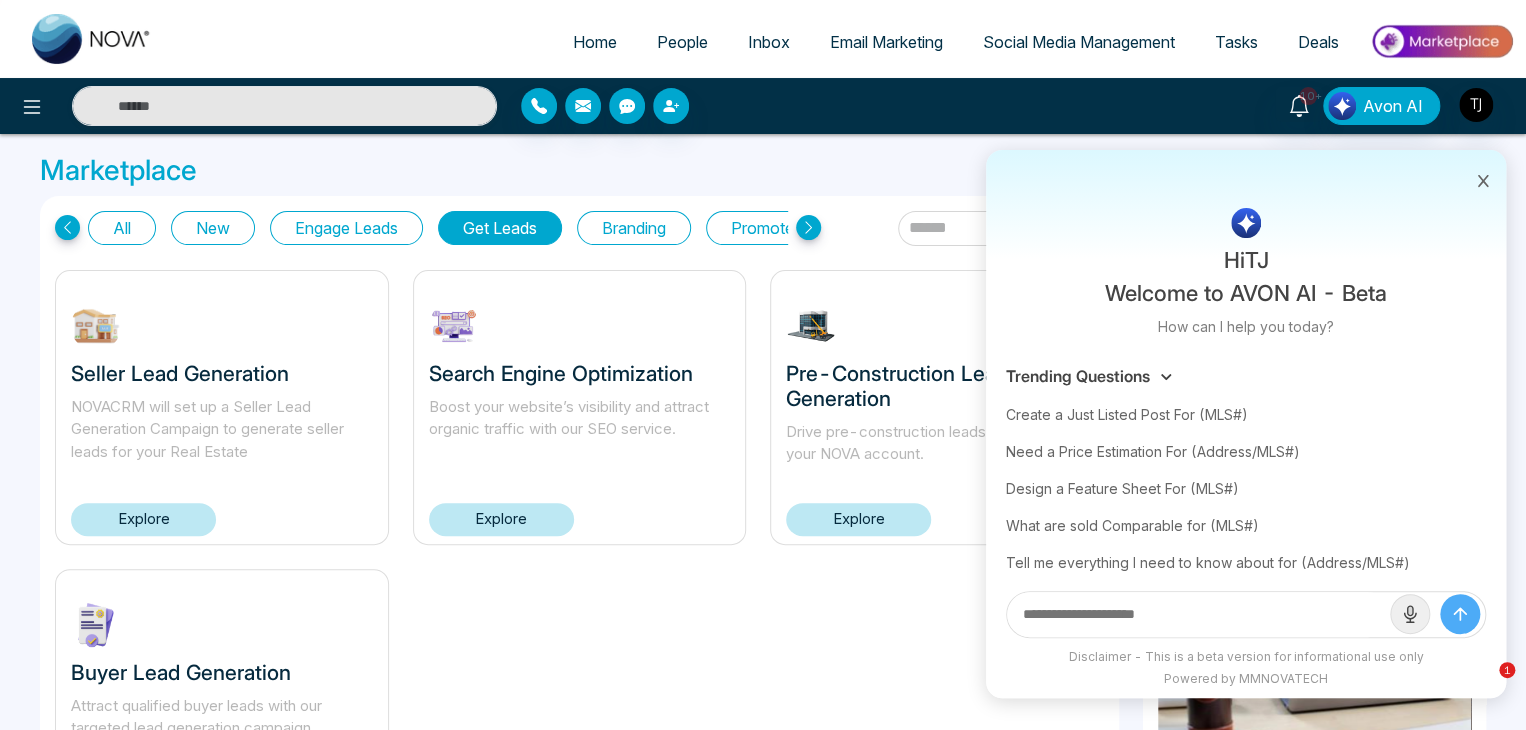 click at bounding box center (254, 106) 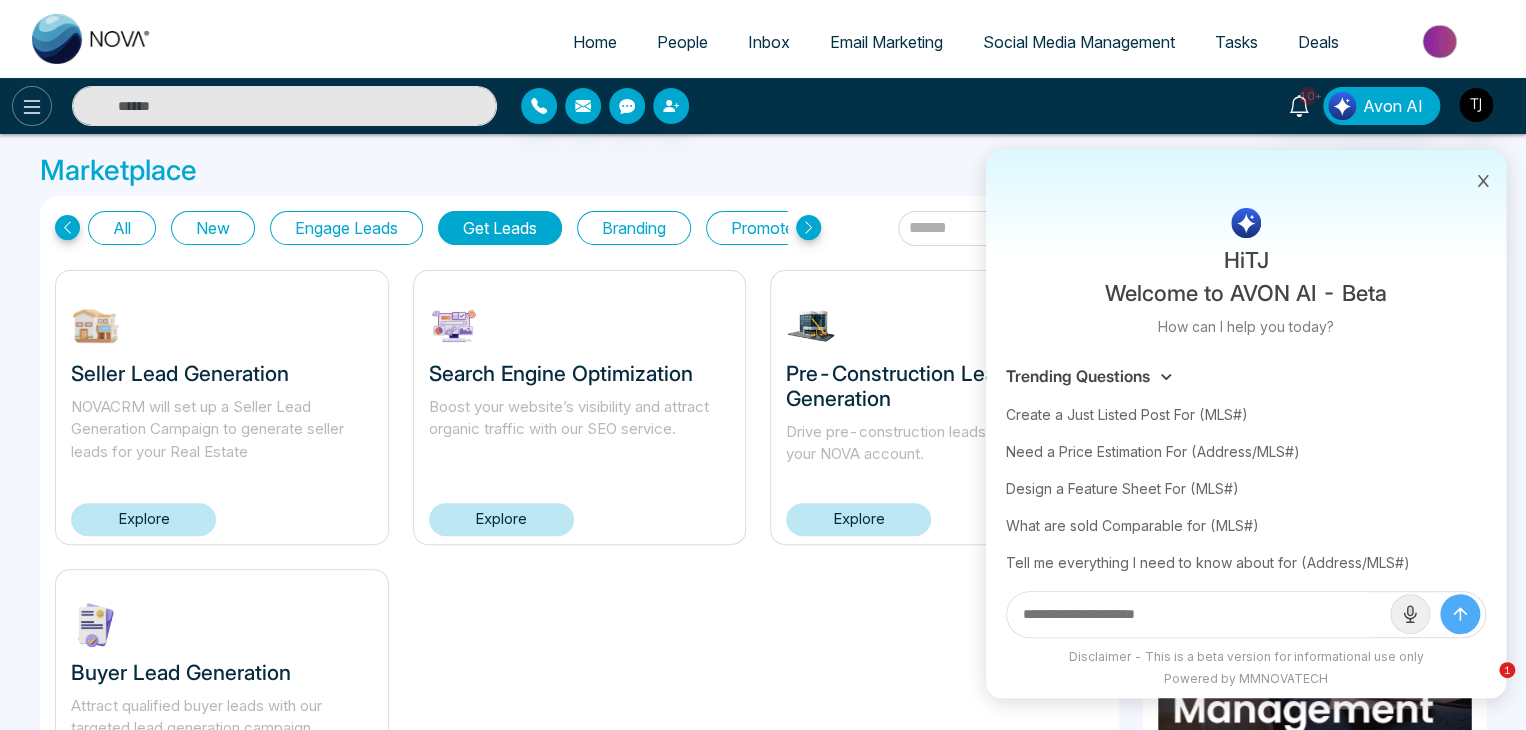 click 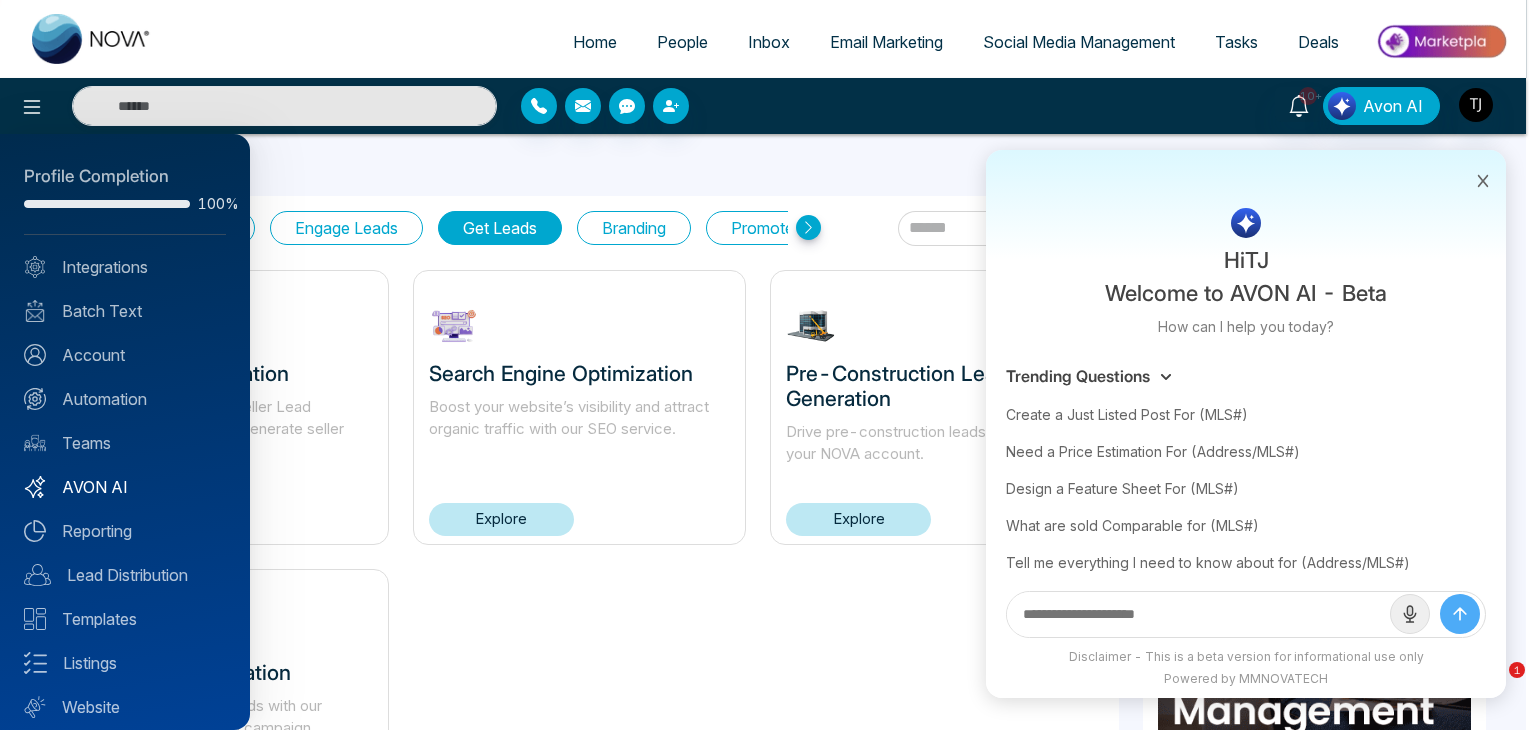scroll, scrollTop: 56, scrollLeft: 0, axis: vertical 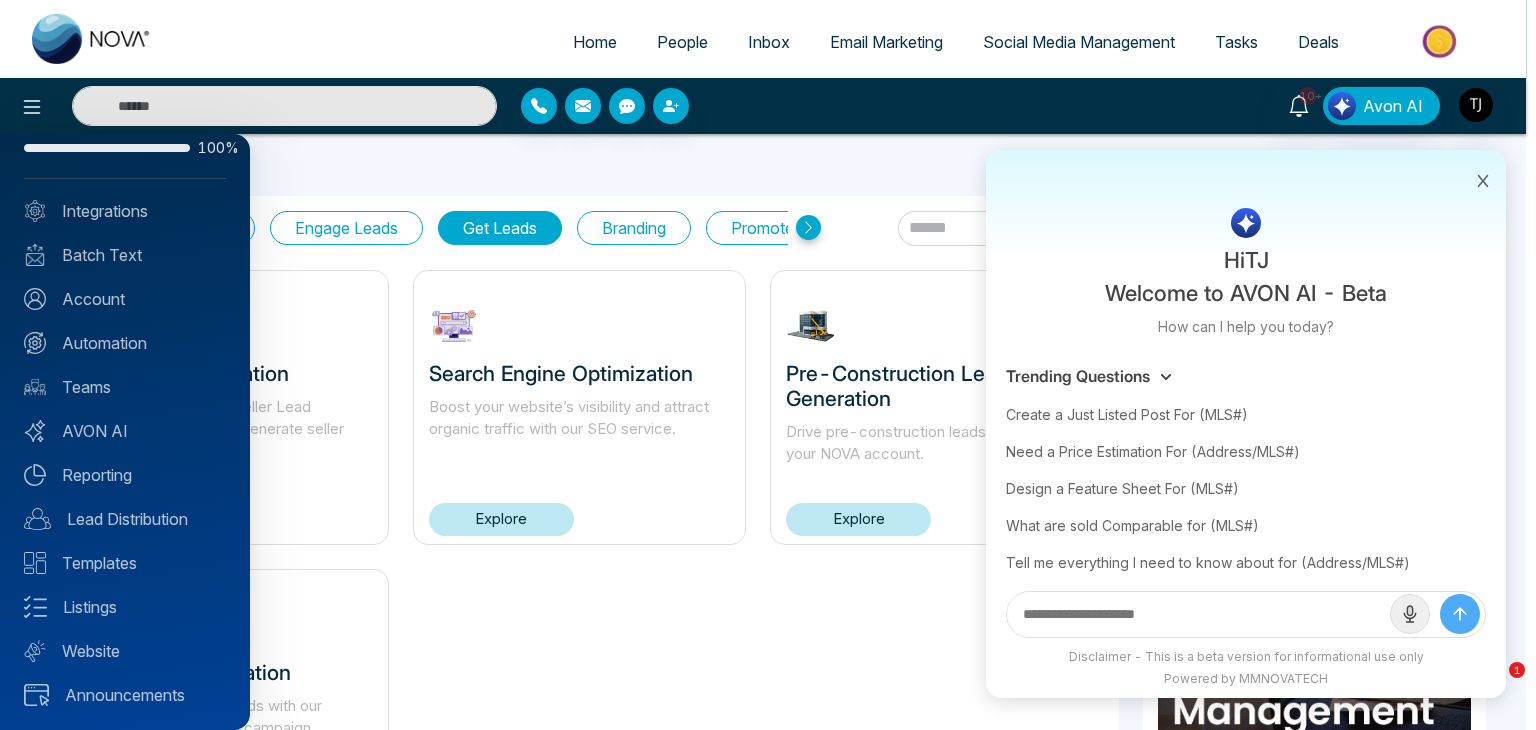 click at bounding box center (768, 365) 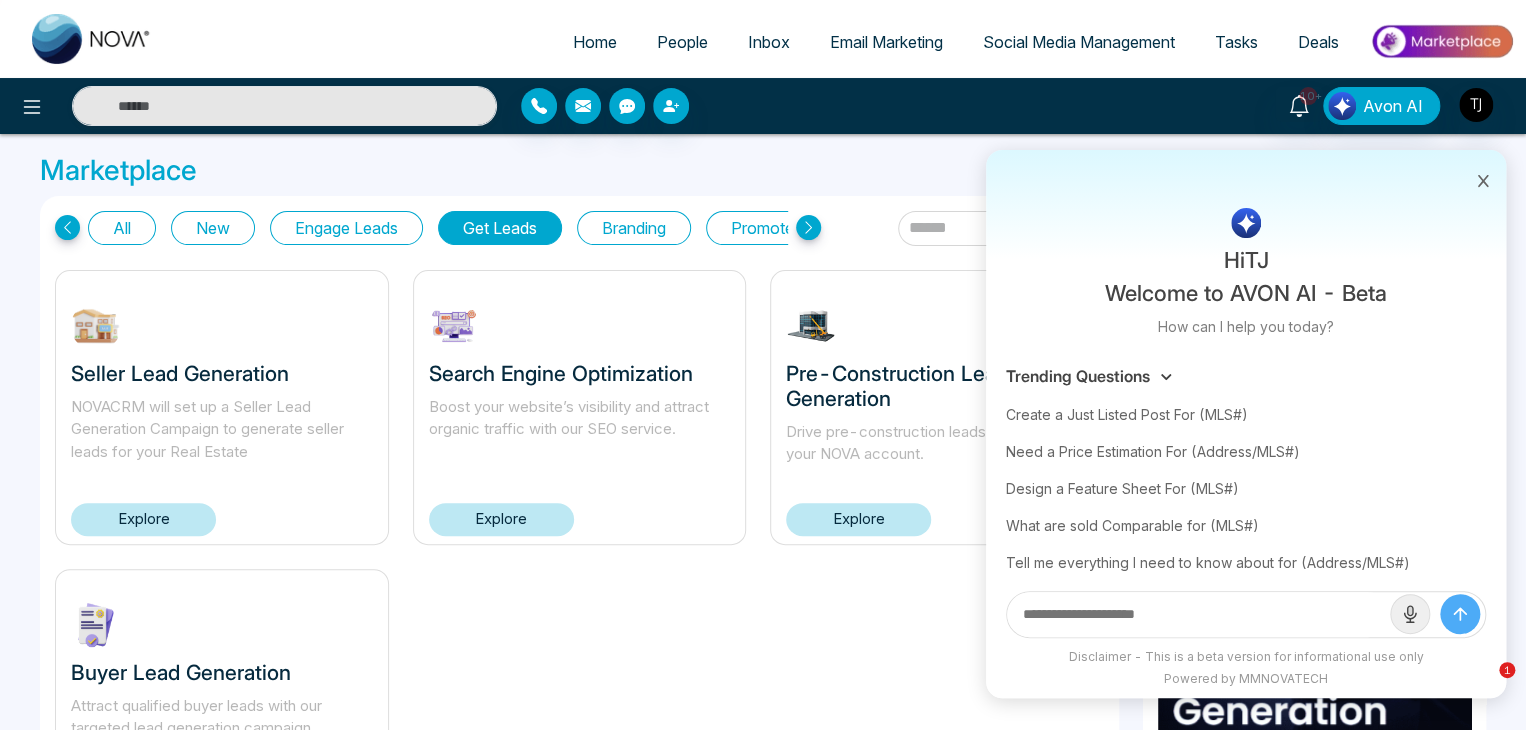 click 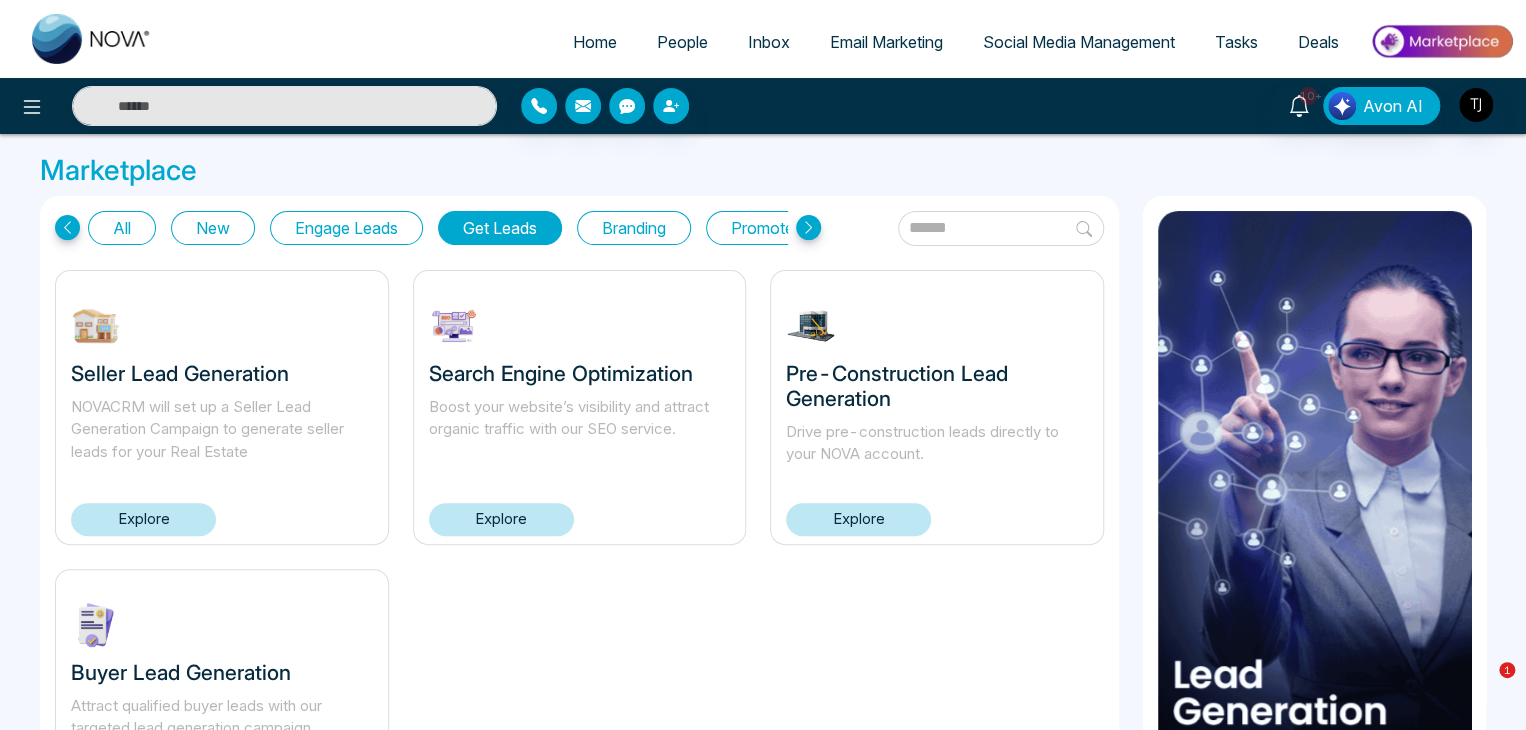 click on "Home" at bounding box center (595, 42) 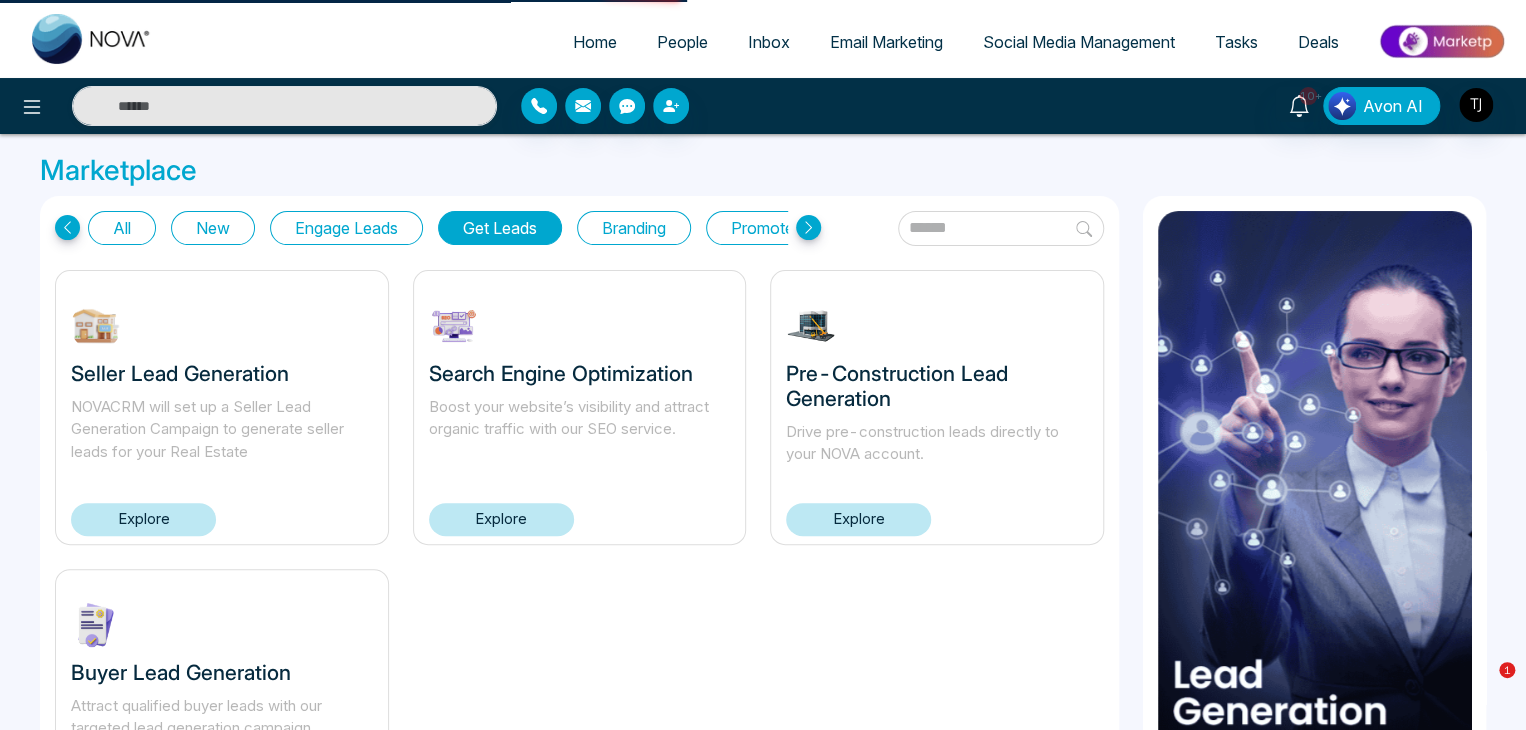 select on "*" 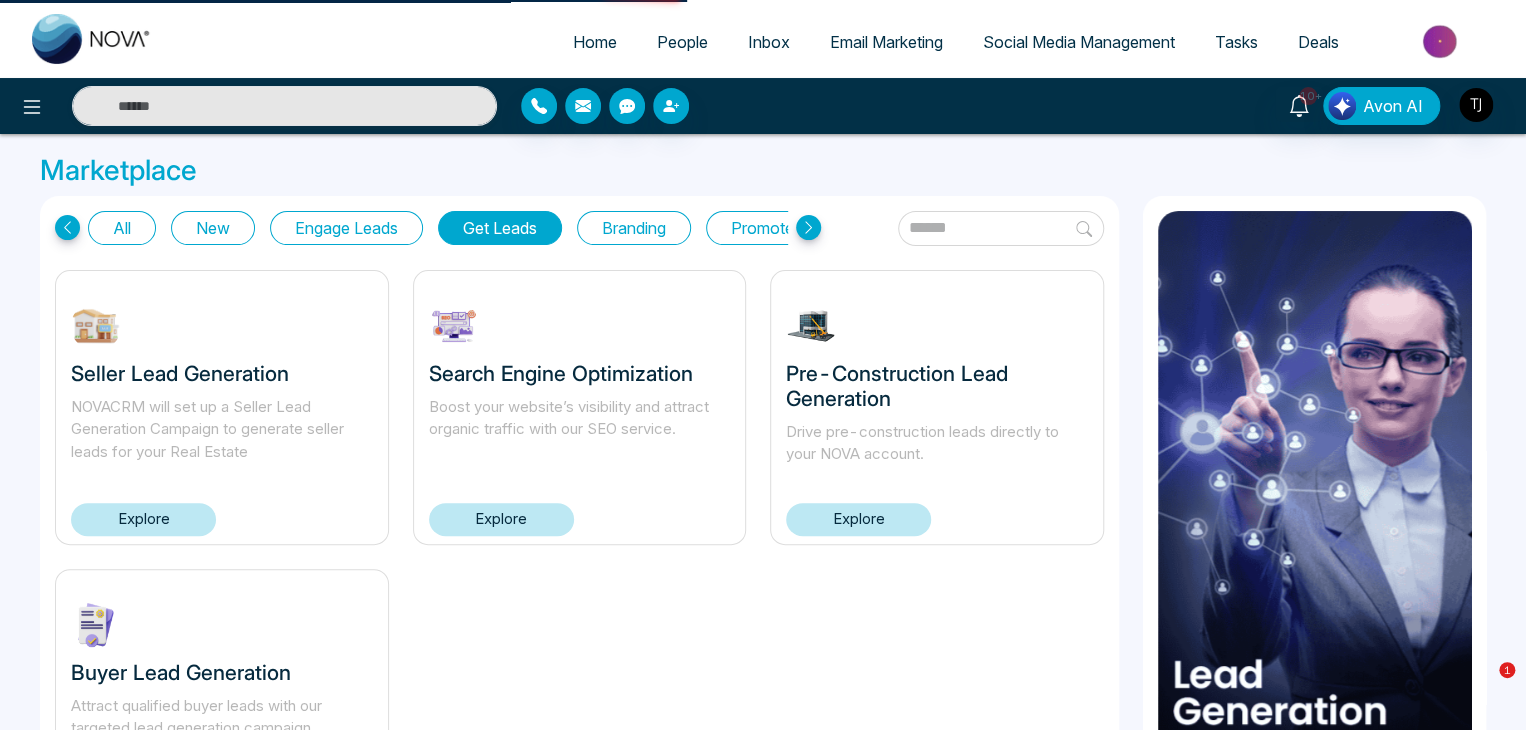 select on "*" 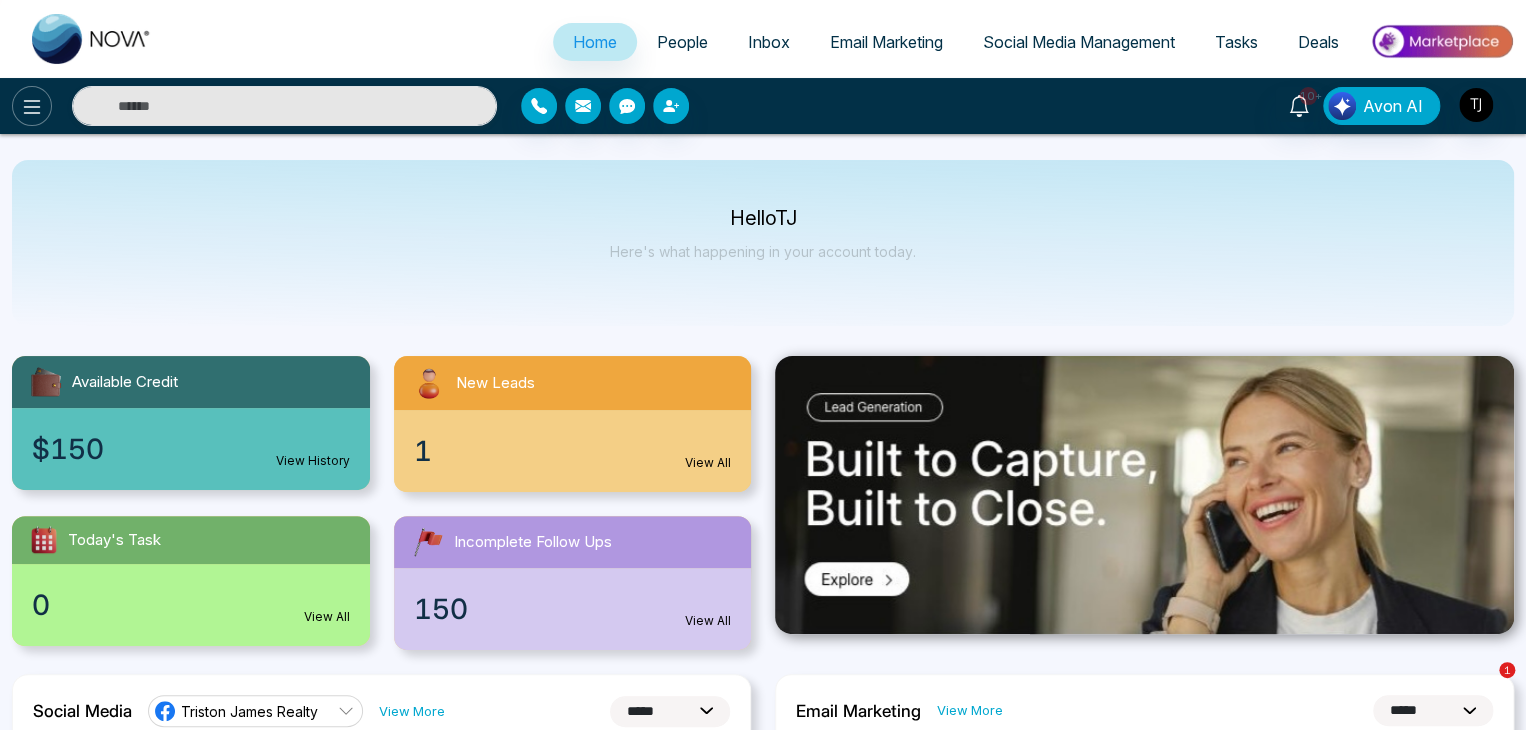 click at bounding box center (32, 106) 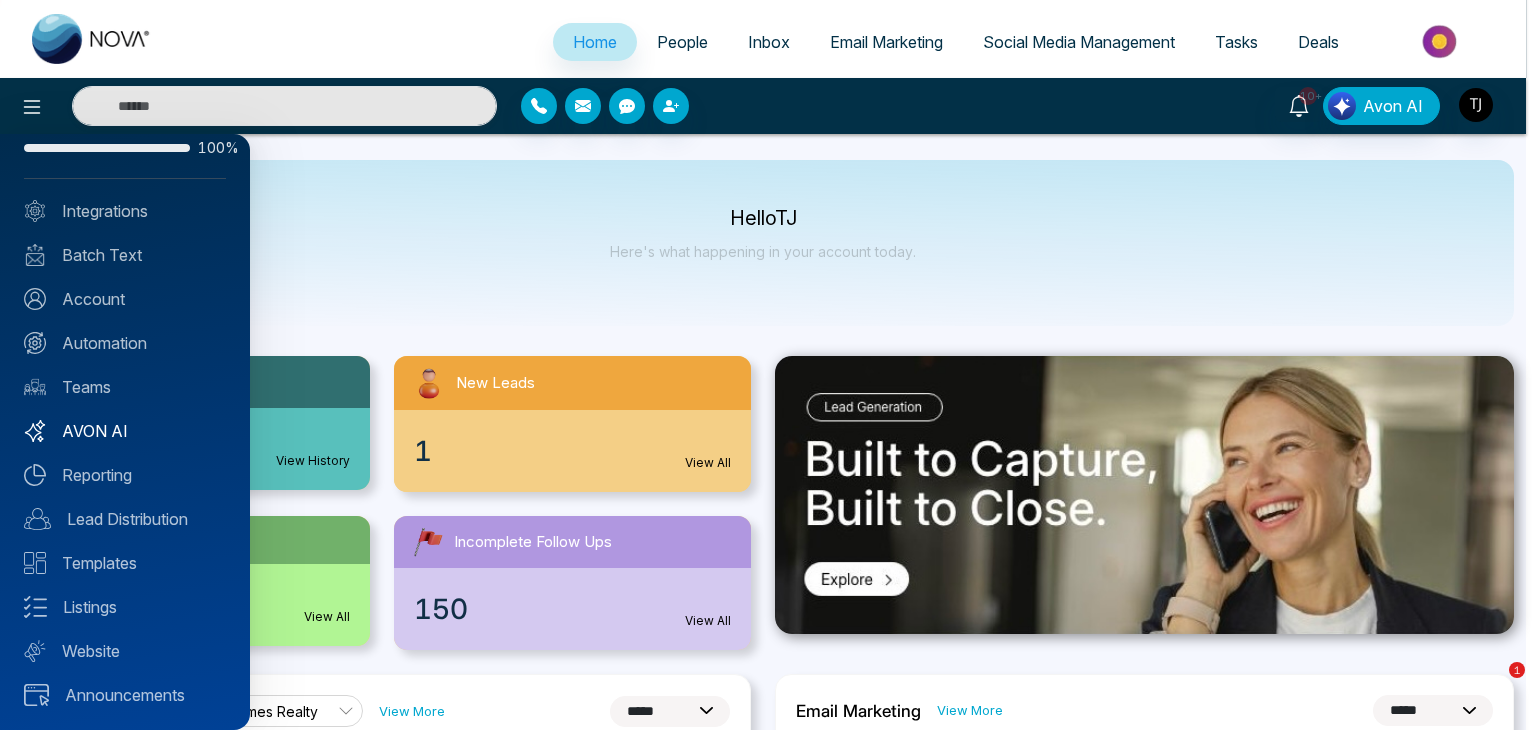 scroll, scrollTop: 0, scrollLeft: 0, axis: both 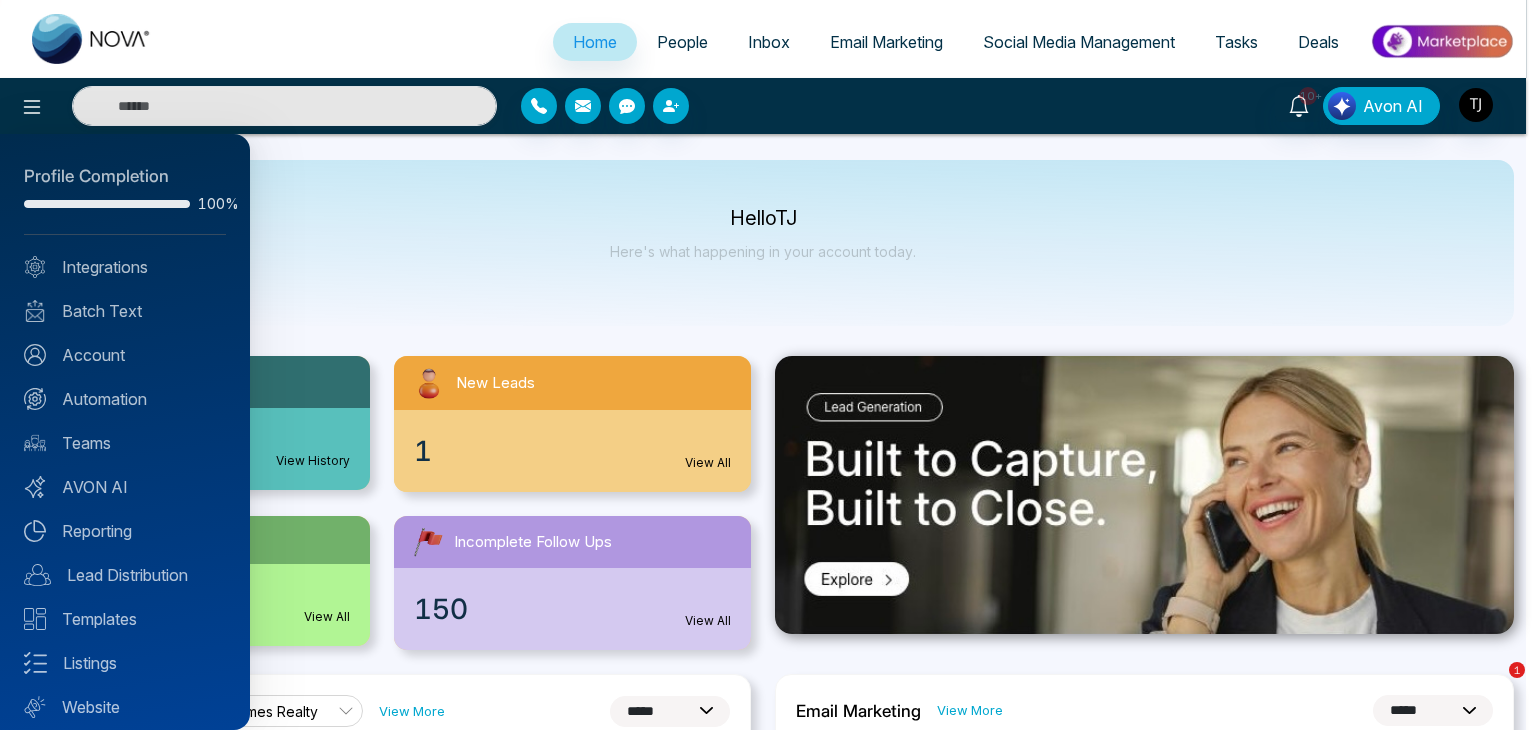 click at bounding box center [768, 365] 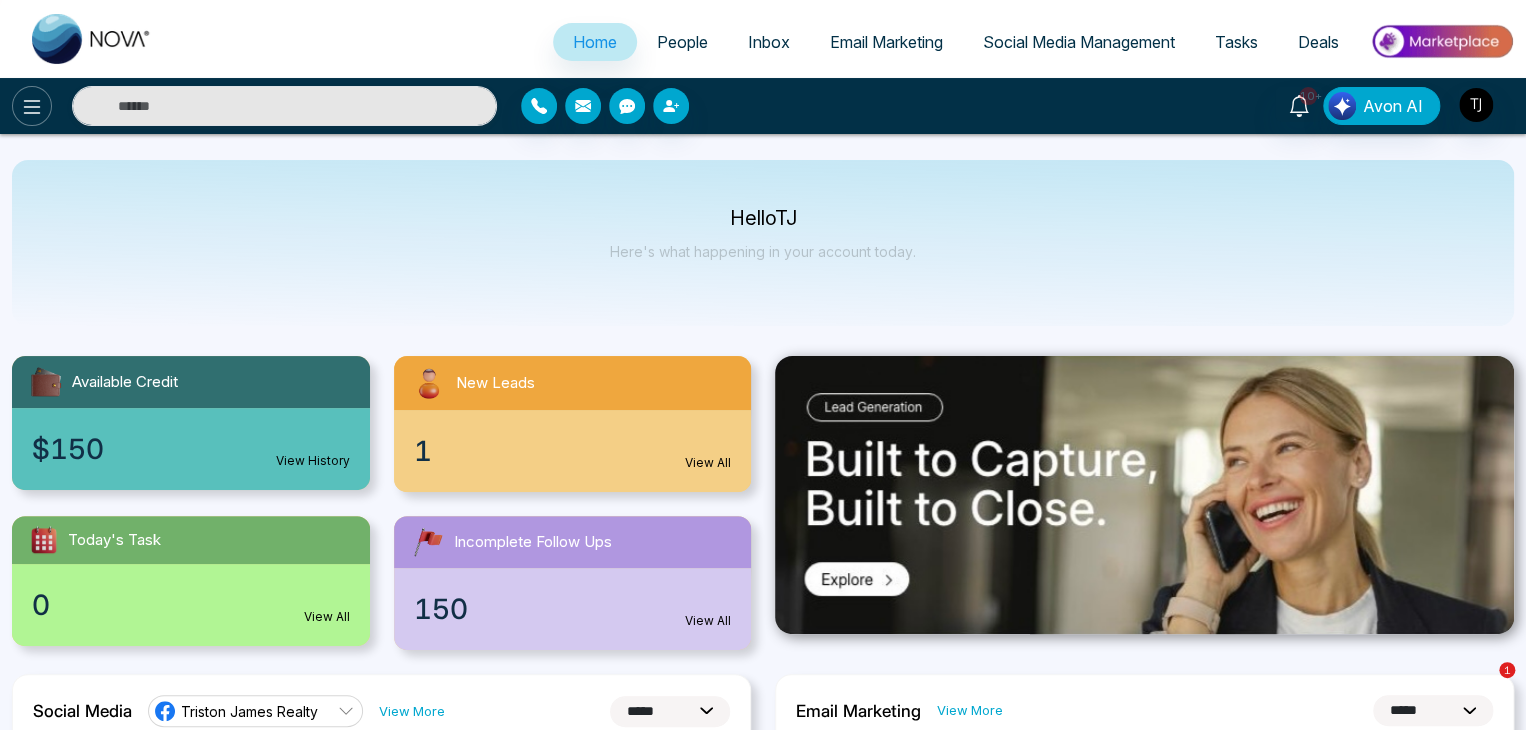 click 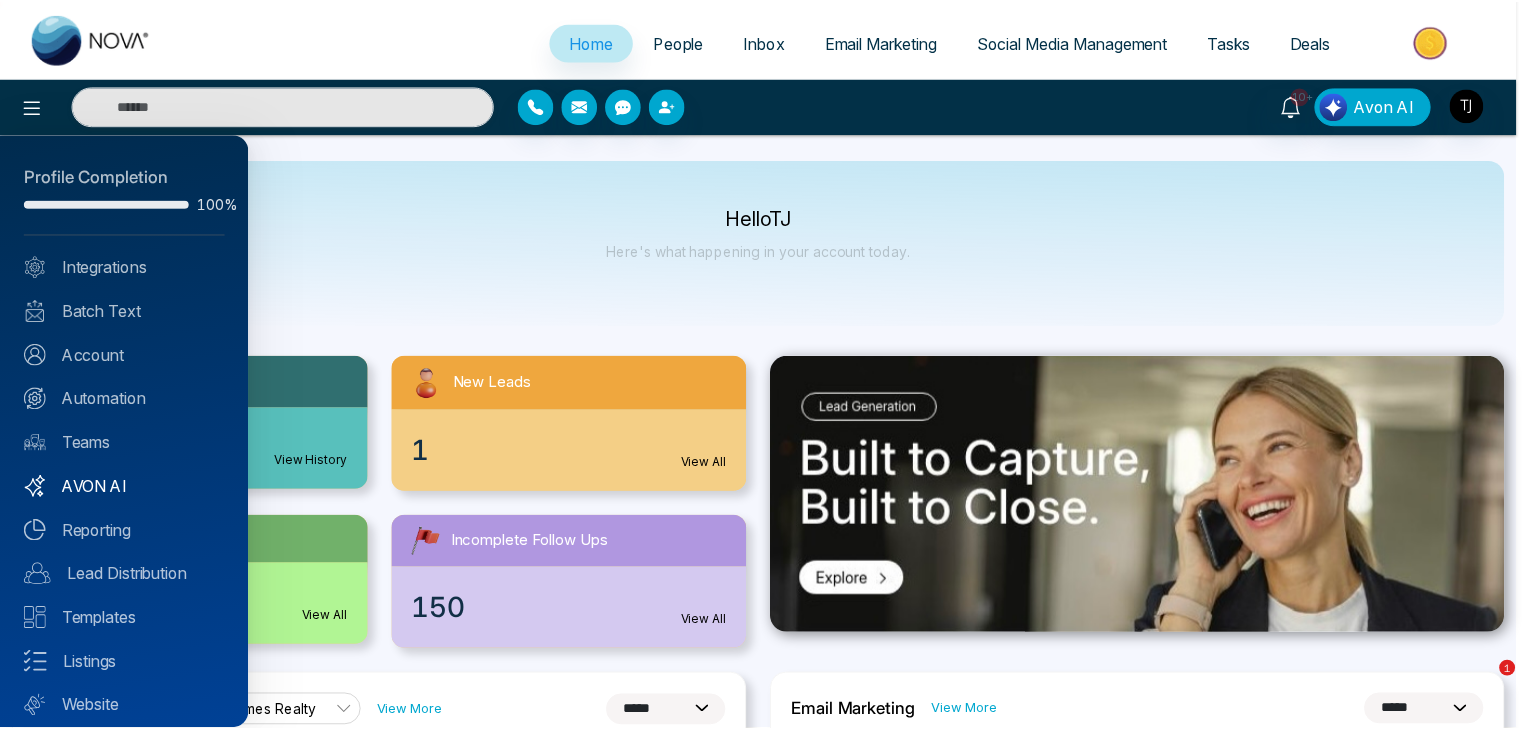 scroll, scrollTop: 56, scrollLeft: 0, axis: vertical 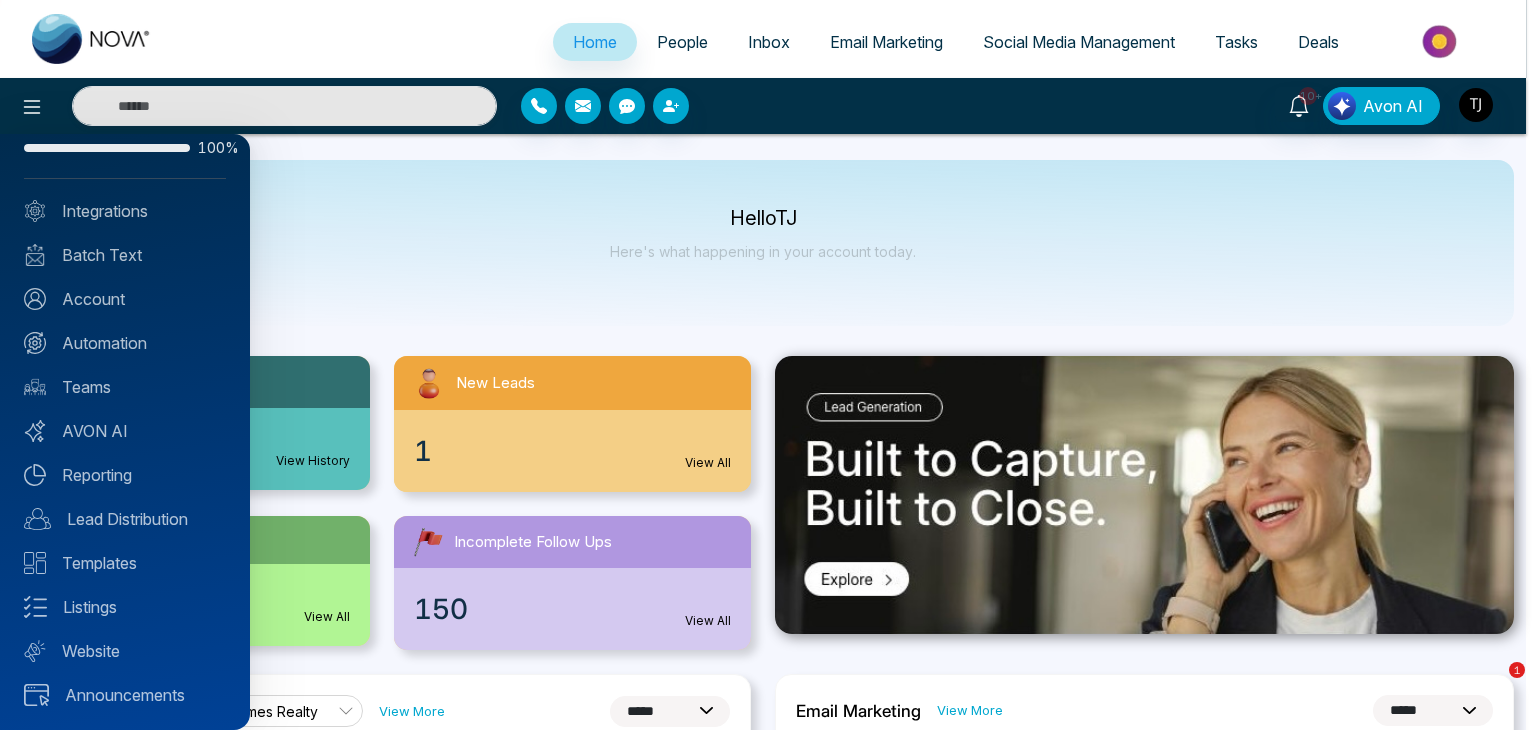 click at bounding box center [768, 365] 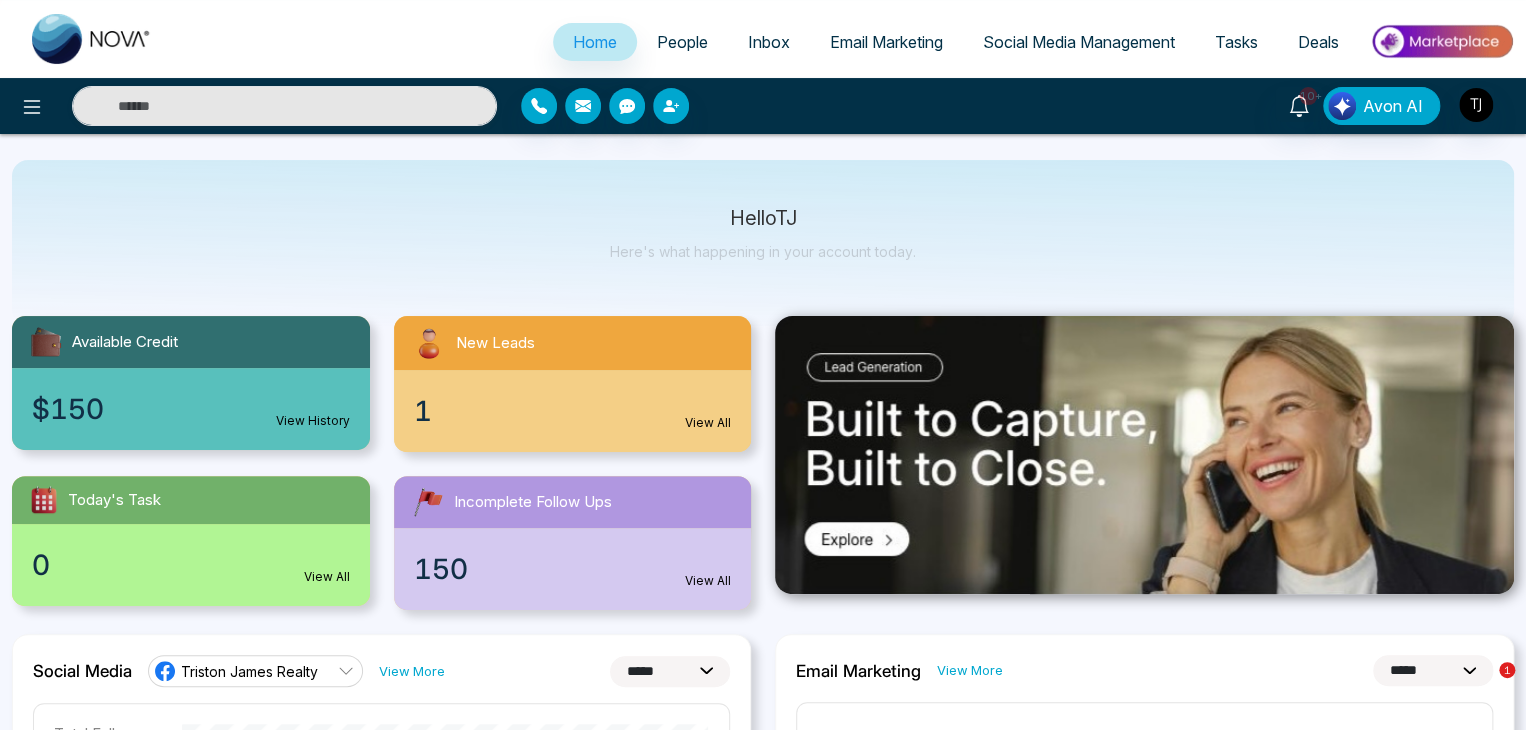 scroll, scrollTop: 0, scrollLeft: 0, axis: both 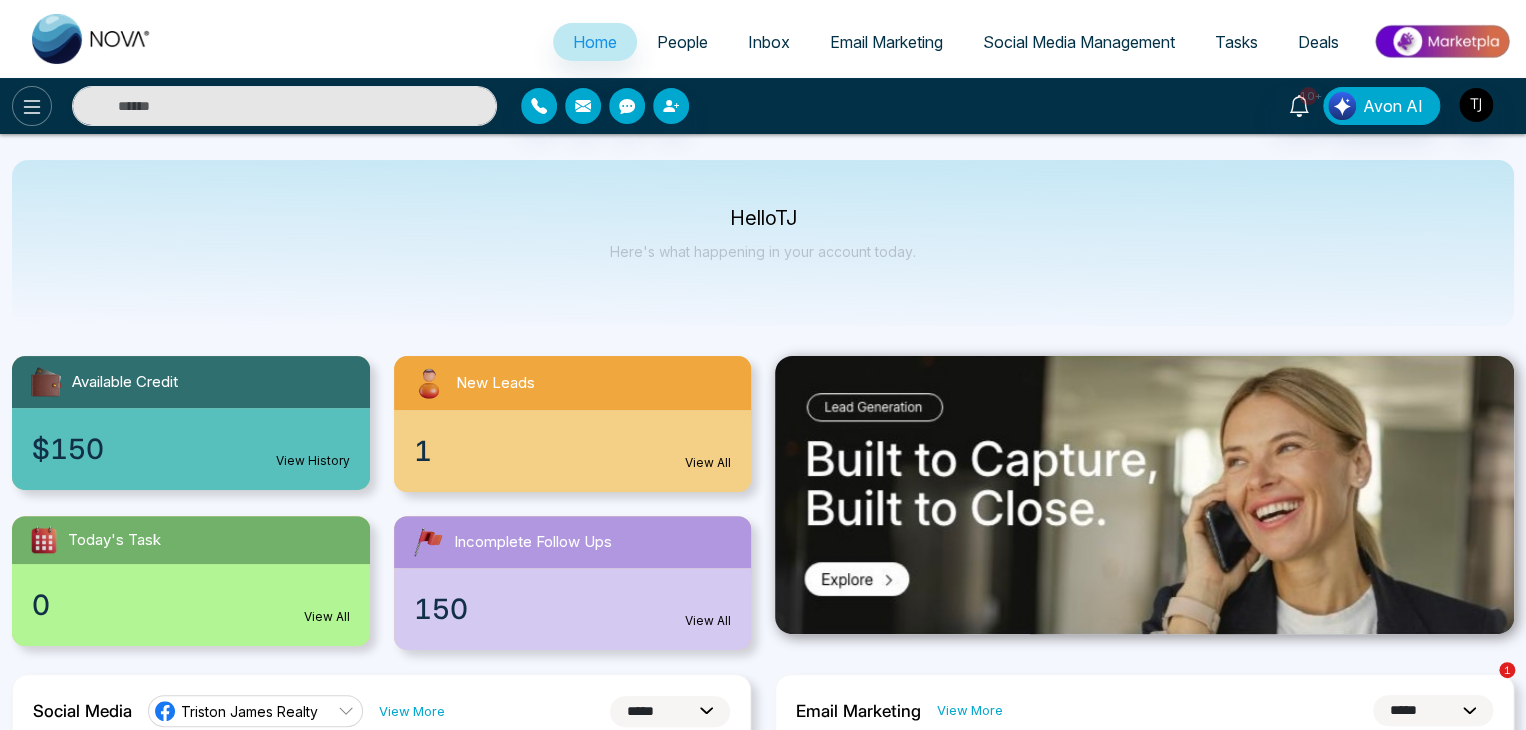 click 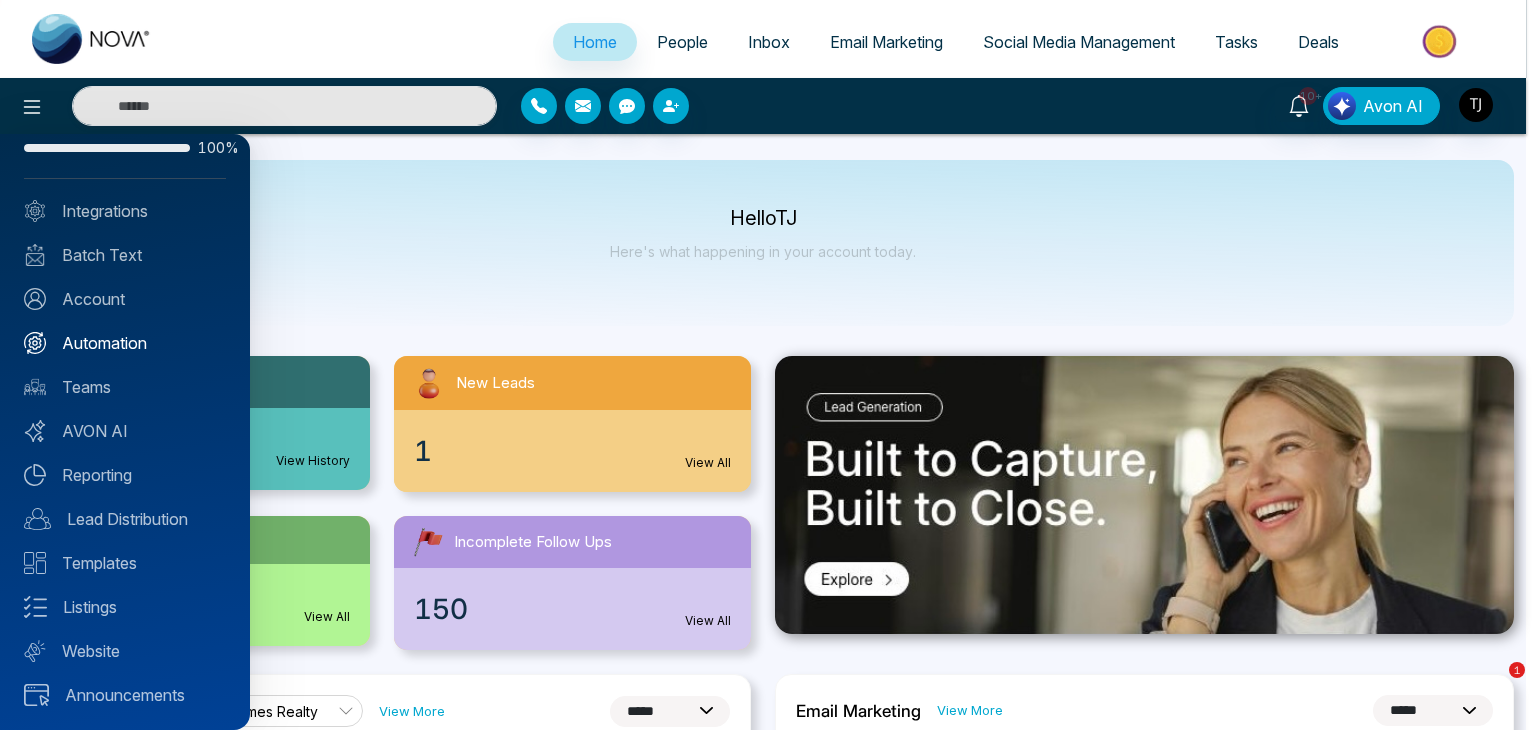 click on "Automation" at bounding box center (125, 343) 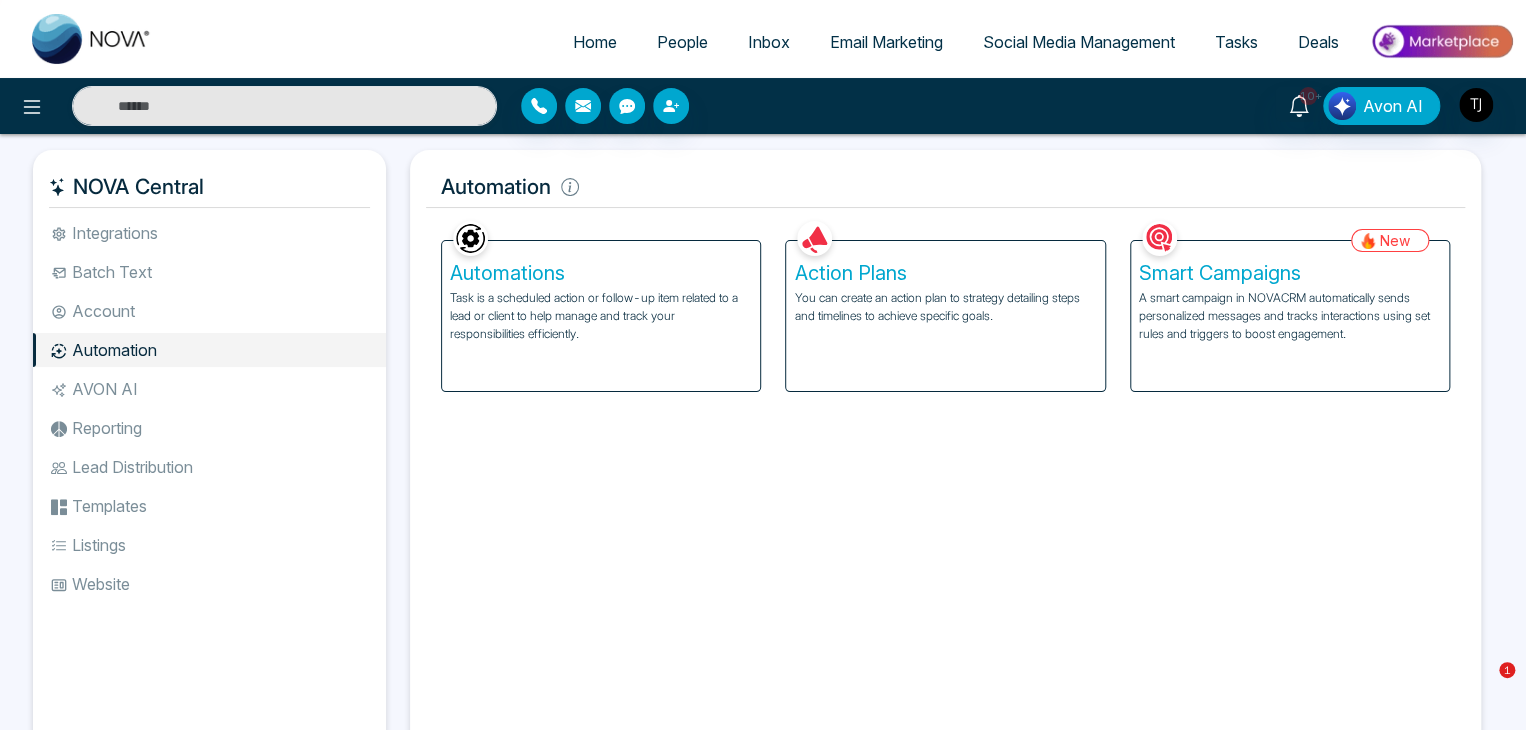 click on "You can create an action plan to strategy detailing steps and timelines to achieve specific goals." at bounding box center [945, 307] 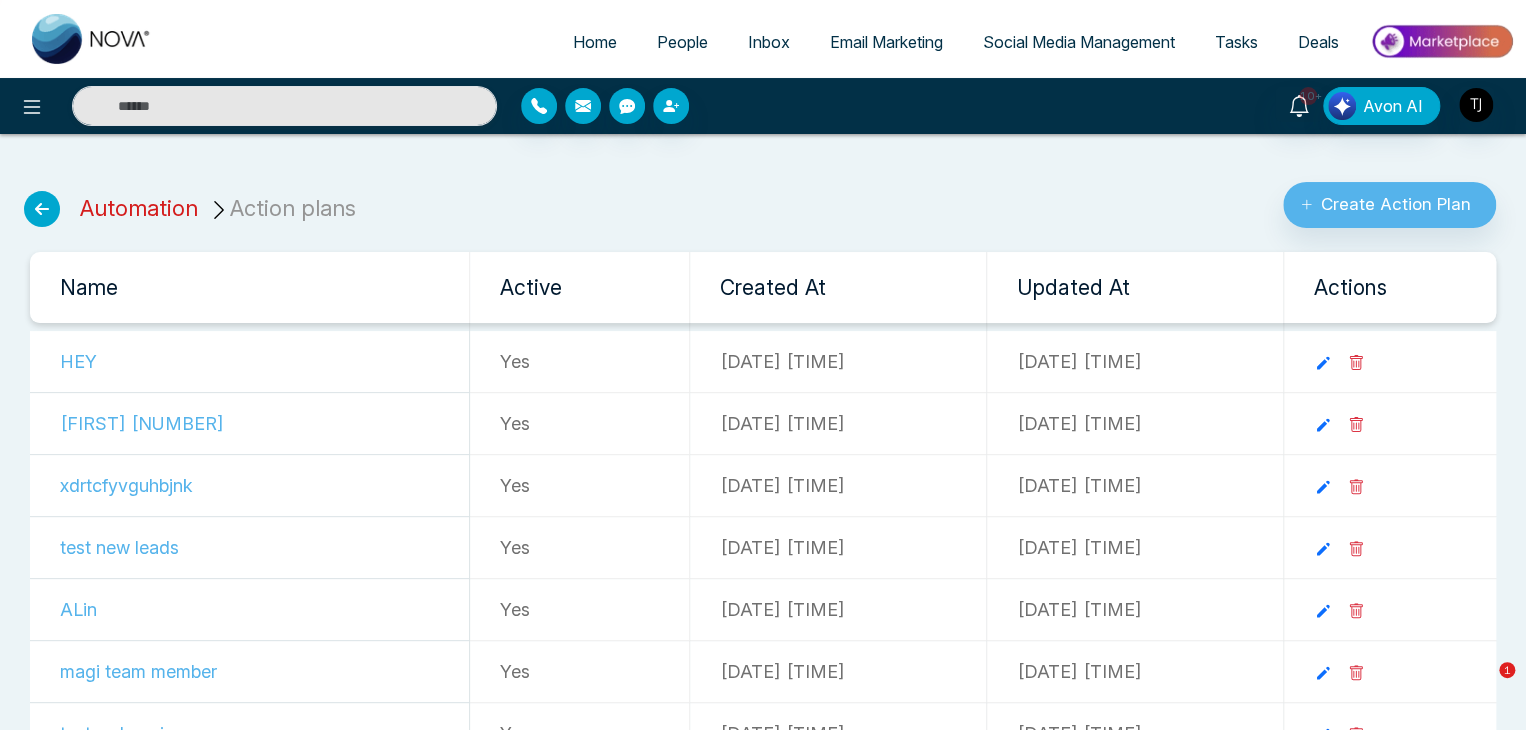 click on "Automation" at bounding box center (139, 208) 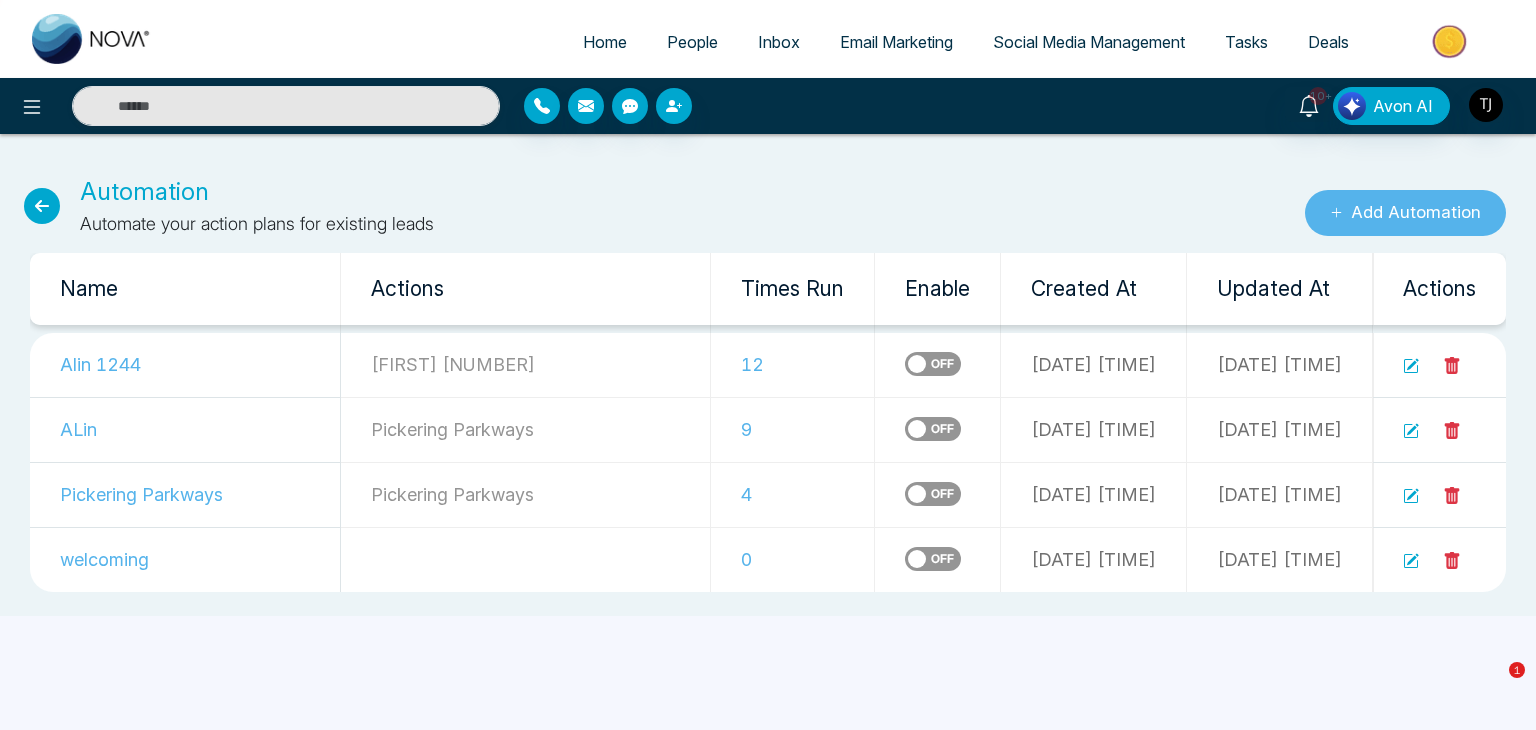 click on "Add Automation" at bounding box center (1405, 213) 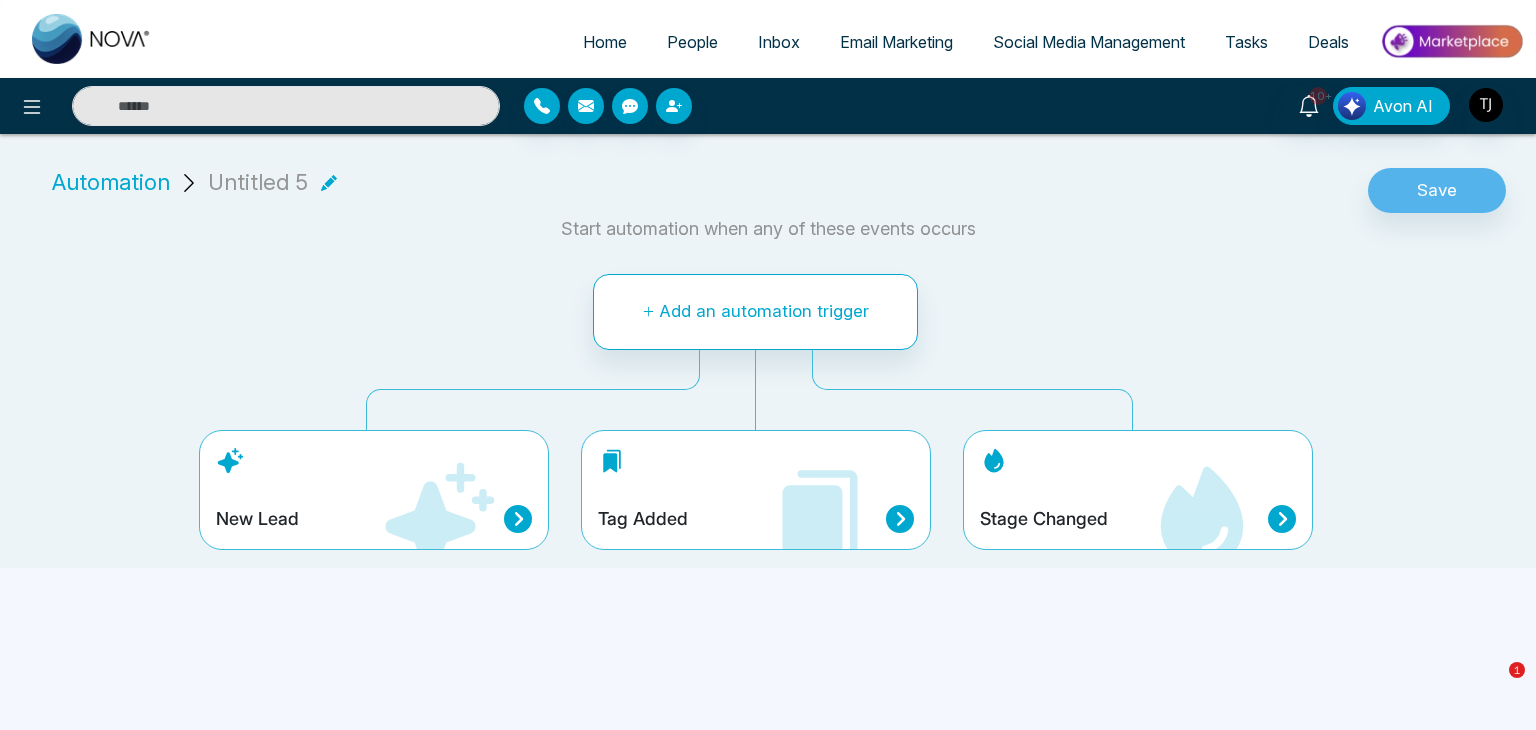 click on "Automation" at bounding box center (111, 182) 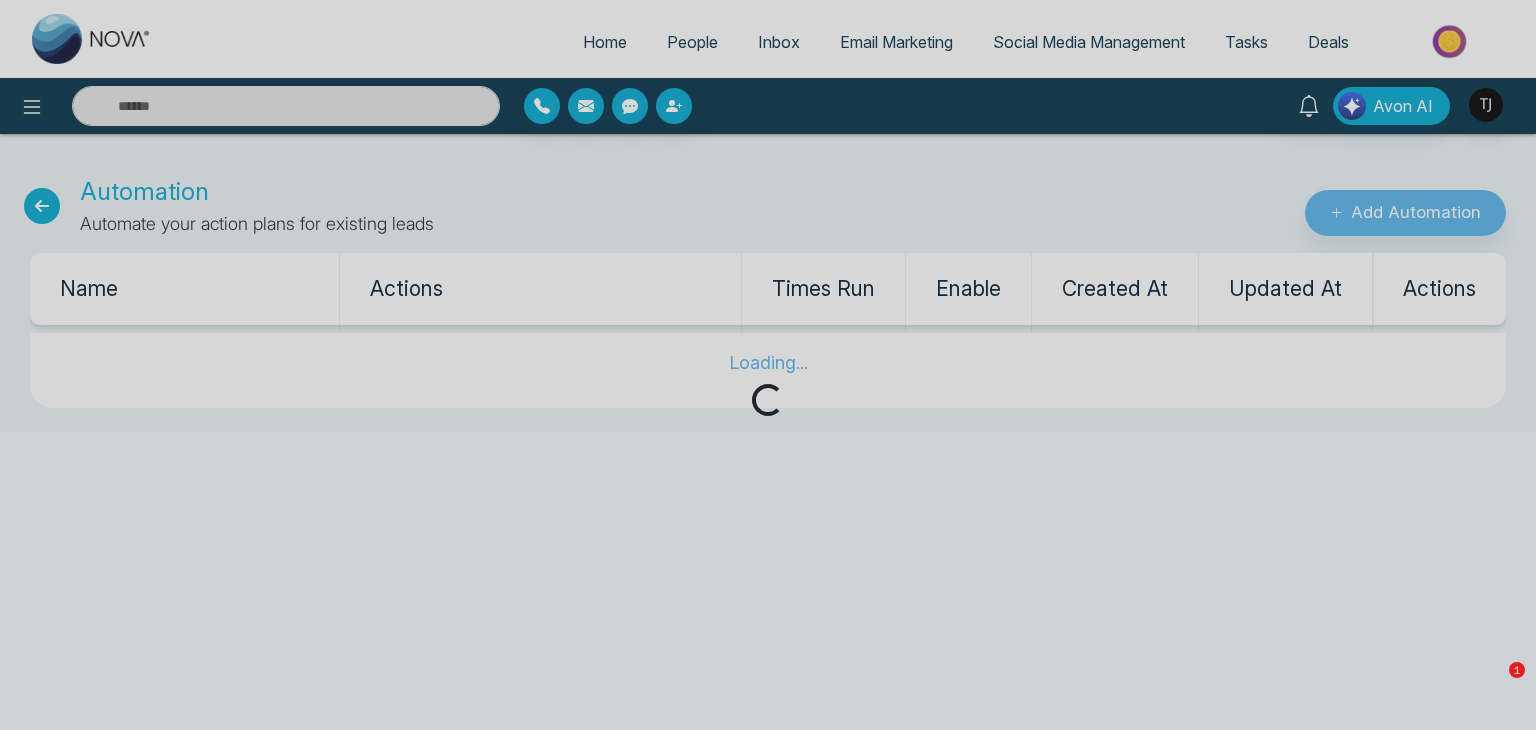 click on "Loading..." at bounding box center (768, 365) 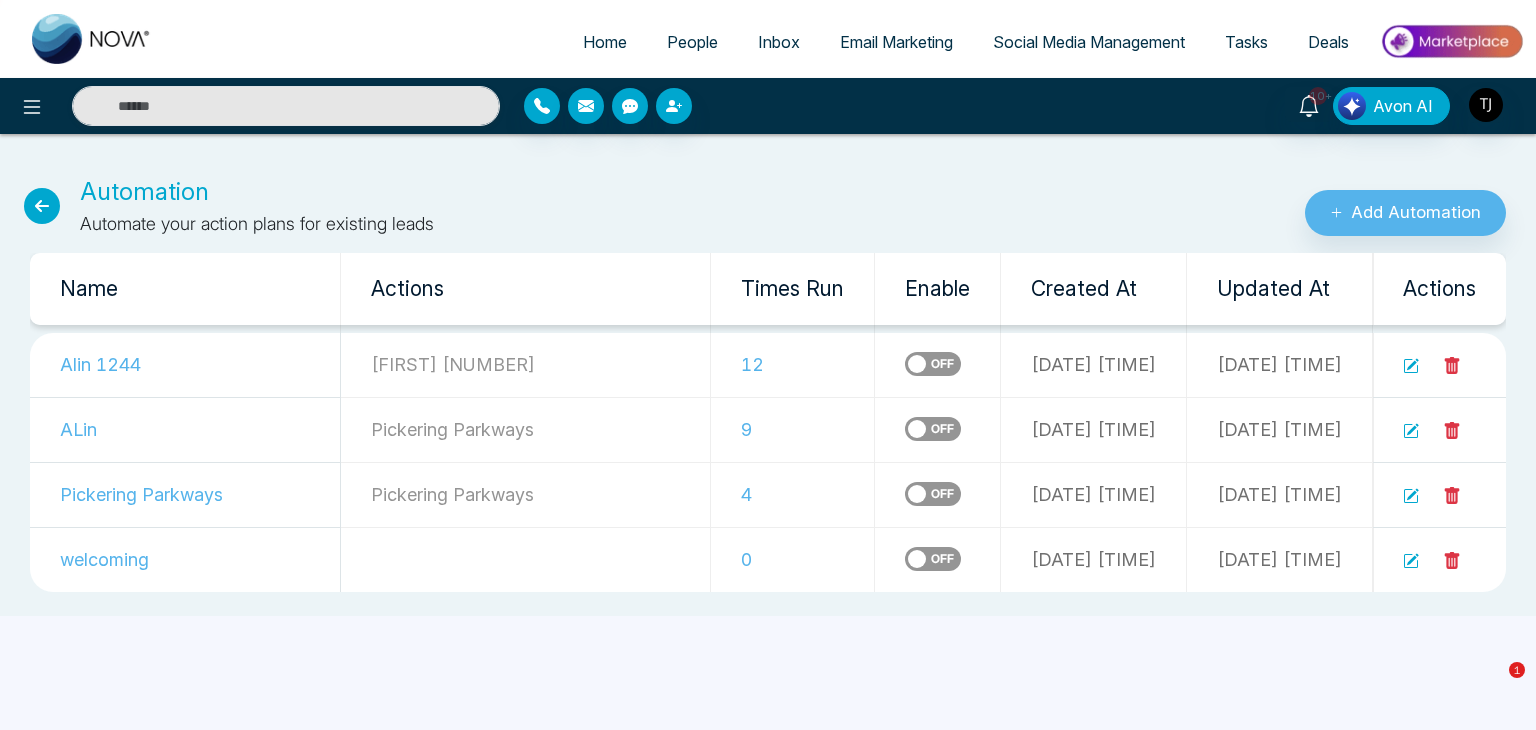 click at bounding box center [42, 206] 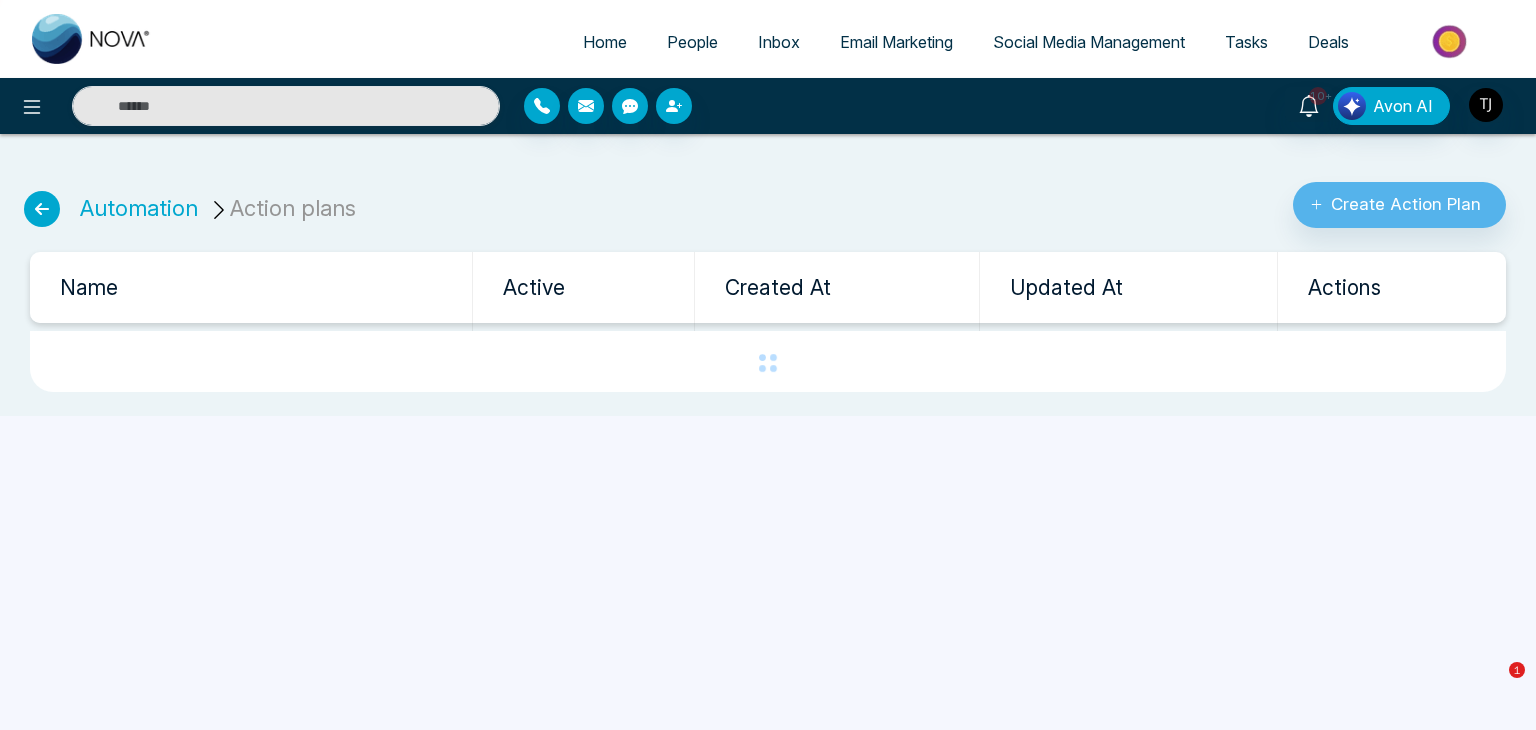 click on "Action plans" at bounding box center [285, 208] 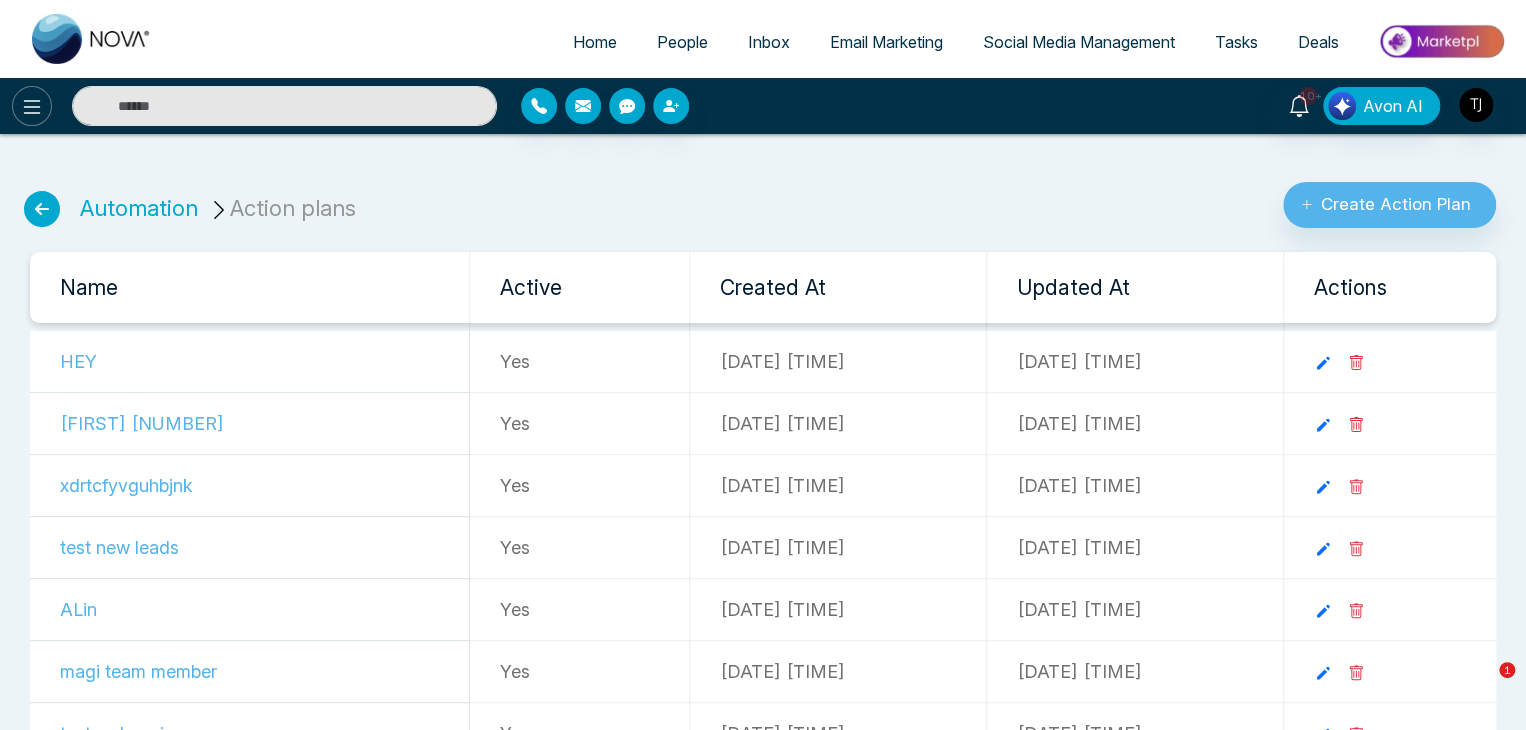 click at bounding box center [32, 106] 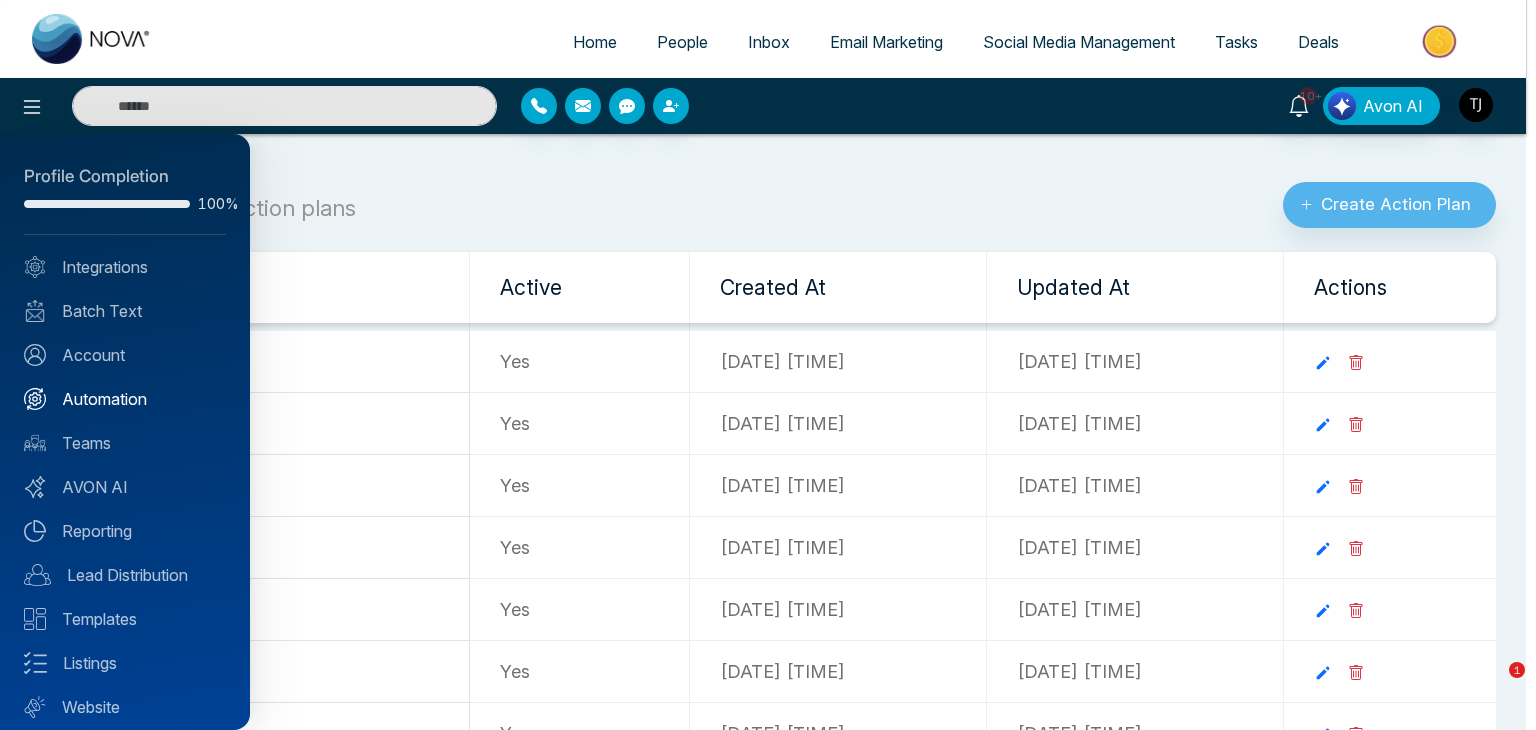 click on "Automation" at bounding box center (125, 399) 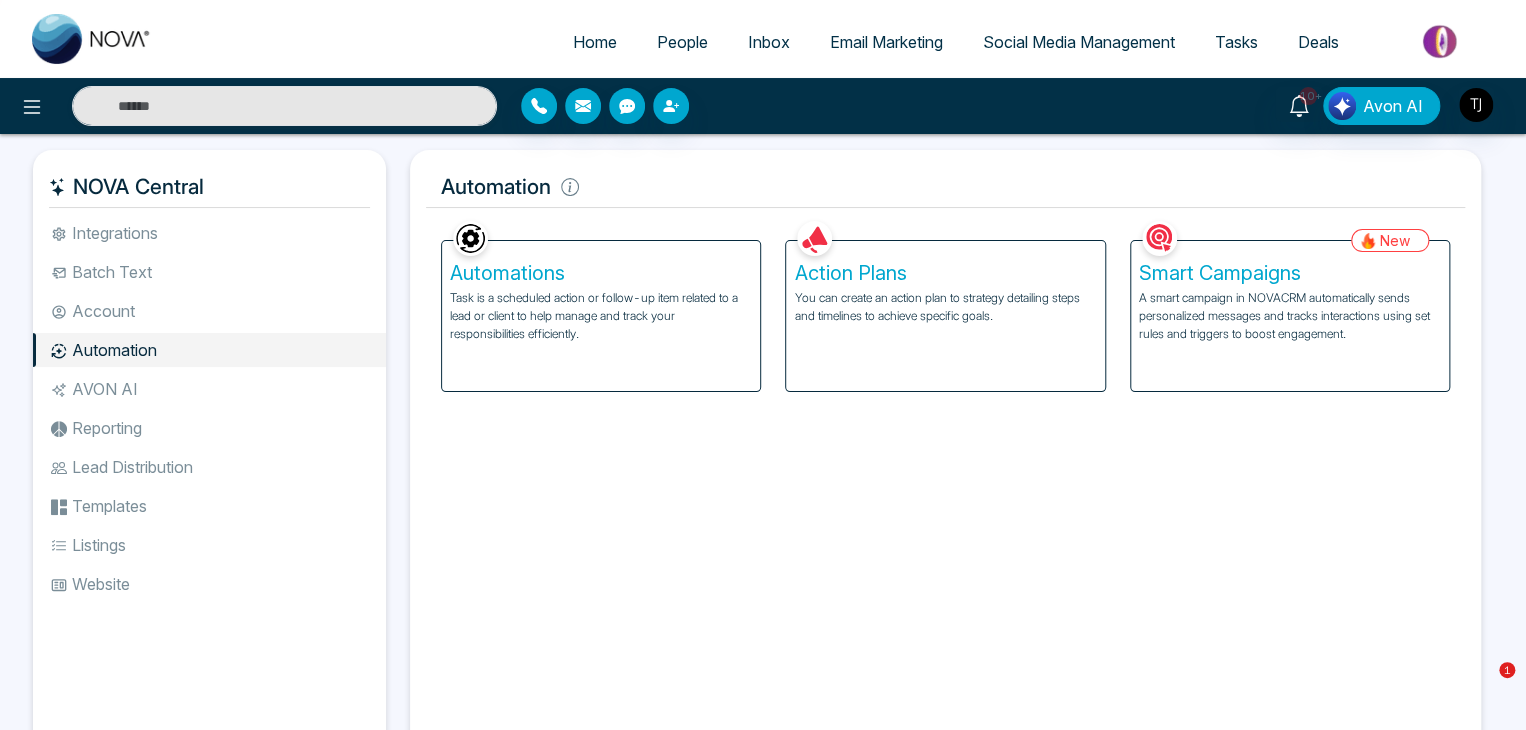 click on "You can create an action plan to strategy detailing steps and timelines to achieve specific goals." at bounding box center (945, 307) 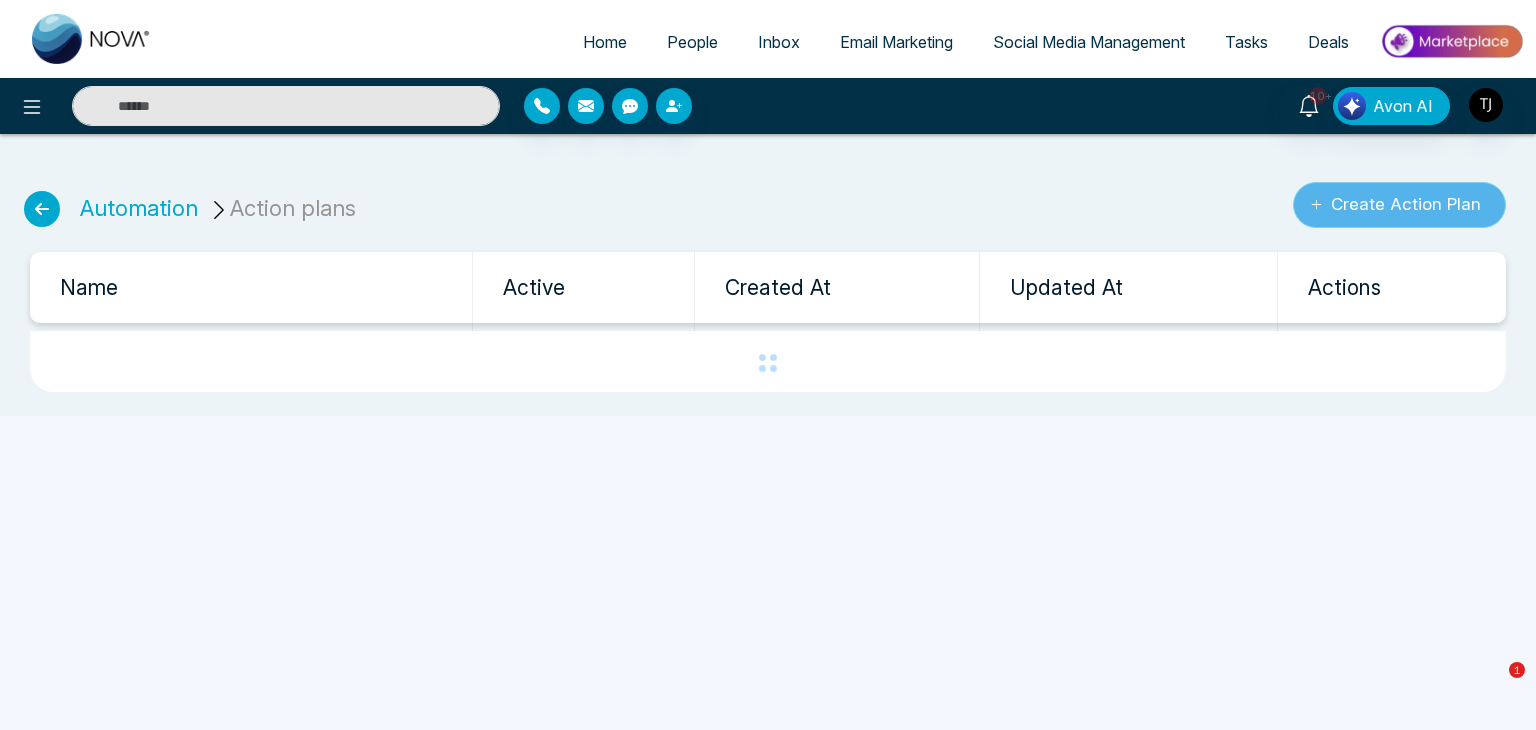 click on "Create Action Plan" at bounding box center (1399, 205) 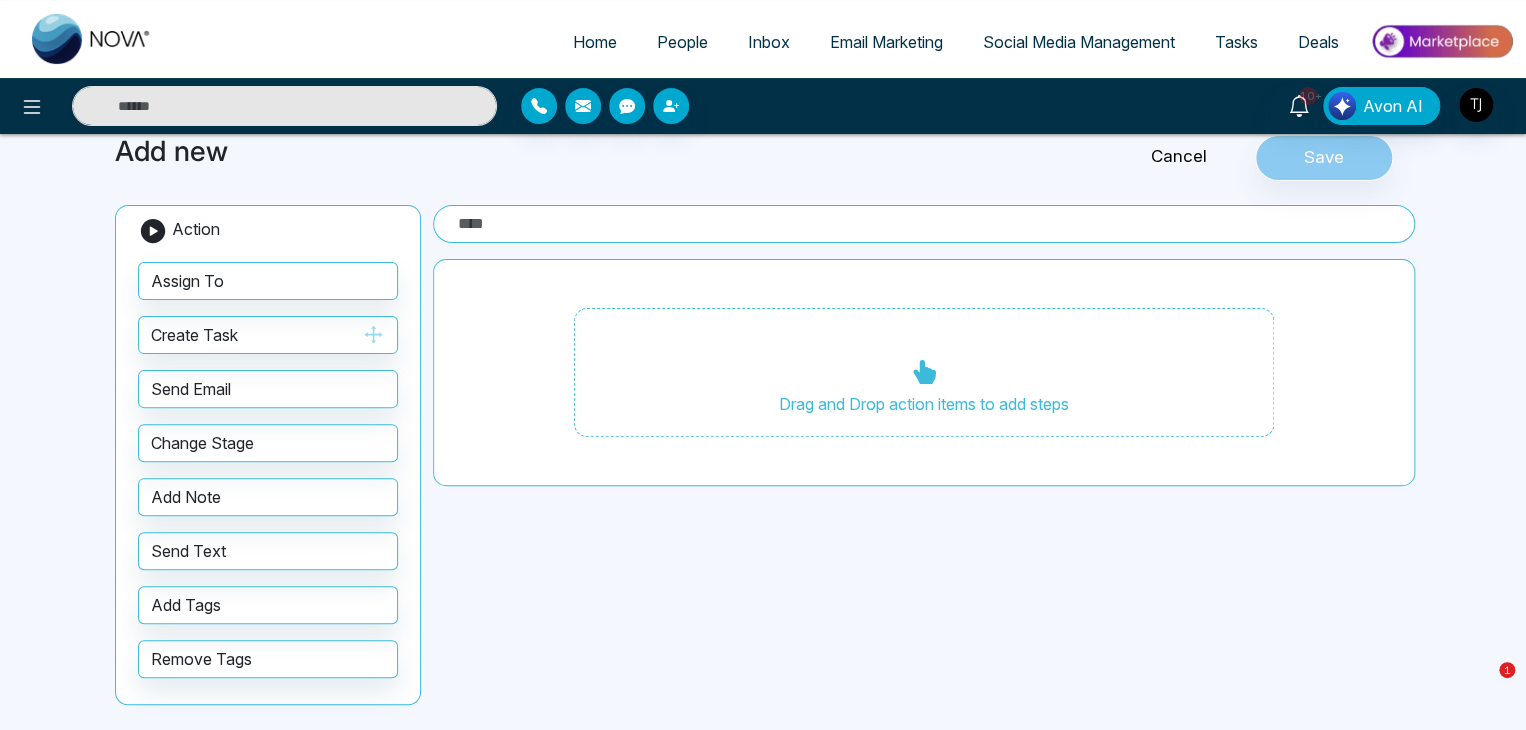 scroll, scrollTop: 0, scrollLeft: 0, axis: both 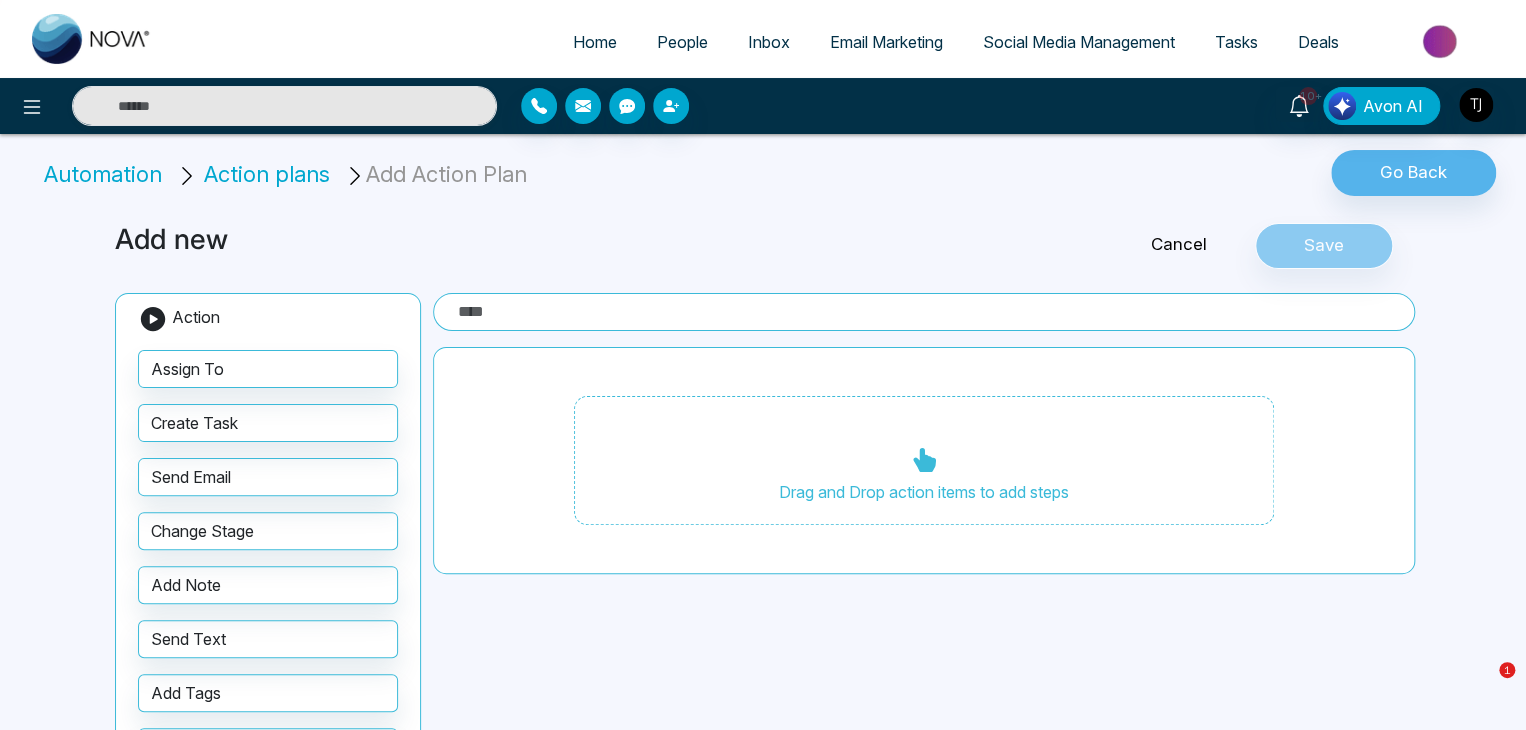 click on "Automation" at bounding box center [106, 174] 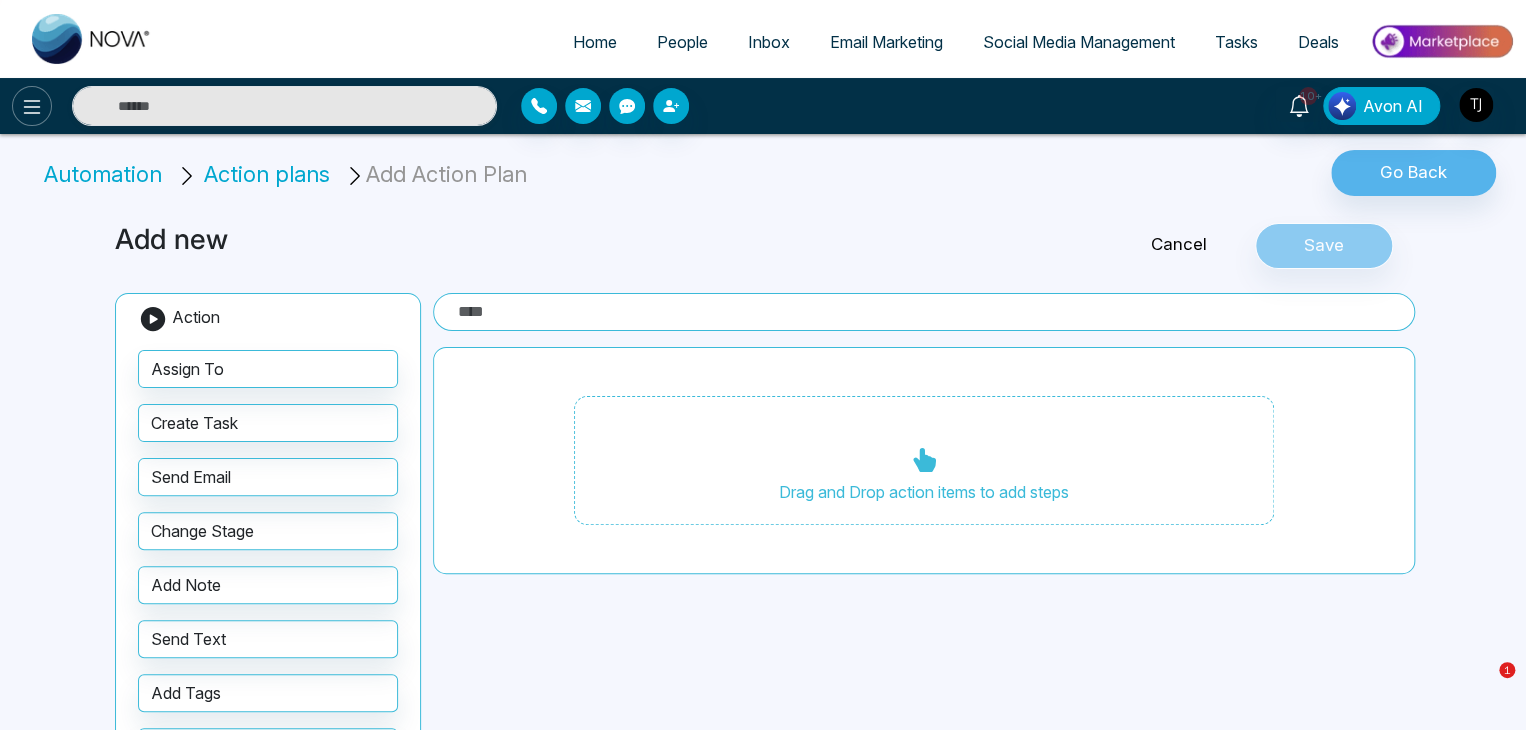click 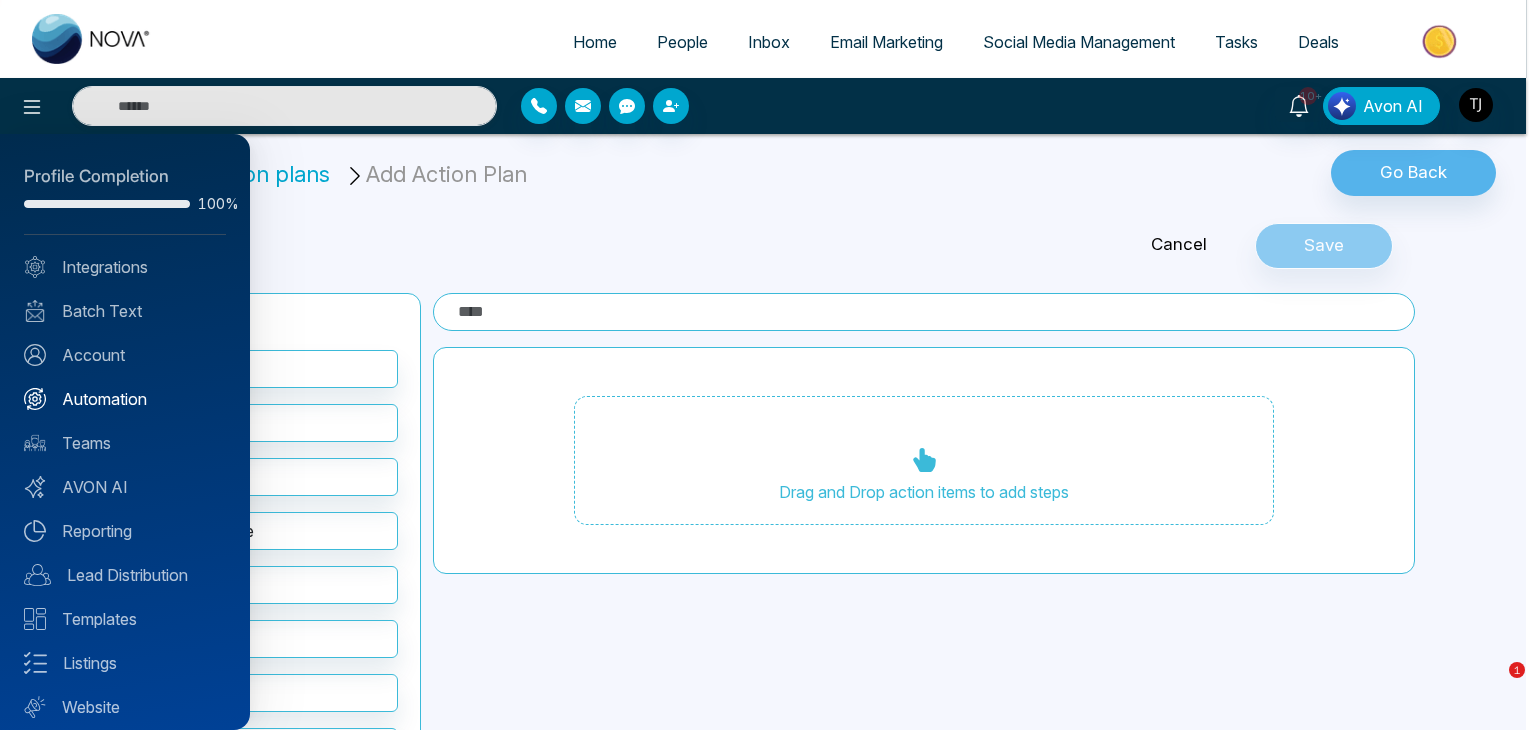 click on "Automation" at bounding box center [125, 399] 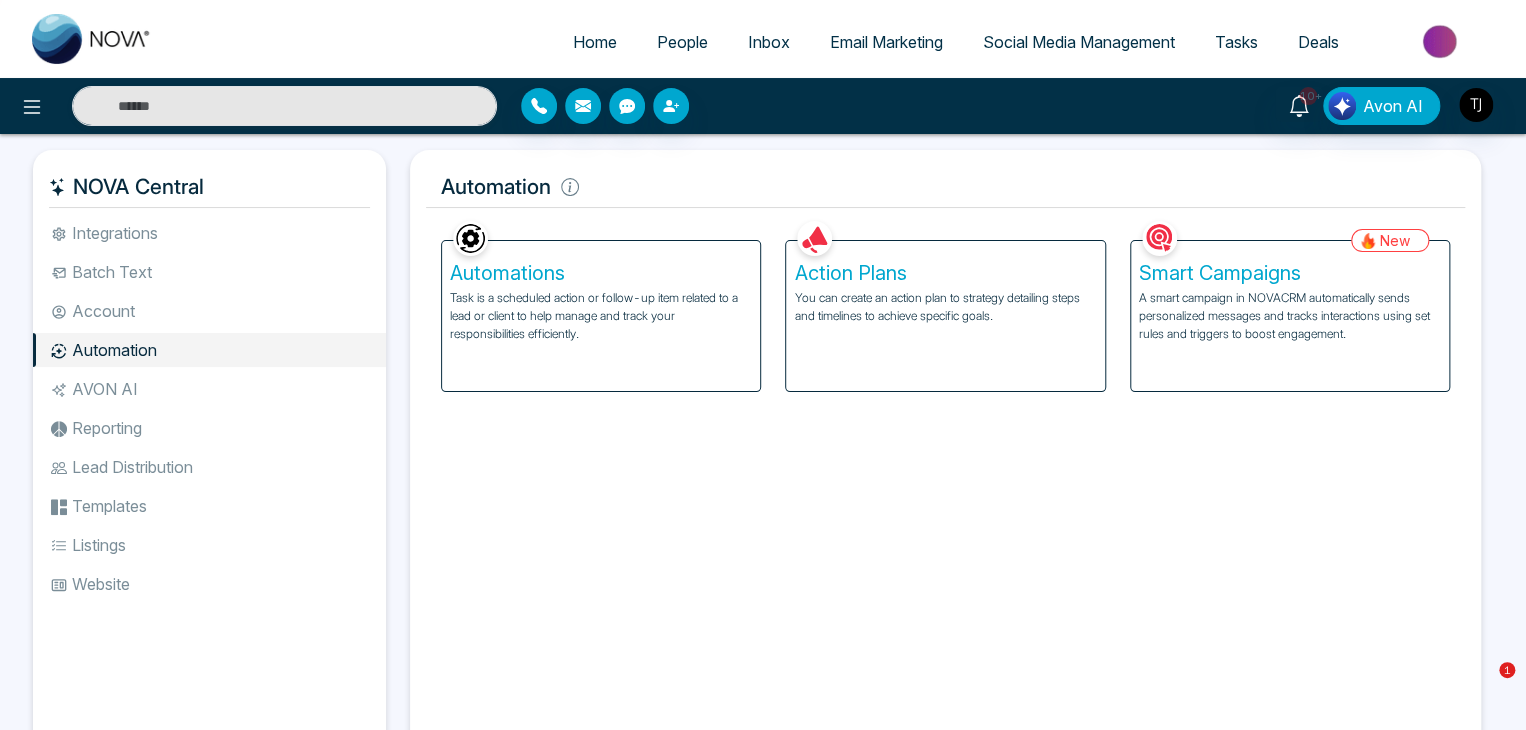 click on "A smart campaign in NOVACRM automatically sends personalized messages and tracks interactions using set rules and triggers to boost engagement." at bounding box center (1290, 316) 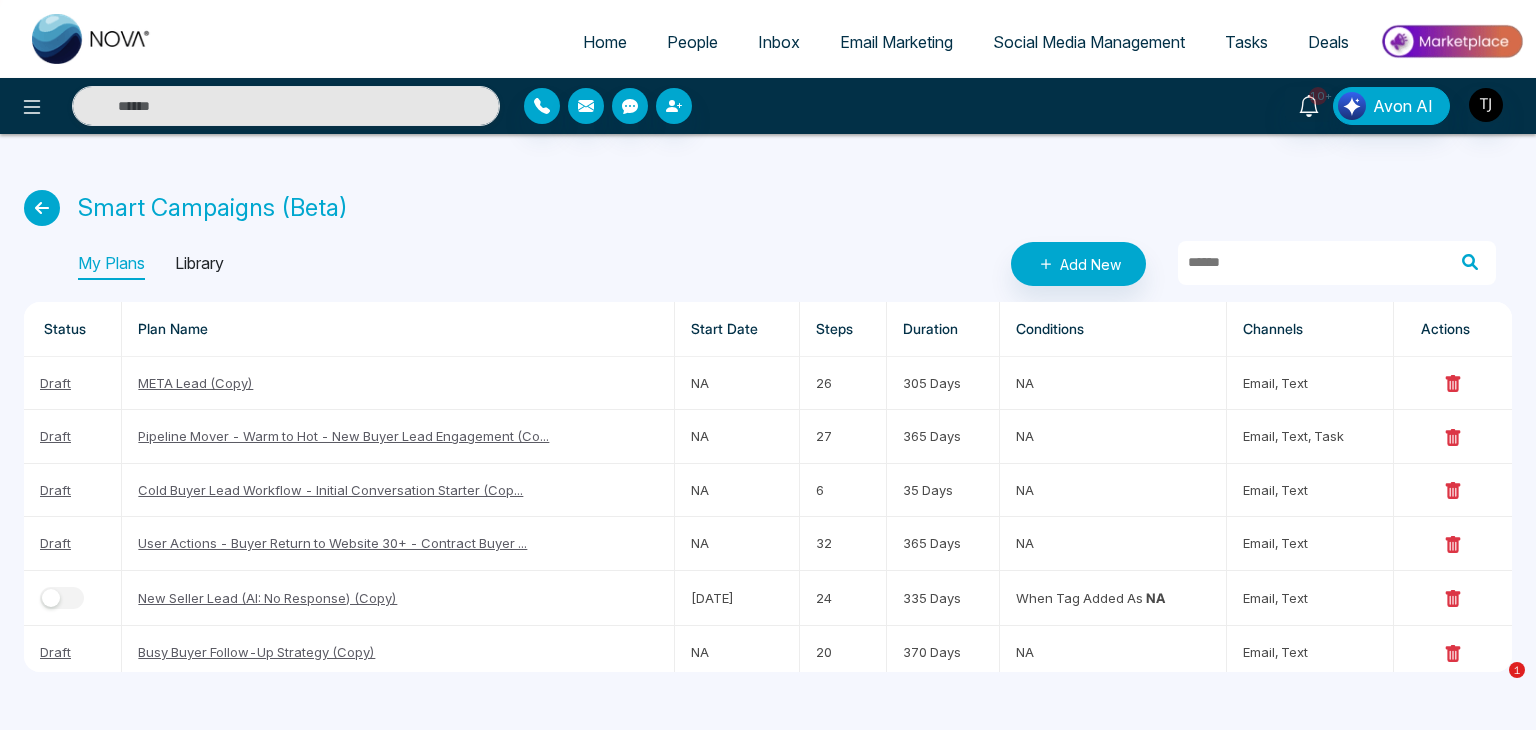 click on "Library" at bounding box center [199, 264] 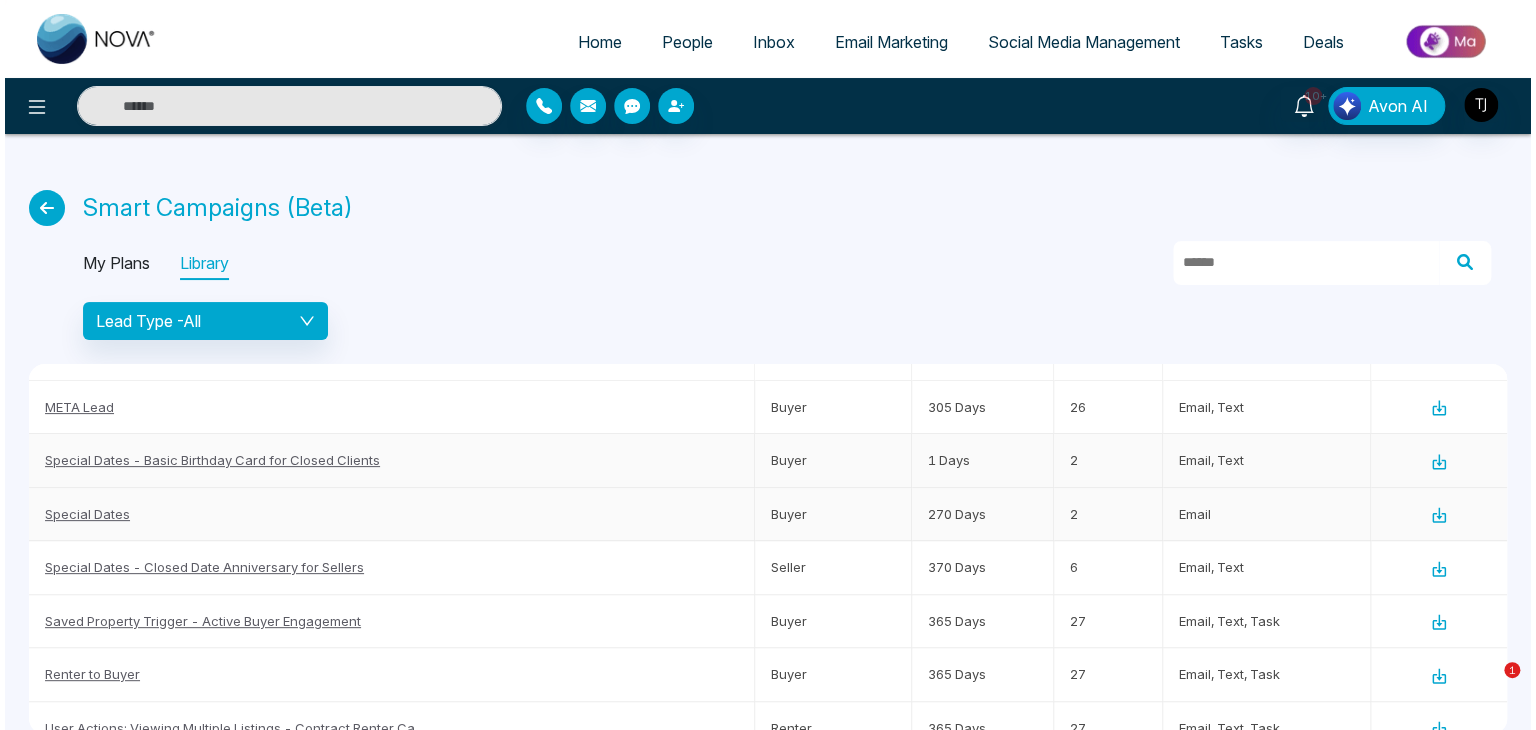 scroll, scrollTop: 0, scrollLeft: 0, axis: both 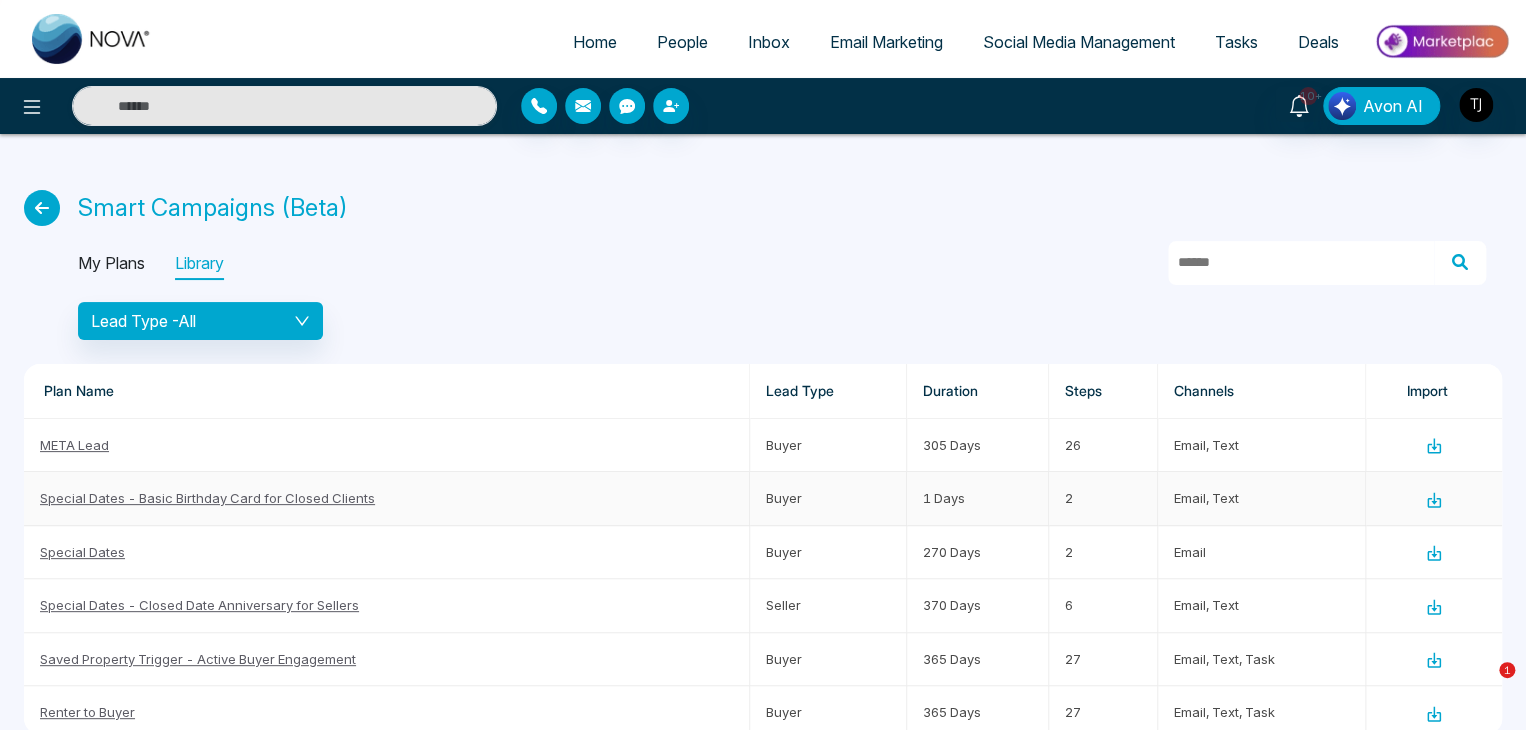 click on "Special Dates - Basic Birthday Card for Closed Clients" at bounding box center (207, 498) 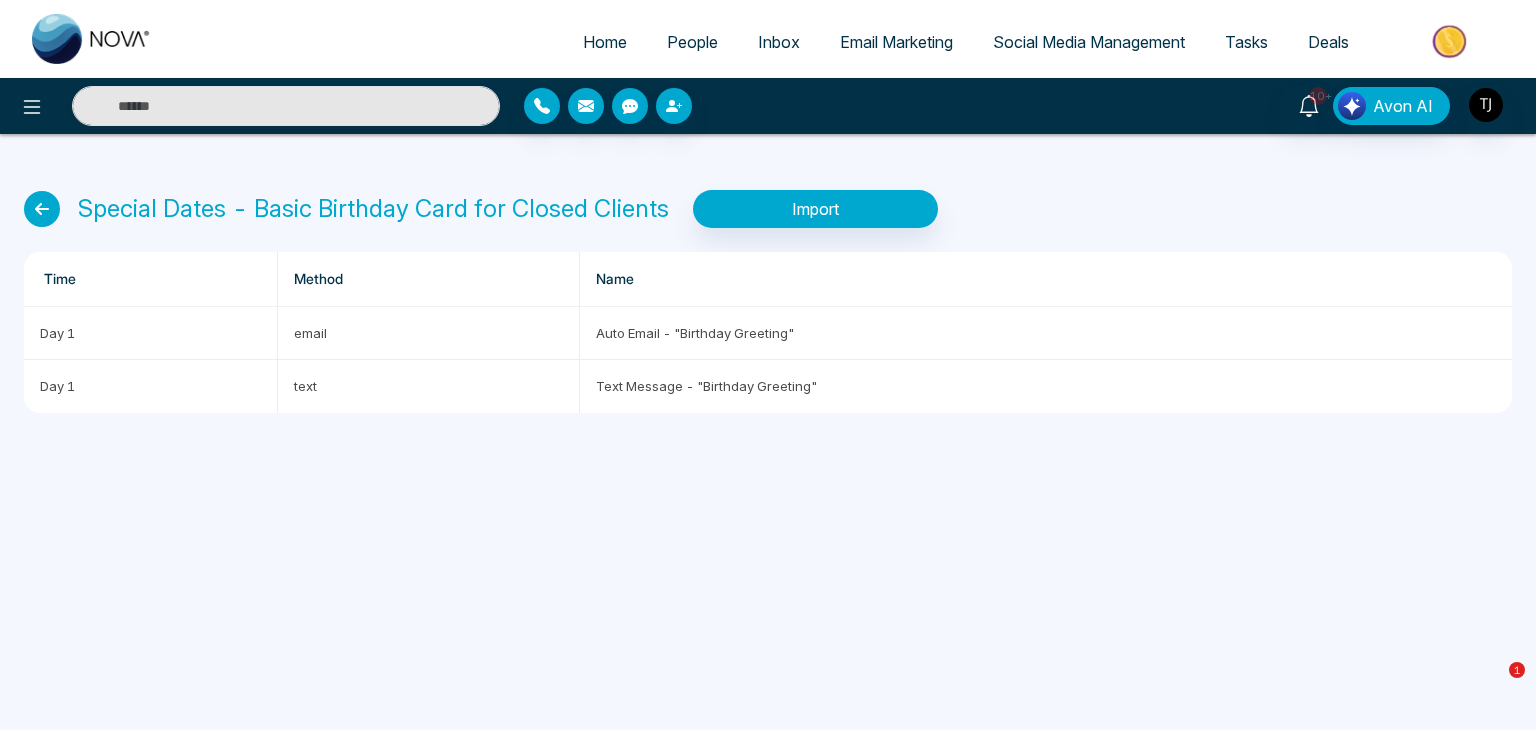 click at bounding box center (42, 209) 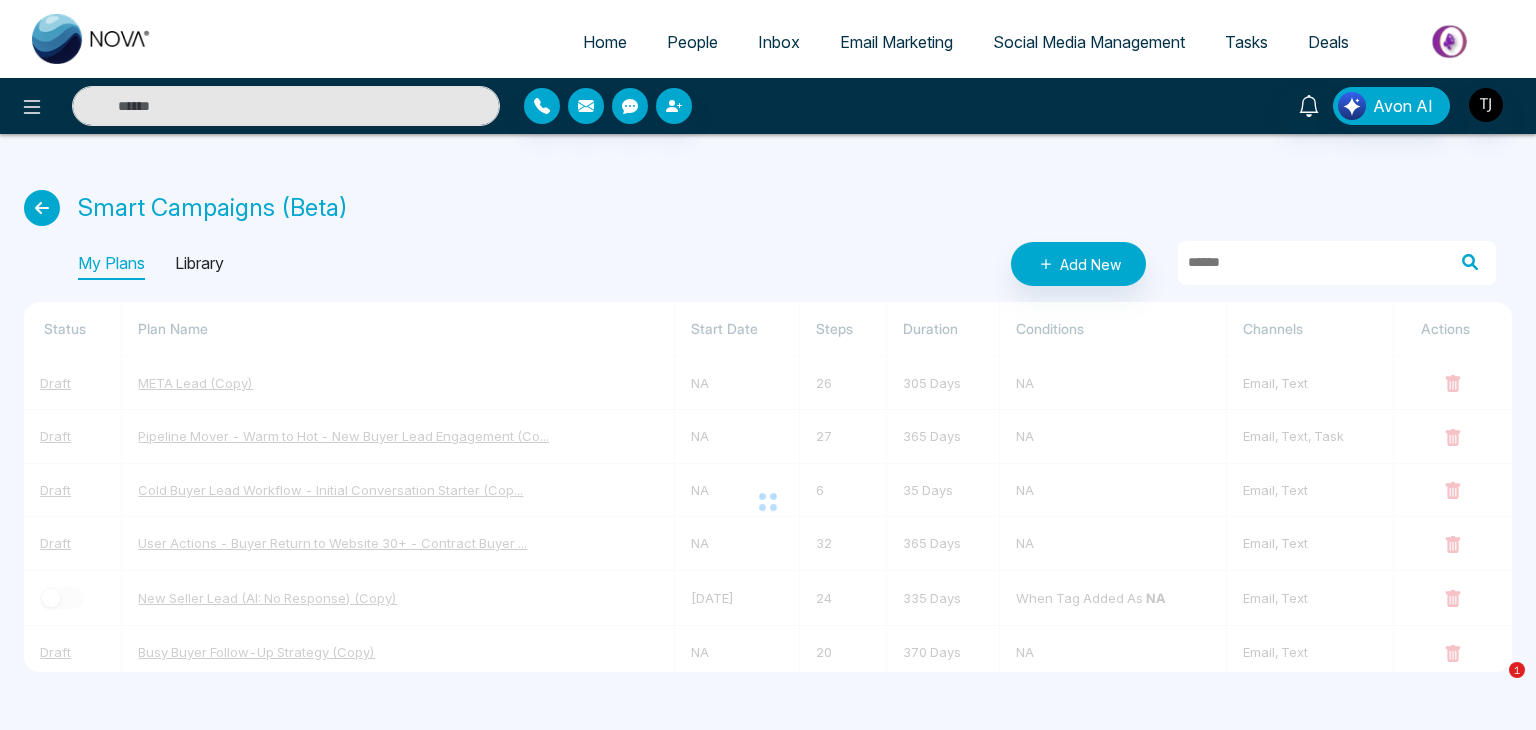 click at bounding box center (42, 208) 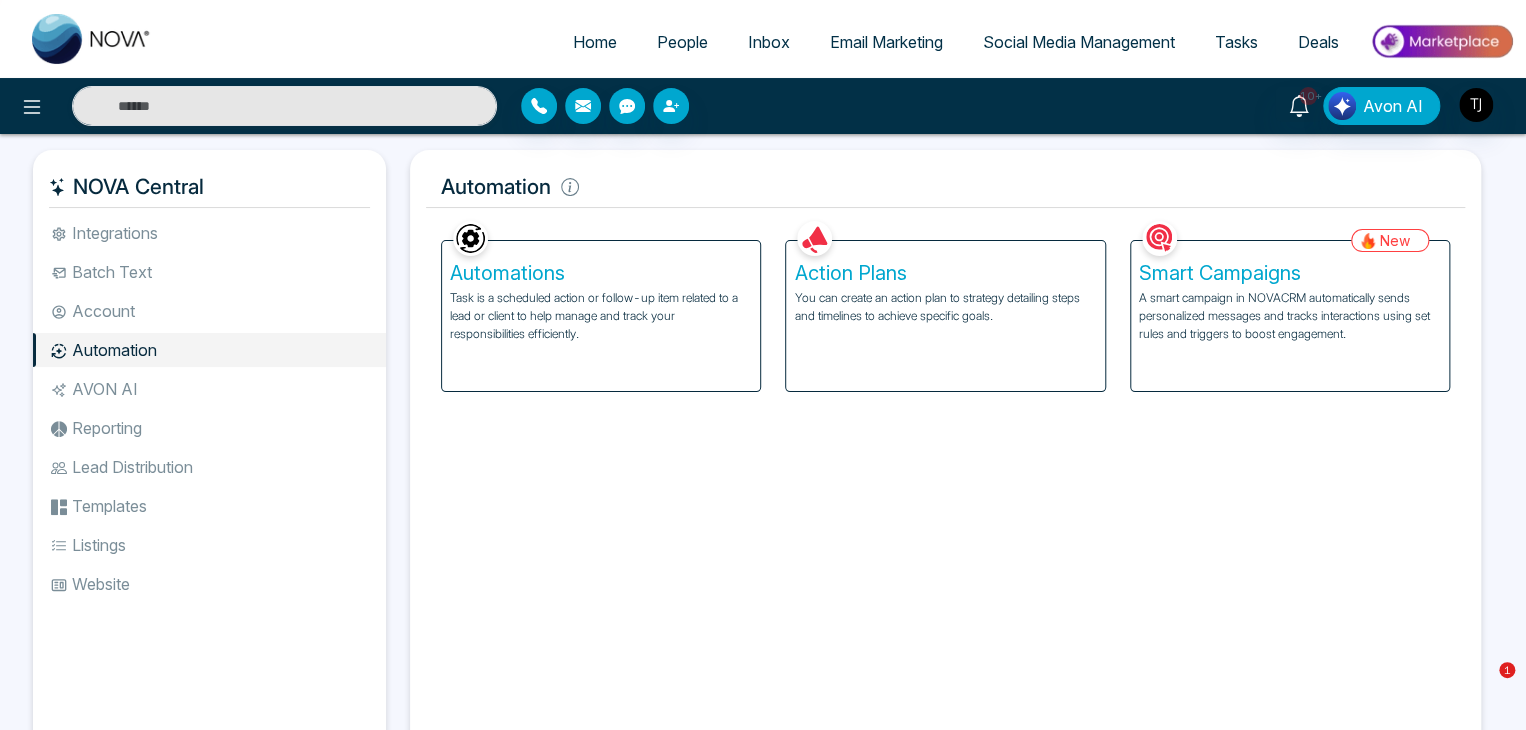 click on "AVON AI" at bounding box center (209, 389) 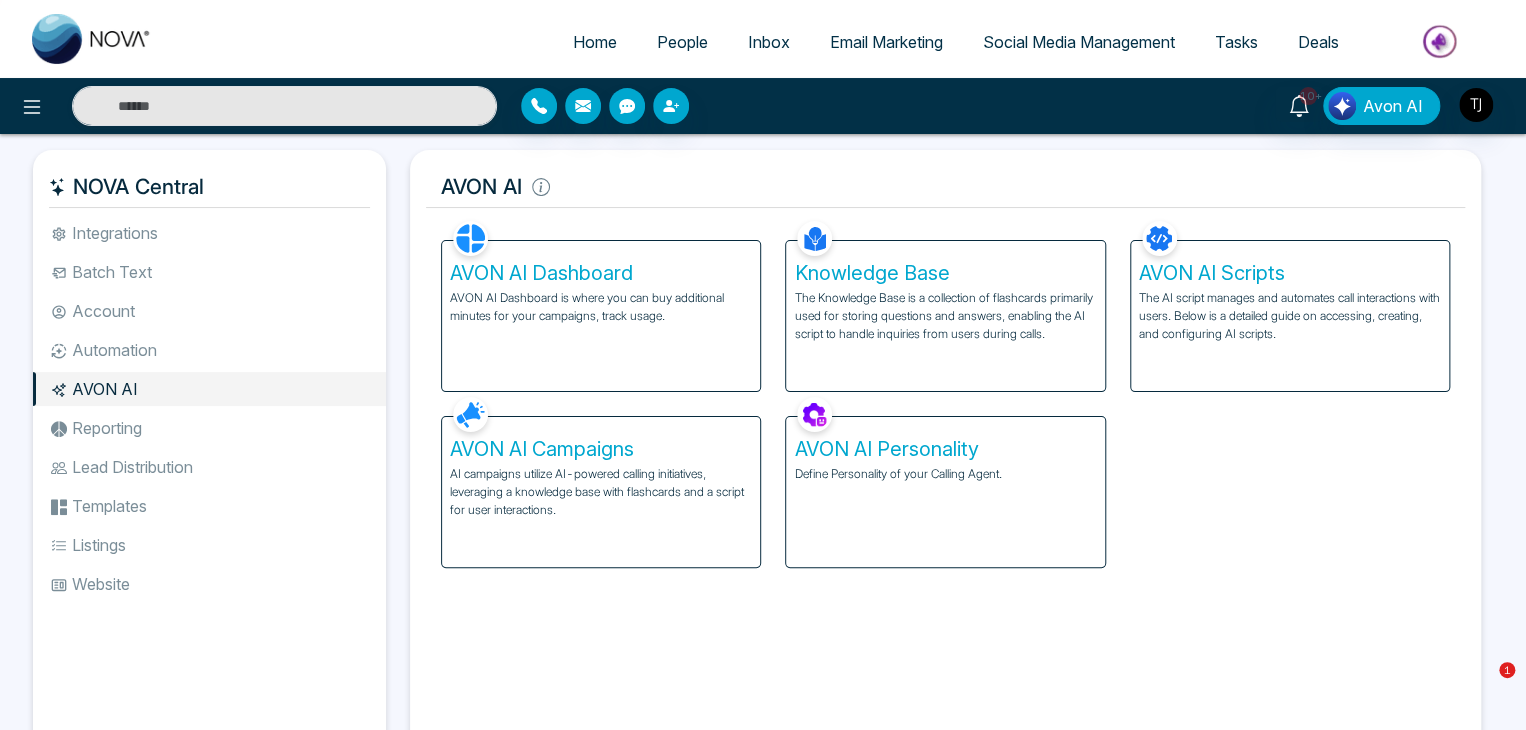 click on "Reporting" at bounding box center [209, 428] 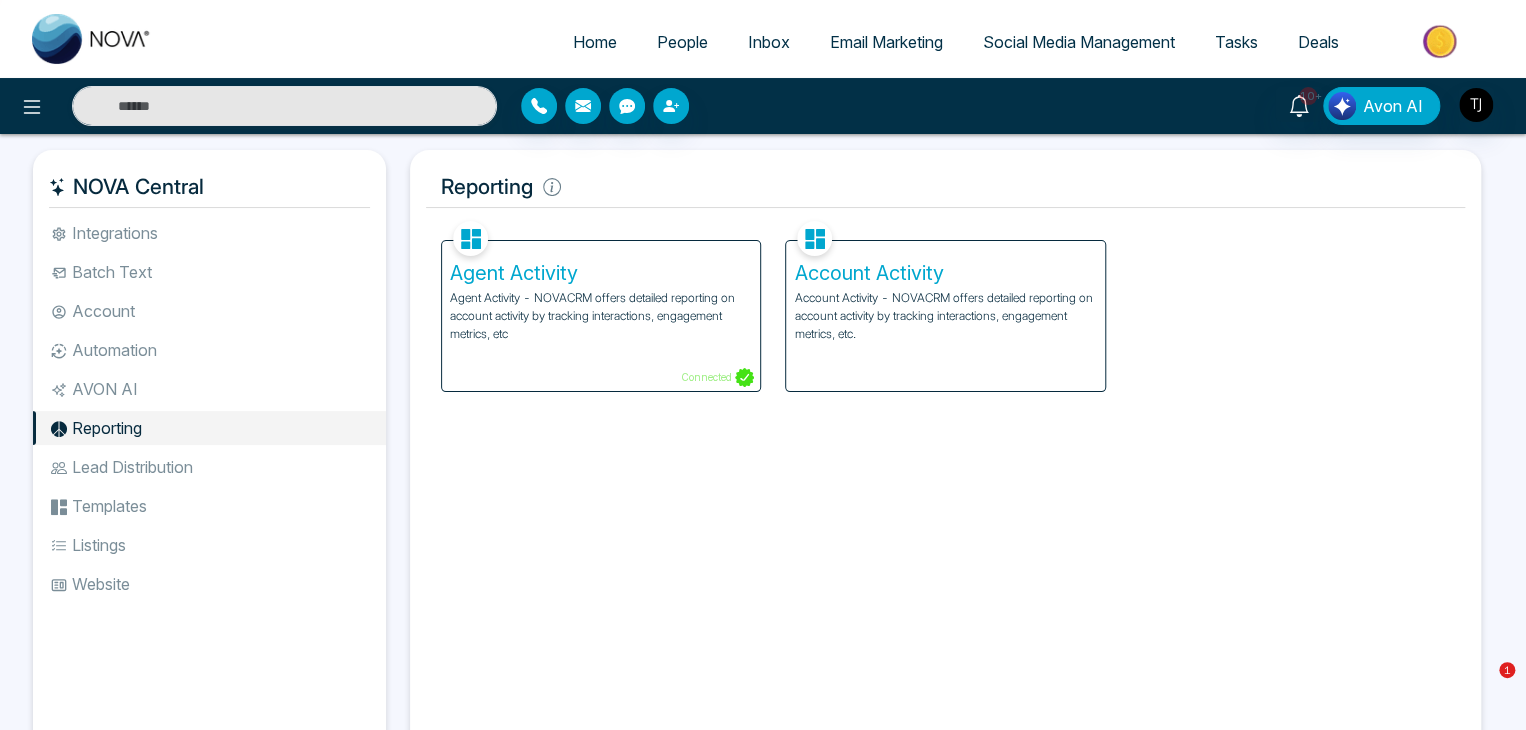 click on "Integrations" at bounding box center (209, 233) 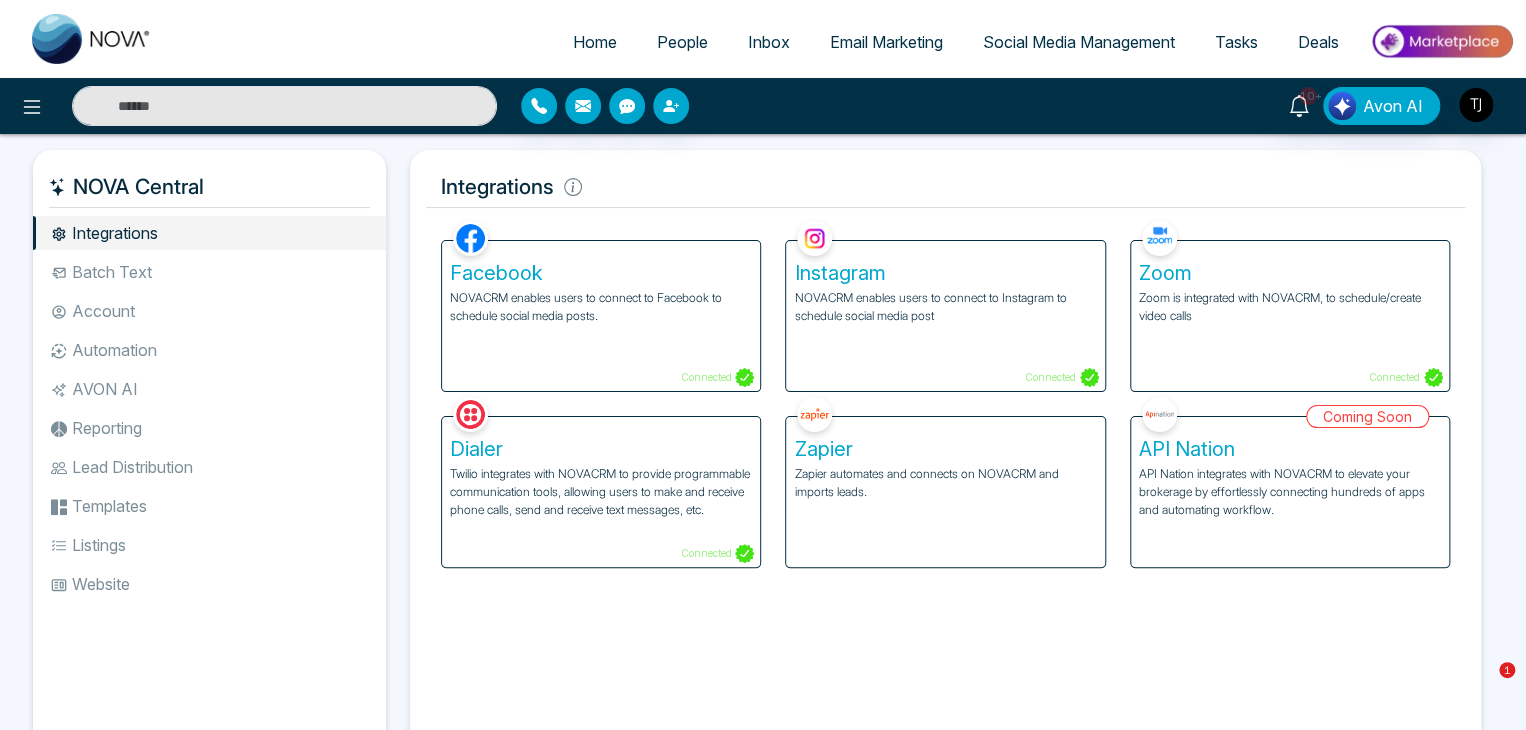 click on "Home" at bounding box center [595, 42] 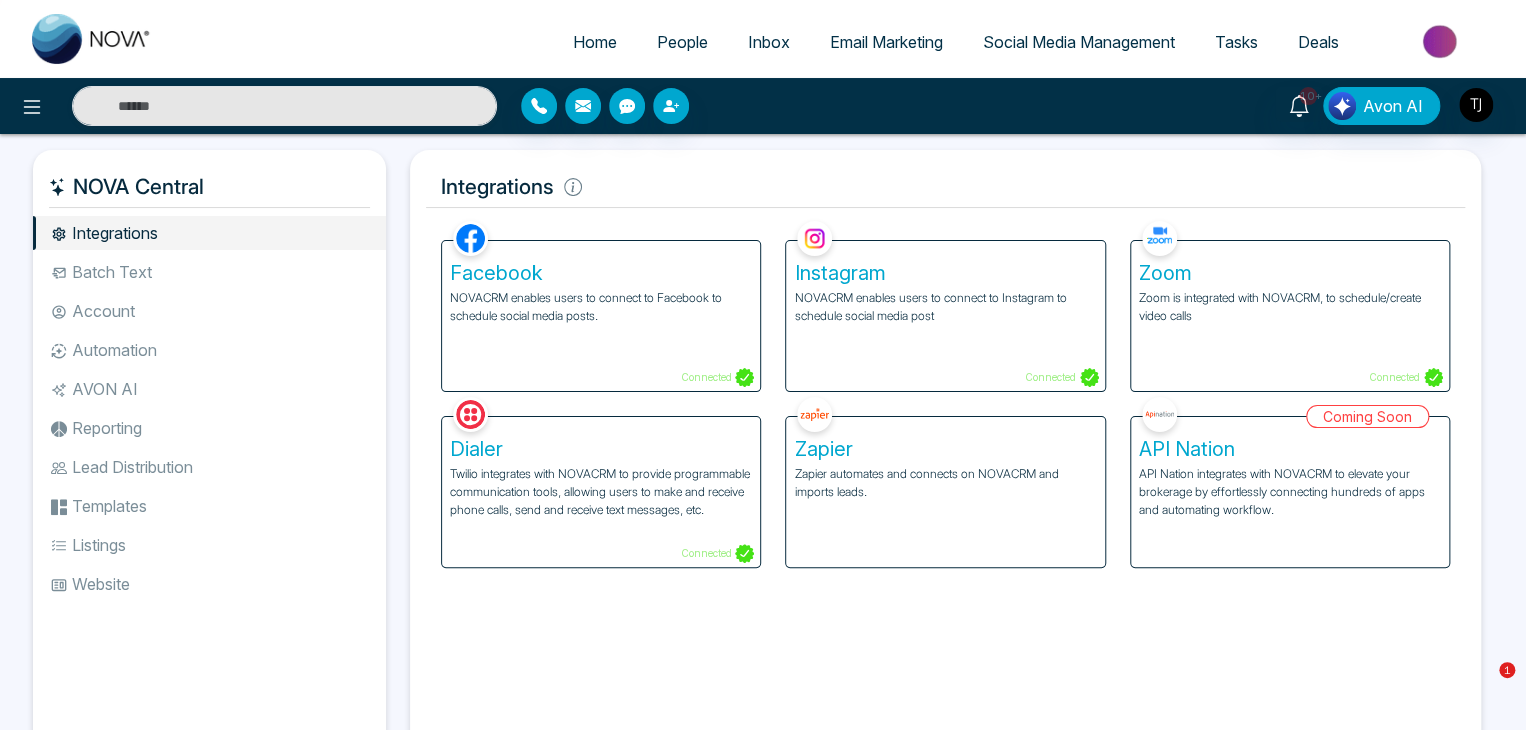select on "*" 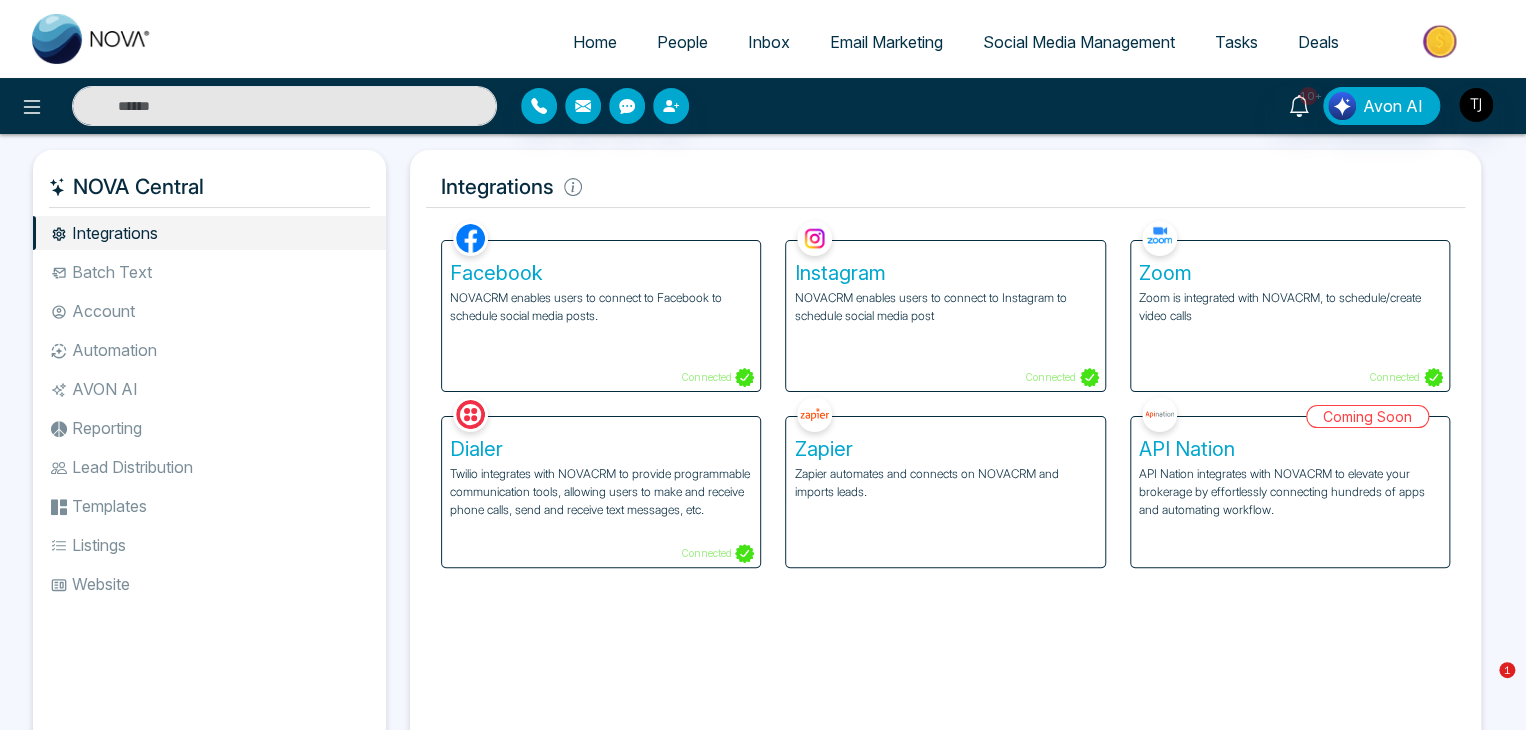 select on "*" 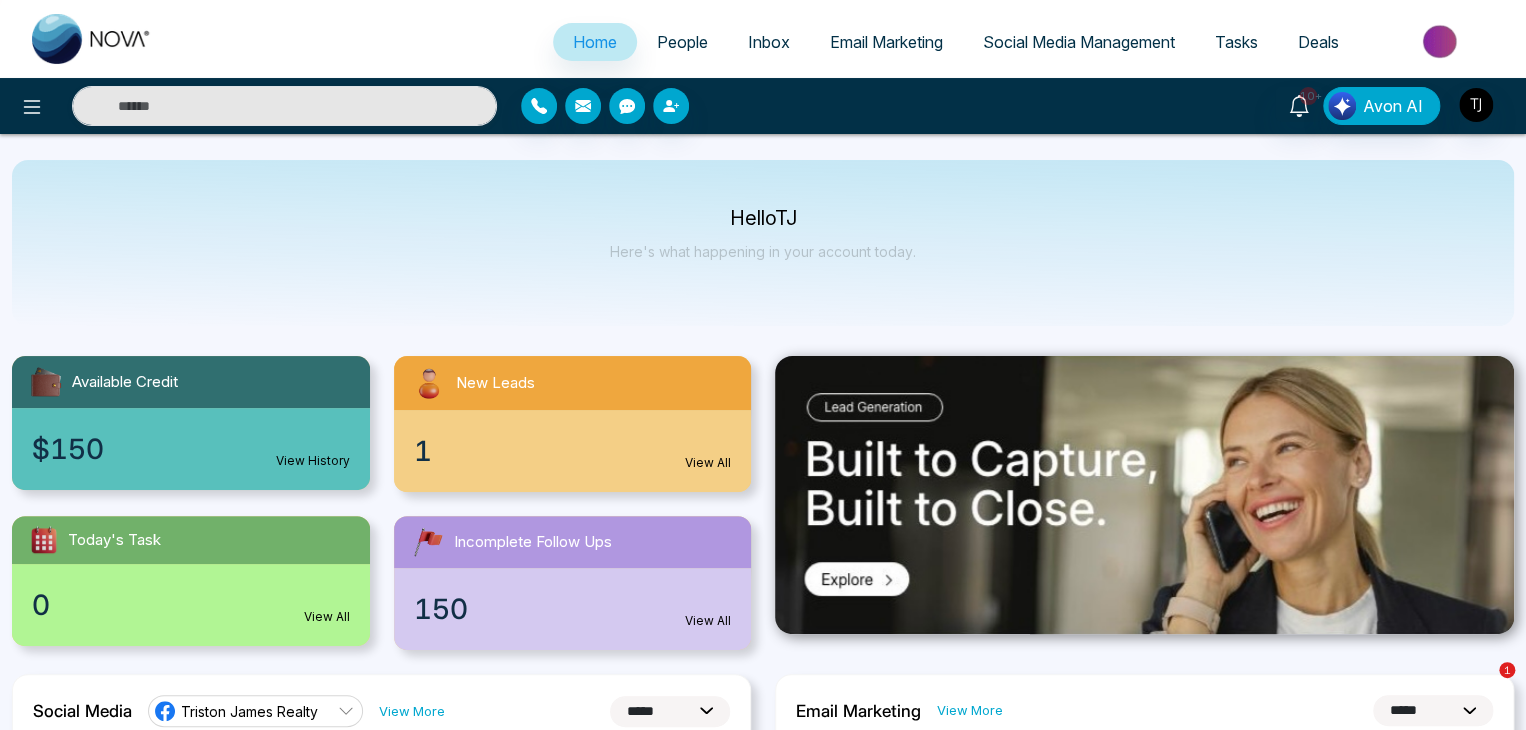 click on "Email Marketing" at bounding box center (886, 42) 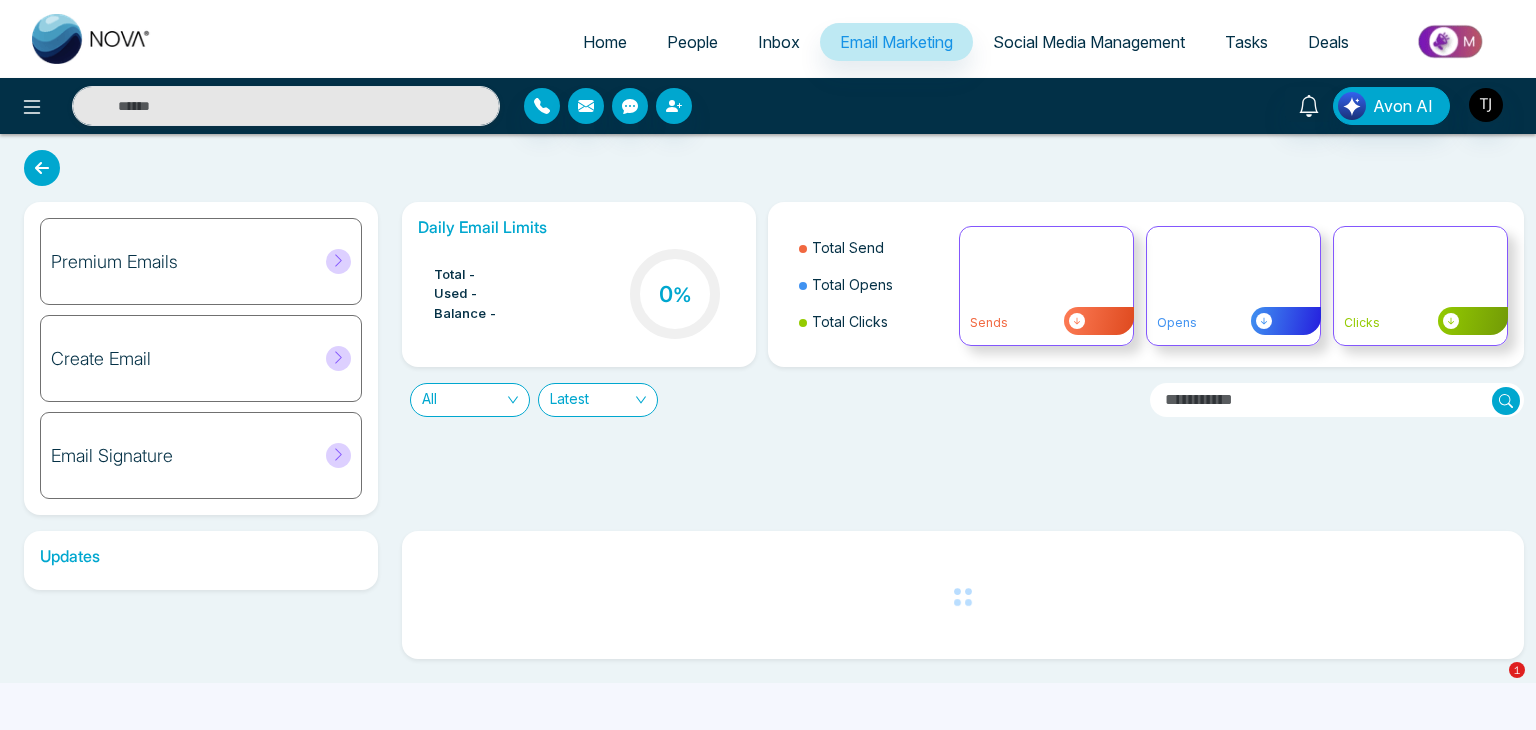click on "Social Media Management" at bounding box center (1089, 42) 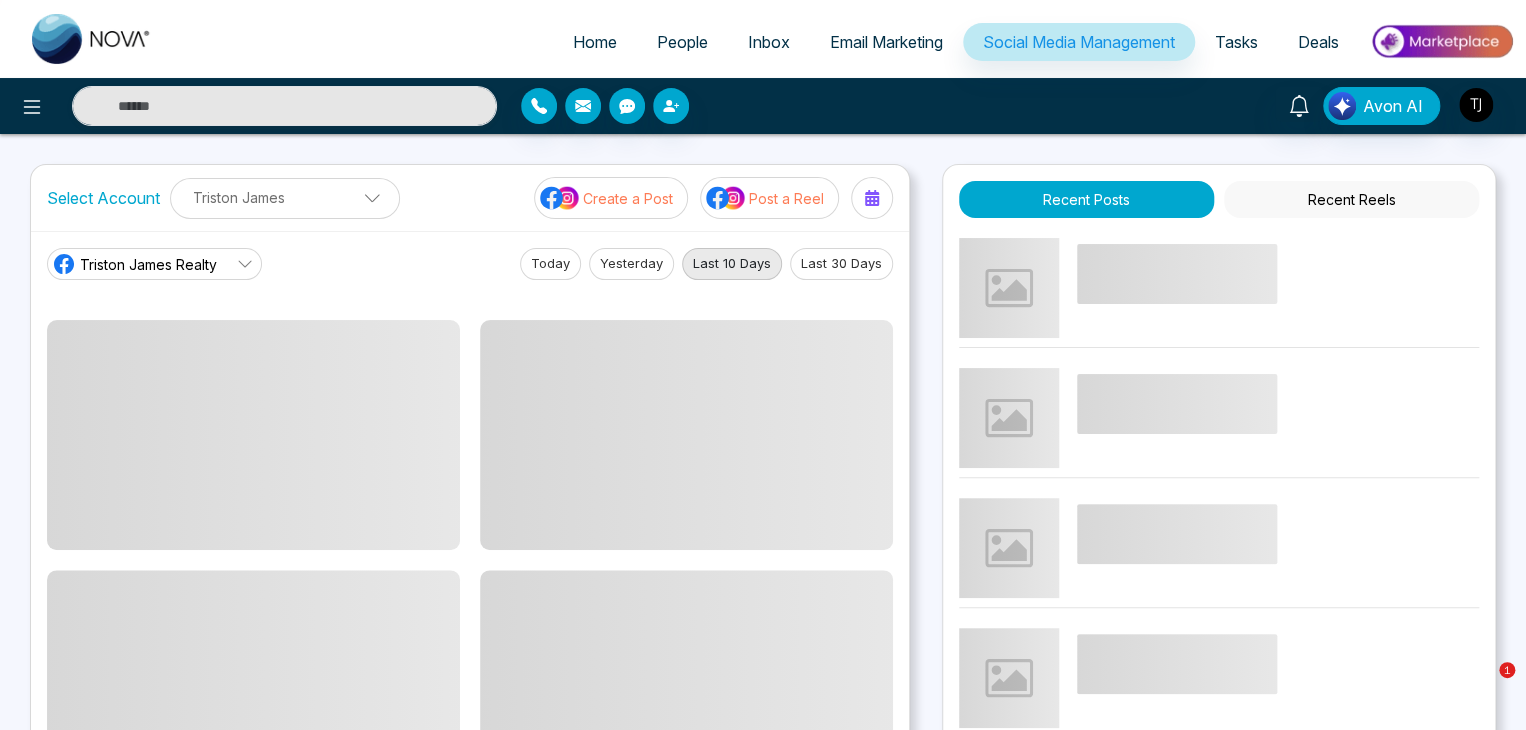 click on "Email Marketing" at bounding box center [886, 42] 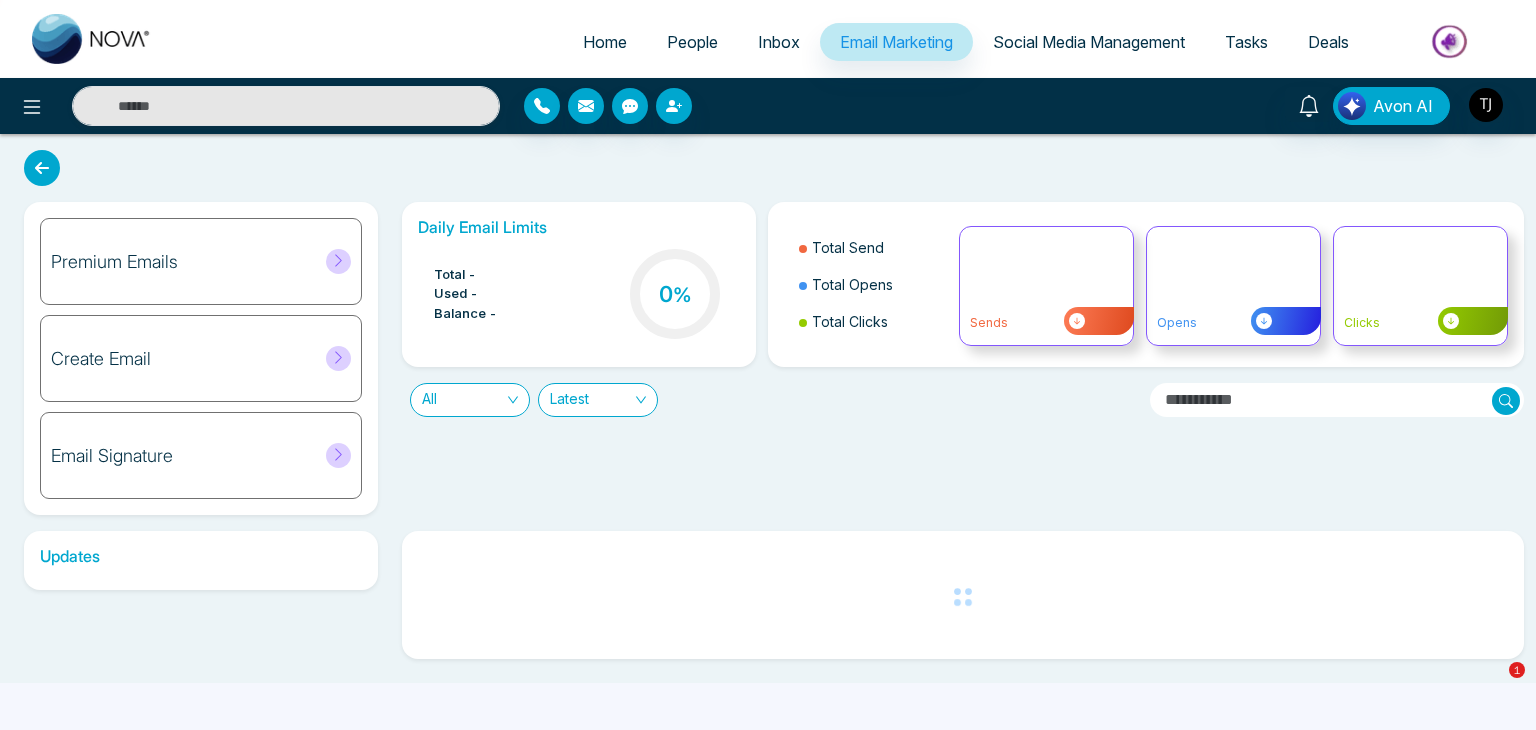click on "Home" at bounding box center [605, 42] 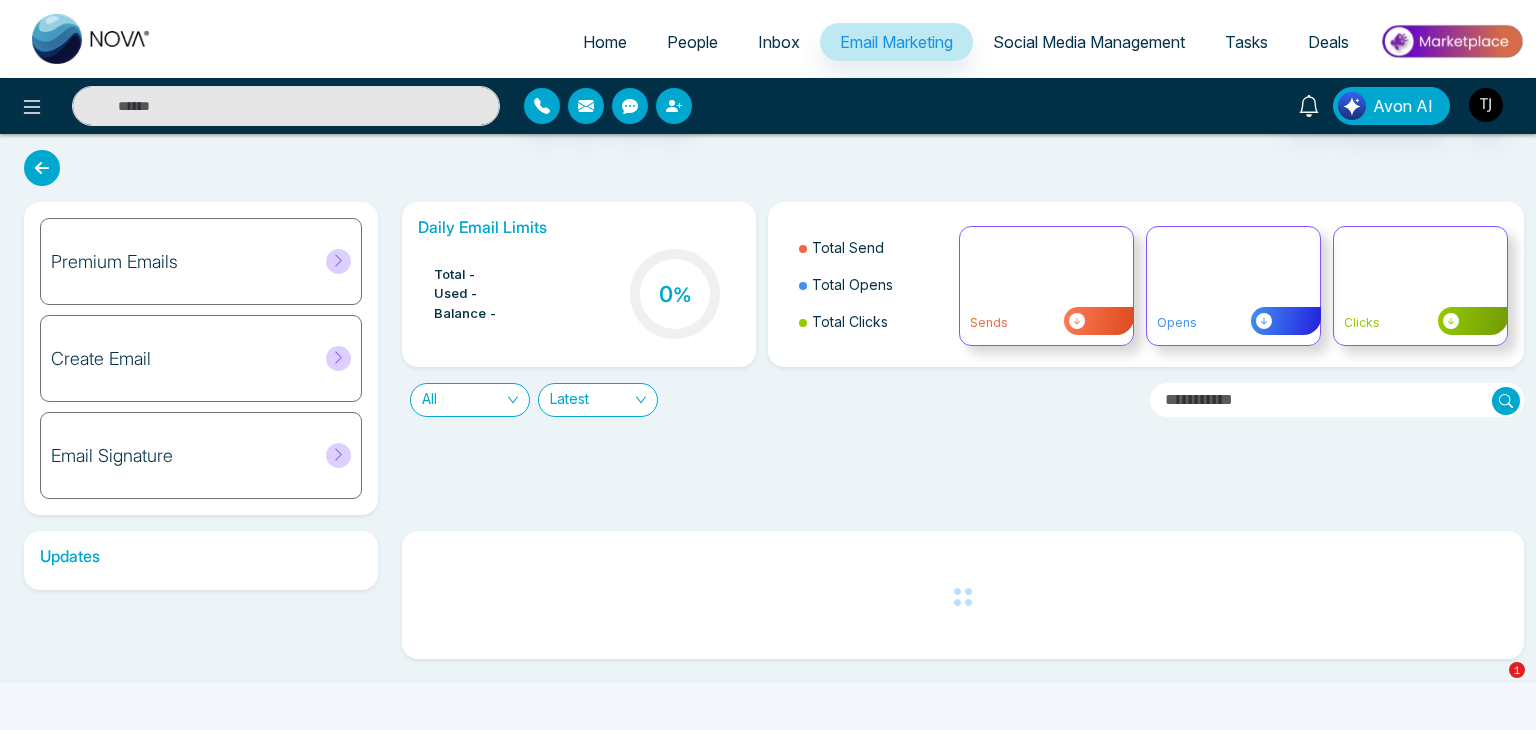 select on "*" 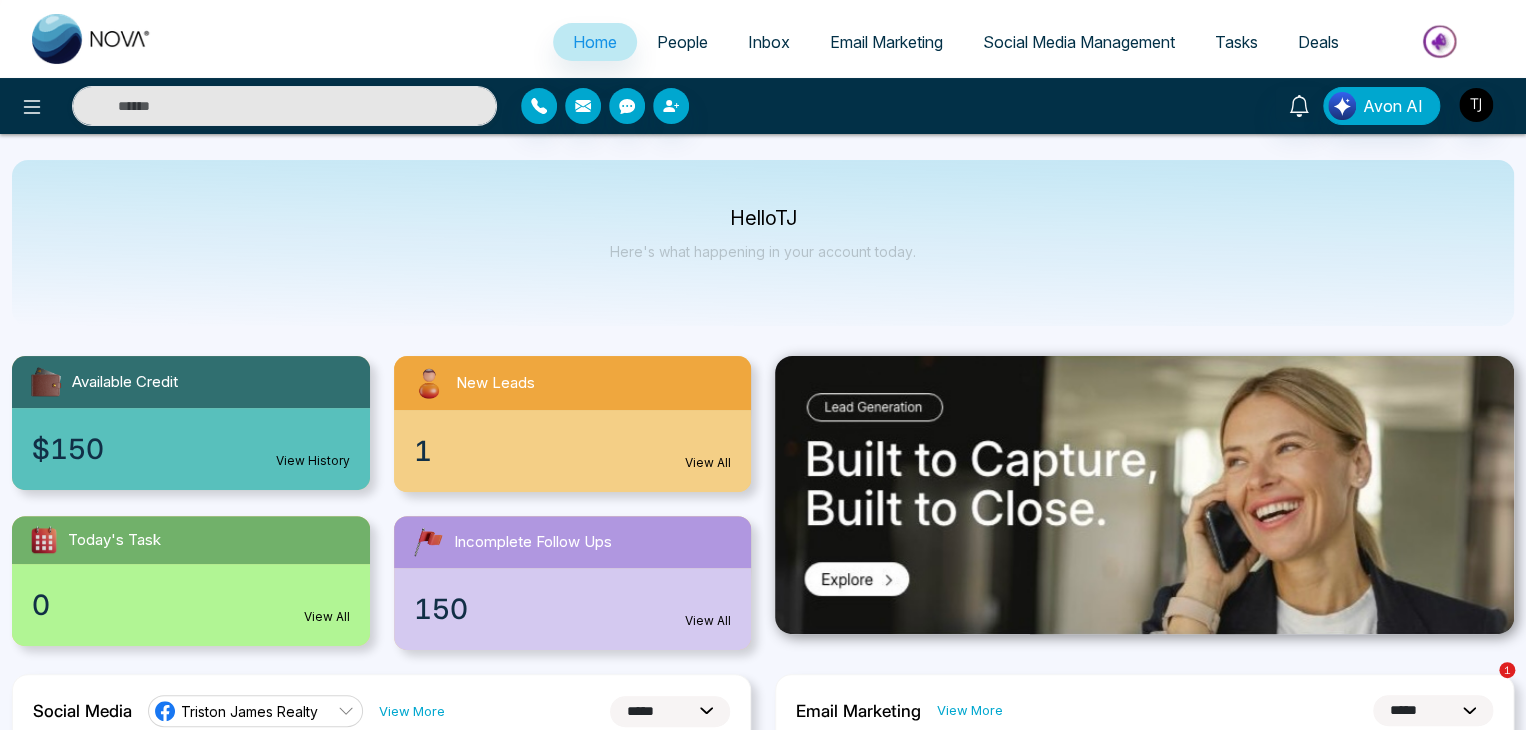 click at bounding box center (254, 106) 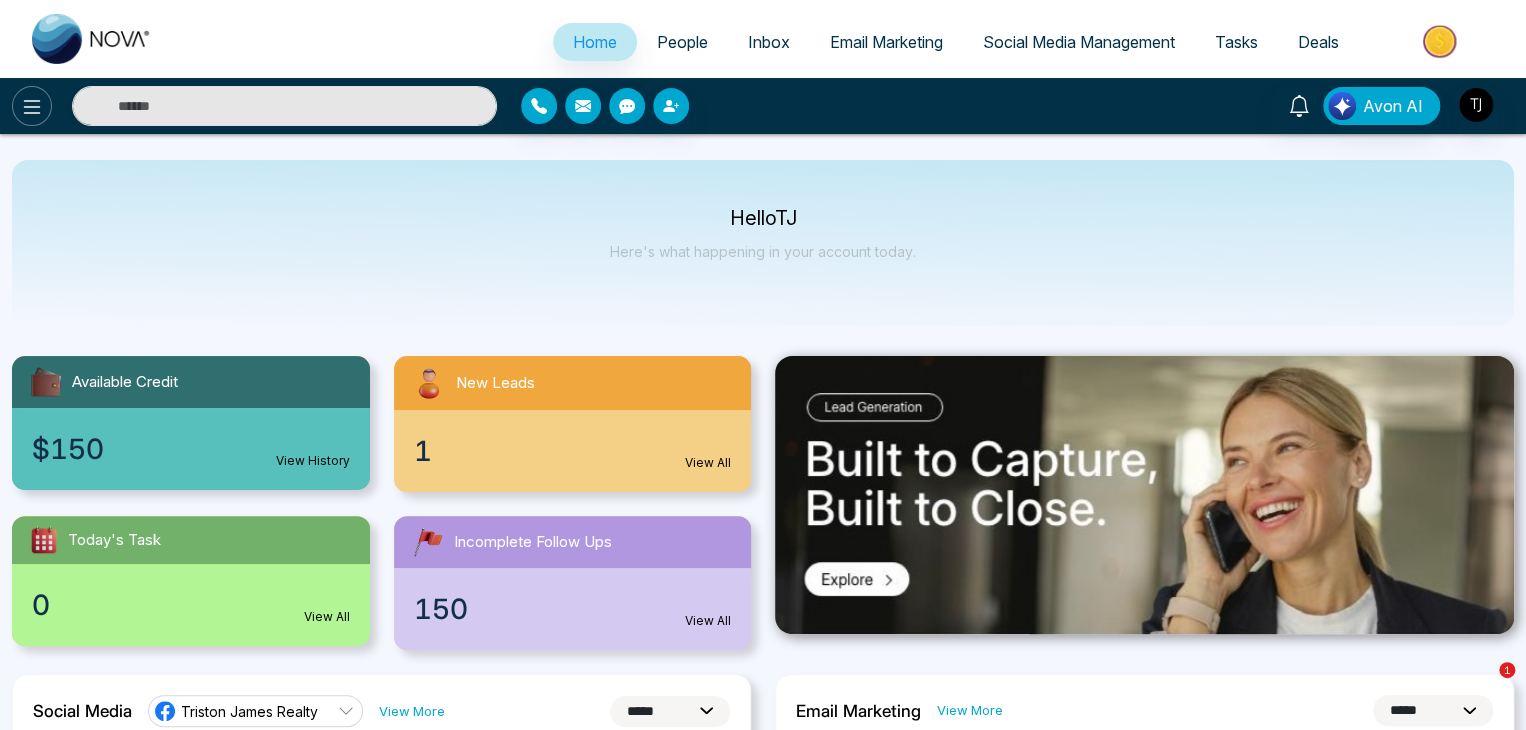 click 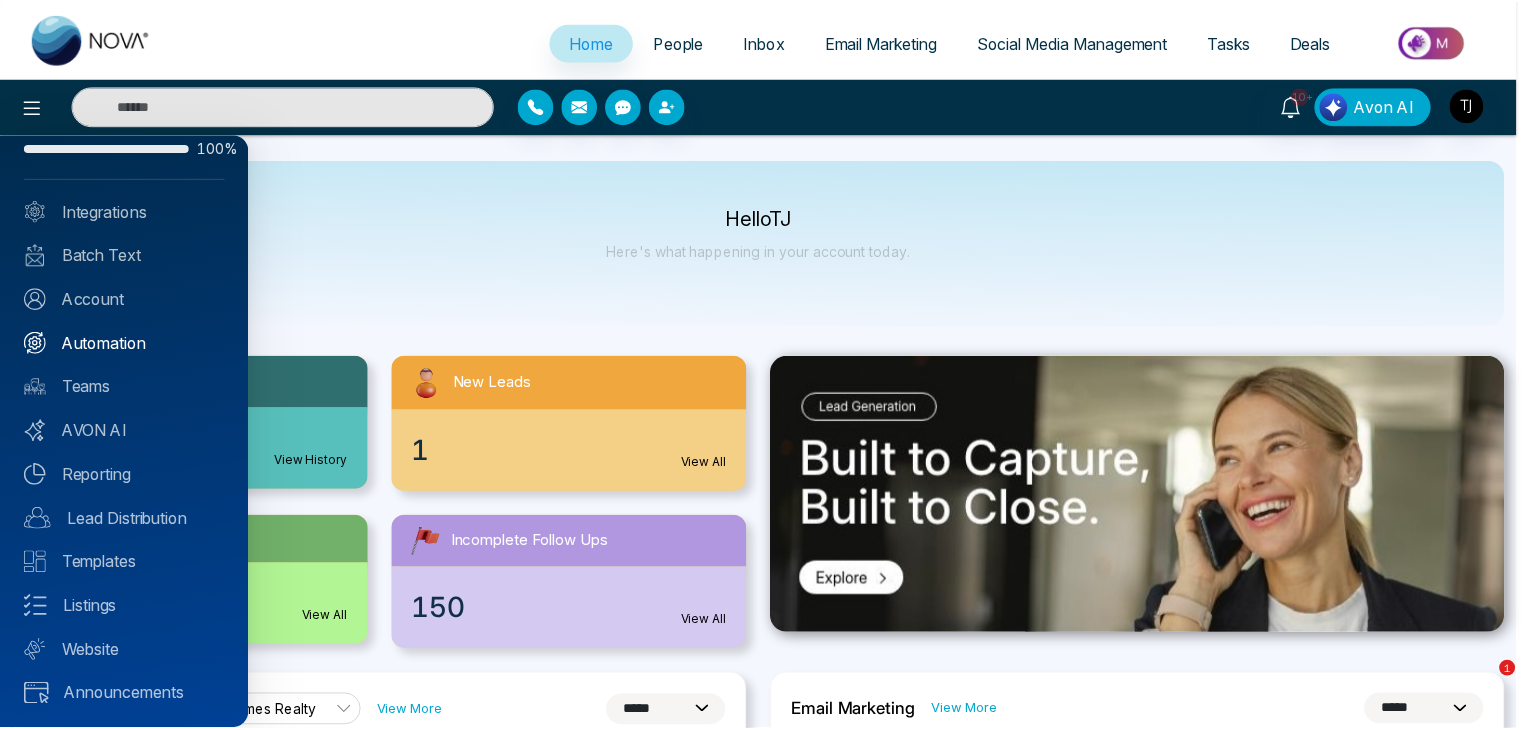 scroll, scrollTop: 0, scrollLeft: 0, axis: both 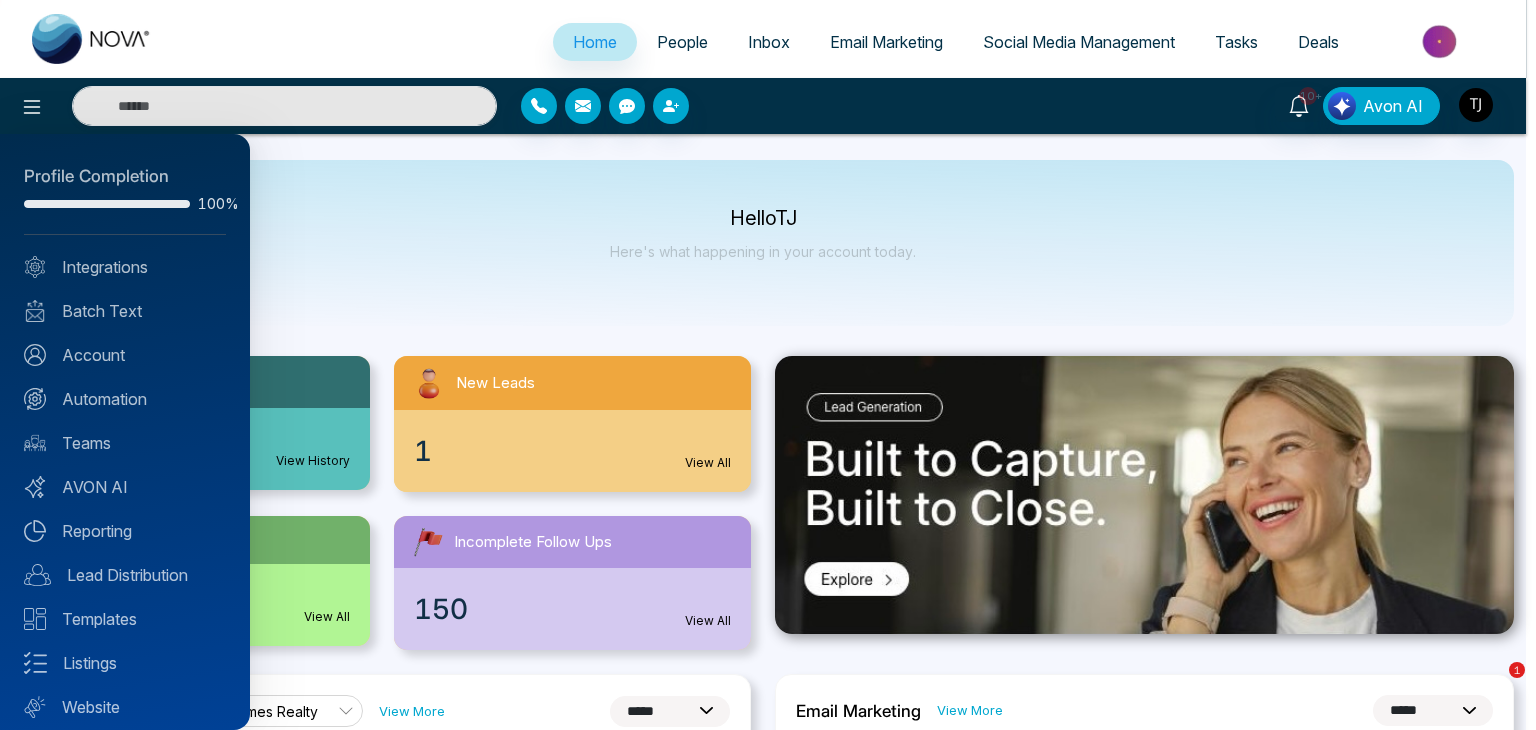 click at bounding box center [768, 365] 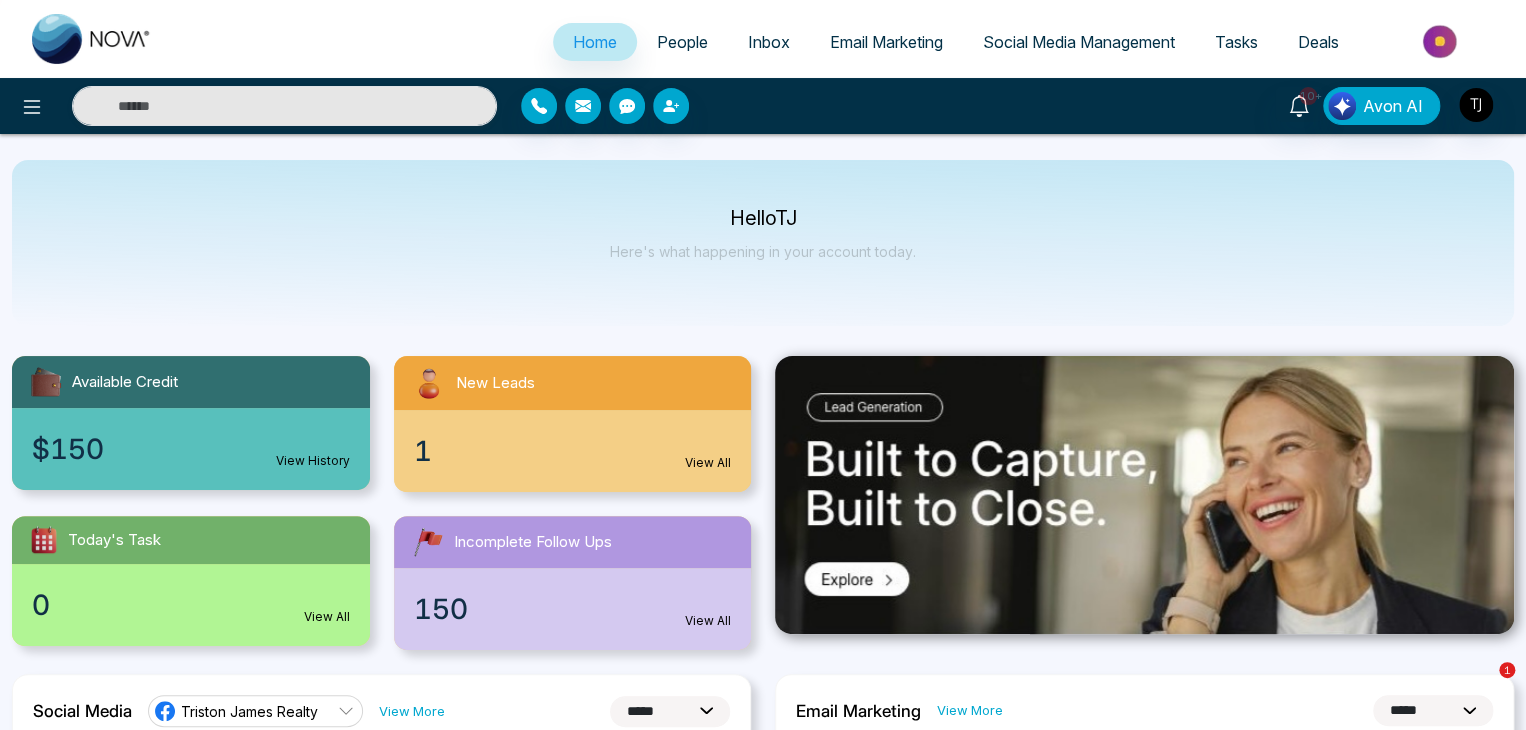 drag, startPoint x: 871, startPoint y: 720, endPoint x: 732, endPoint y: 305, distance: 437.6597 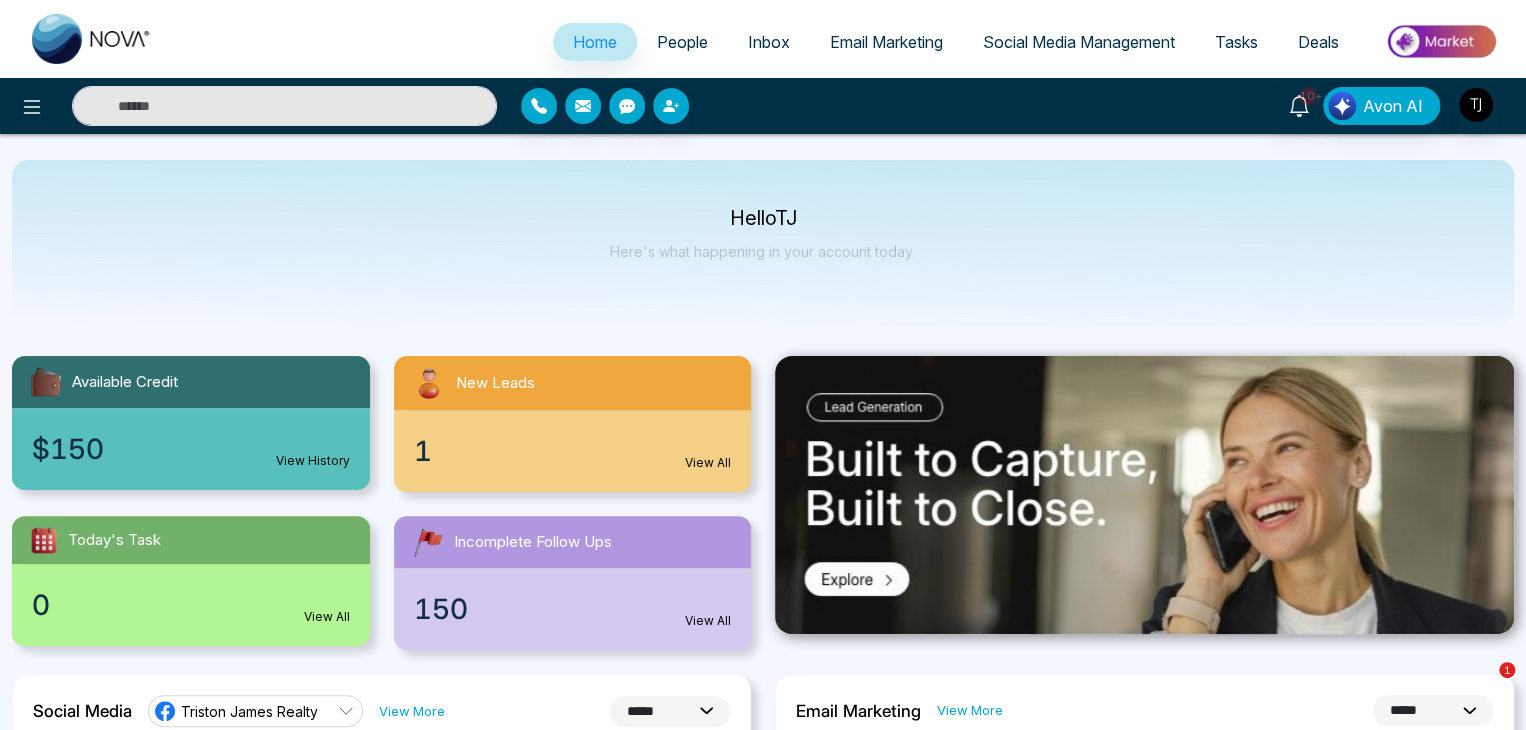 click on "Hello [FIRST] Here's what happening in your account today." at bounding box center (763, 243) 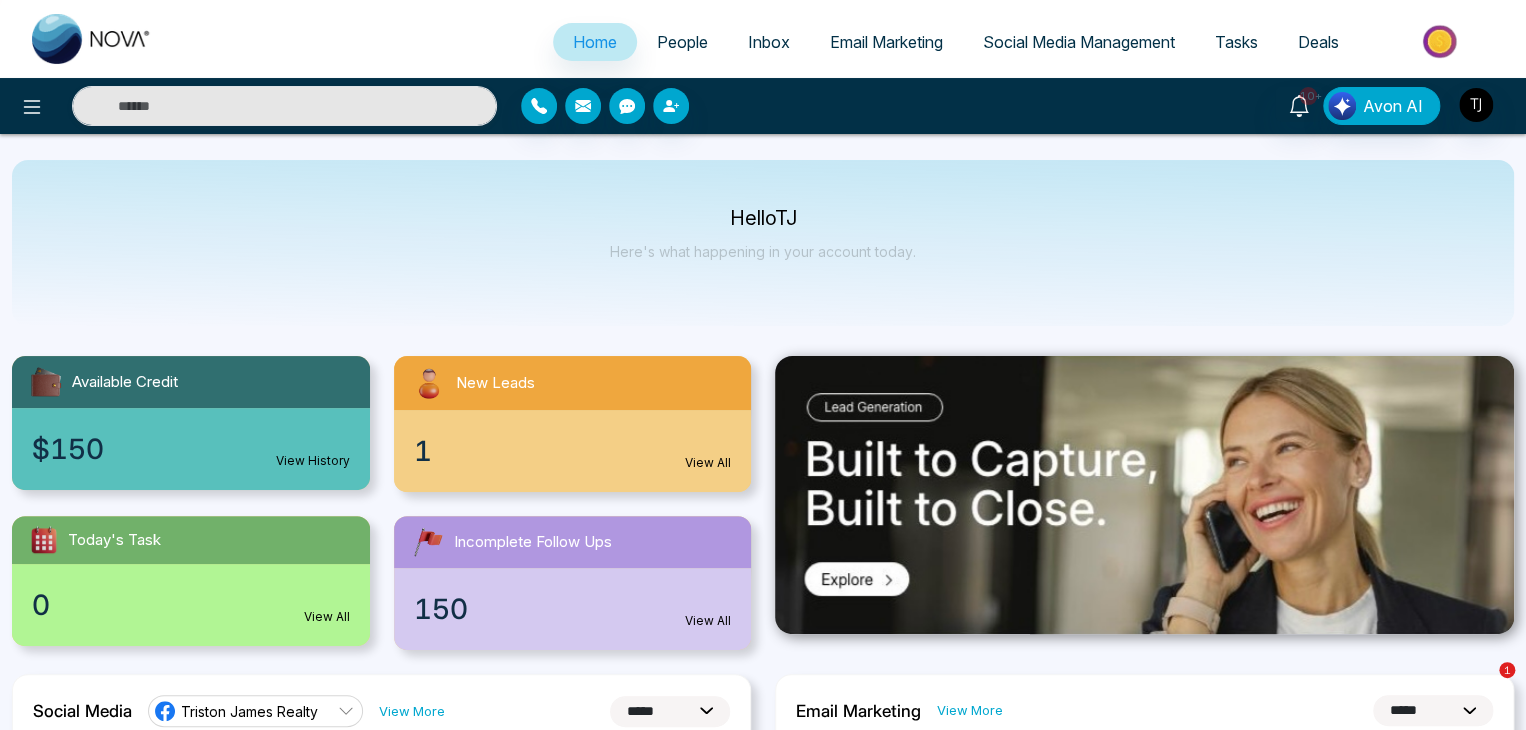 click on "Home People Inbox Email Marketing Social Media Management Tasks Deals" at bounding box center [843, 43] 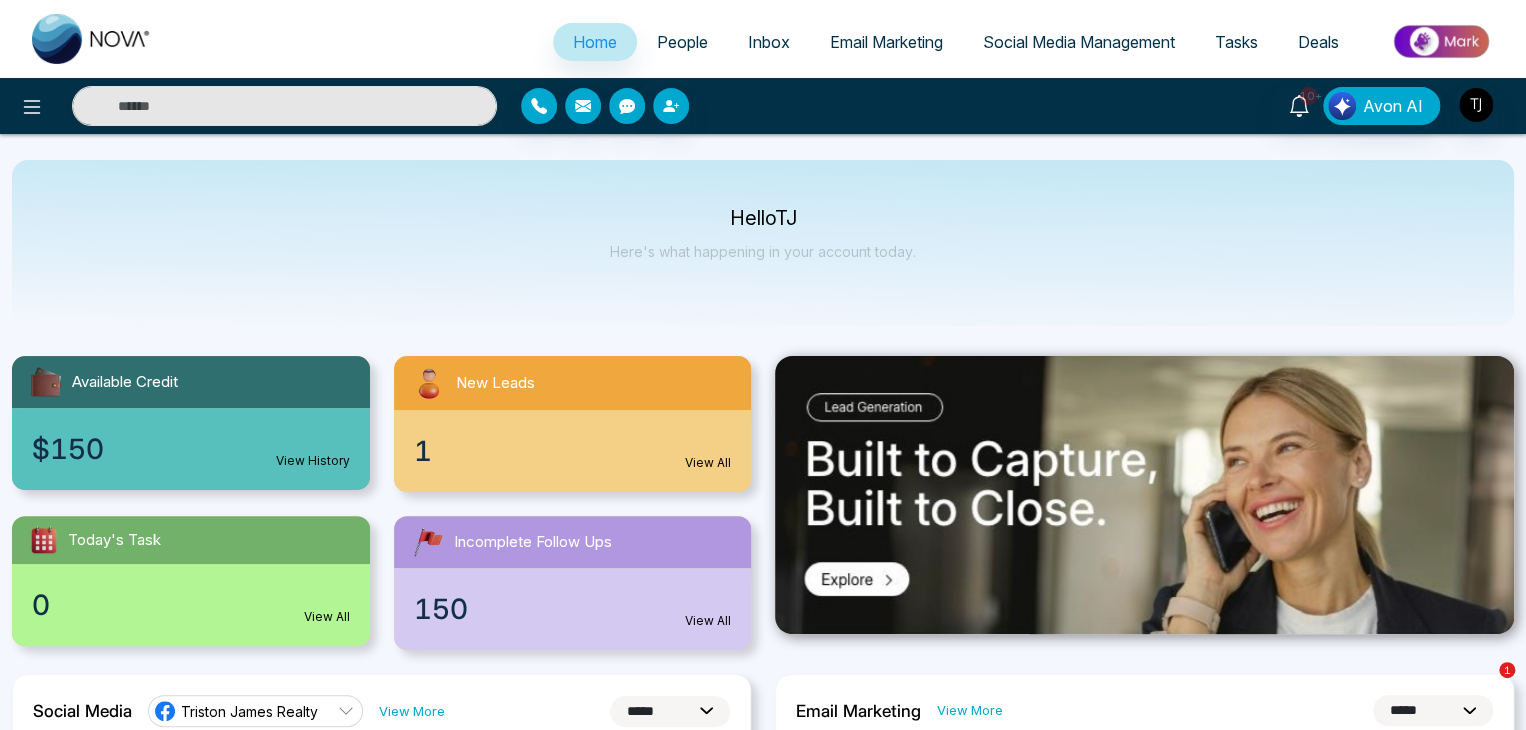click on "Hello [FIRST] Here's what happening in your account today." at bounding box center [763, 243] 